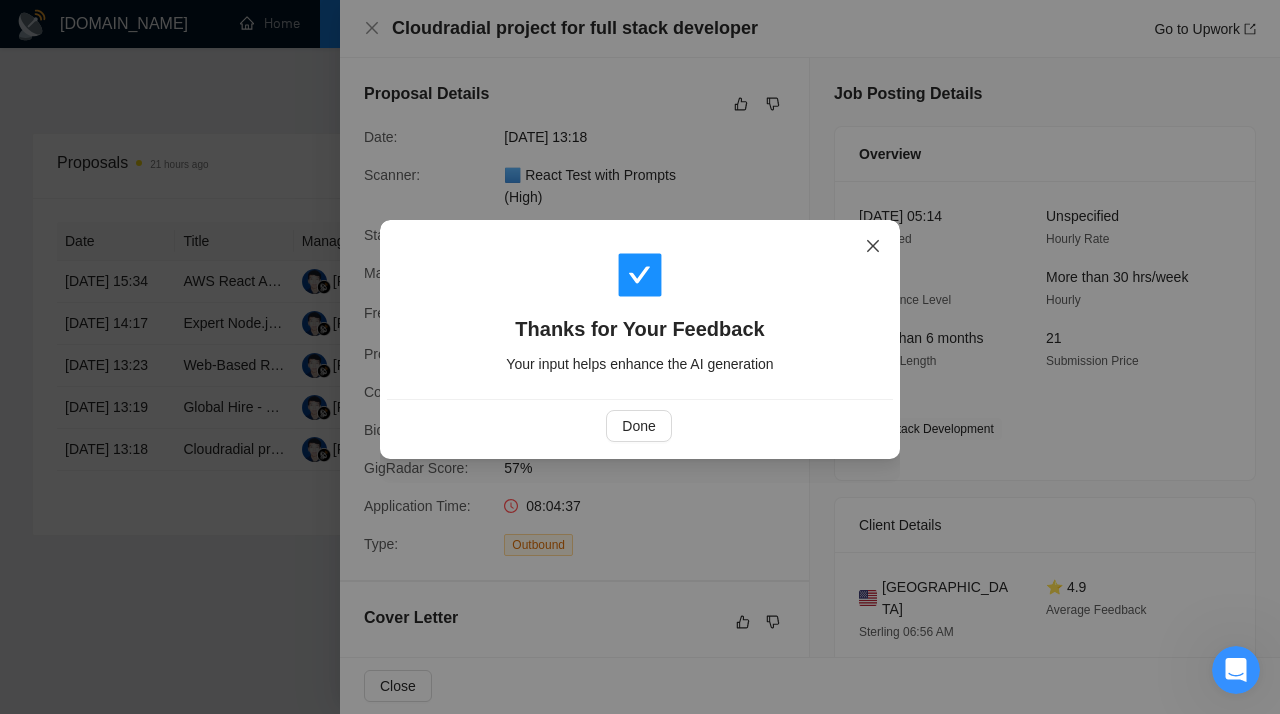 scroll, scrollTop: 0, scrollLeft: 0, axis: both 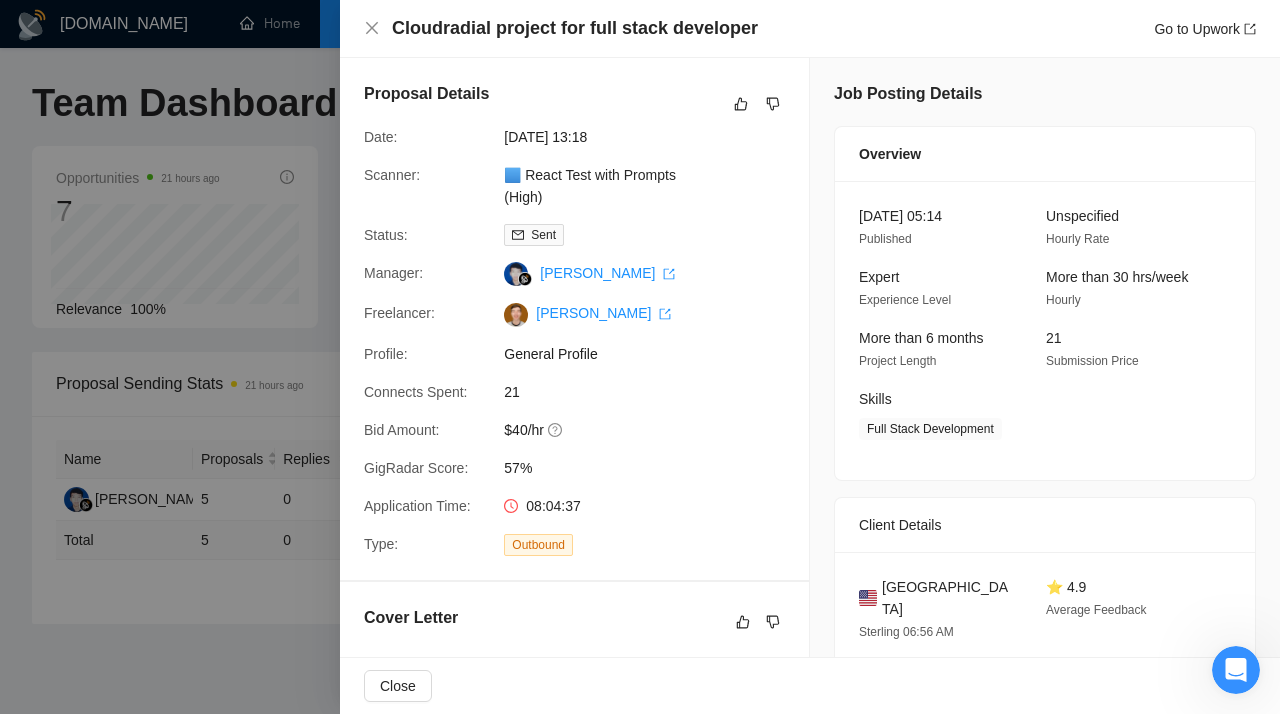 click at bounding box center (640, 357) 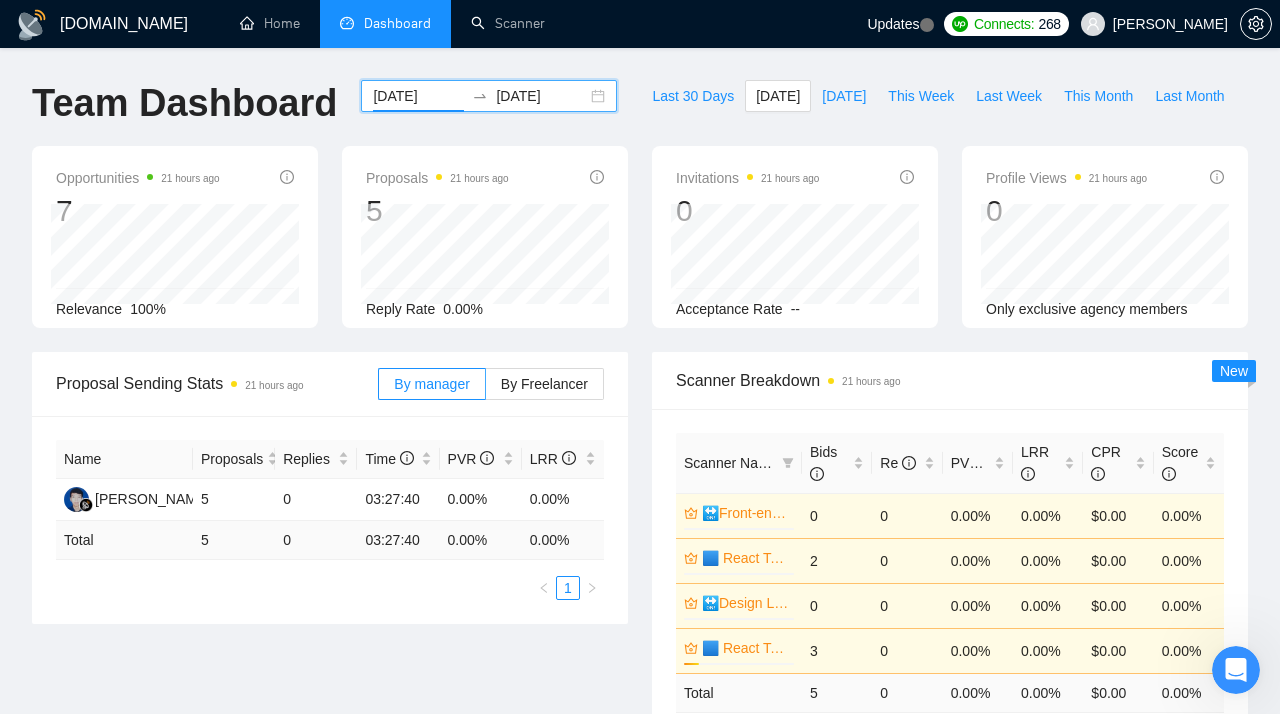 click on "[DATE]" at bounding box center [418, 96] 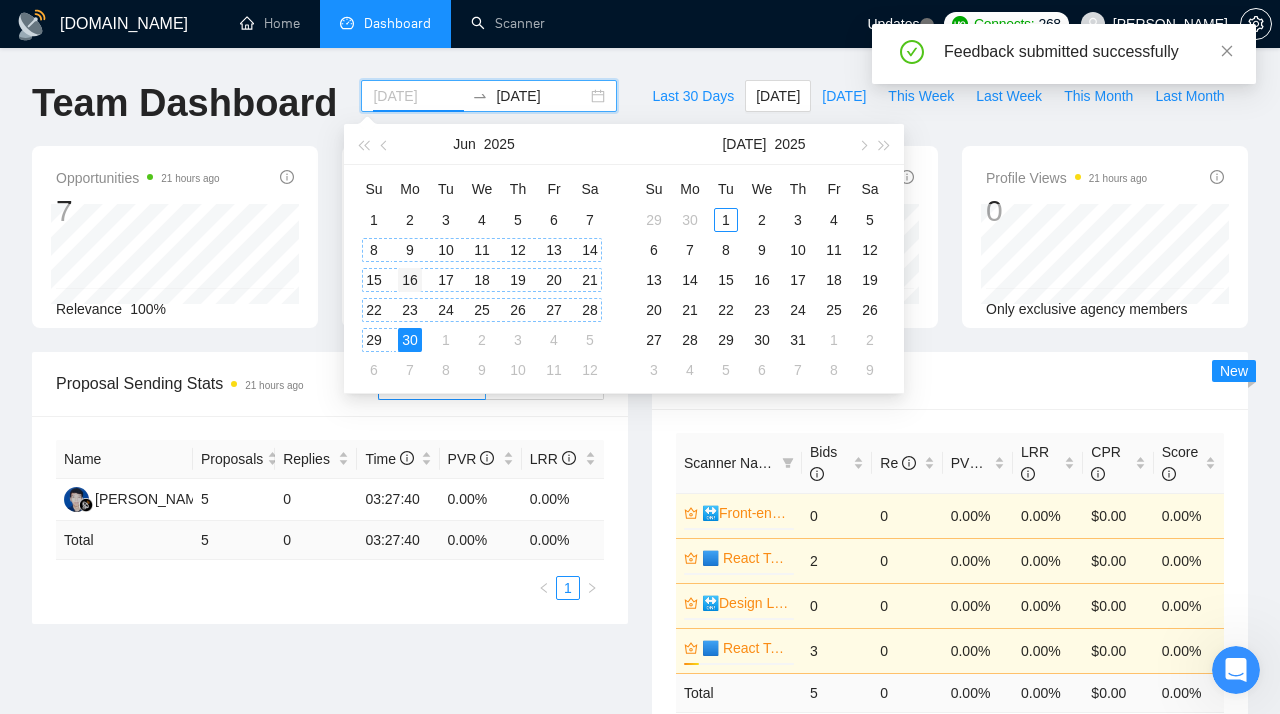 type on "[DATE]" 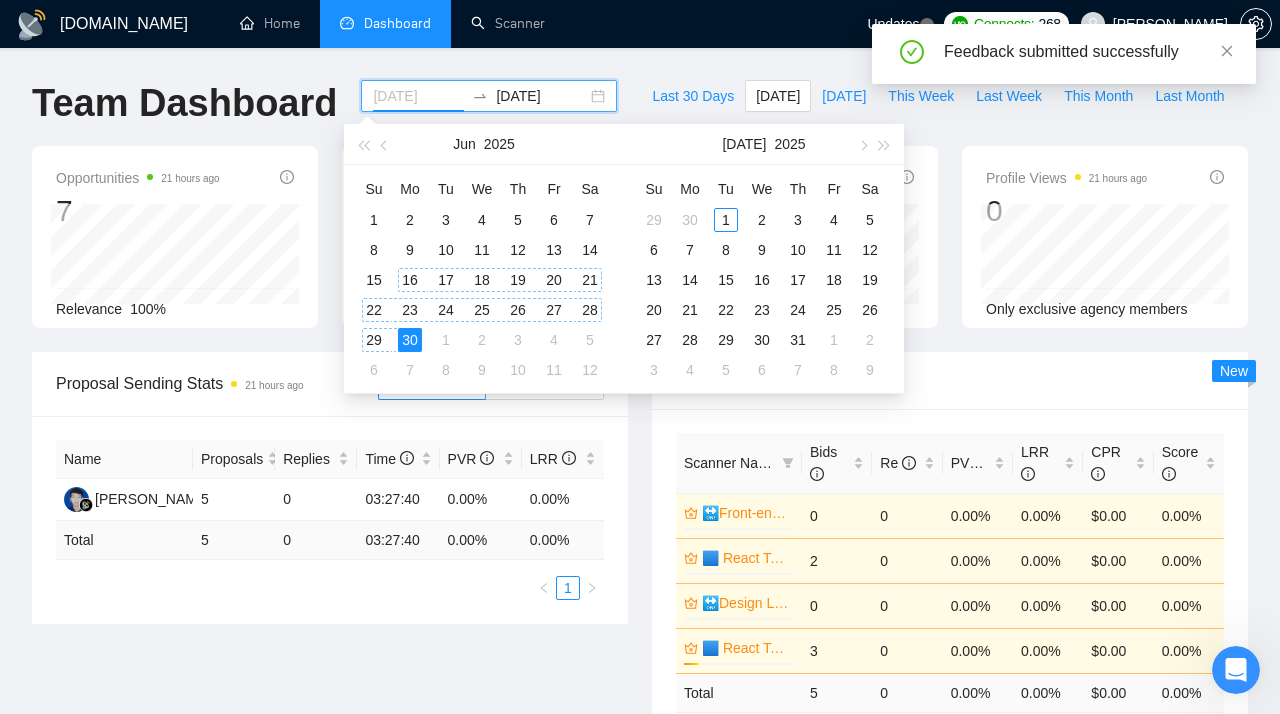 click on "16" at bounding box center [410, 280] 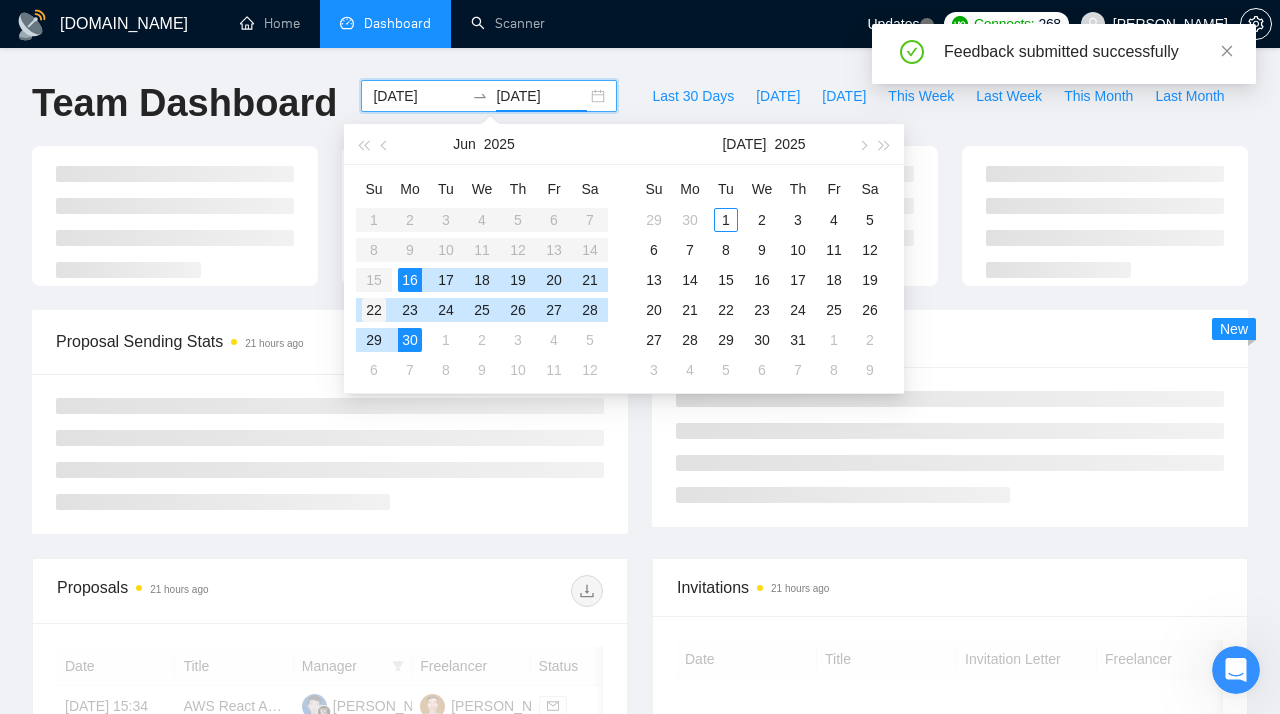 type on "[DATE]" 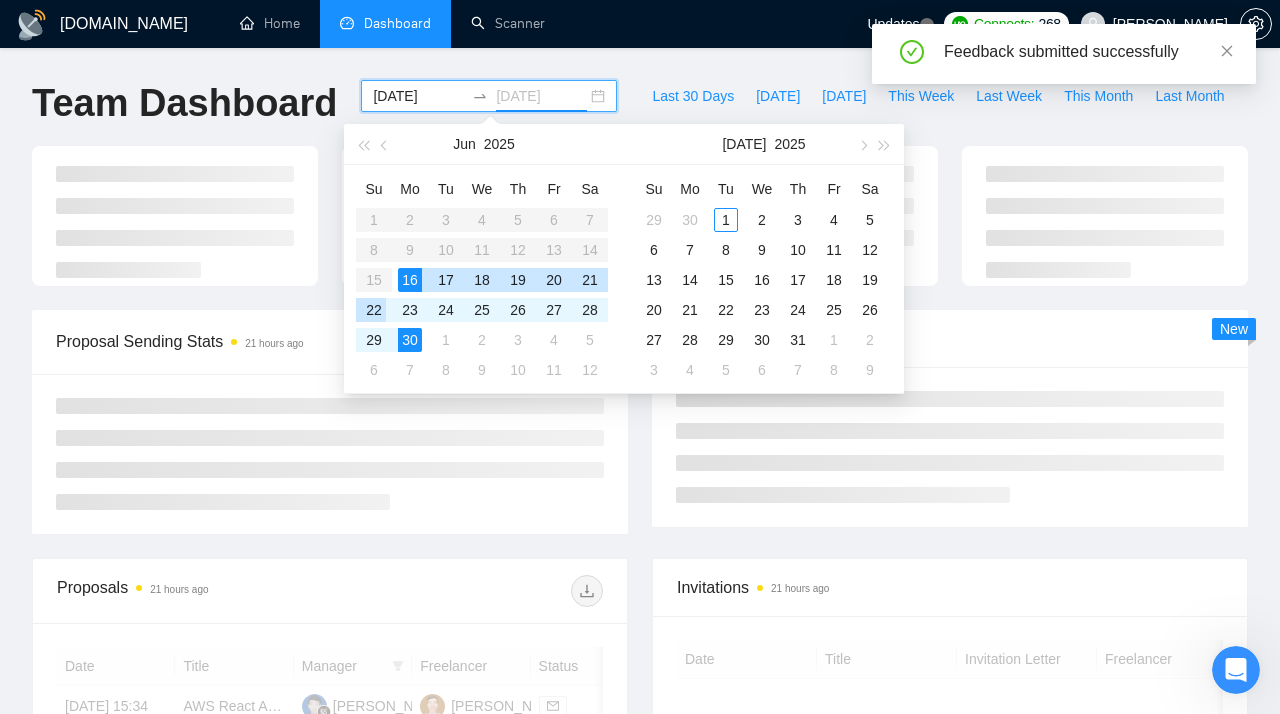 click on "22" at bounding box center [374, 310] 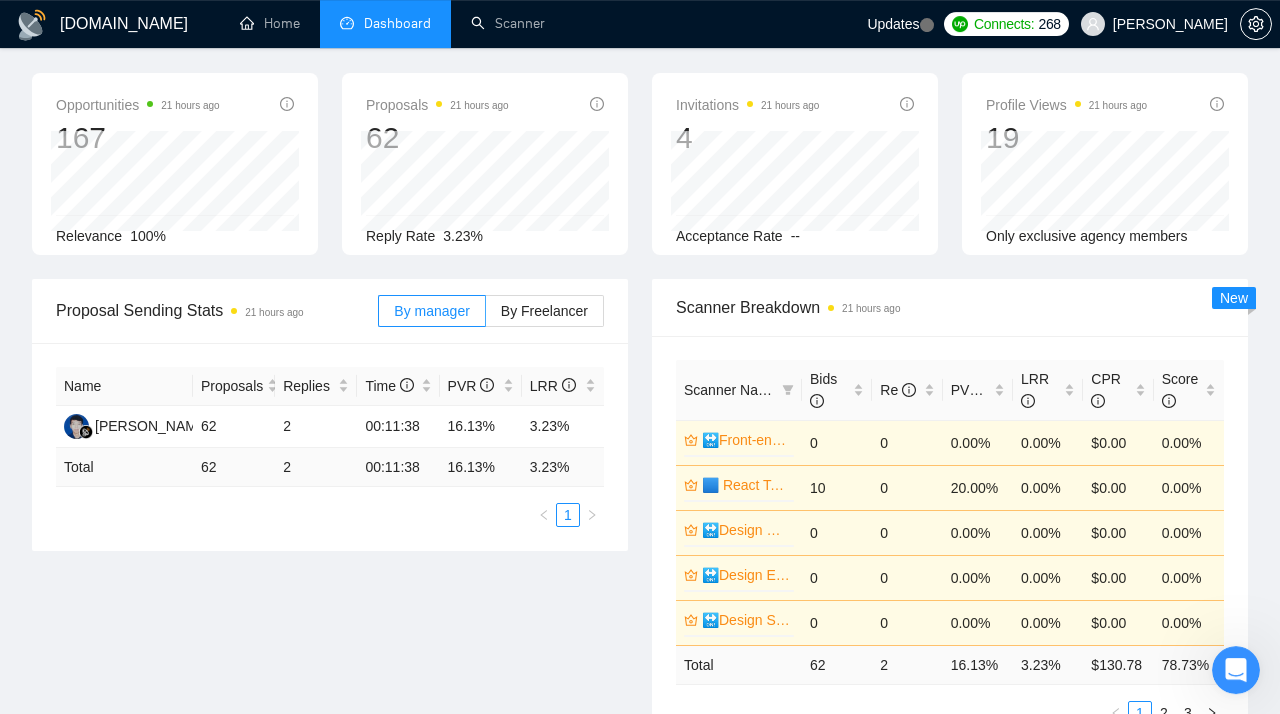 scroll, scrollTop: 0, scrollLeft: 0, axis: both 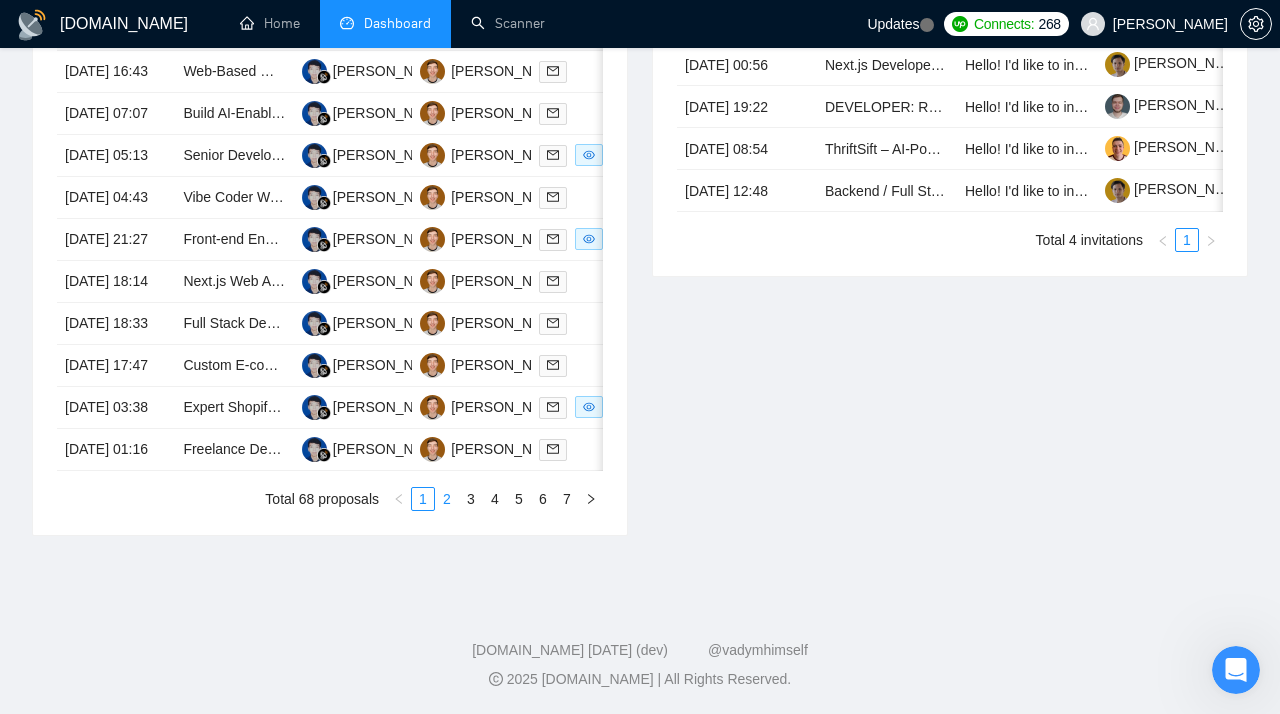 click on "2" at bounding box center [447, 499] 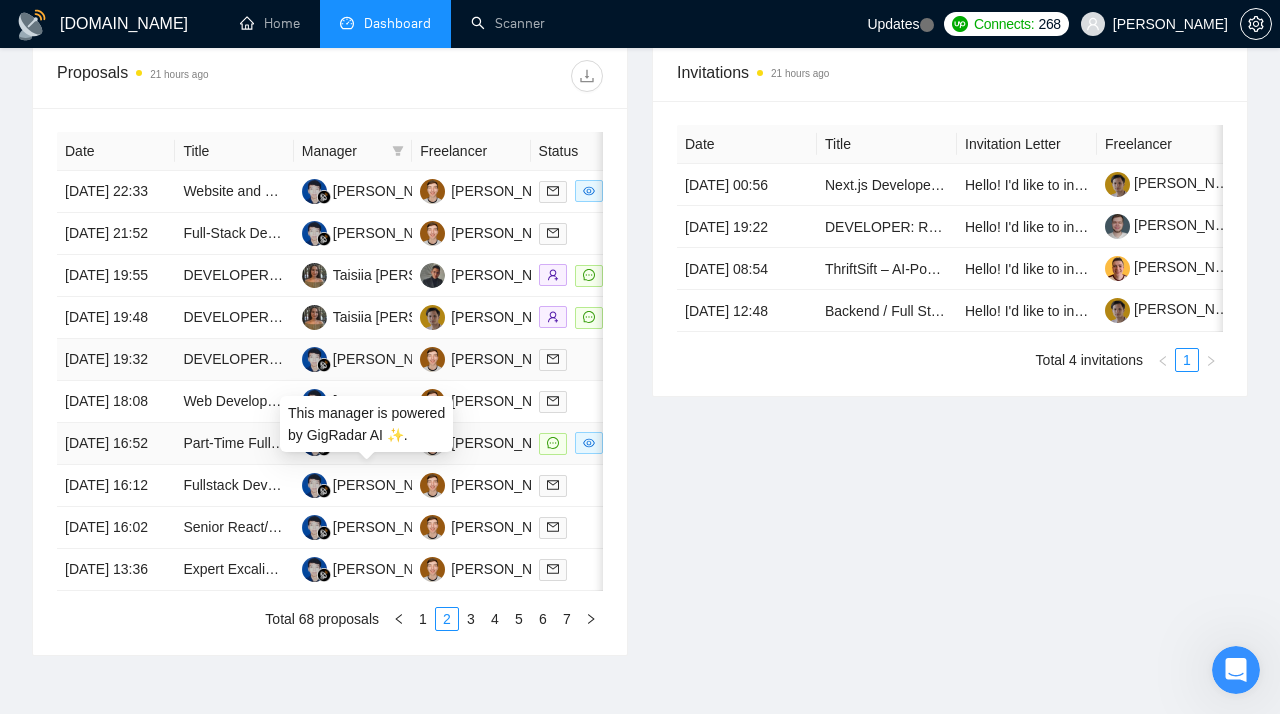 scroll, scrollTop: 805, scrollLeft: 0, axis: vertical 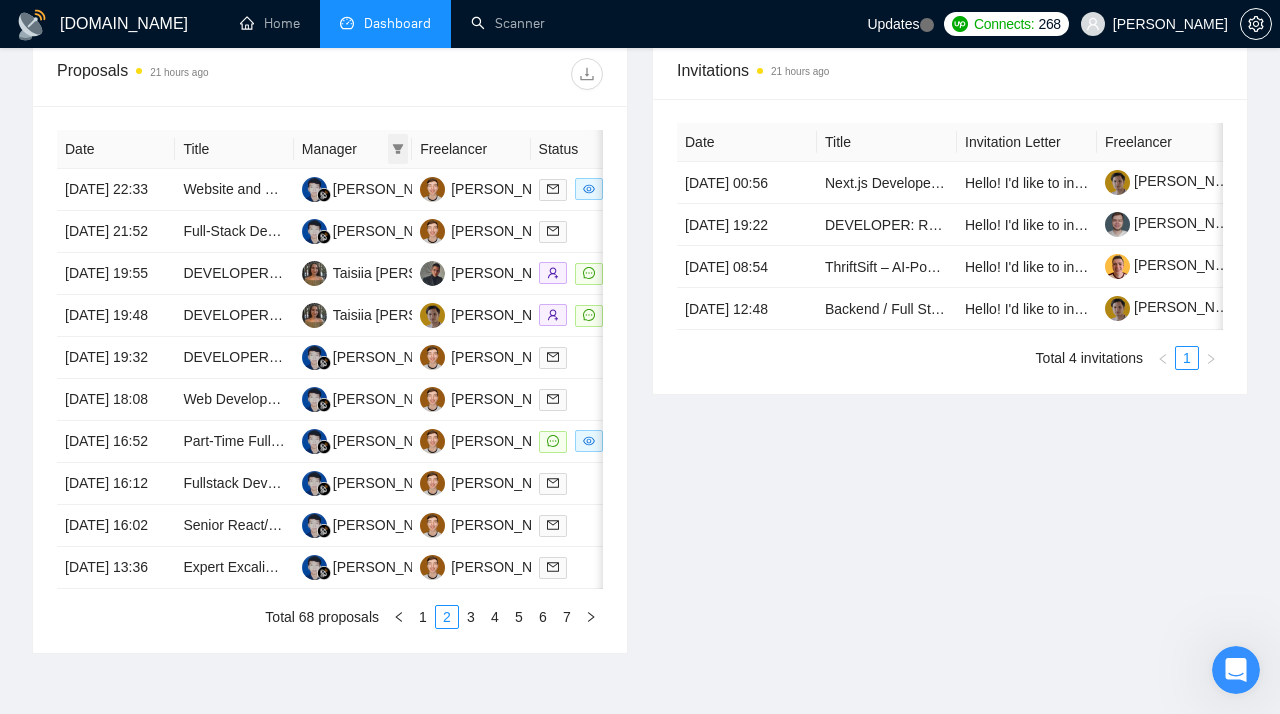 click 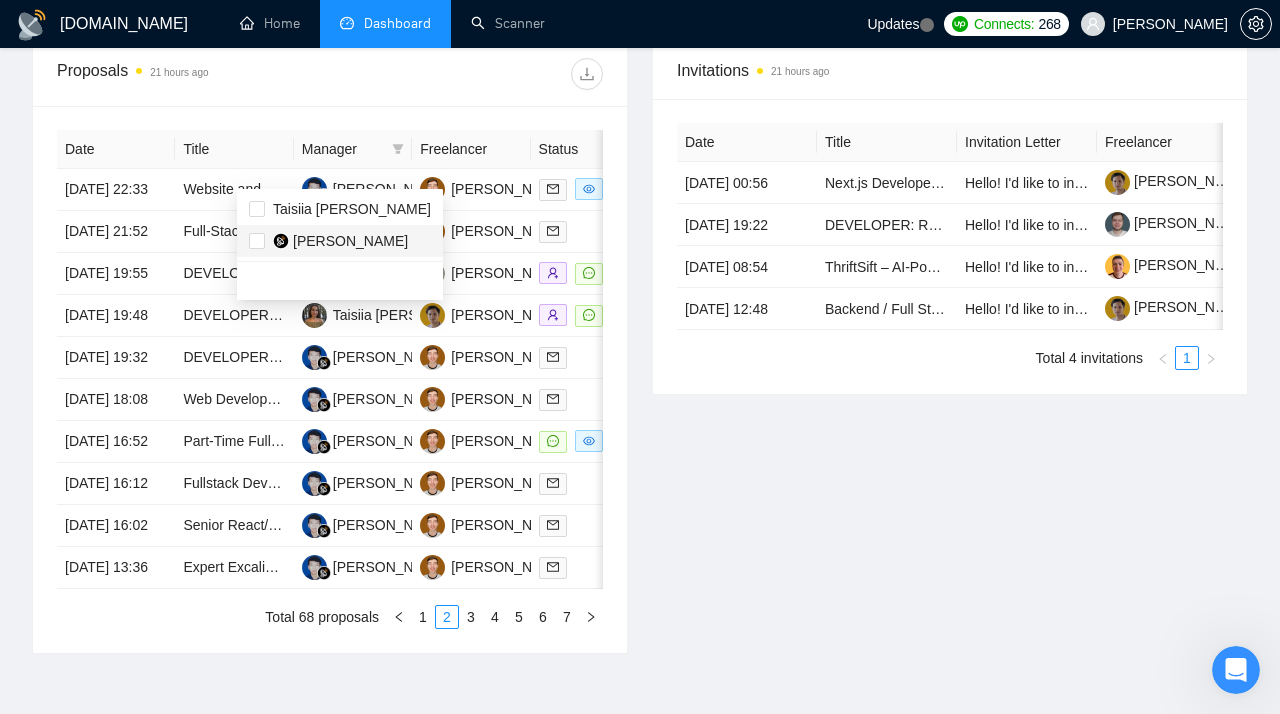 click on "[PERSON_NAME]" at bounding box center [350, 241] 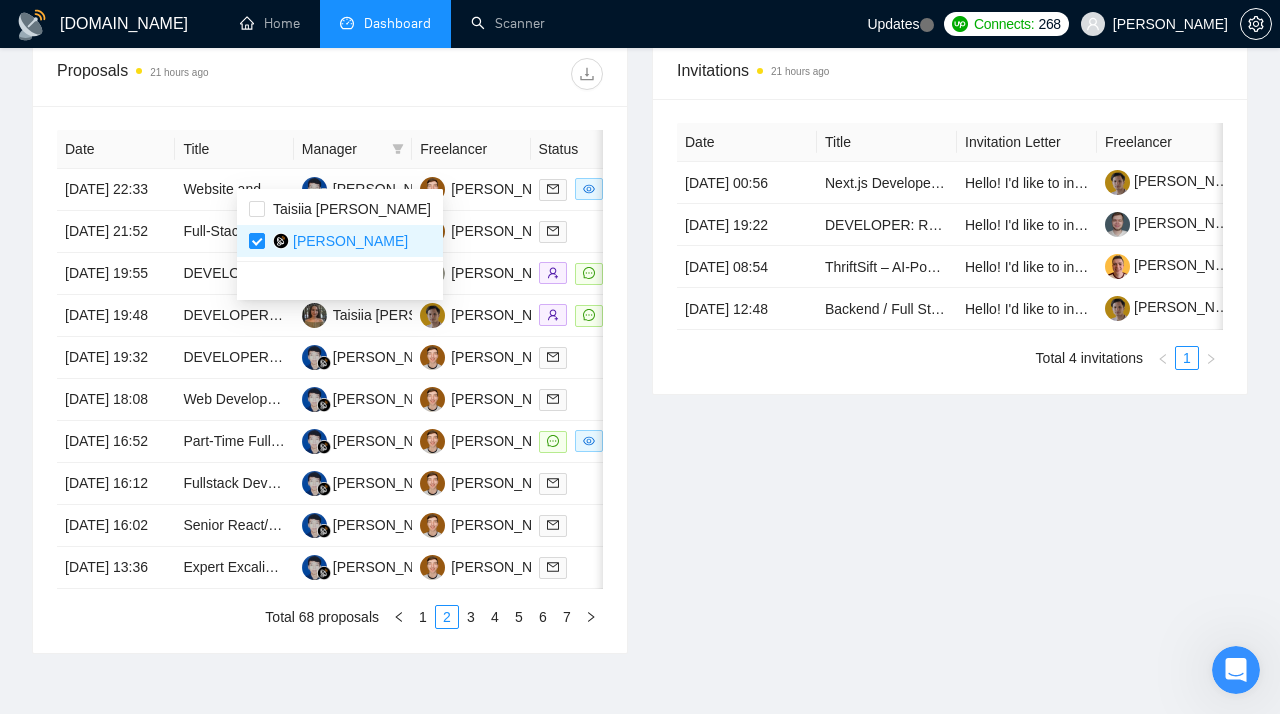 click on "Proposals 21 hours ago" at bounding box center (330, 74) 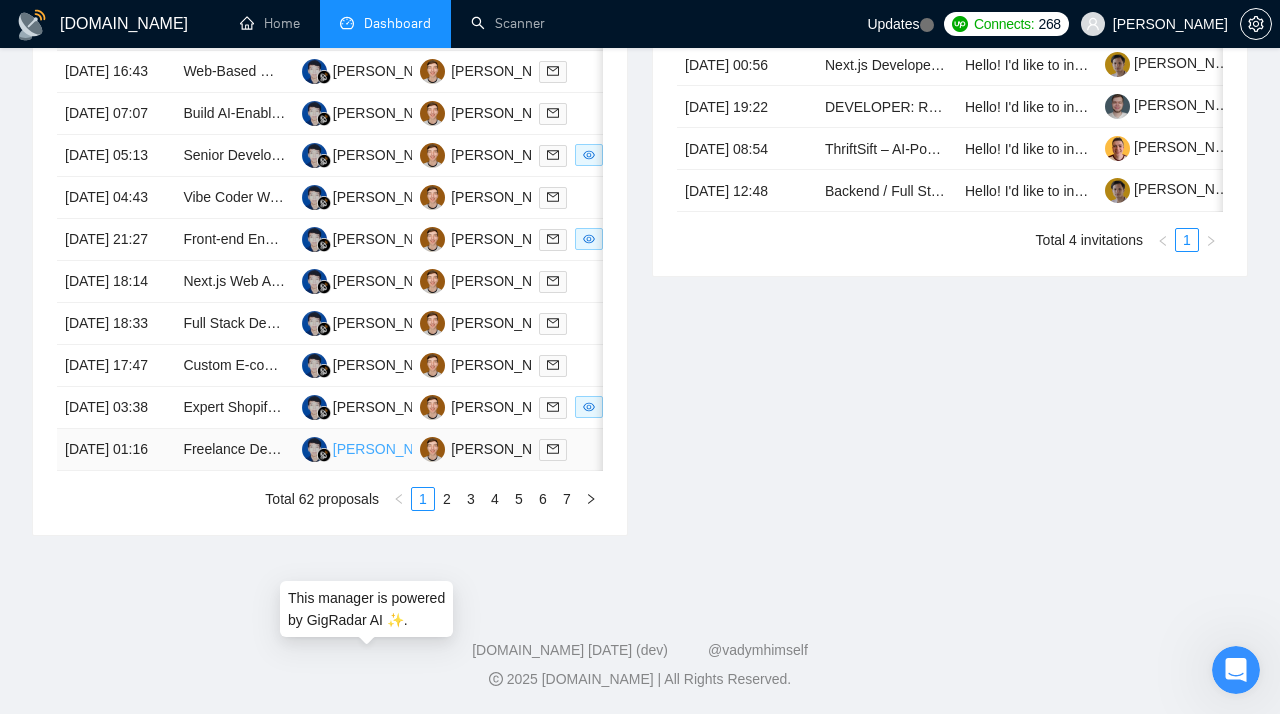 scroll, scrollTop: 1116, scrollLeft: 0, axis: vertical 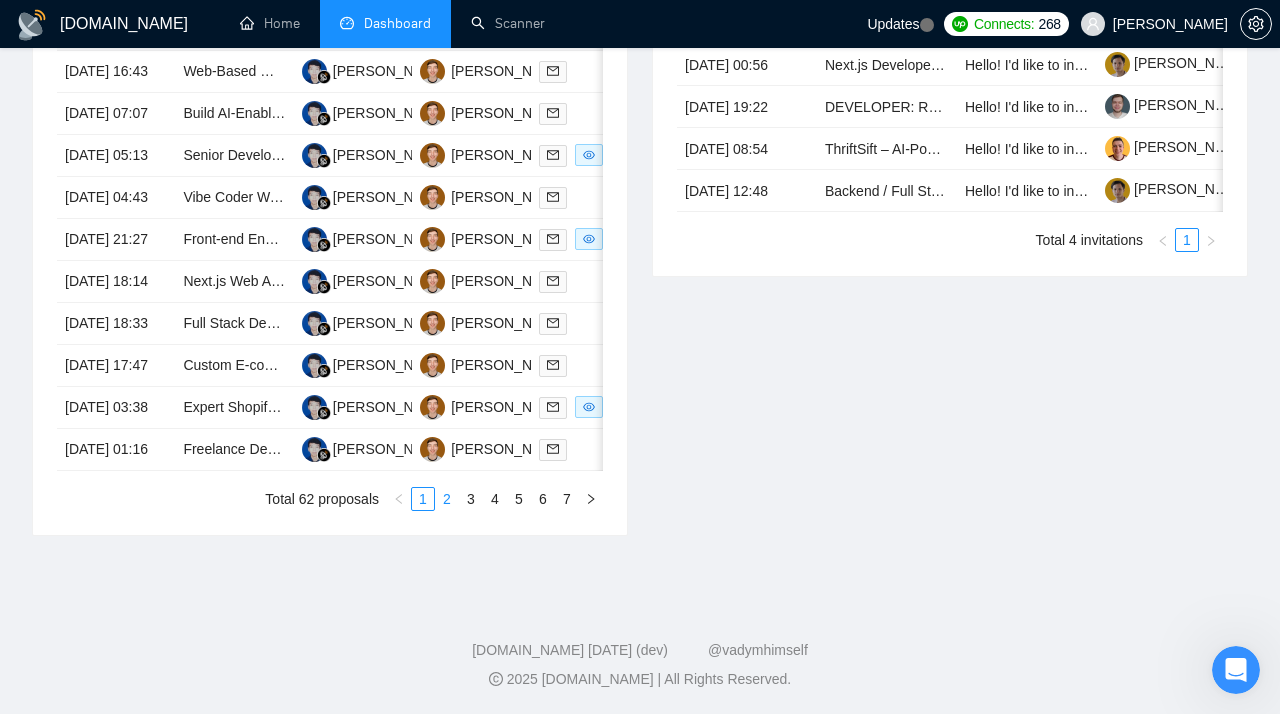 click on "2" at bounding box center (447, 499) 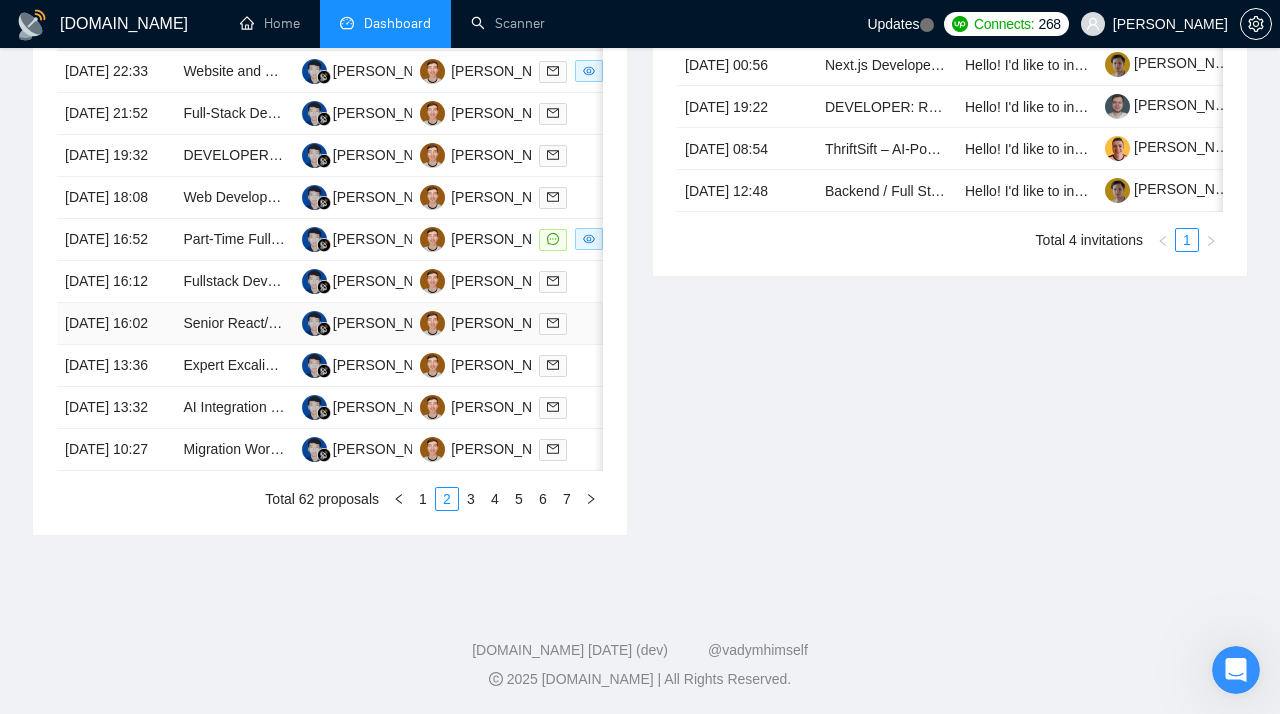 scroll, scrollTop: 947, scrollLeft: 0, axis: vertical 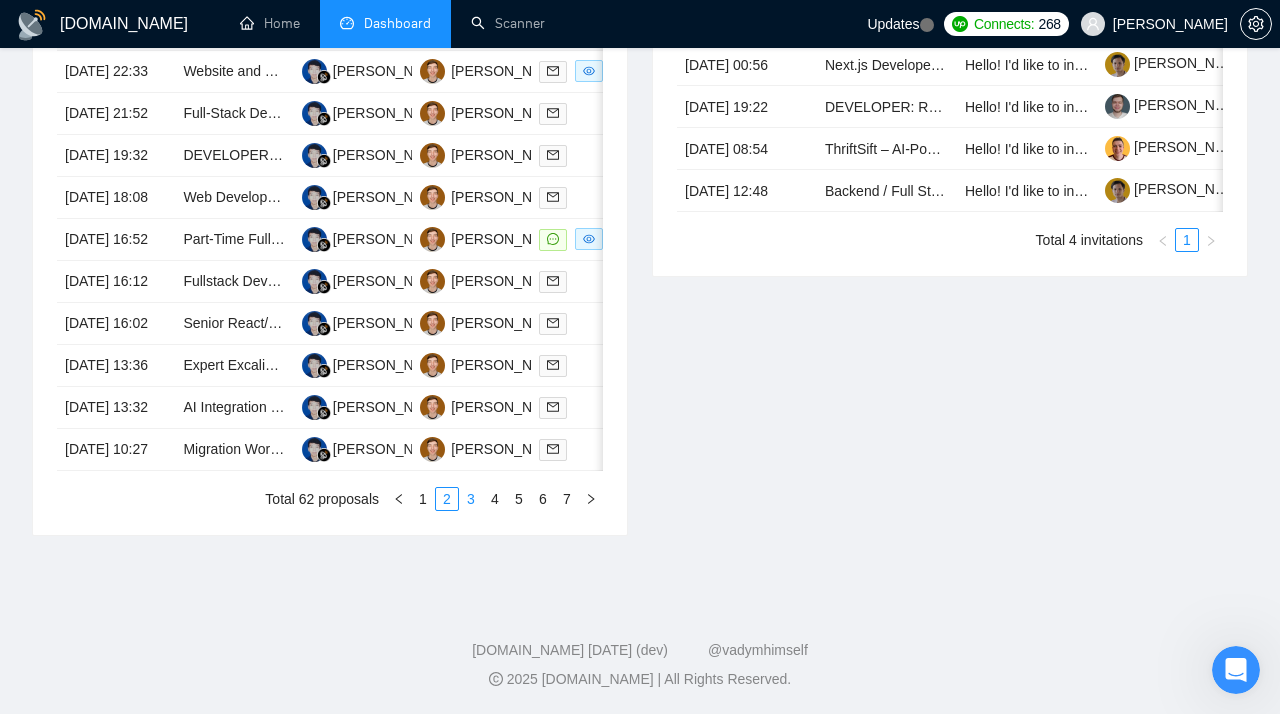 click on "3" at bounding box center (471, 499) 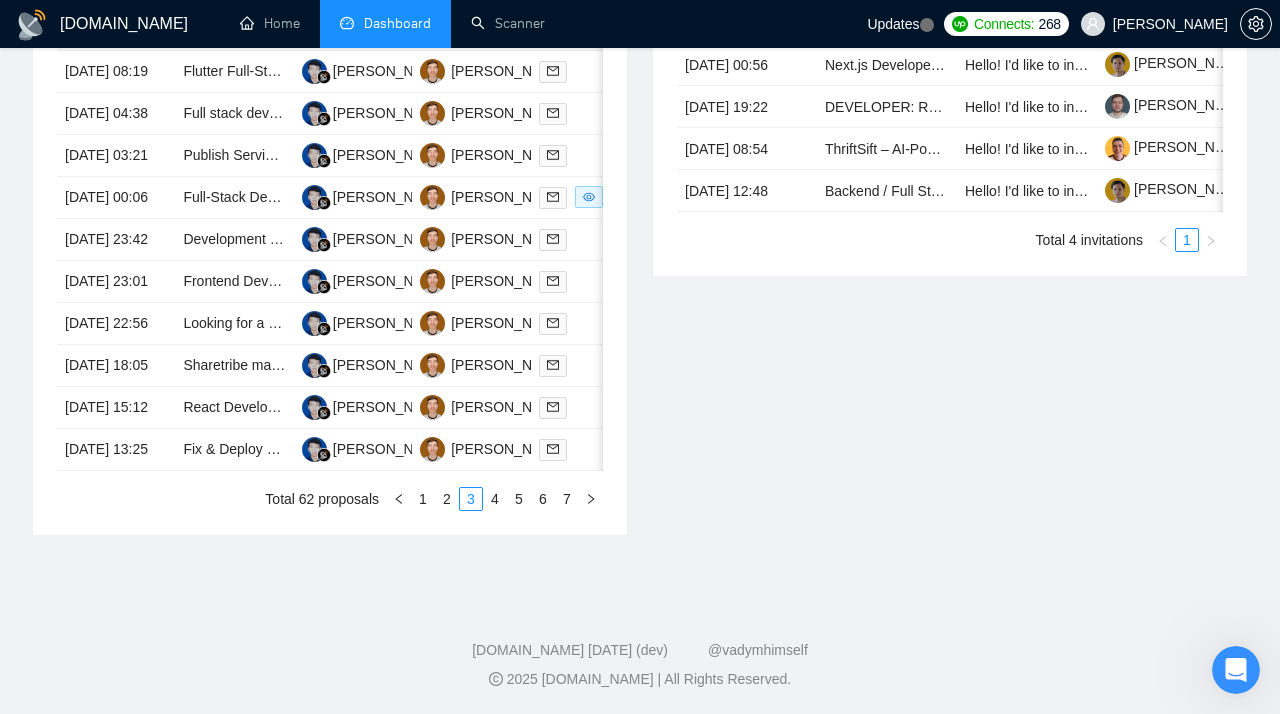 scroll, scrollTop: 1055, scrollLeft: 0, axis: vertical 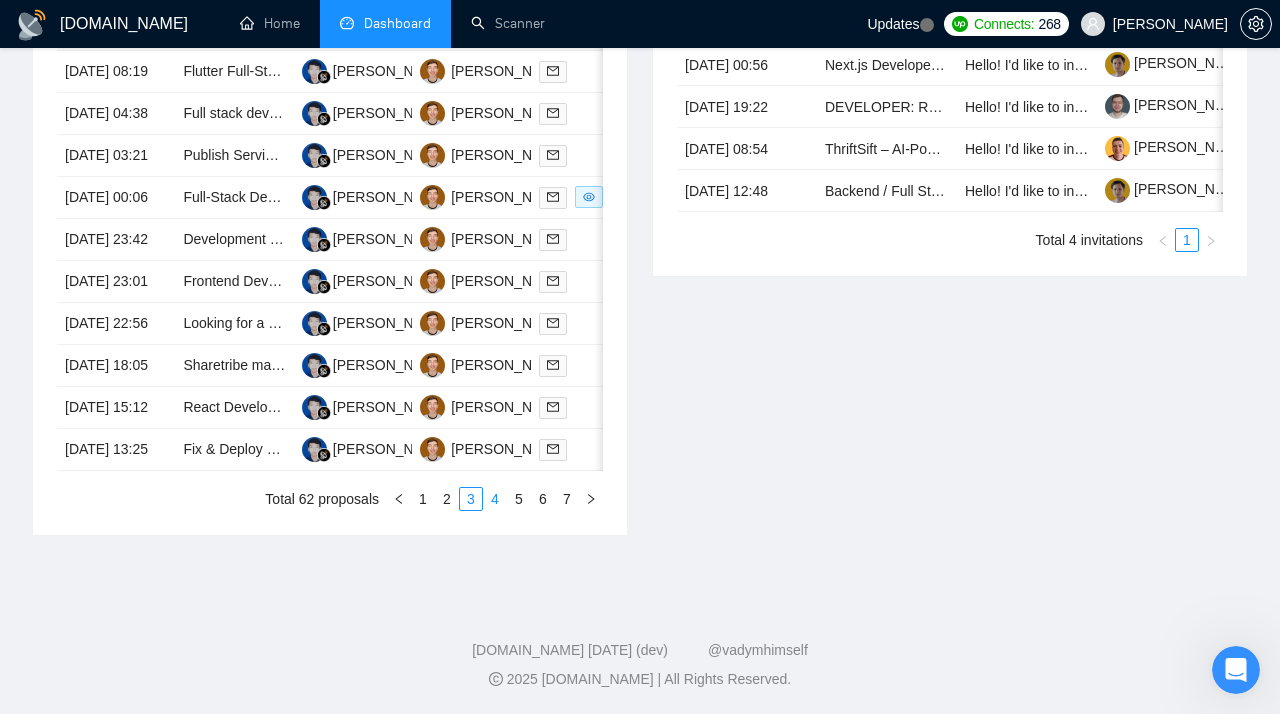 click on "4" at bounding box center (495, 499) 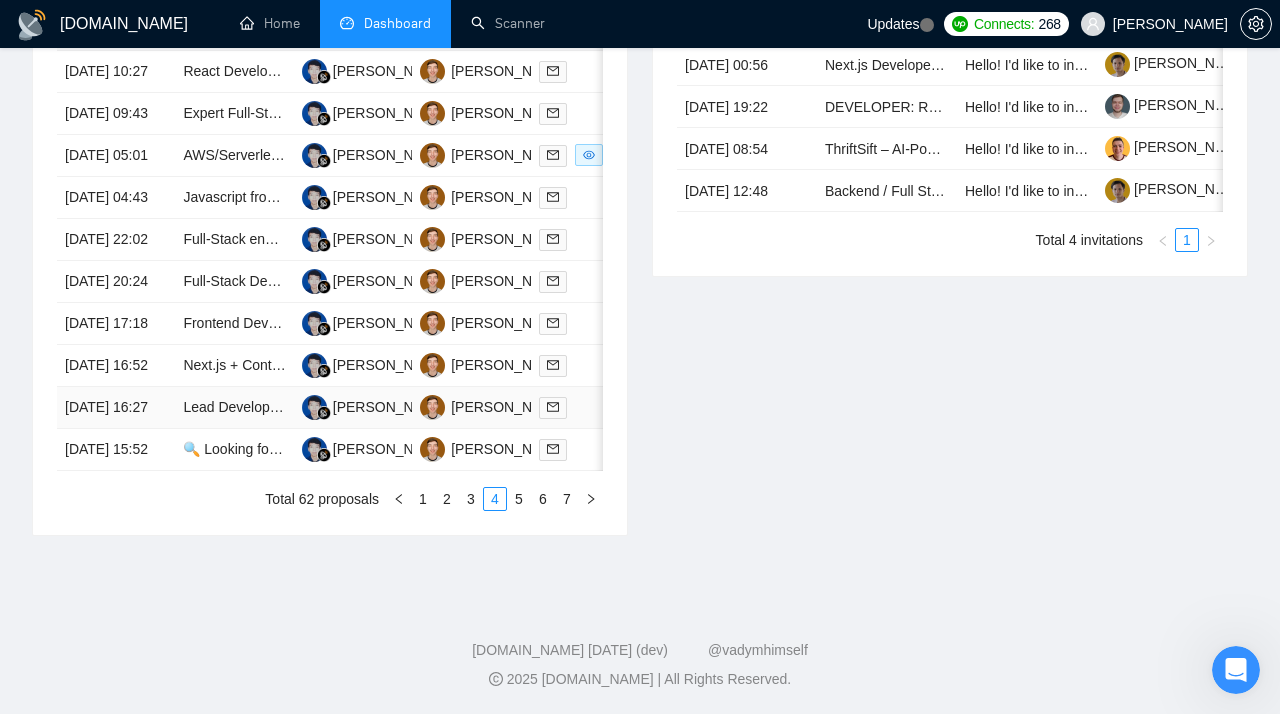 scroll, scrollTop: 1076, scrollLeft: 0, axis: vertical 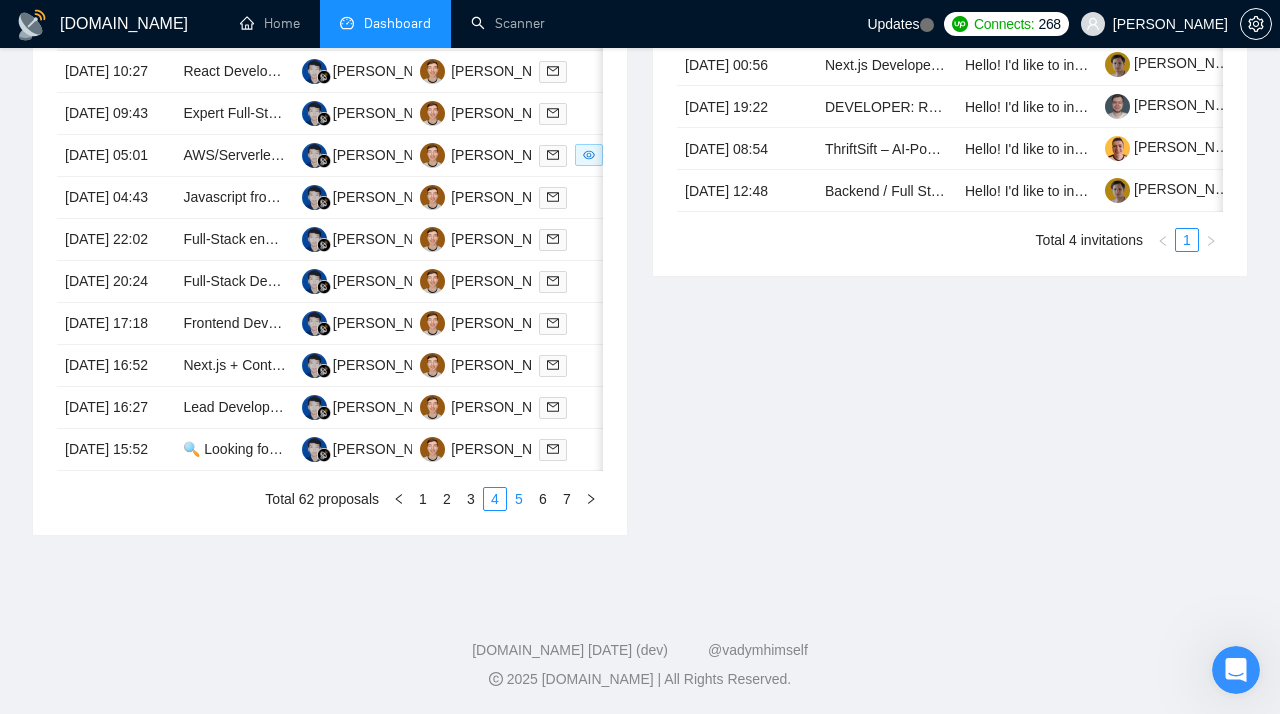 click on "5" at bounding box center (519, 499) 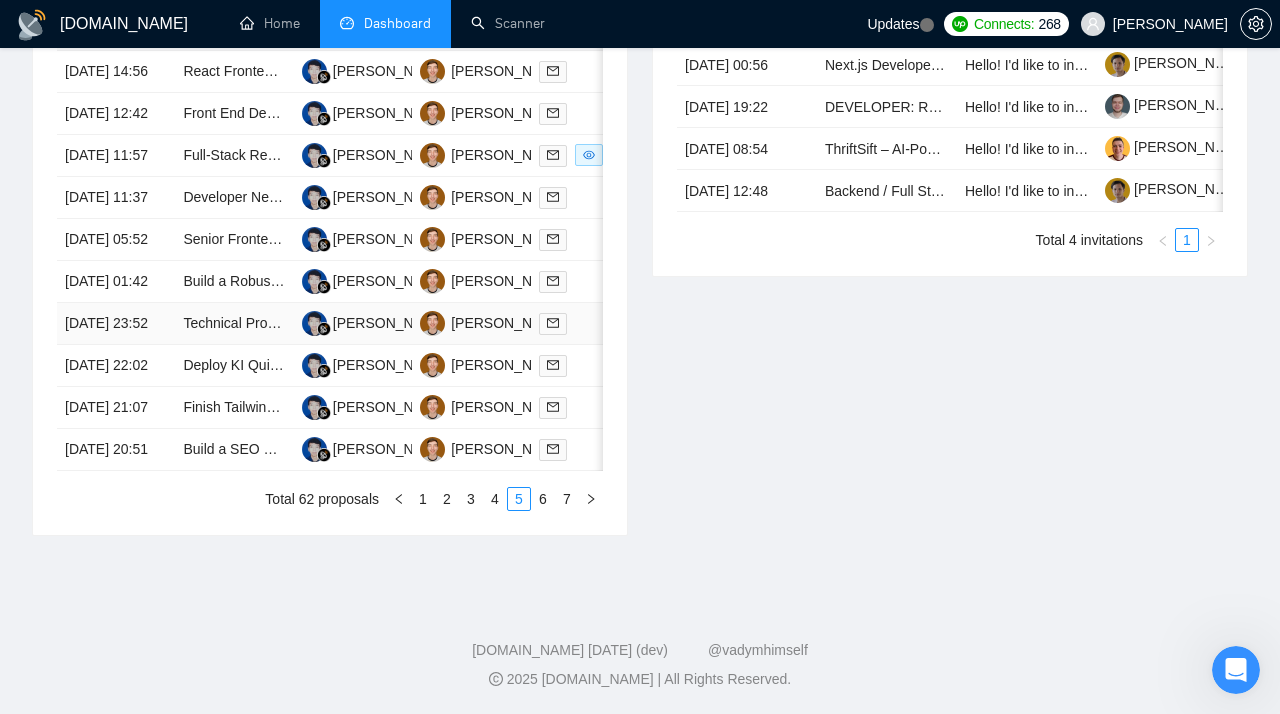 scroll, scrollTop: 1102, scrollLeft: 0, axis: vertical 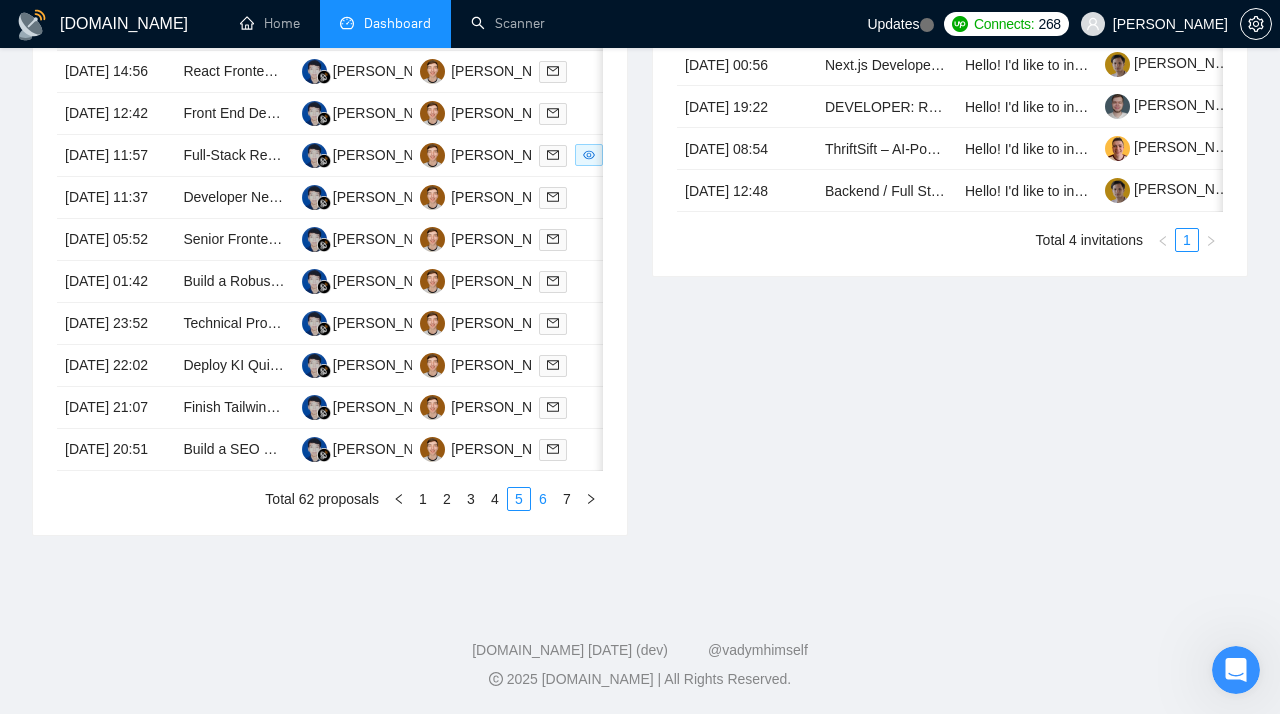 click on "6" at bounding box center (543, 499) 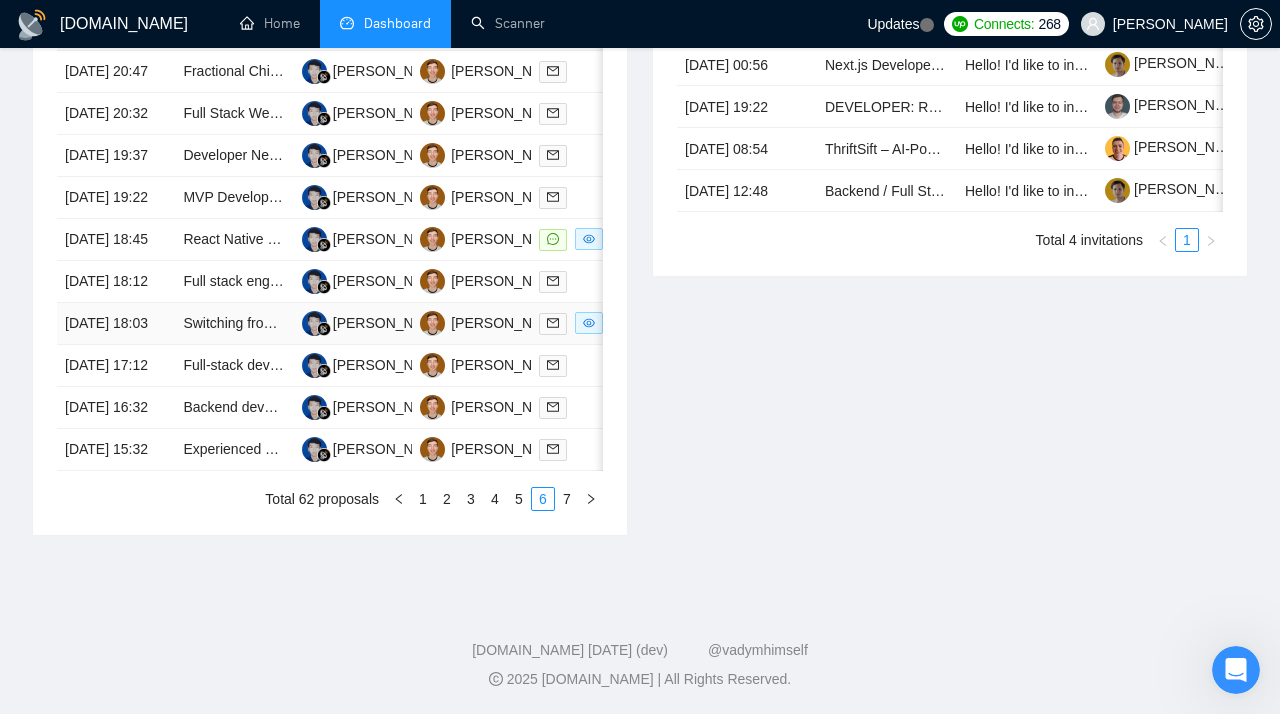 scroll, scrollTop: 1014, scrollLeft: 0, axis: vertical 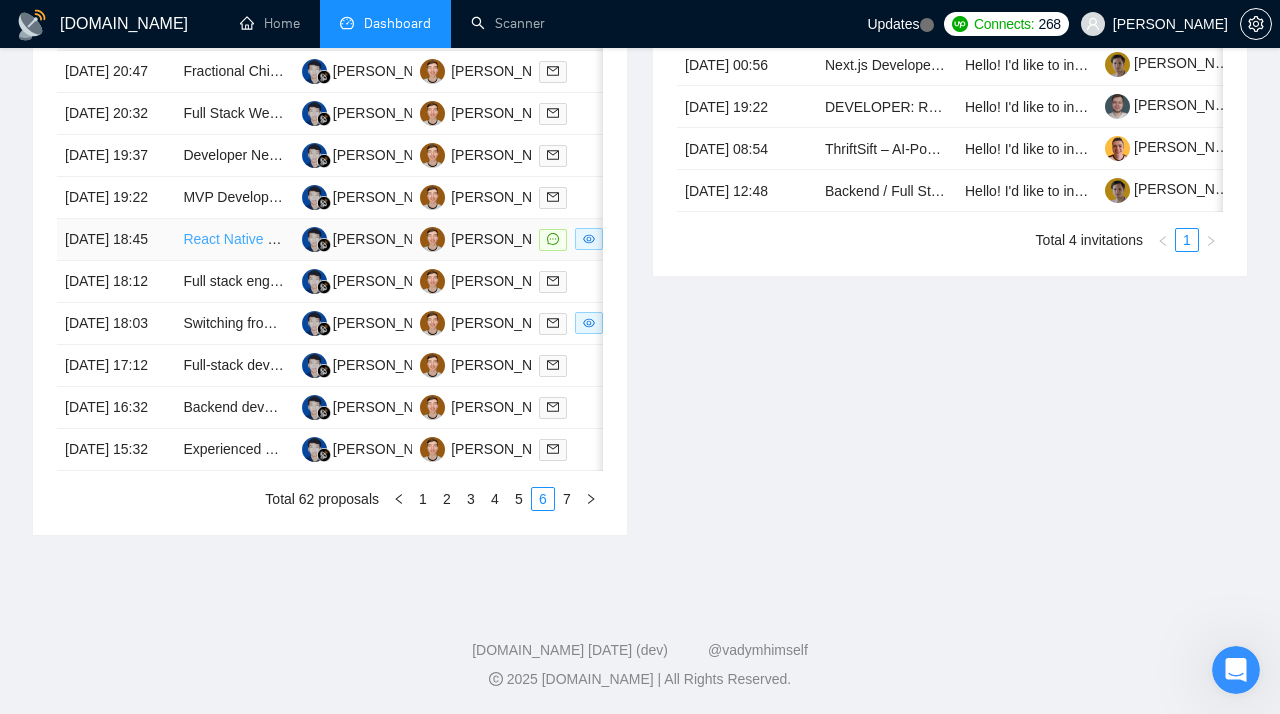 click on "React Native Mobile App" at bounding box center [259, 239] 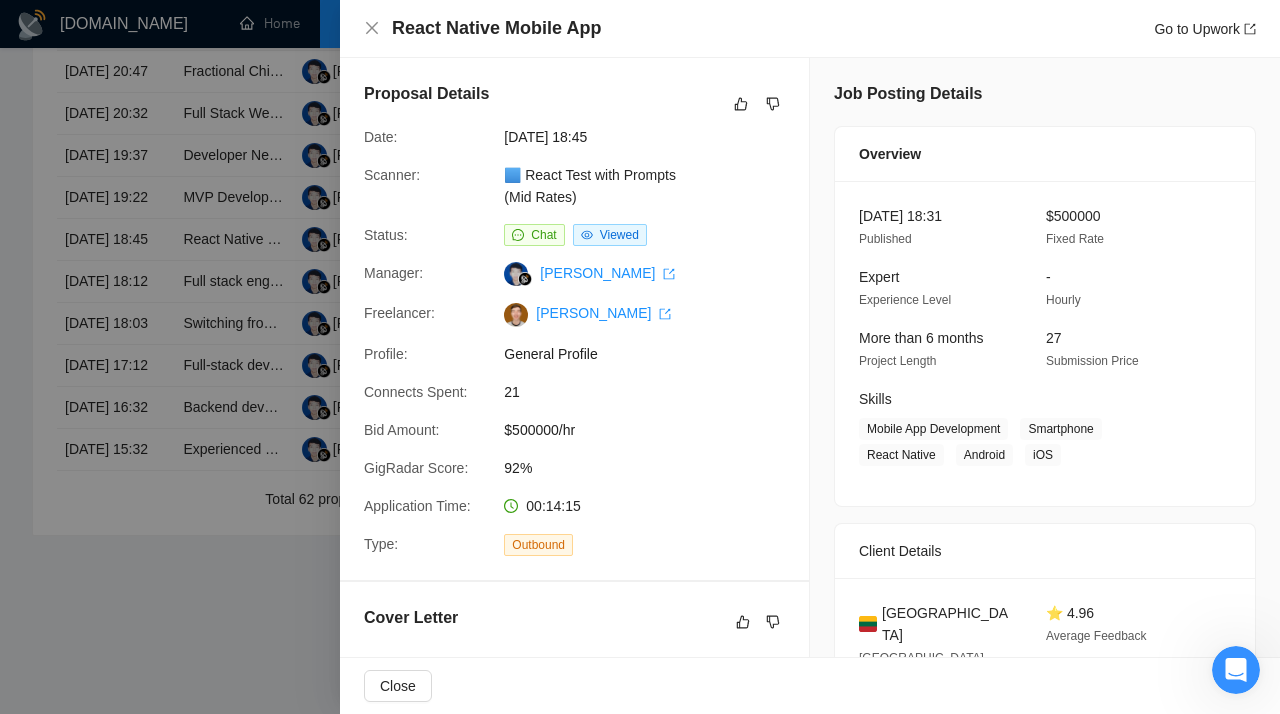 click at bounding box center (640, 357) 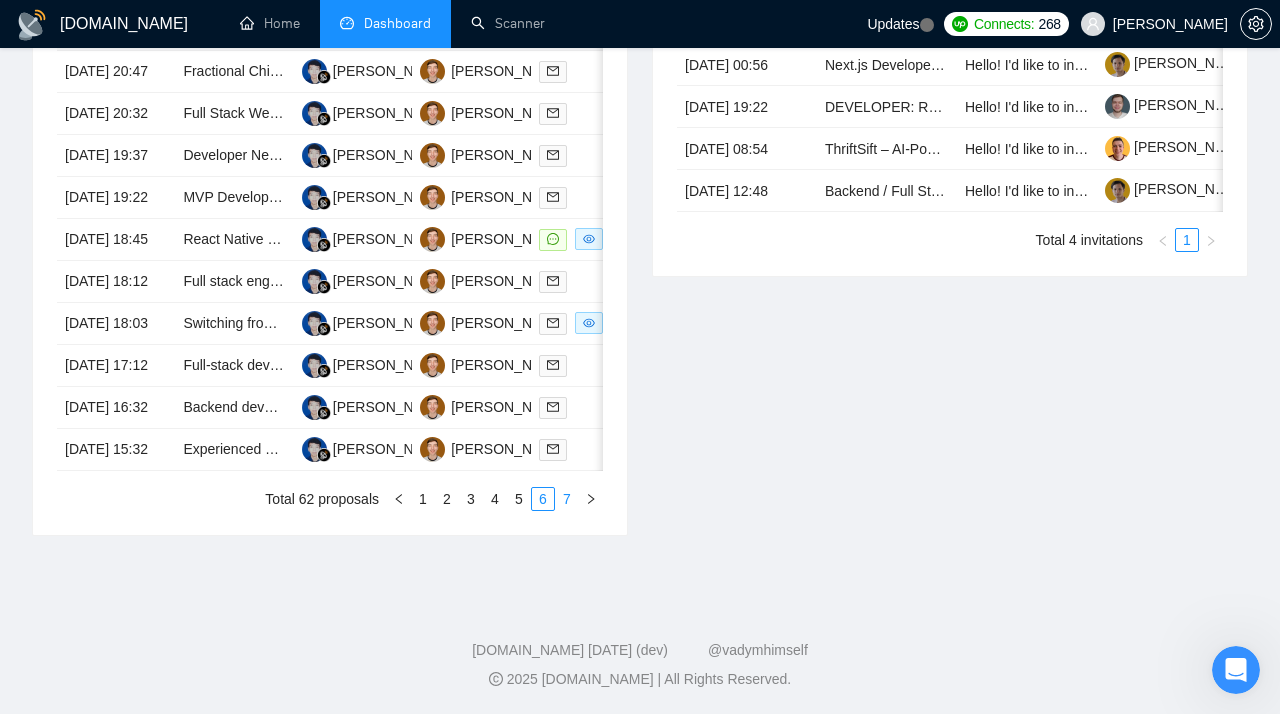 click on "7" at bounding box center (567, 499) 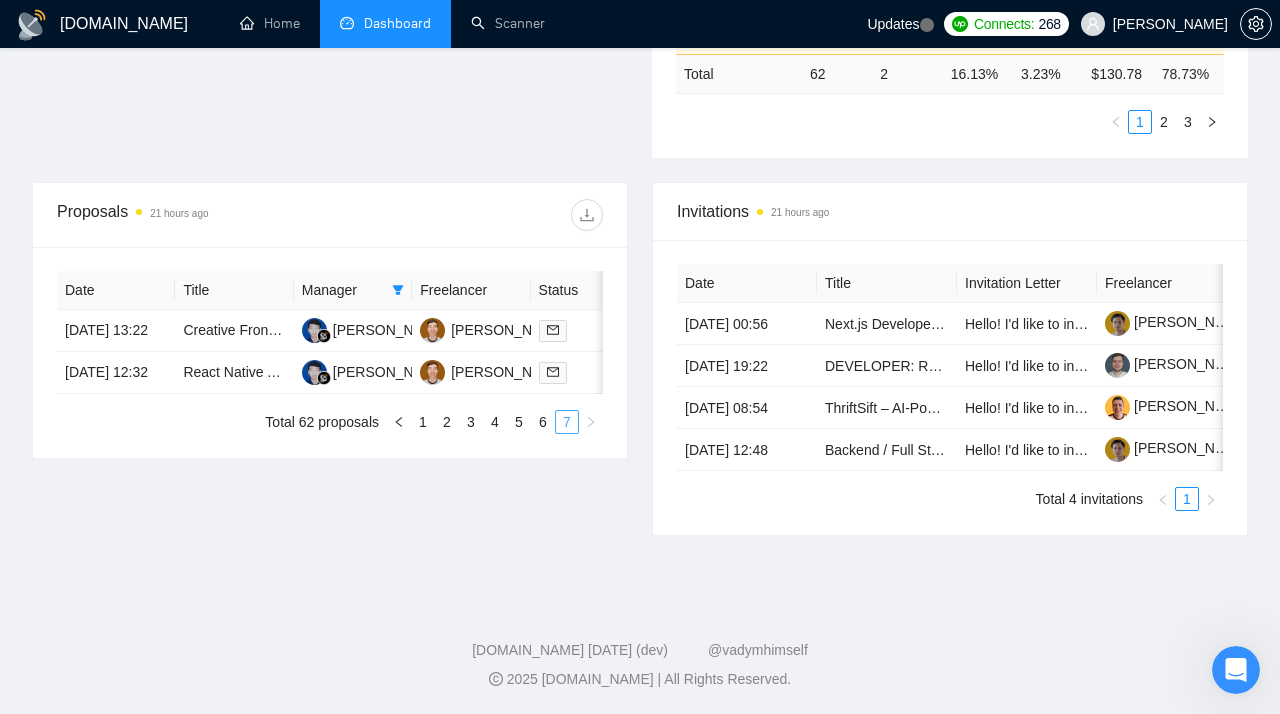 scroll, scrollTop: 762, scrollLeft: 0, axis: vertical 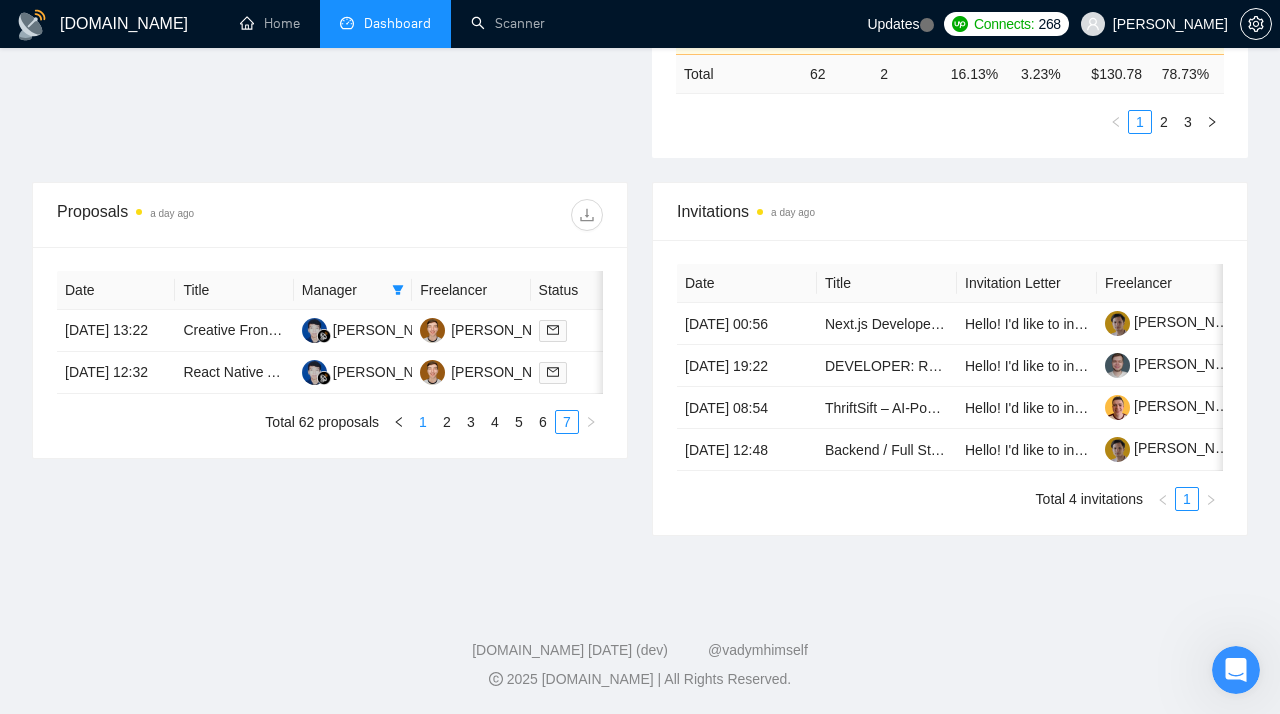 click on "1" at bounding box center (423, 422) 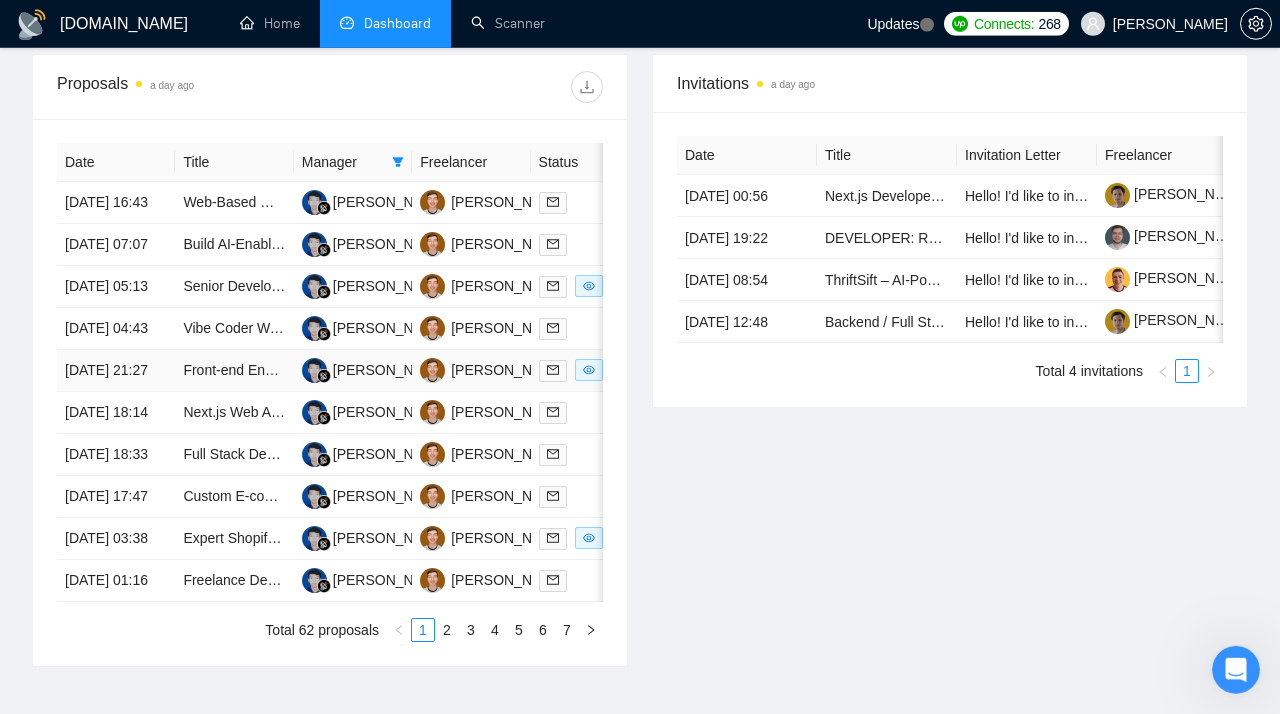 scroll, scrollTop: 765, scrollLeft: 0, axis: vertical 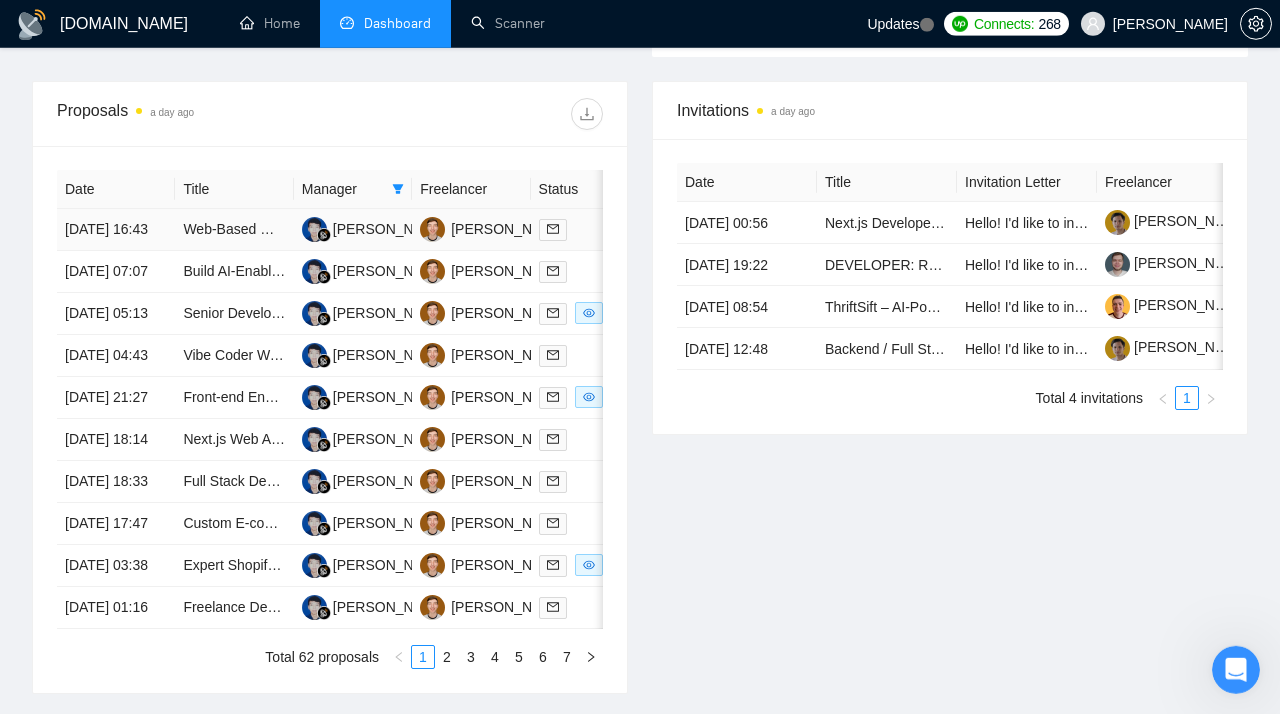 click on "[DATE] 16:43" at bounding box center [116, 230] 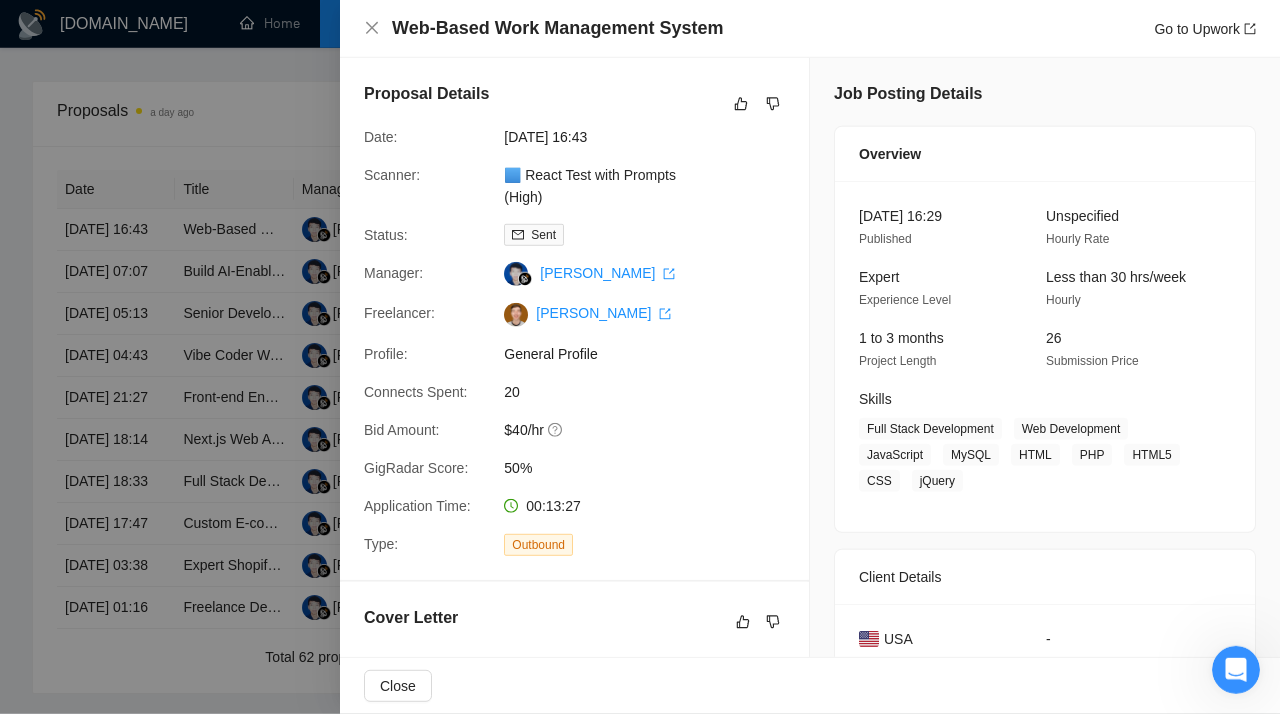 click at bounding box center [640, 357] 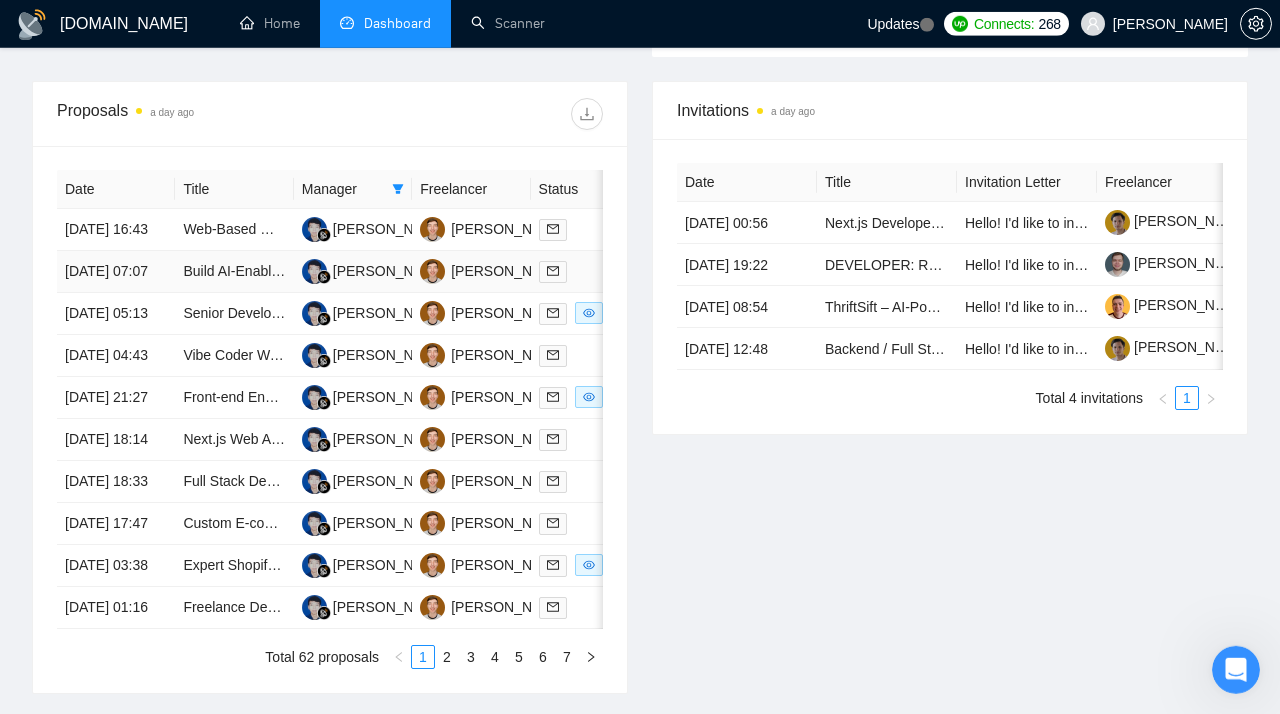 click on "[DATE] 07:07" at bounding box center [116, 272] 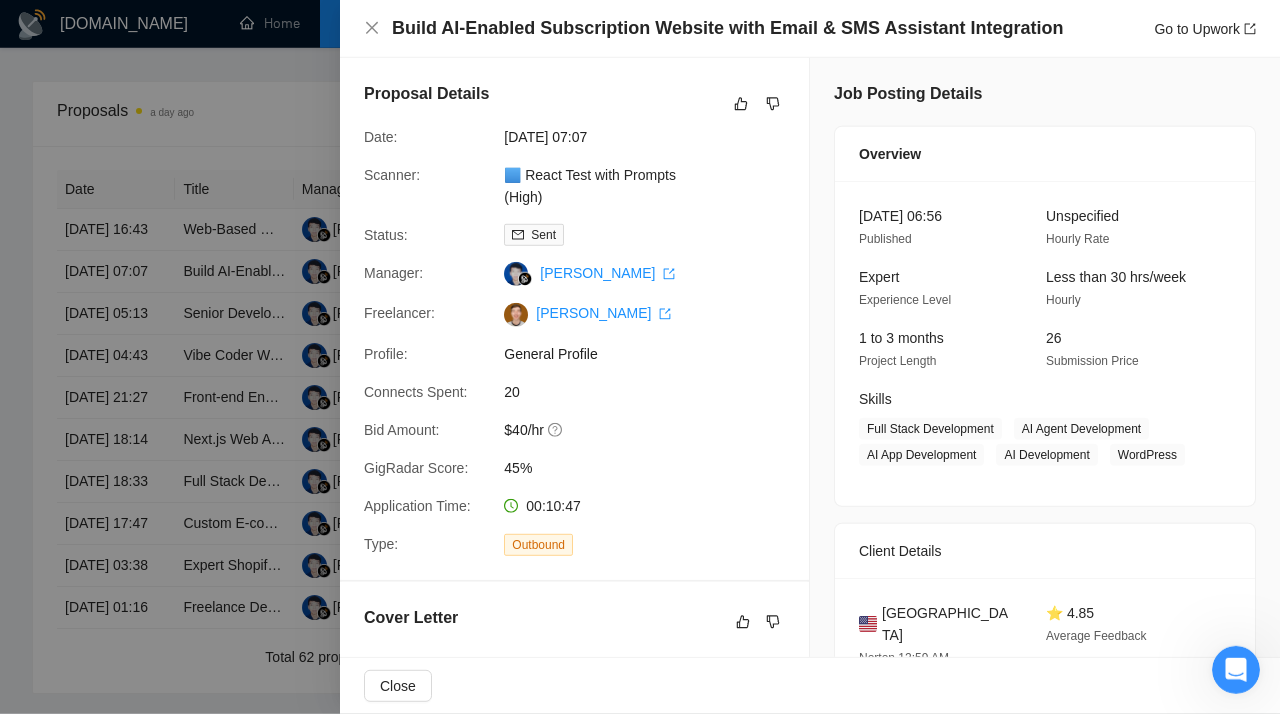 click at bounding box center [640, 357] 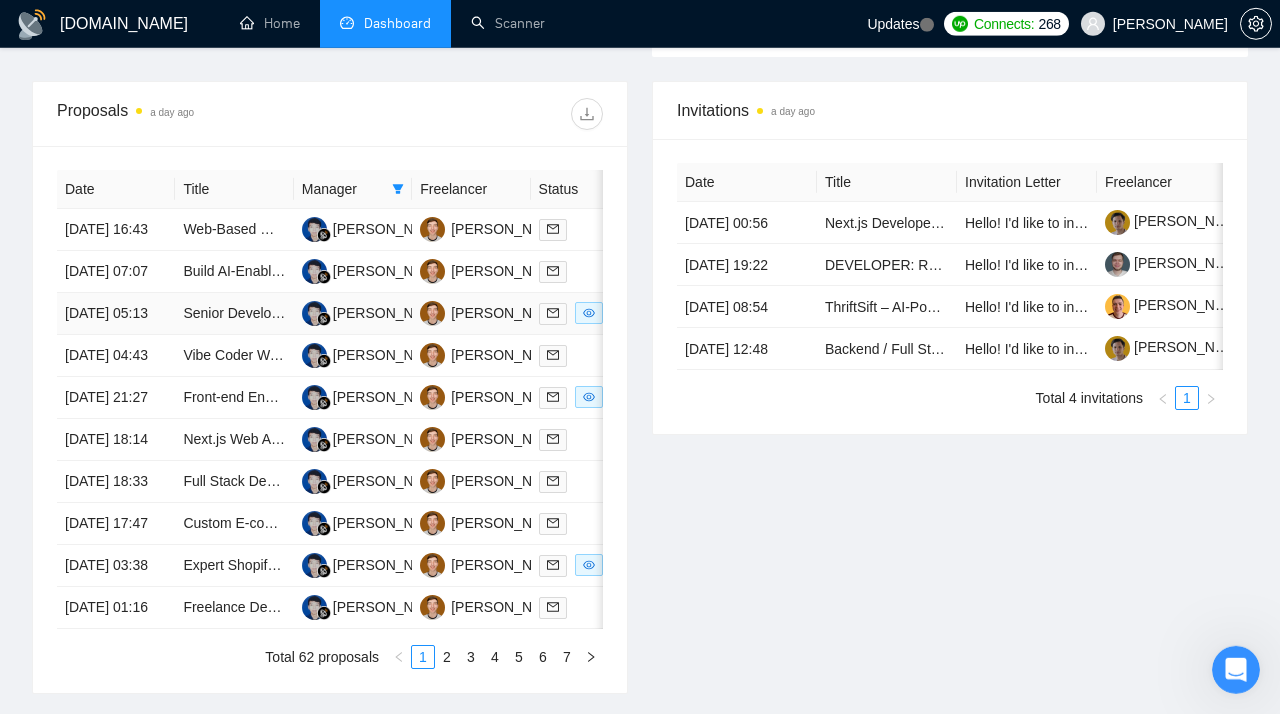 click on "[DATE] 05:13" at bounding box center (116, 314) 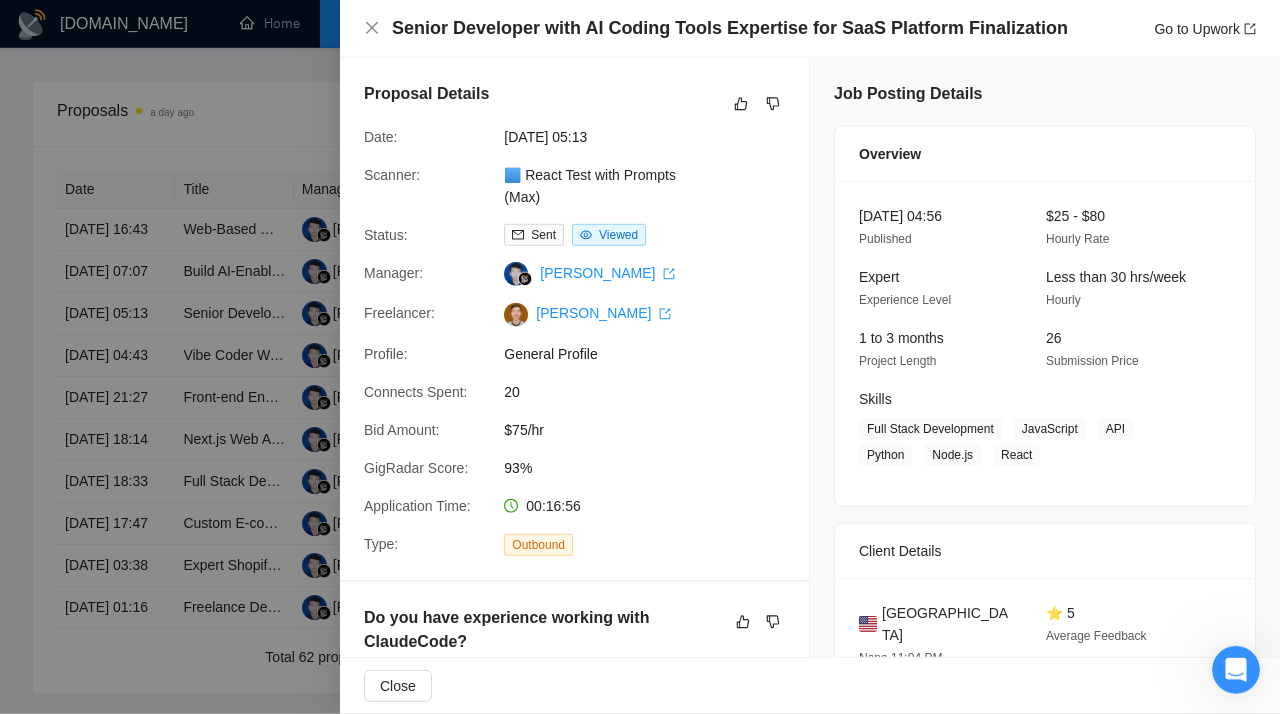 click at bounding box center (640, 357) 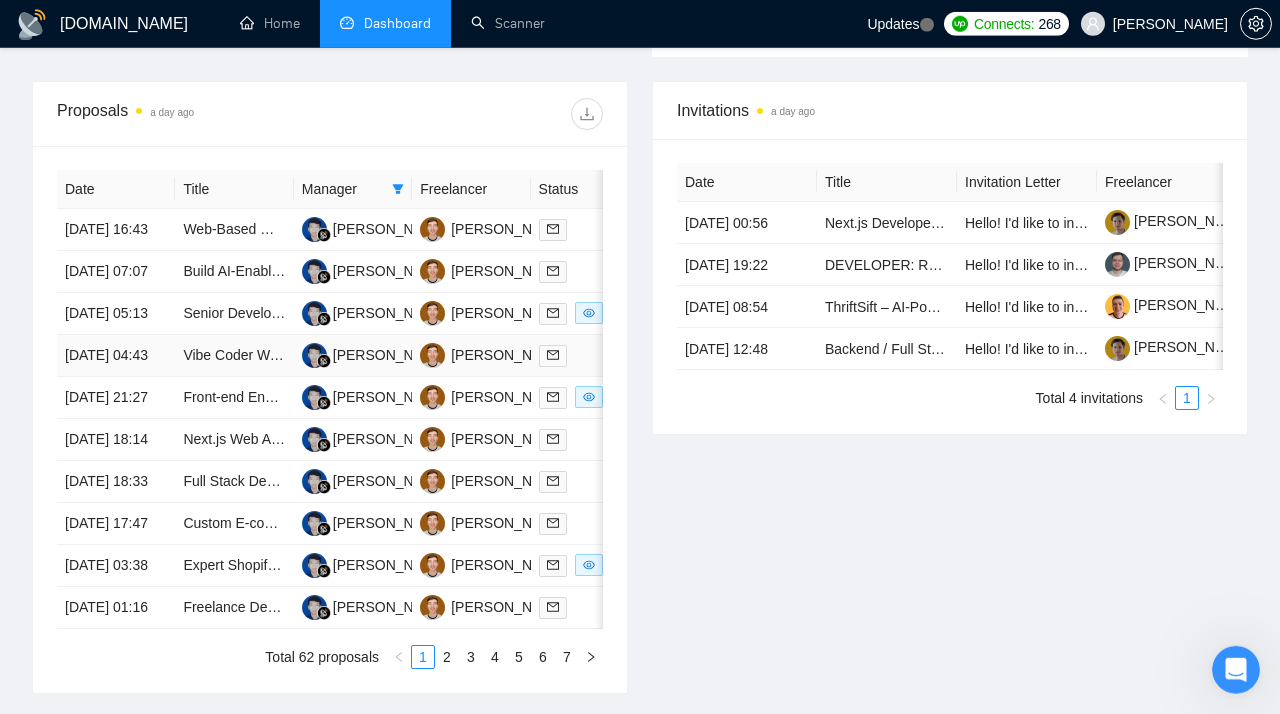 click on "[DATE] 04:43" at bounding box center (116, 356) 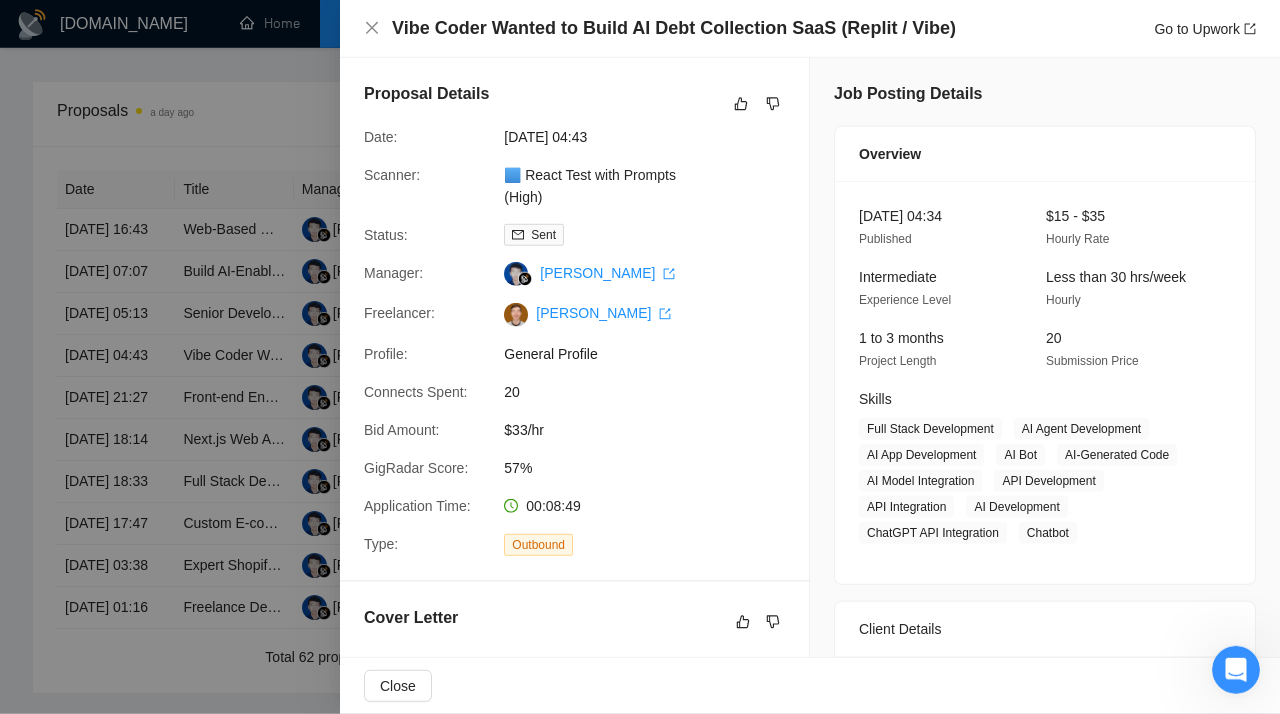 click at bounding box center [640, 357] 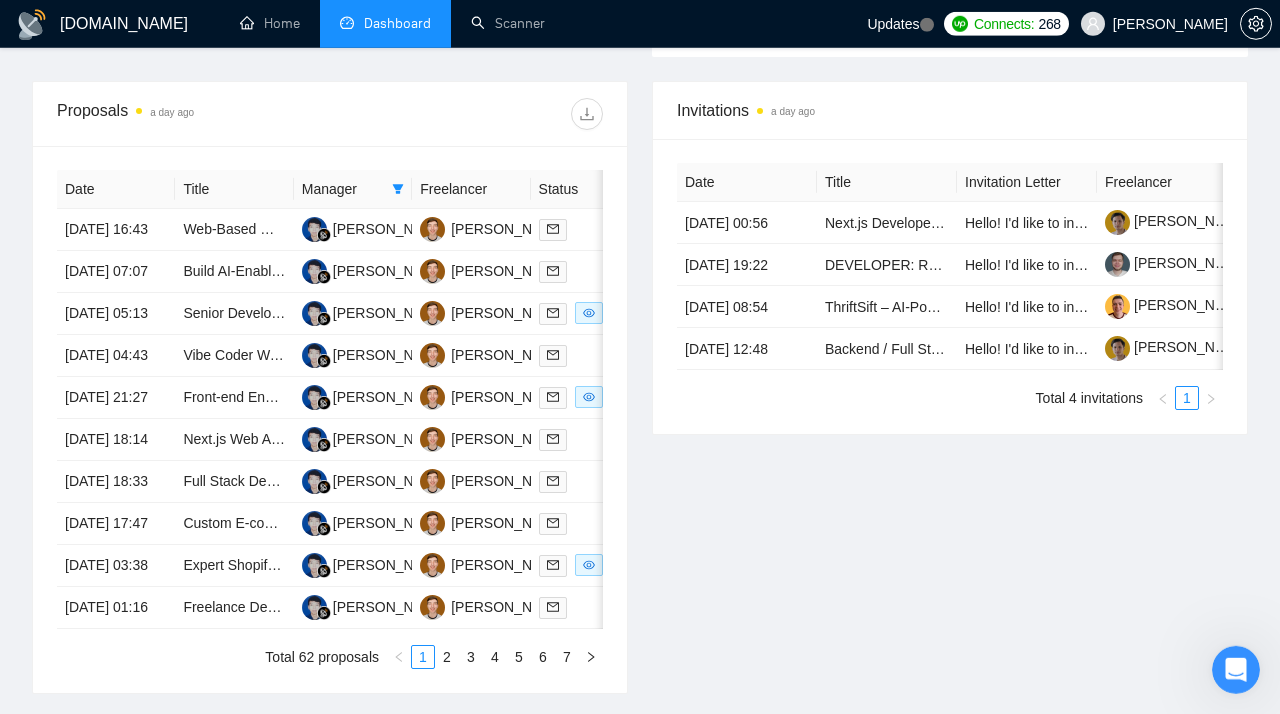 scroll, scrollTop: 870, scrollLeft: 0, axis: vertical 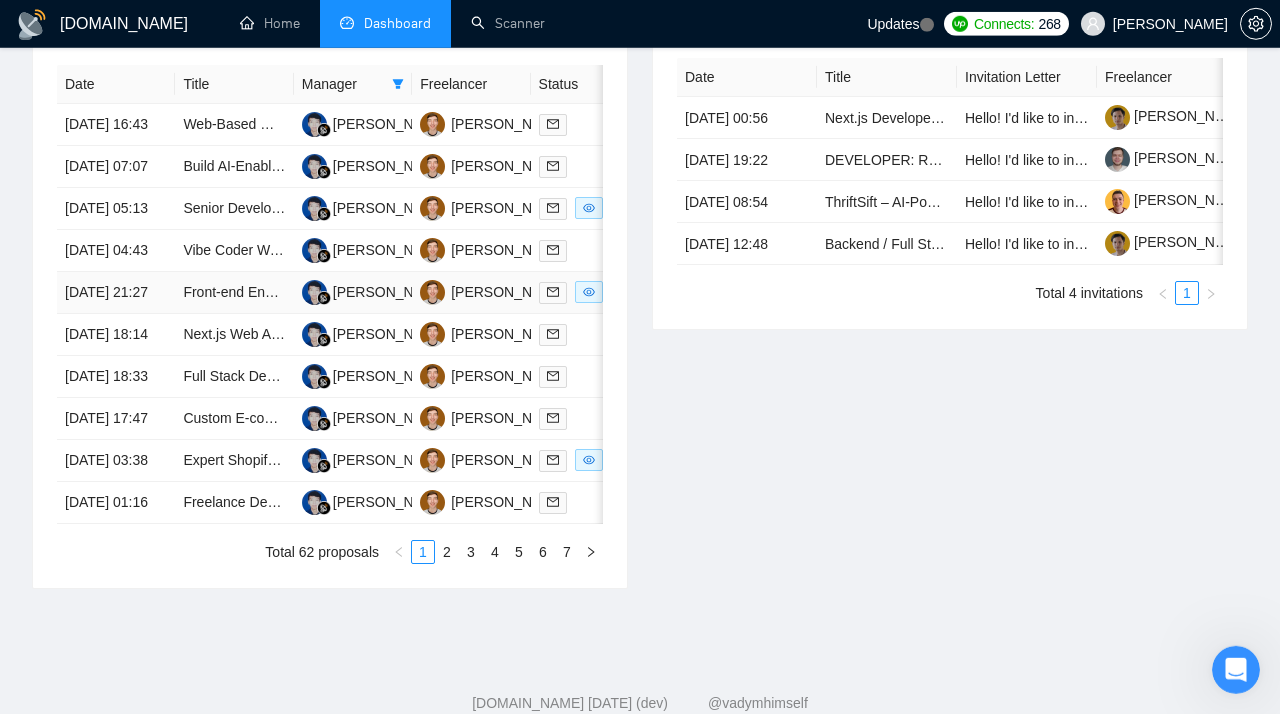 click on "[DATE] 21:27" at bounding box center (116, 293) 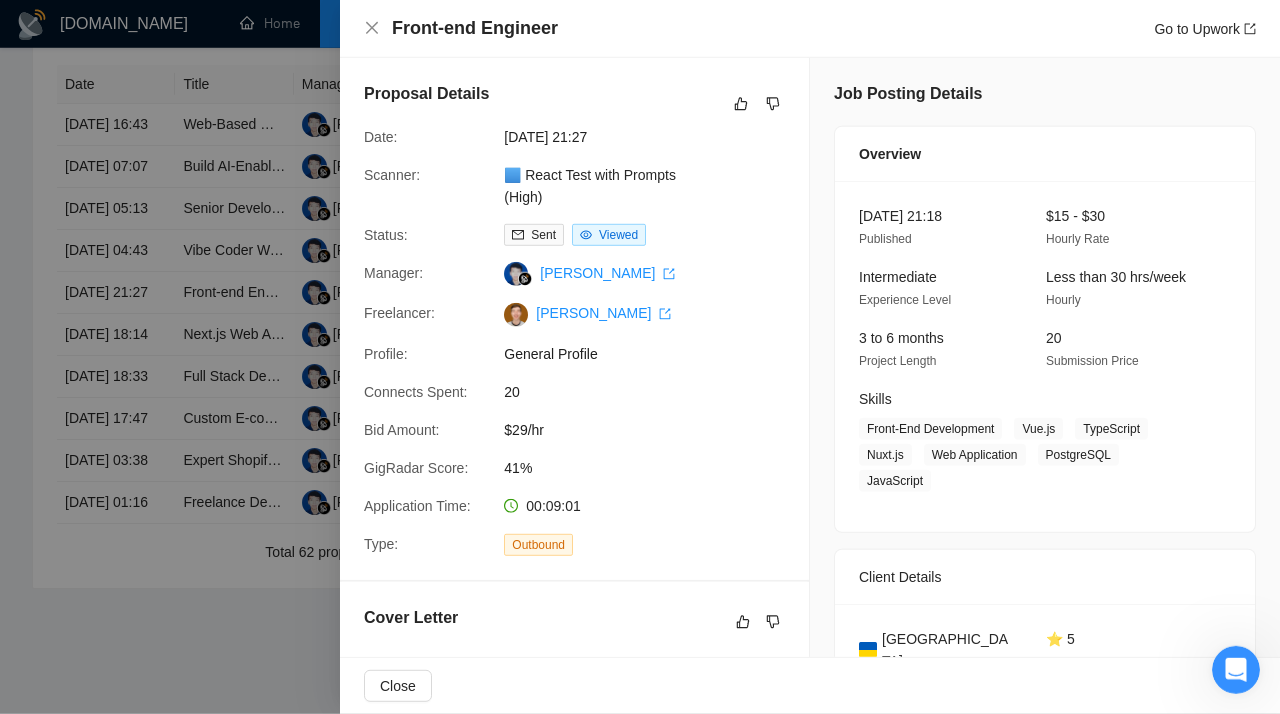 click at bounding box center (640, 357) 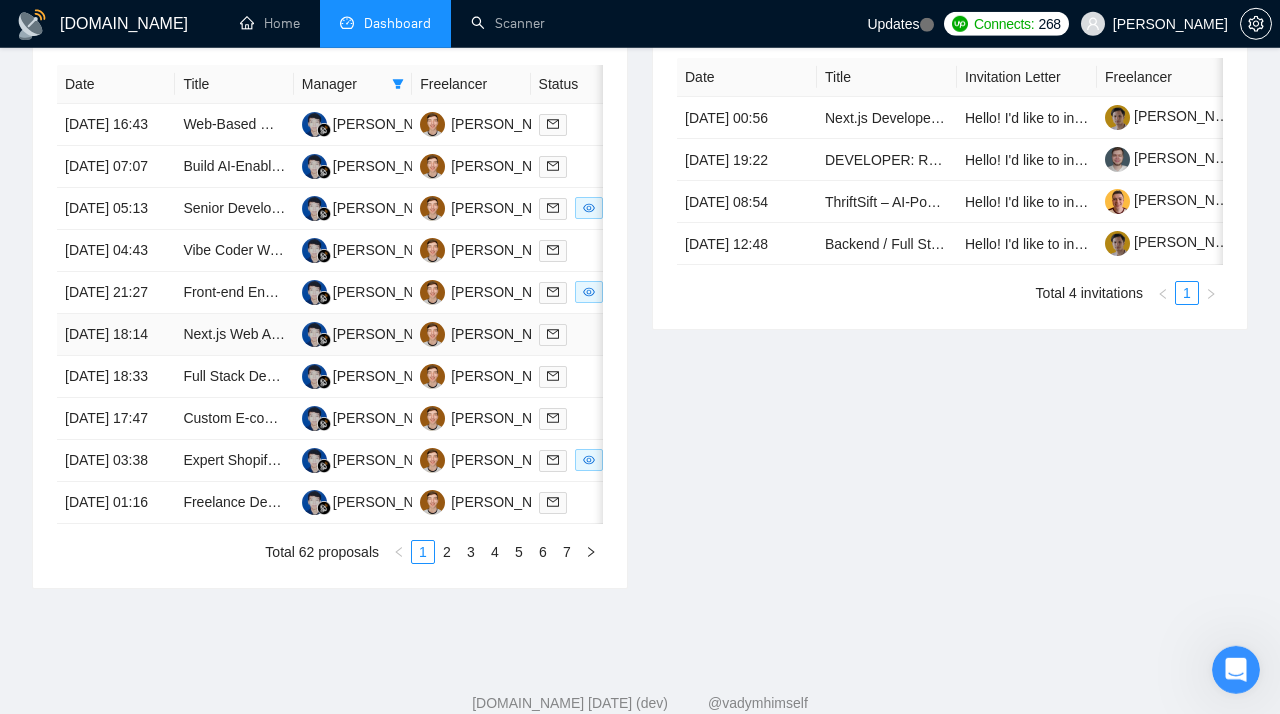 click on "[DATE] 18:14" at bounding box center (116, 335) 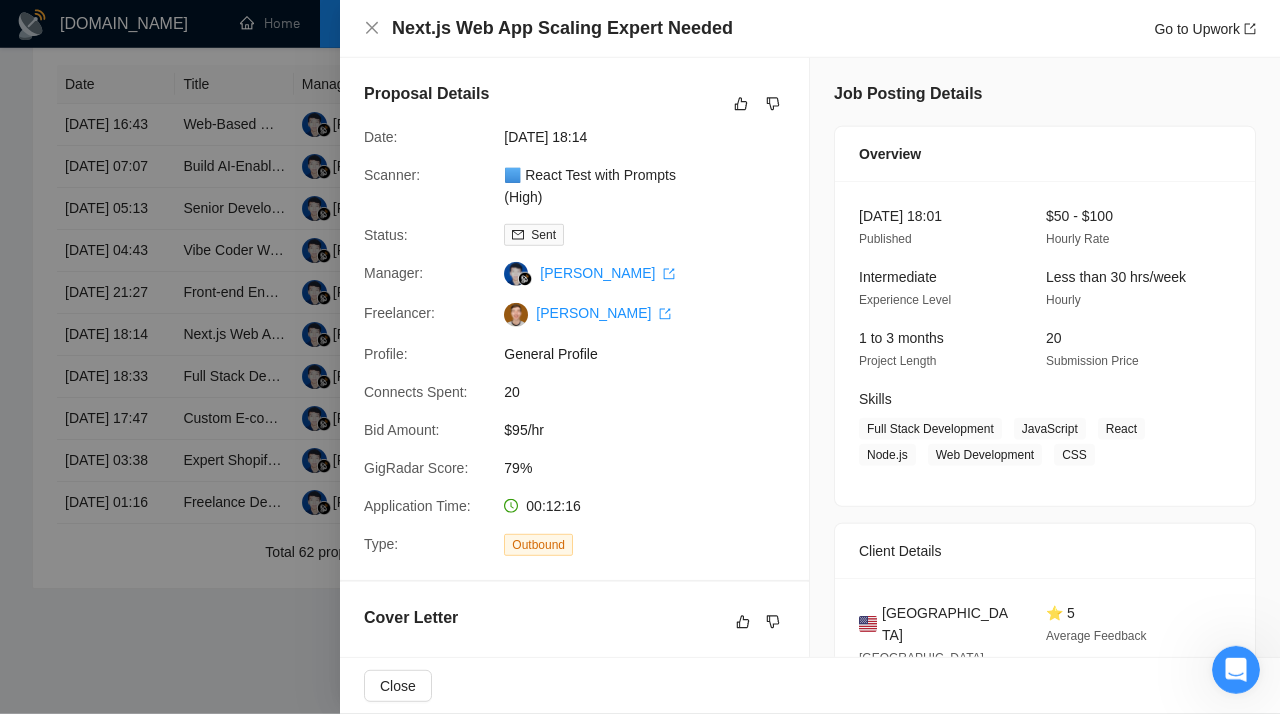 click at bounding box center (640, 357) 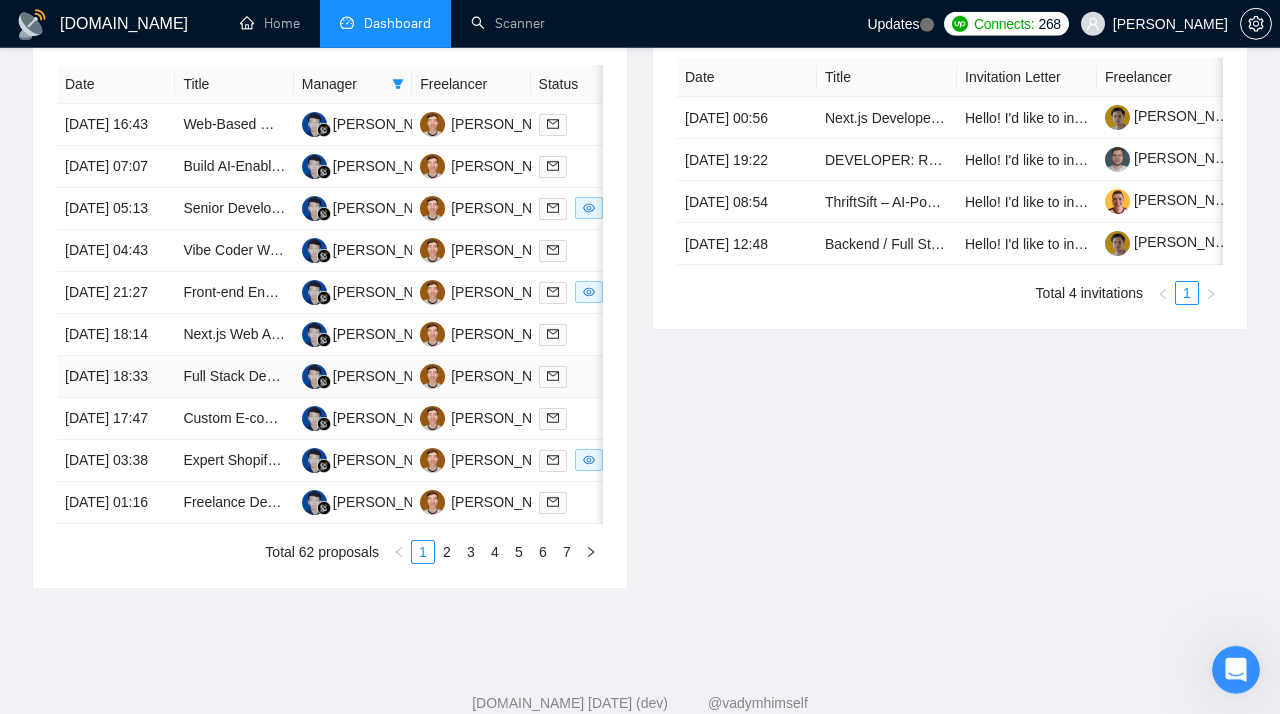 click on "[DATE] 18:33" at bounding box center (116, 377) 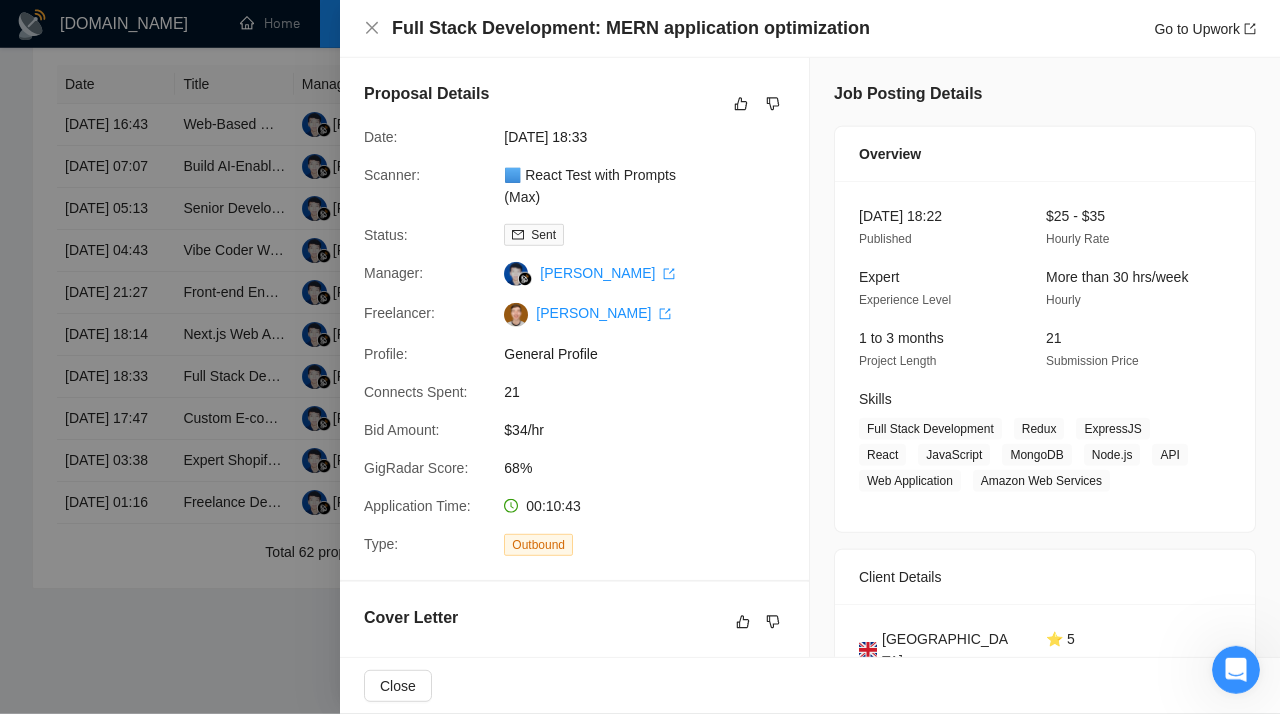 click at bounding box center (640, 357) 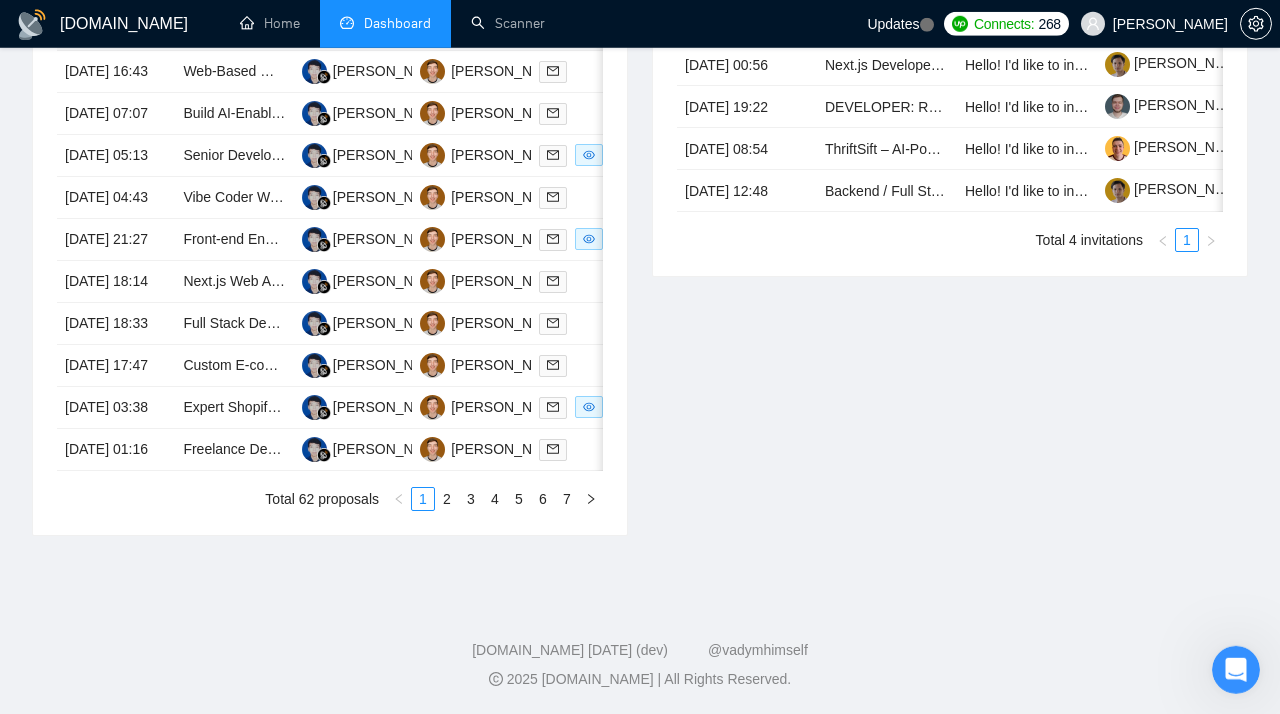 scroll, scrollTop: 998, scrollLeft: 0, axis: vertical 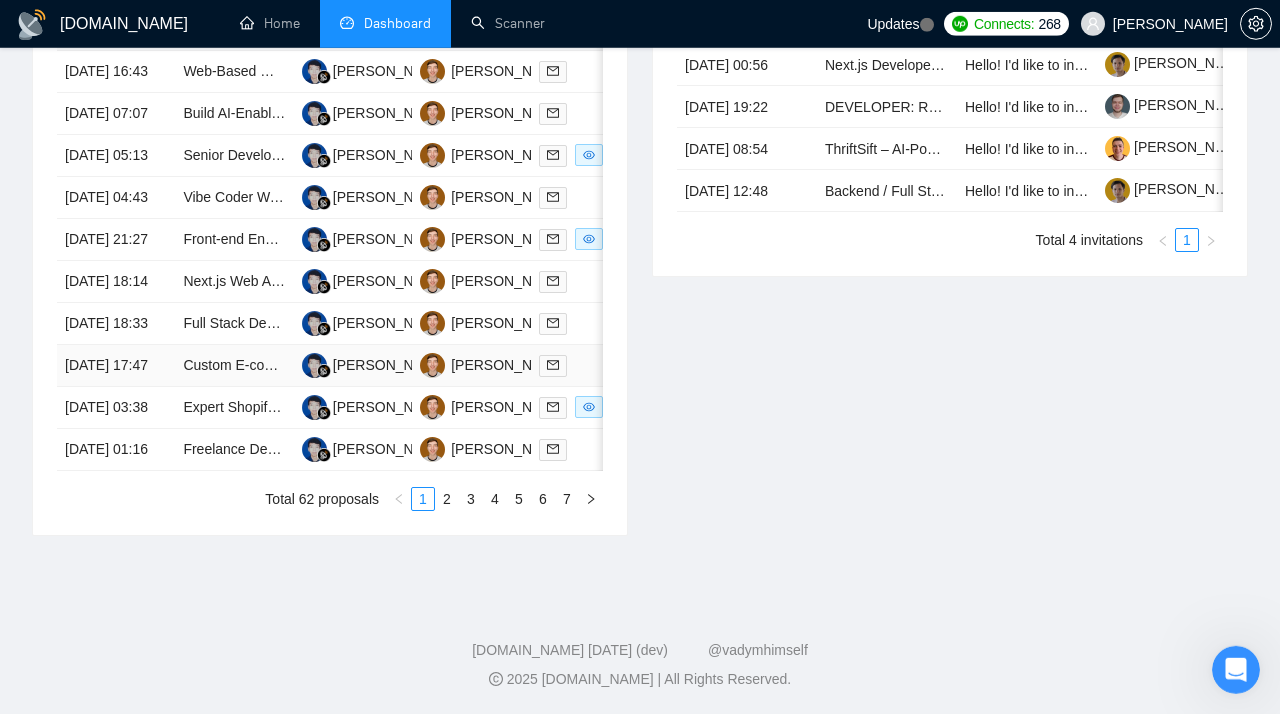 click on "[DATE] 17:47" at bounding box center (116, 366) 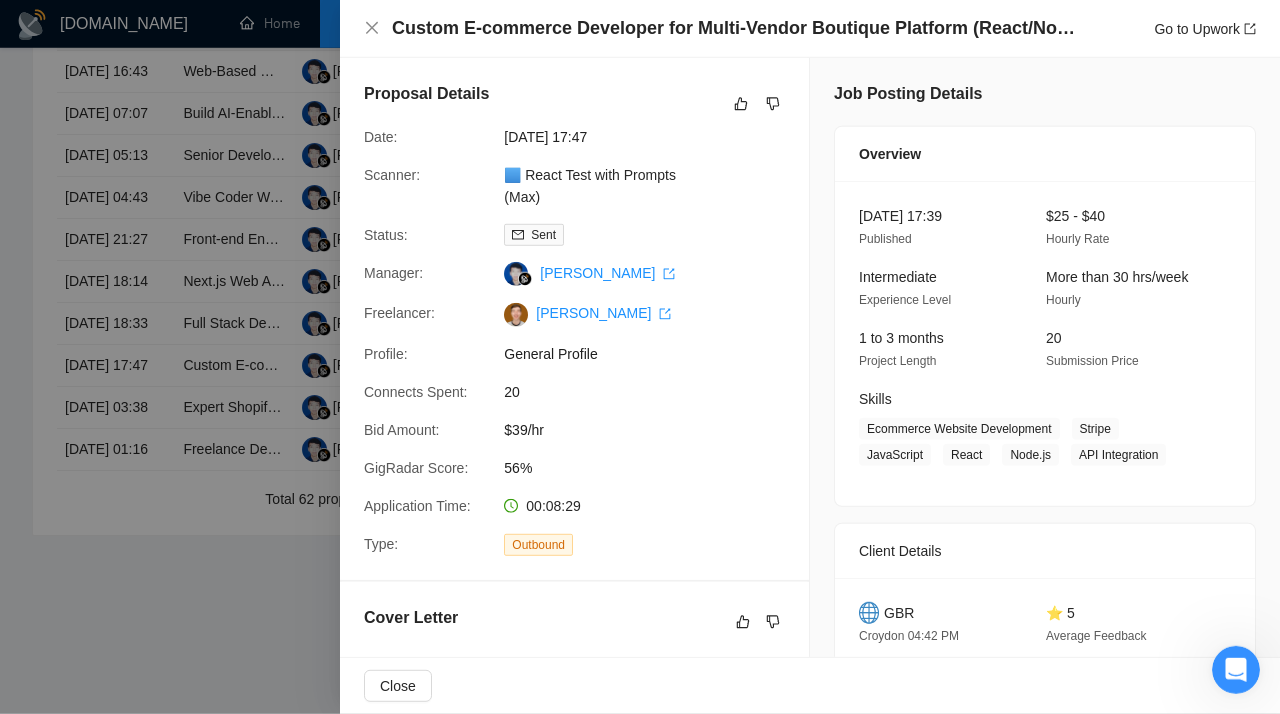 click at bounding box center [640, 357] 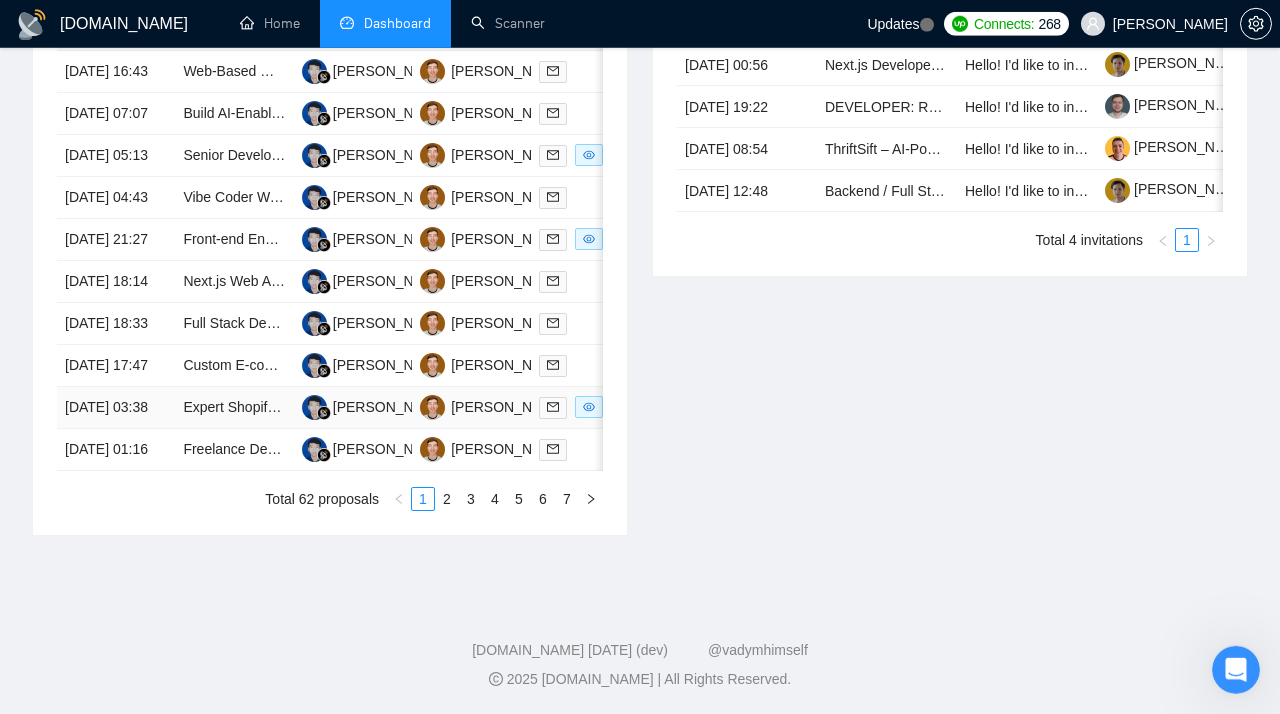 click on "[DATE] 03:38" at bounding box center [116, 408] 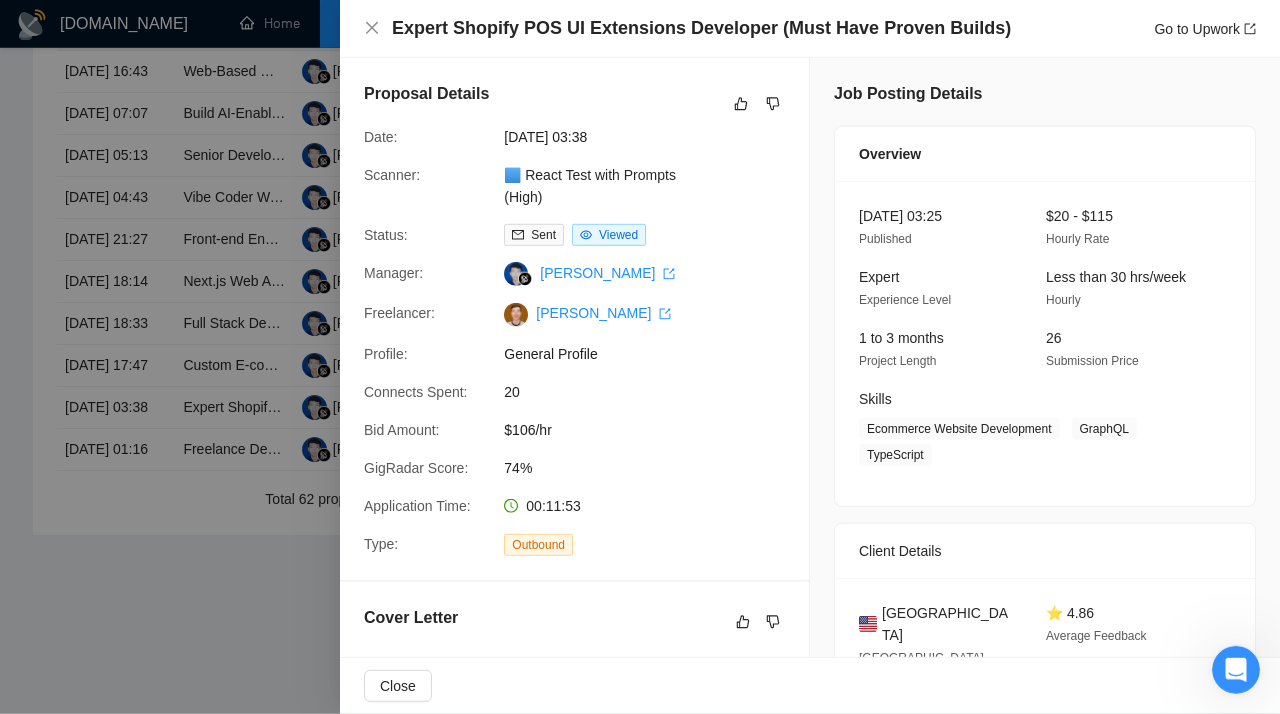 click at bounding box center [640, 357] 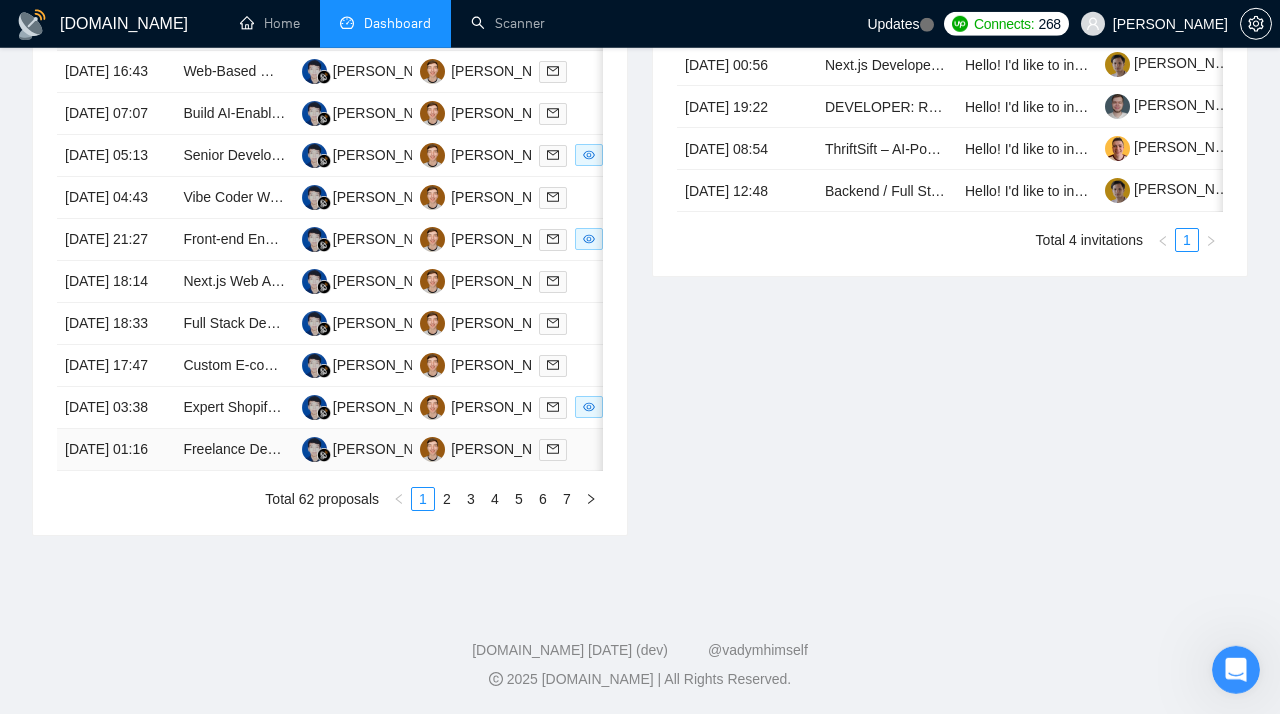 click on "[DATE] 01:16" at bounding box center (116, 450) 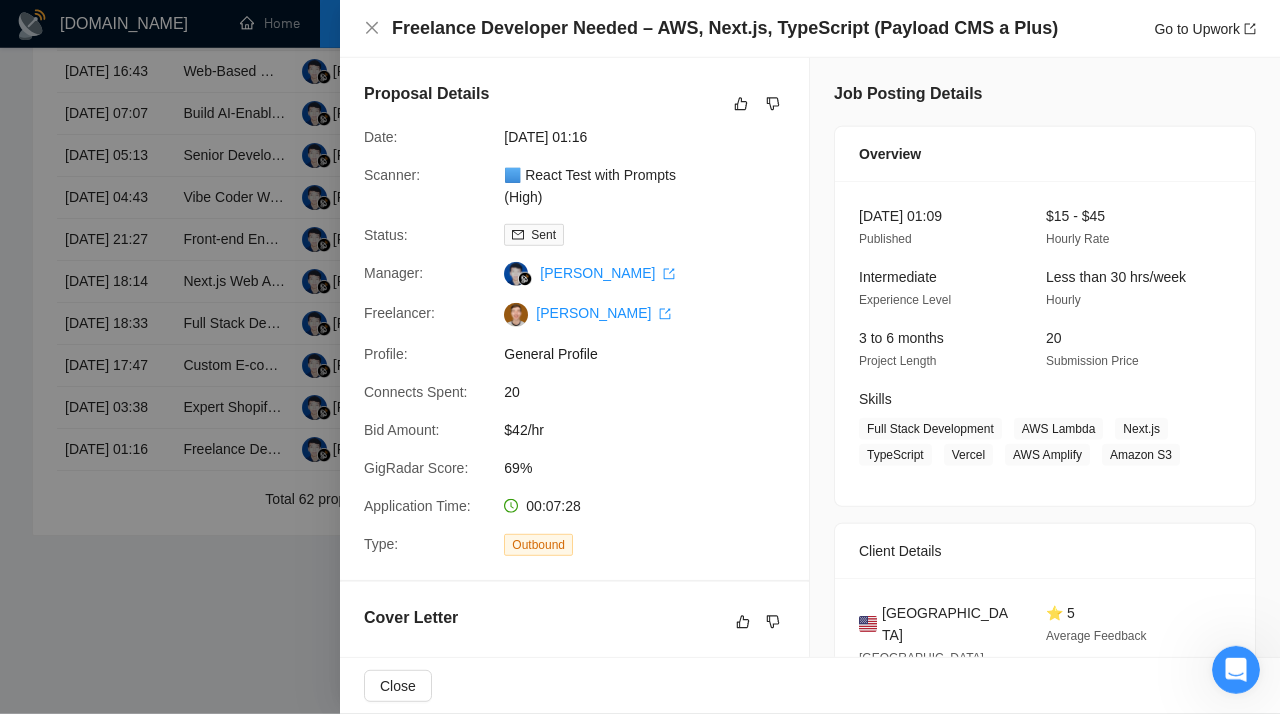 click at bounding box center (640, 357) 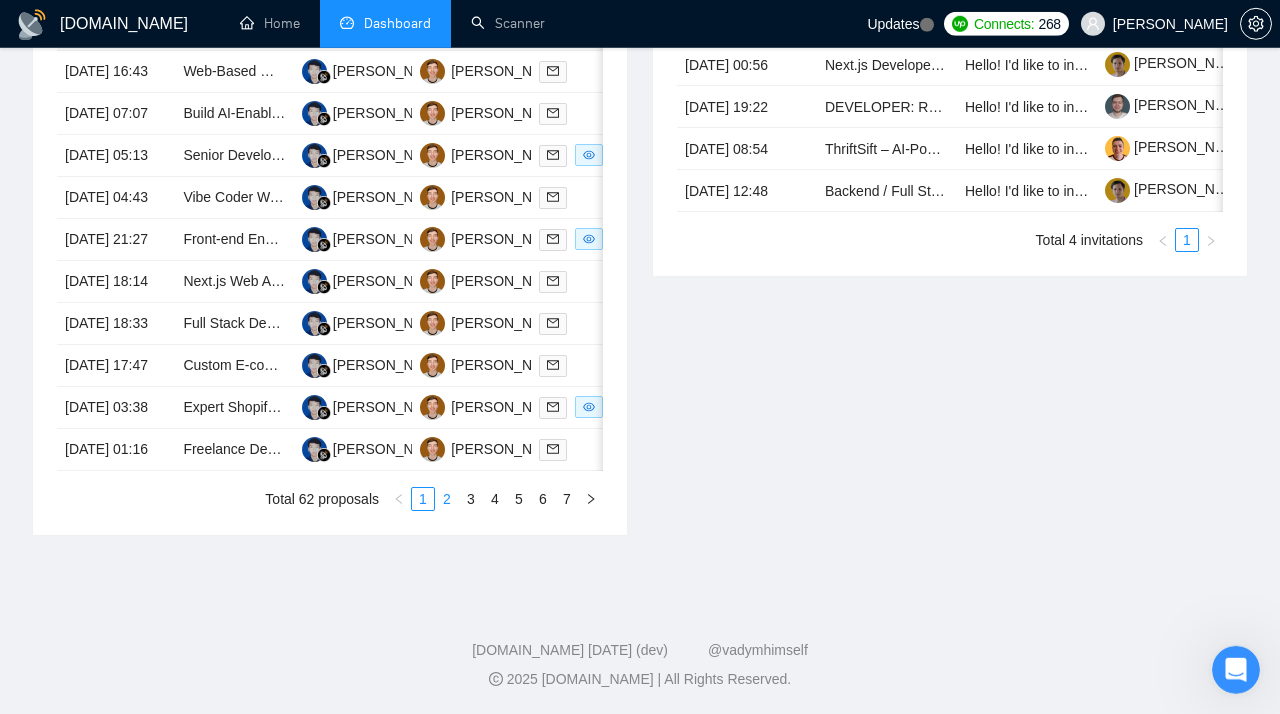 click on "2" at bounding box center (447, 499) 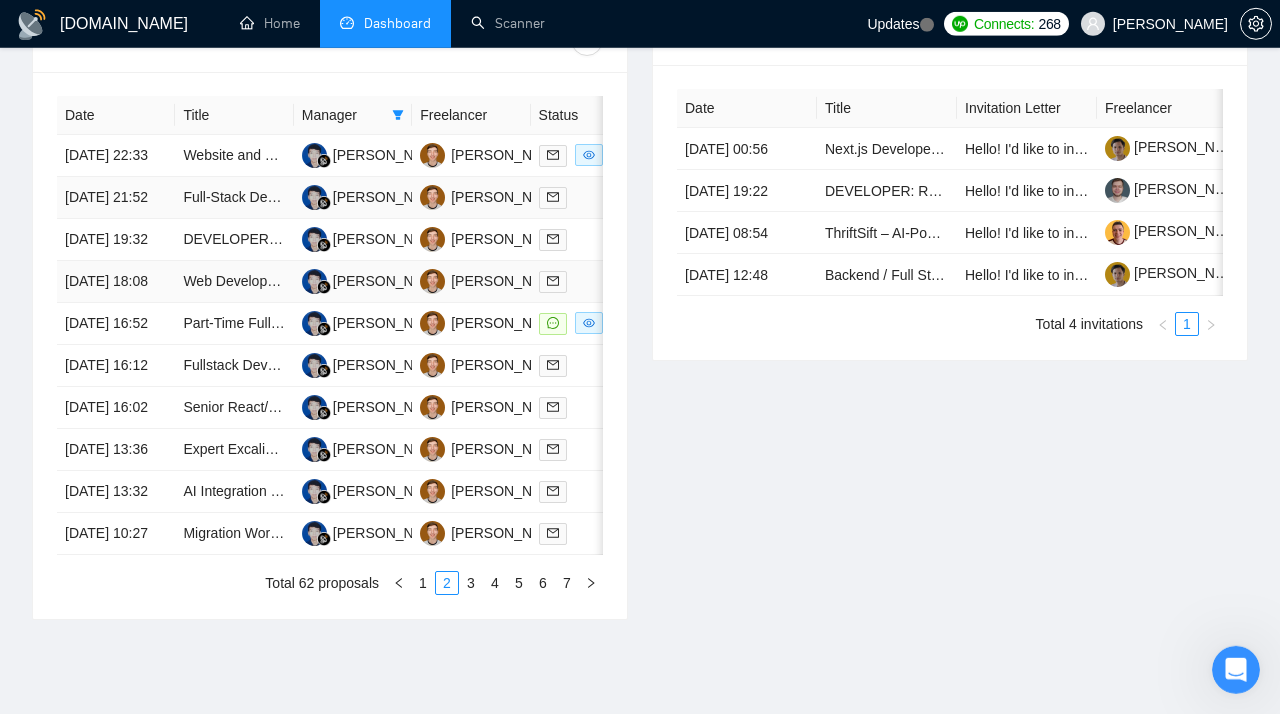 scroll, scrollTop: 821, scrollLeft: 0, axis: vertical 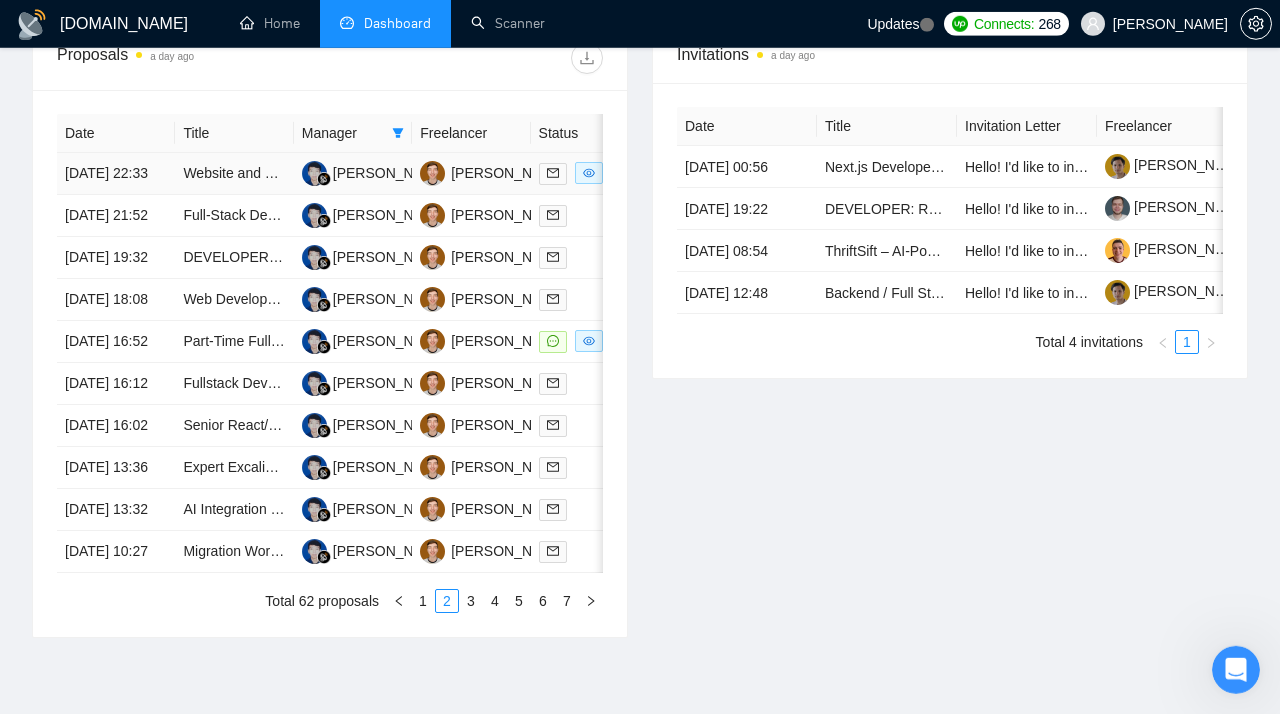click on "[DATE] 22:33" at bounding box center (116, 174) 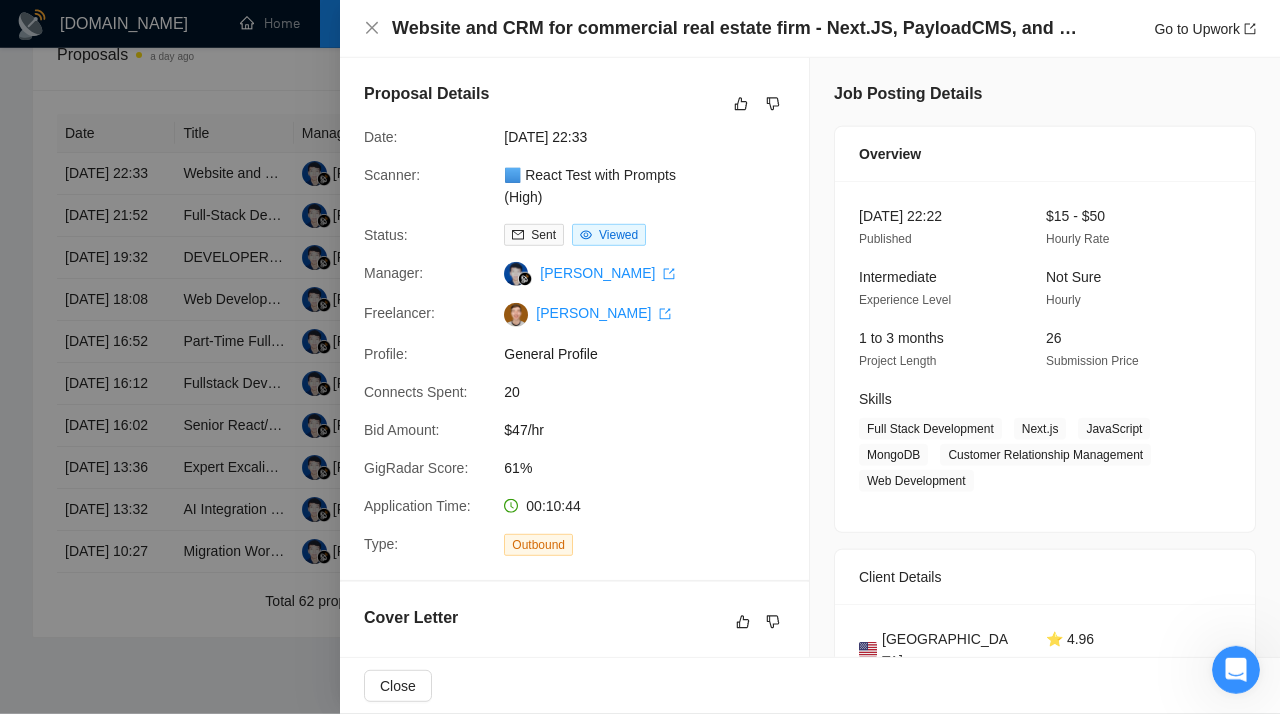 click at bounding box center (640, 357) 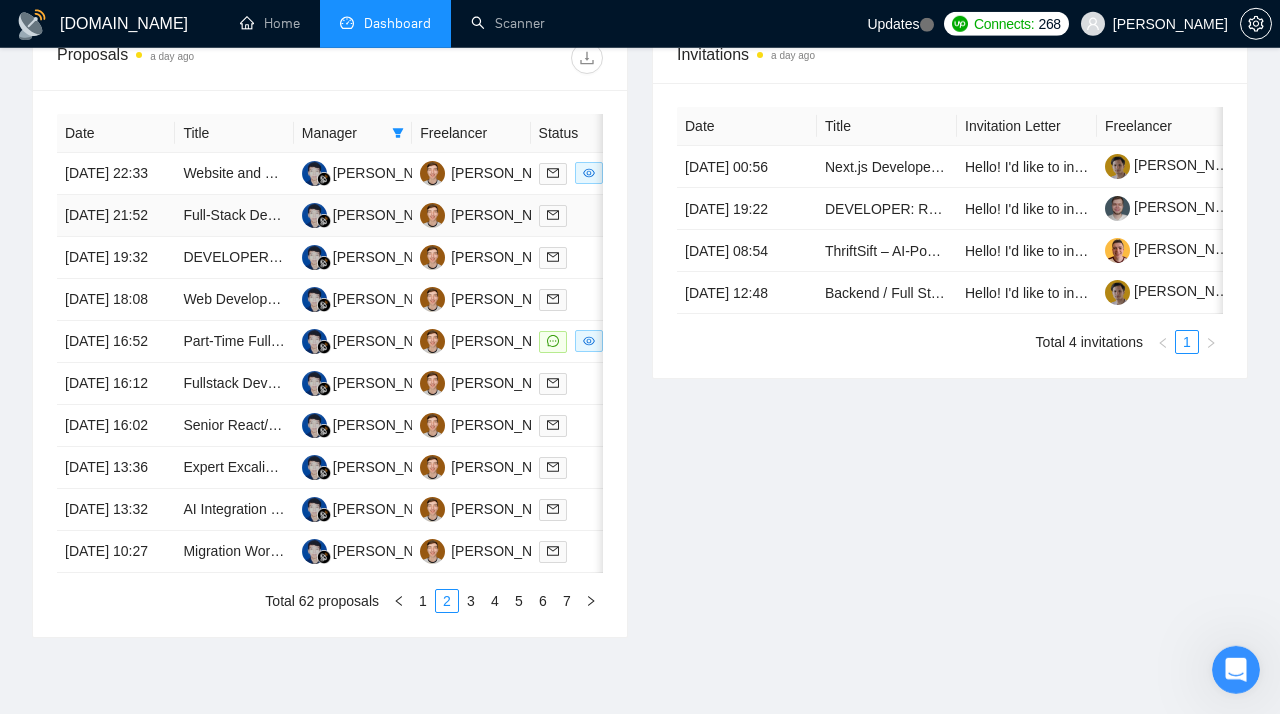 click on "[DATE] 21:52" at bounding box center [116, 216] 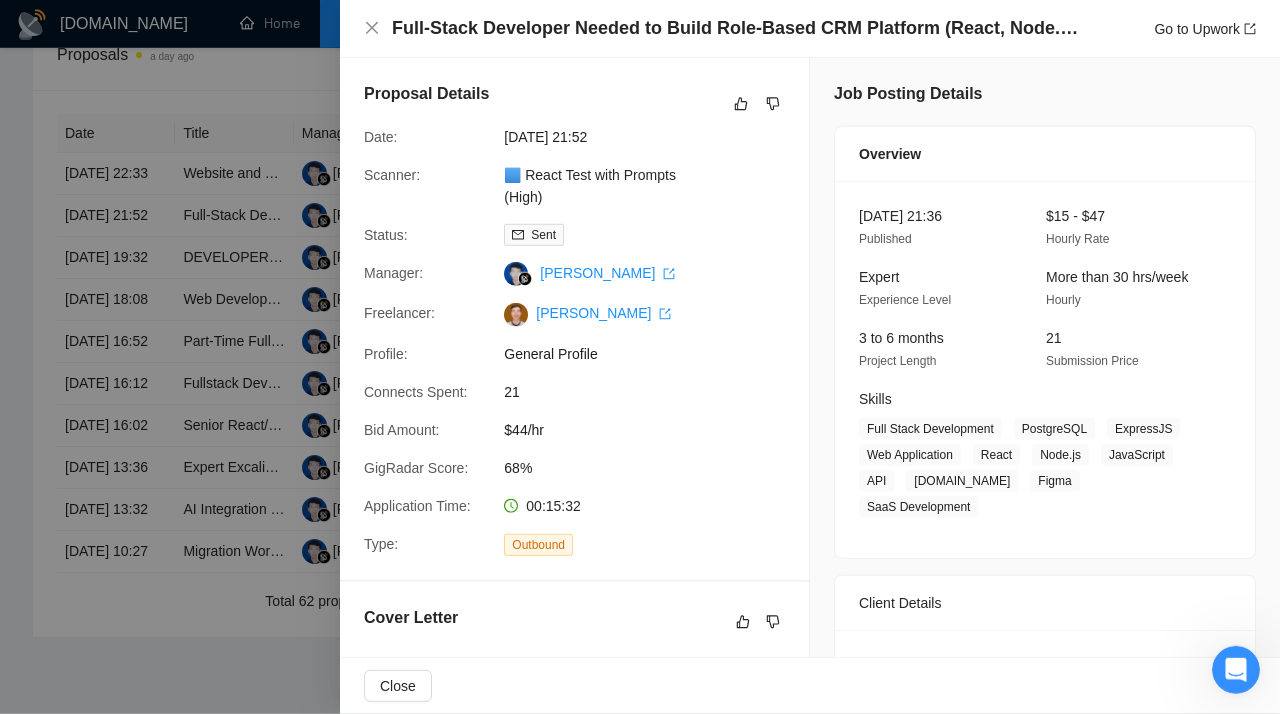 click at bounding box center (640, 357) 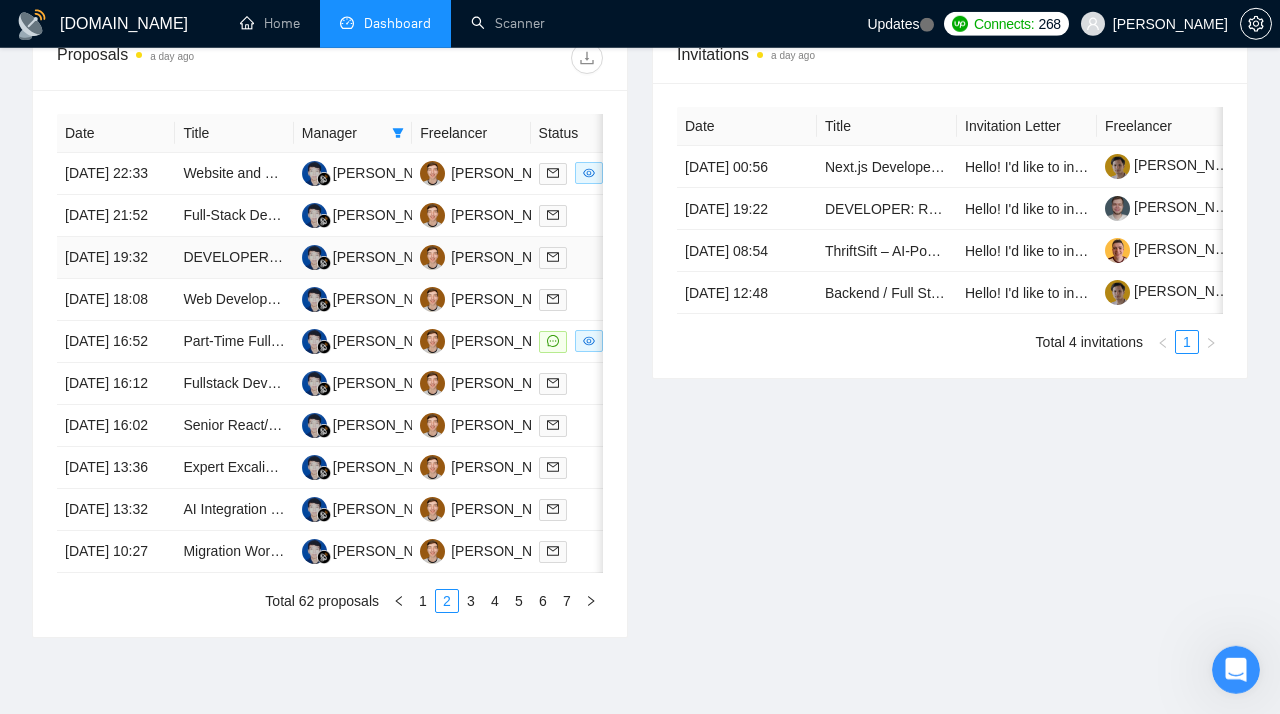 click on "[DATE] 19:32" at bounding box center (116, 258) 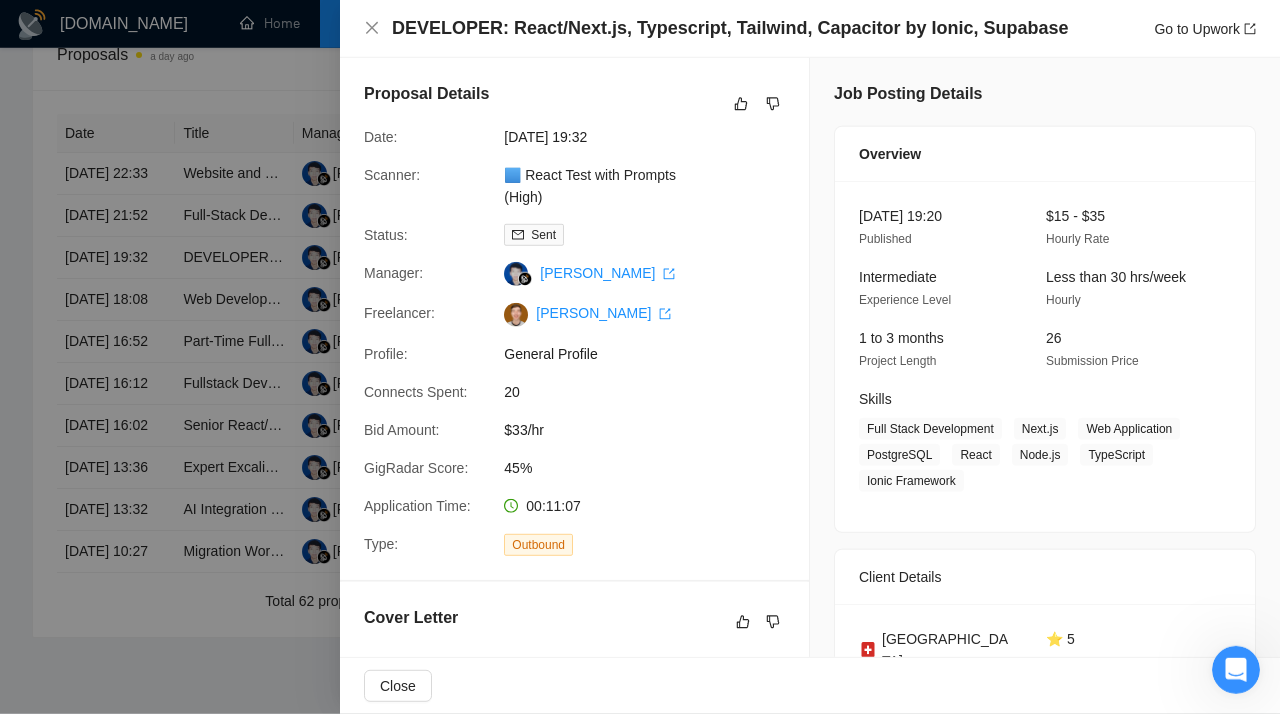 click at bounding box center (640, 357) 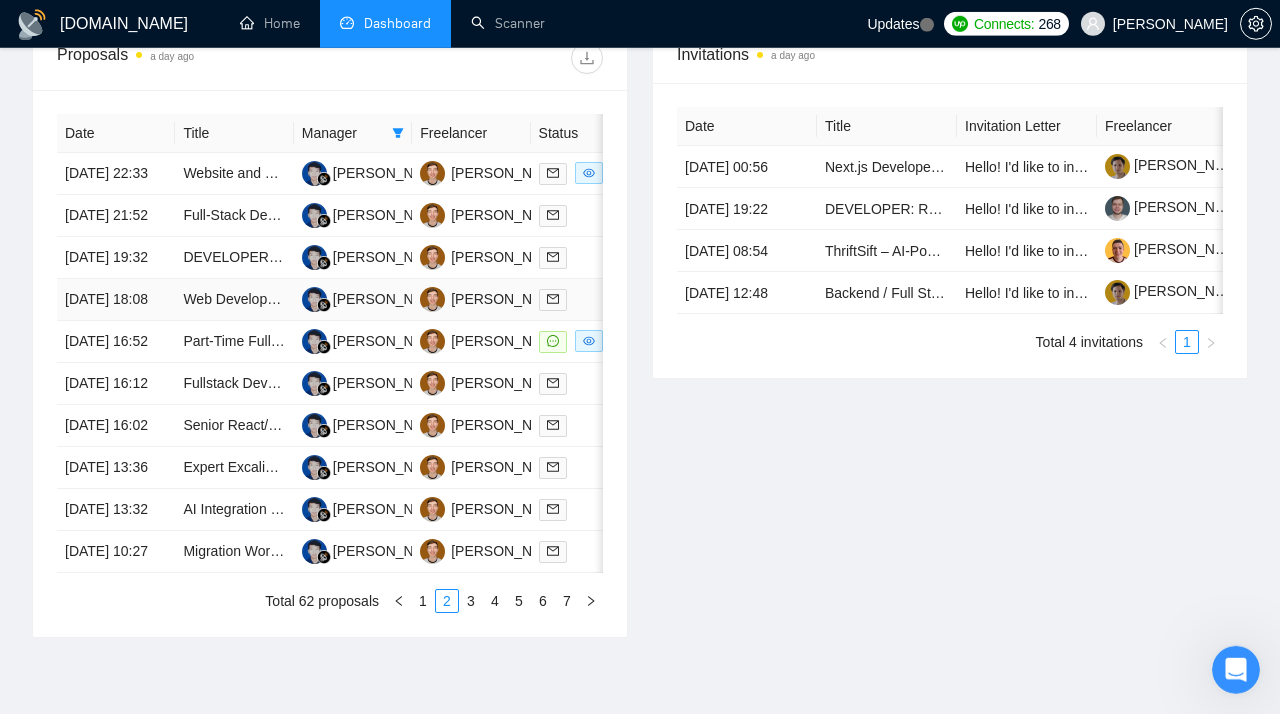 click on "[DATE] 18:08" at bounding box center (116, 300) 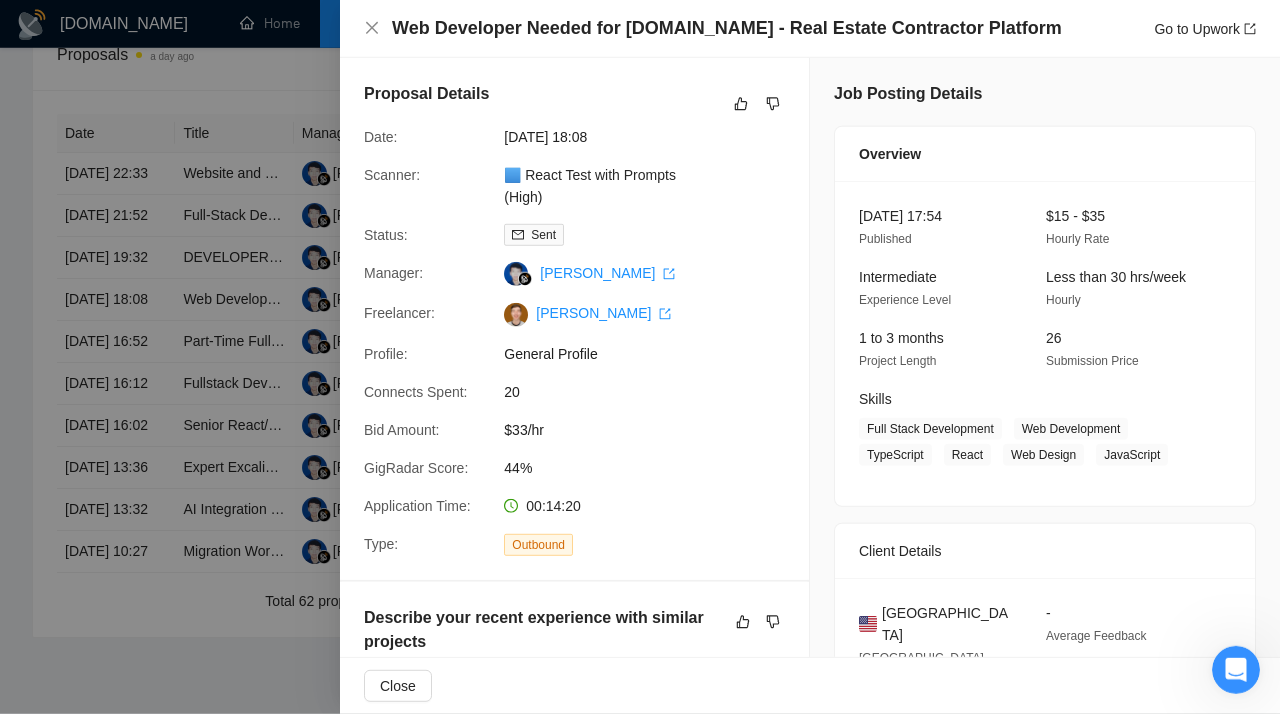 click at bounding box center (640, 357) 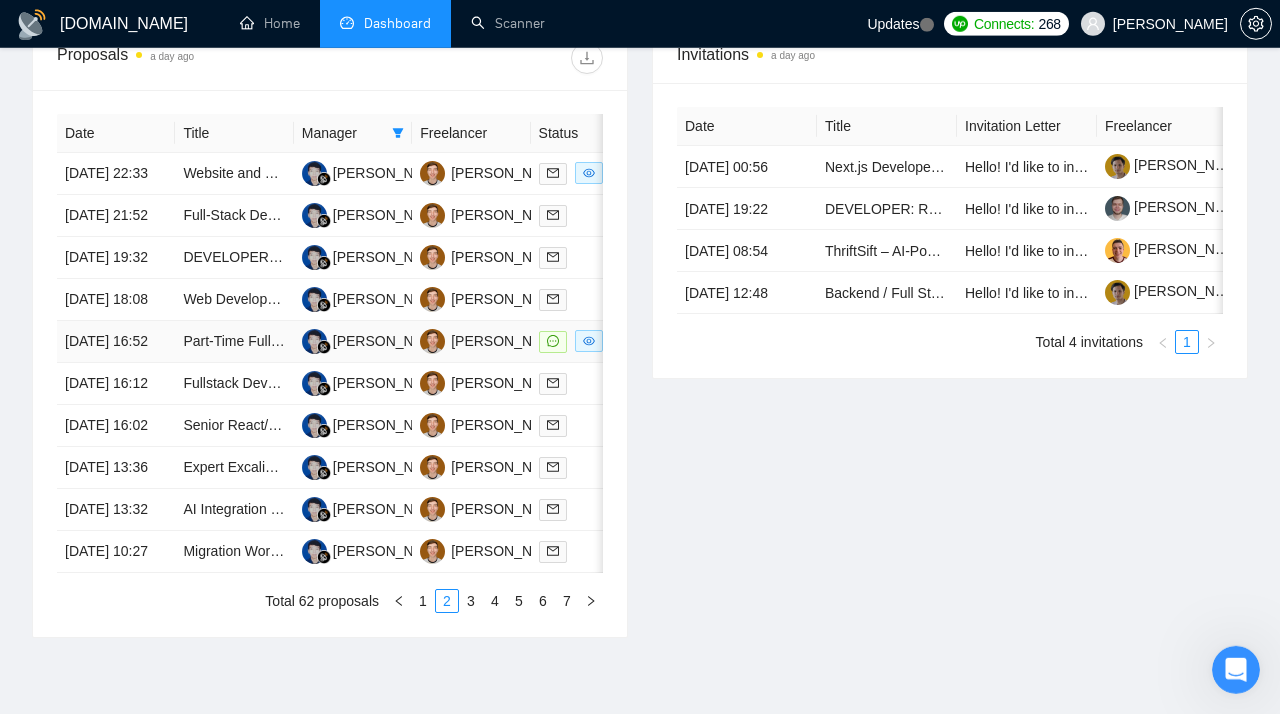 click on "[DATE] 16:52" at bounding box center [116, 342] 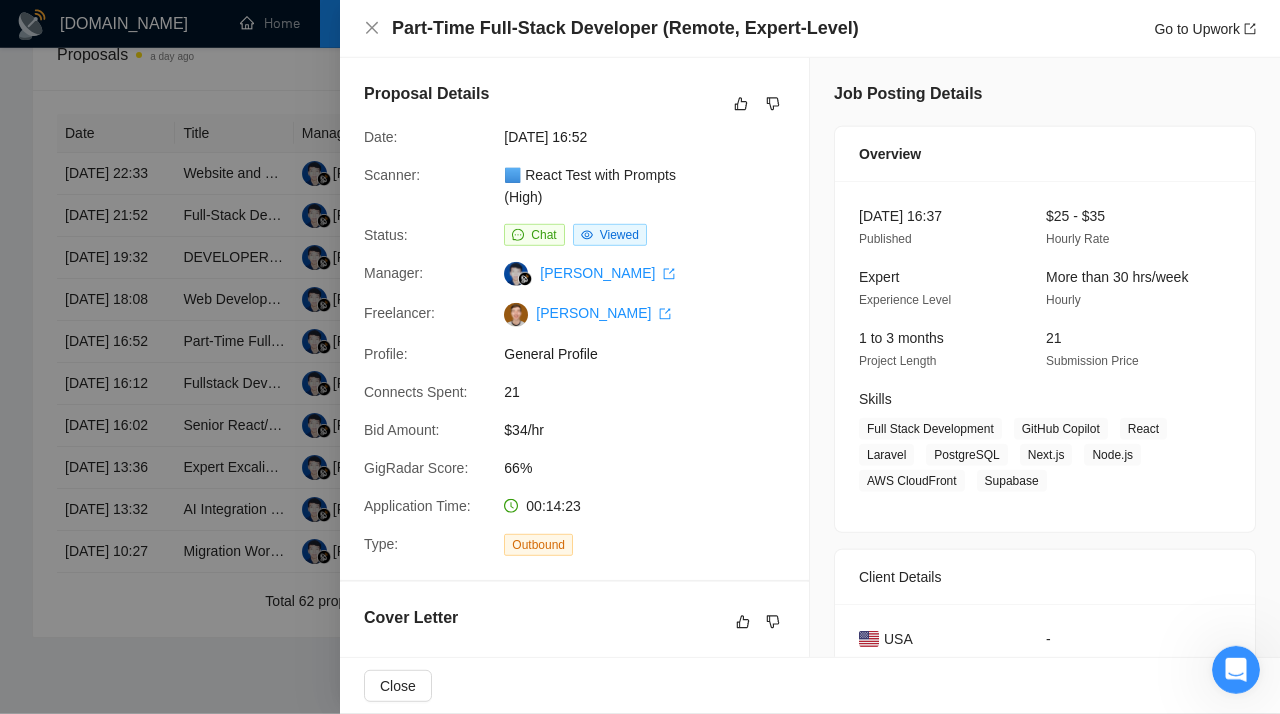 click at bounding box center (640, 357) 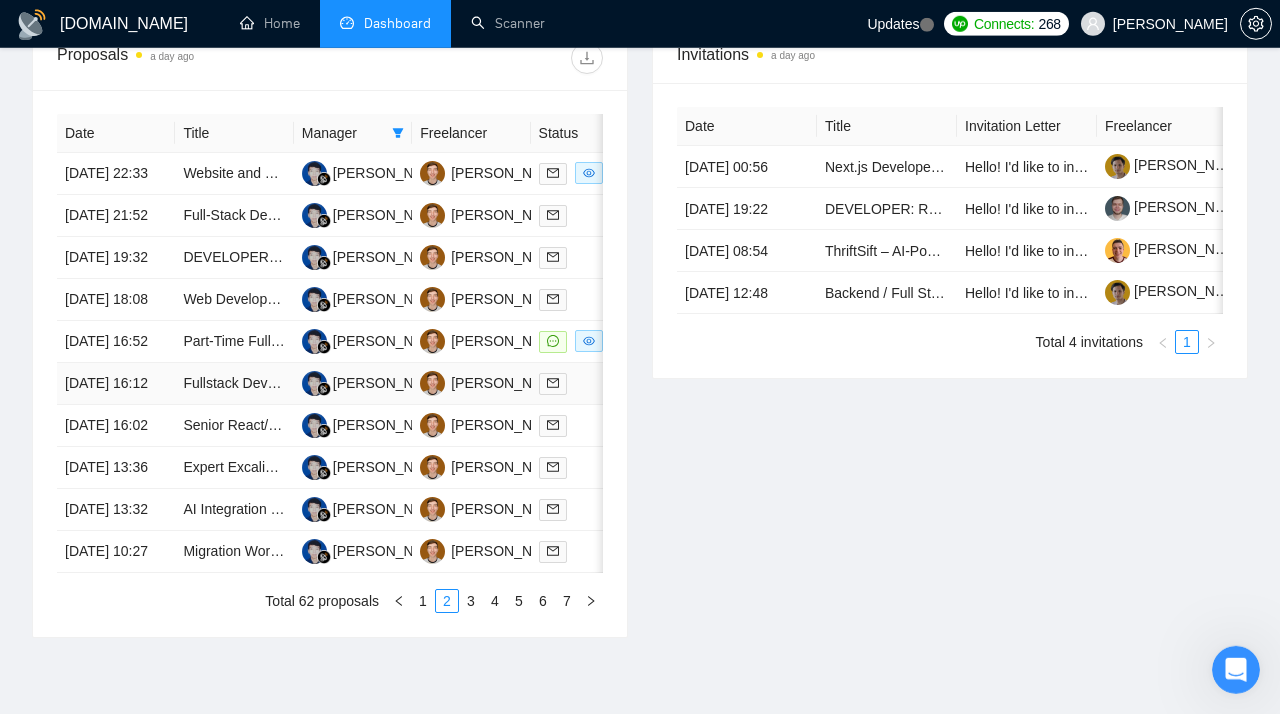 click on "[DATE] 16:12" at bounding box center (116, 384) 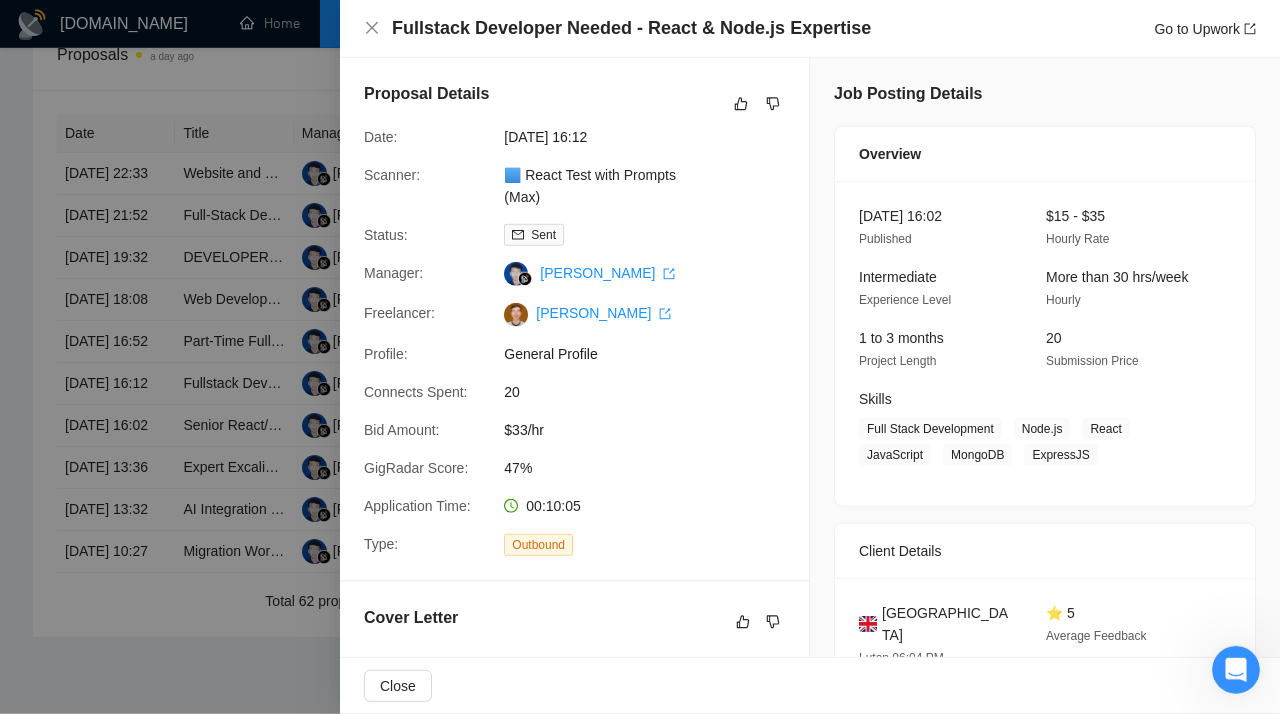 click at bounding box center (640, 357) 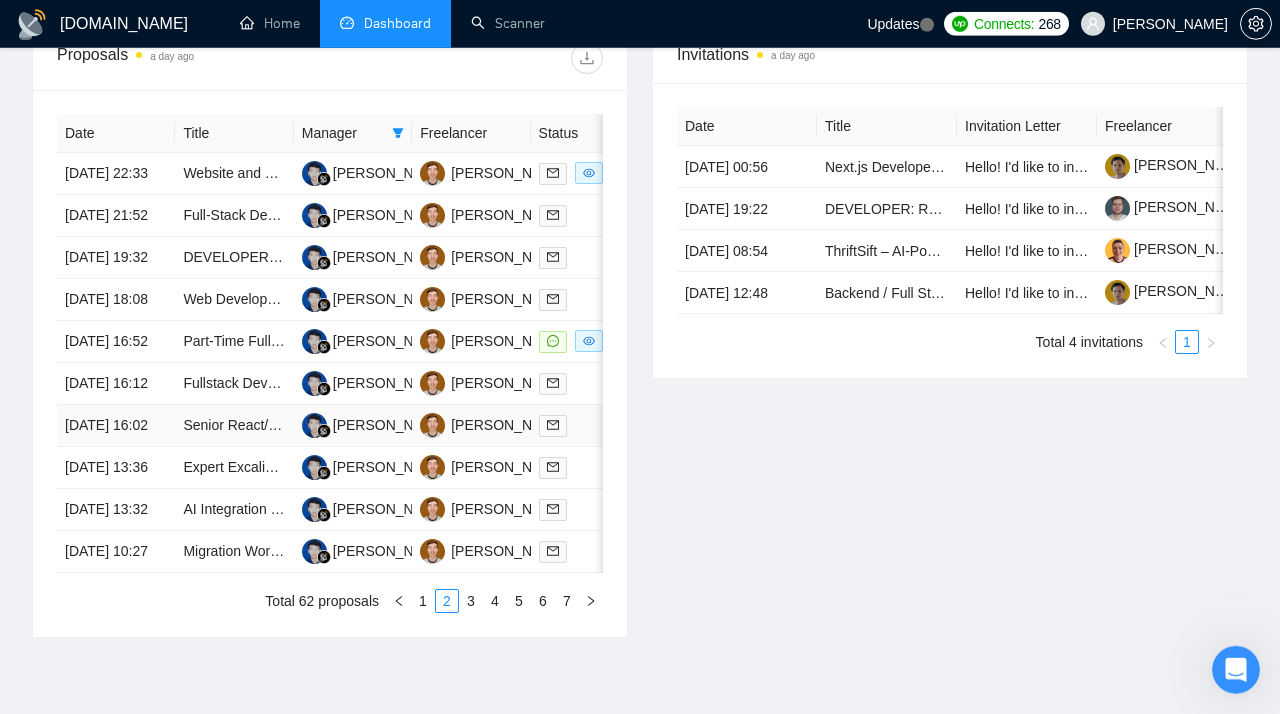 click on "[DATE] 16:02" at bounding box center [116, 426] 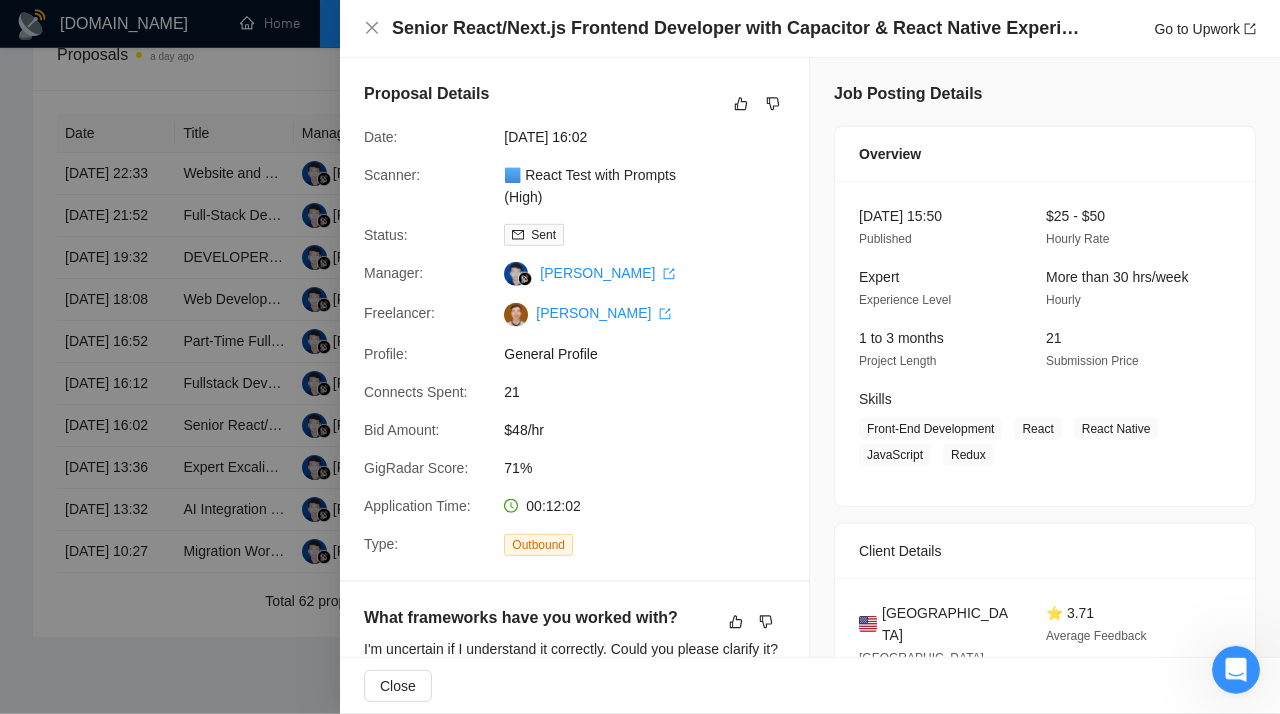 click at bounding box center (640, 357) 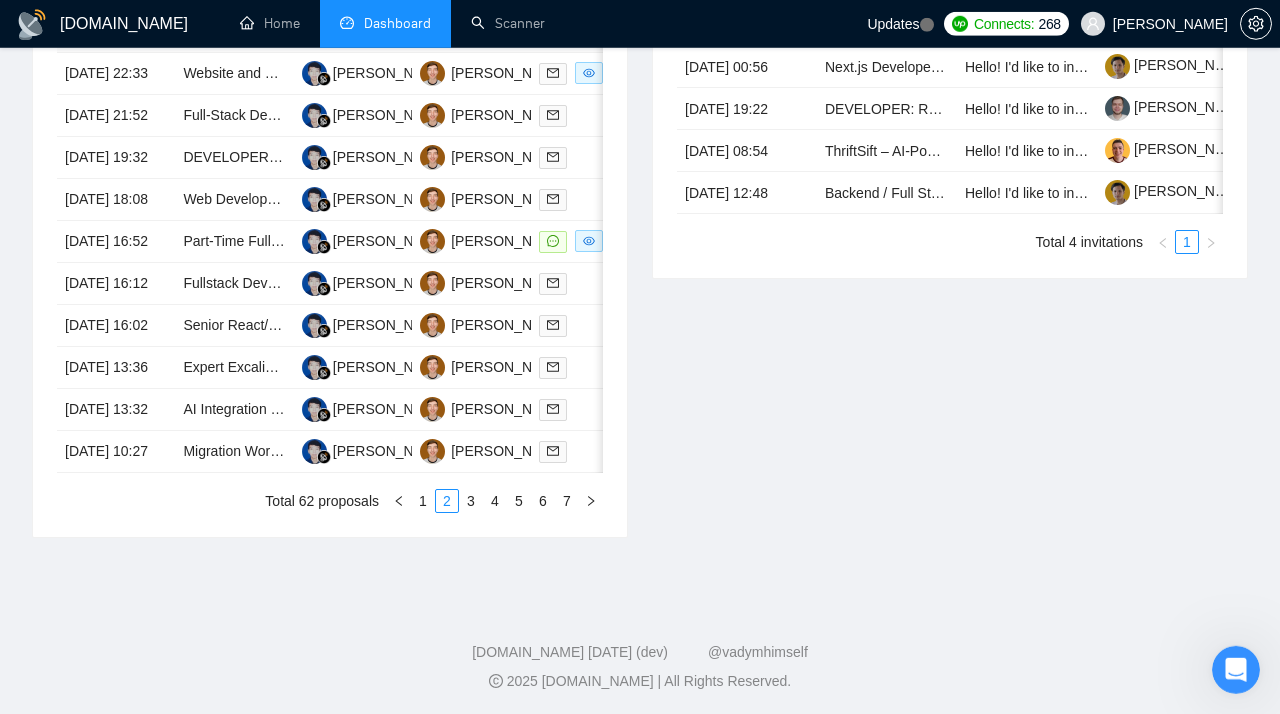scroll, scrollTop: 925, scrollLeft: 0, axis: vertical 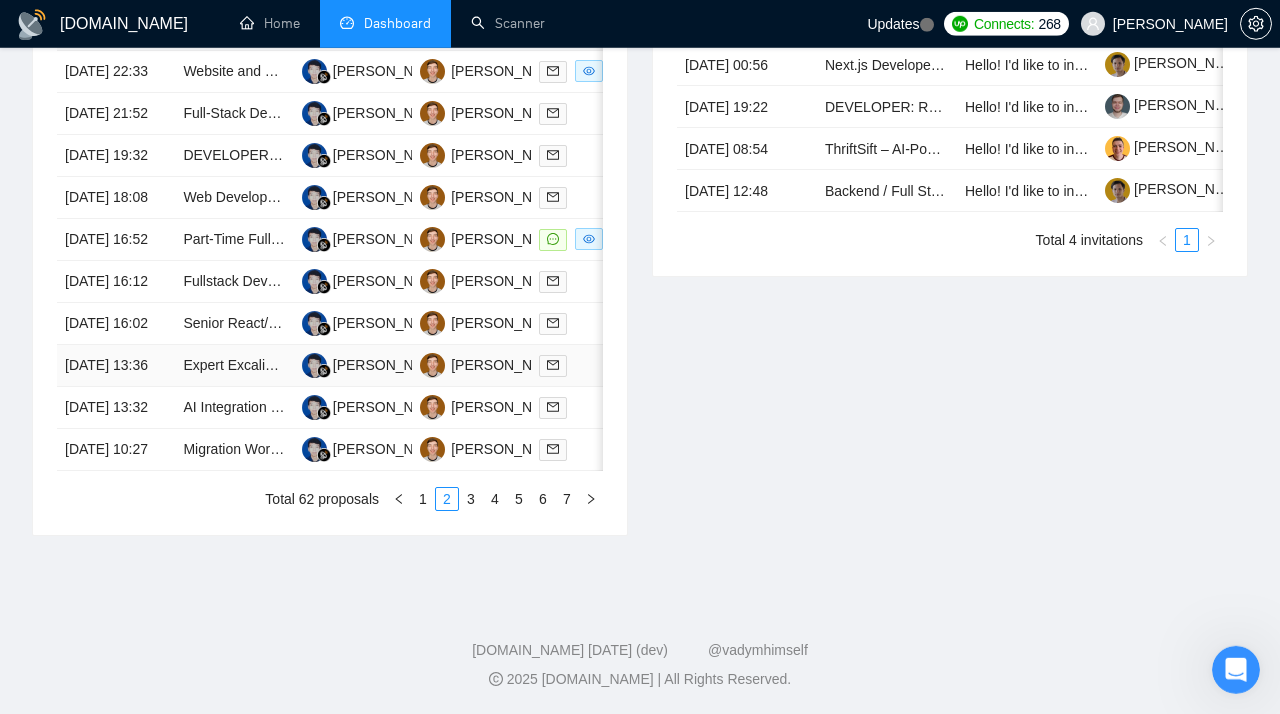 click on "[DATE] 13:36" at bounding box center [116, 366] 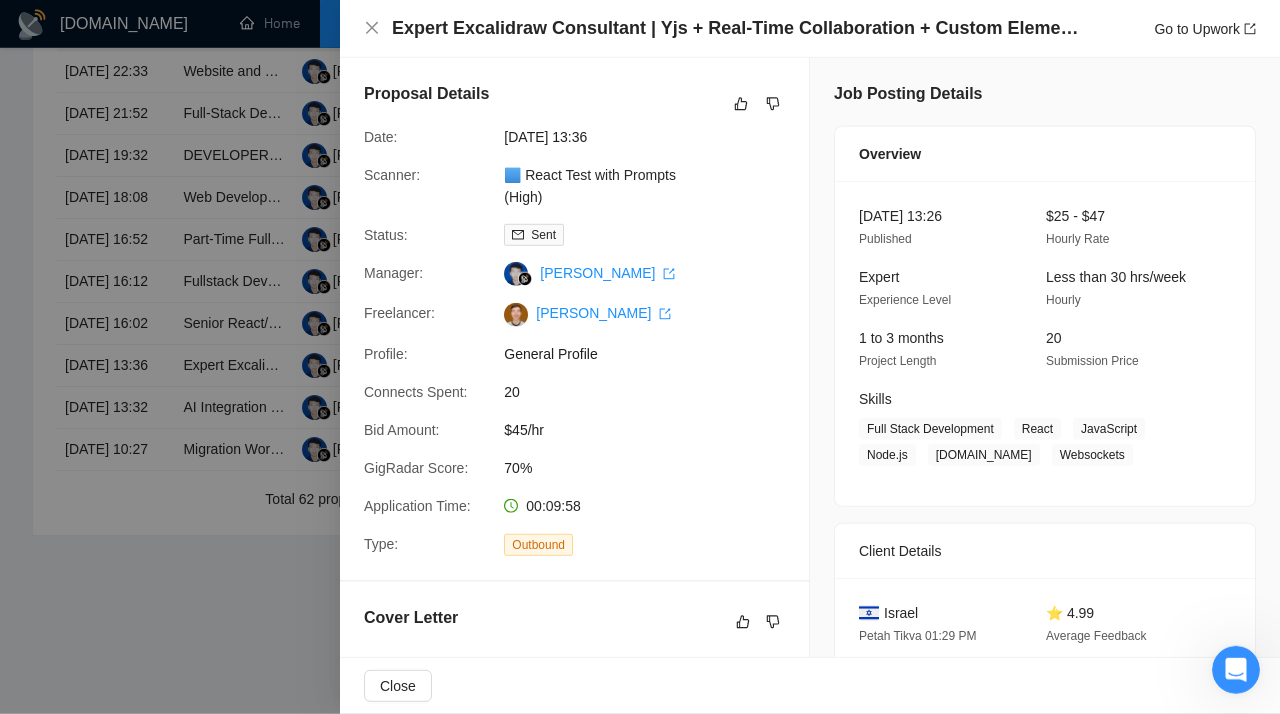 click at bounding box center [640, 357] 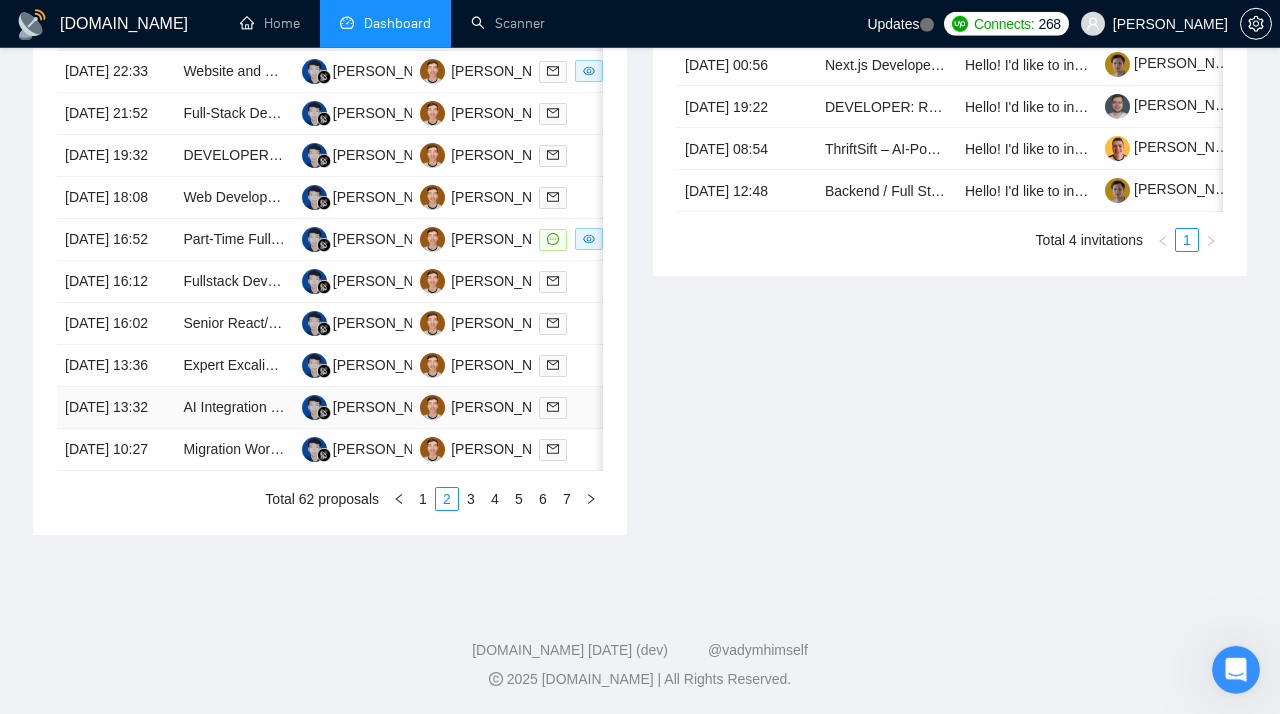 click on "[DATE] 13:32" at bounding box center (116, 408) 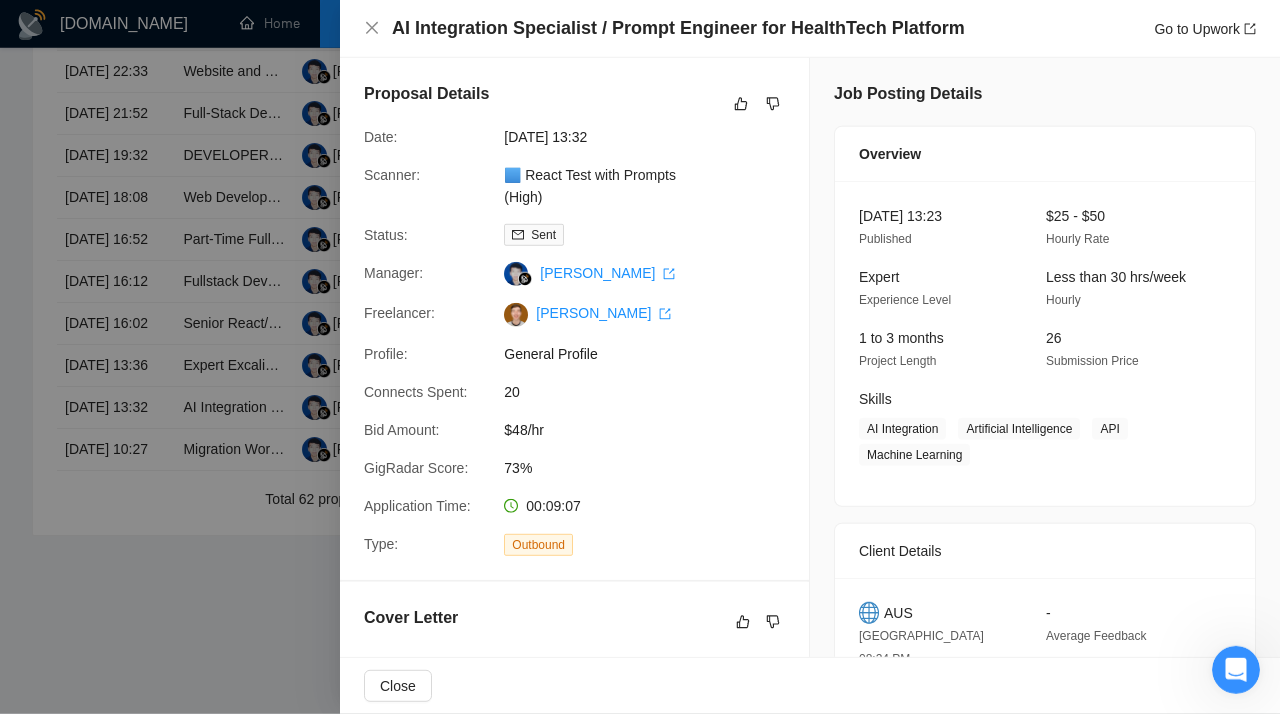 click at bounding box center [640, 357] 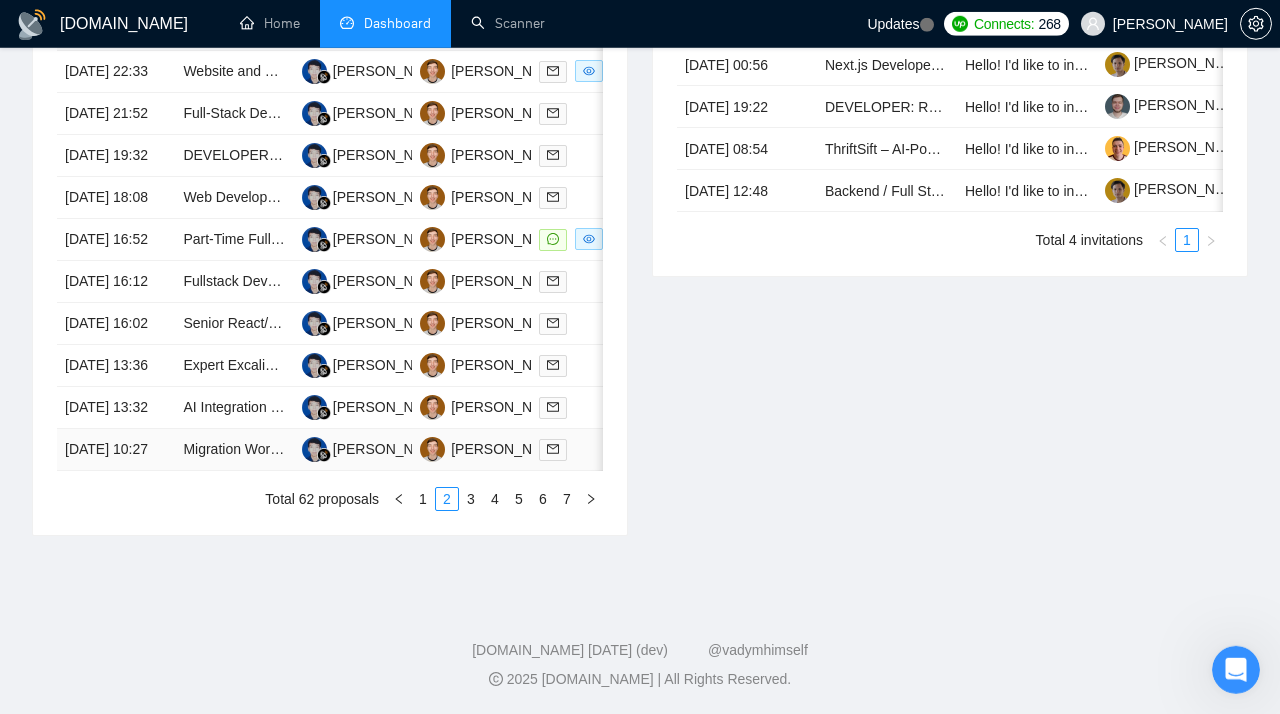 click on "[DATE] 10:27" at bounding box center [116, 450] 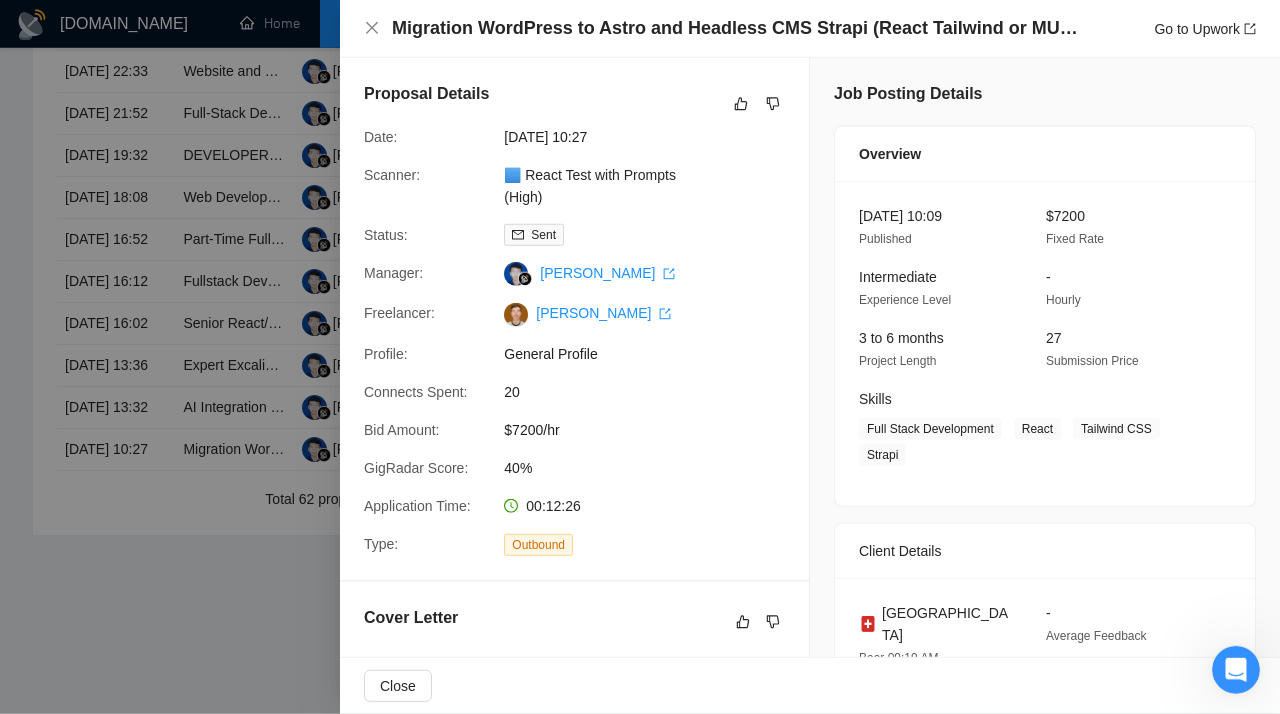 click at bounding box center (640, 357) 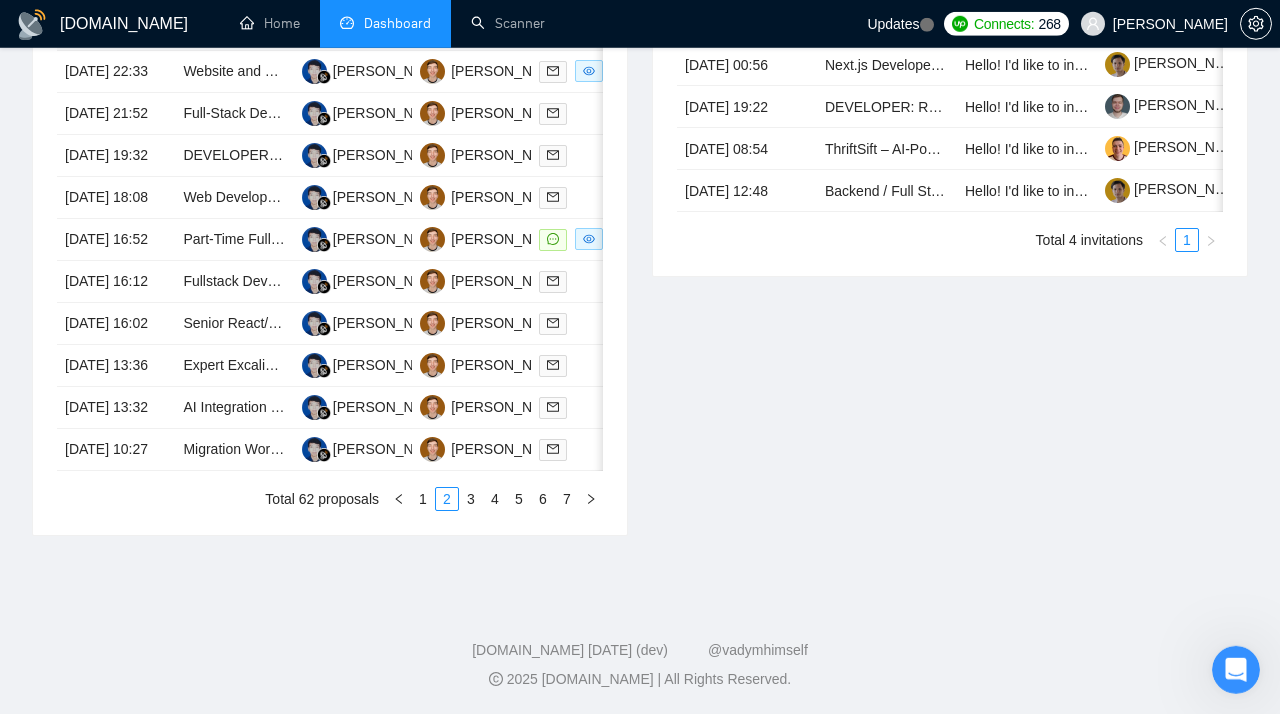 scroll, scrollTop: 1004, scrollLeft: 0, axis: vertical 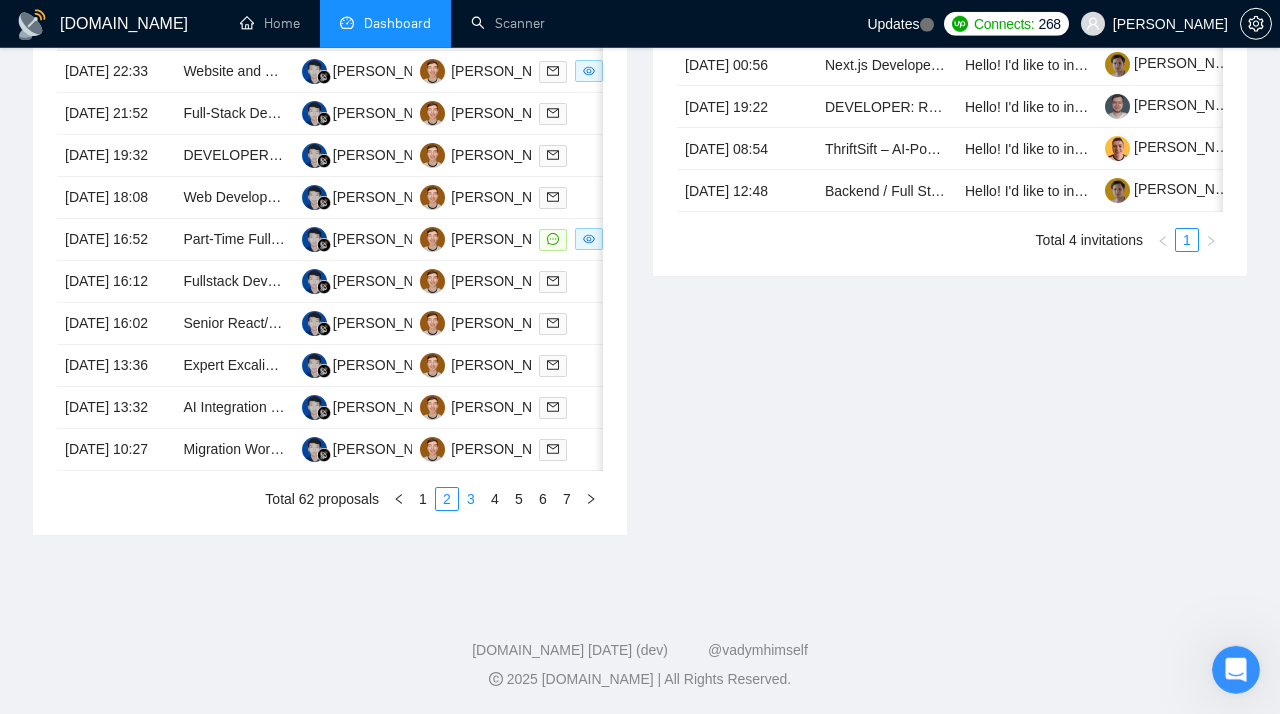 click on "3" at bounding box center [471, 499] 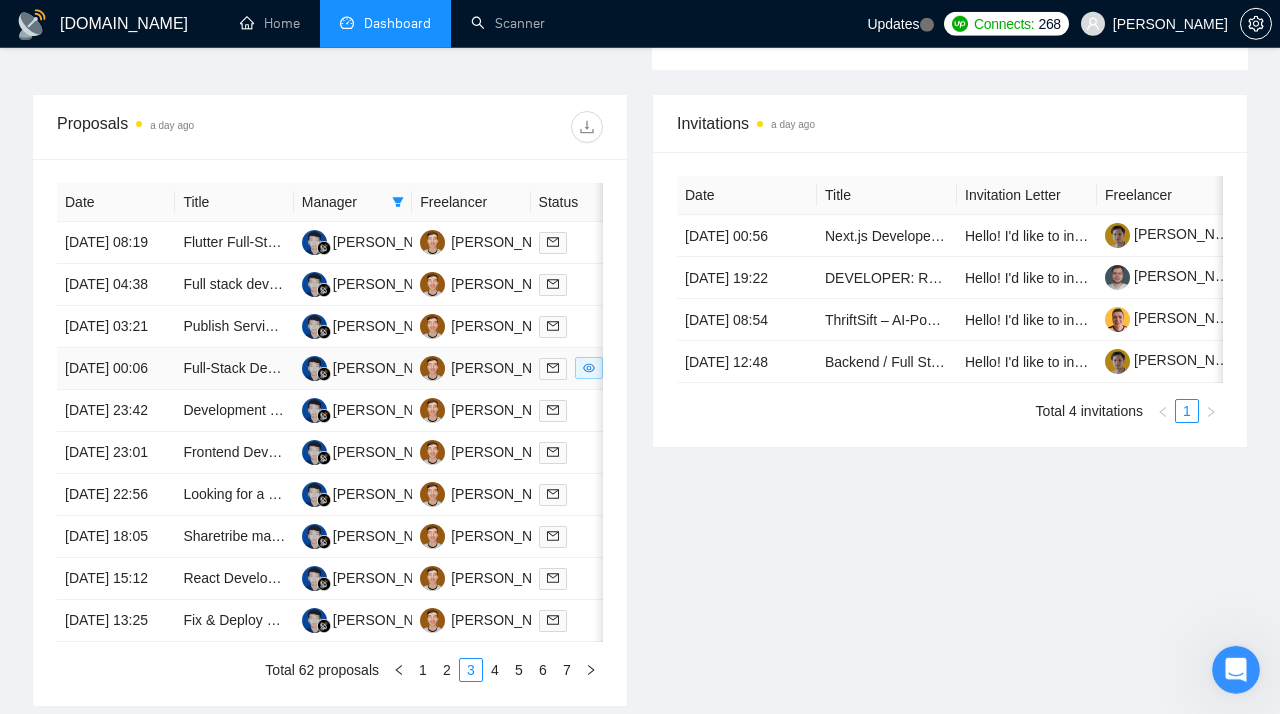 scroll, scrollTop: 749, scrollLeft: 0, axis: vertical 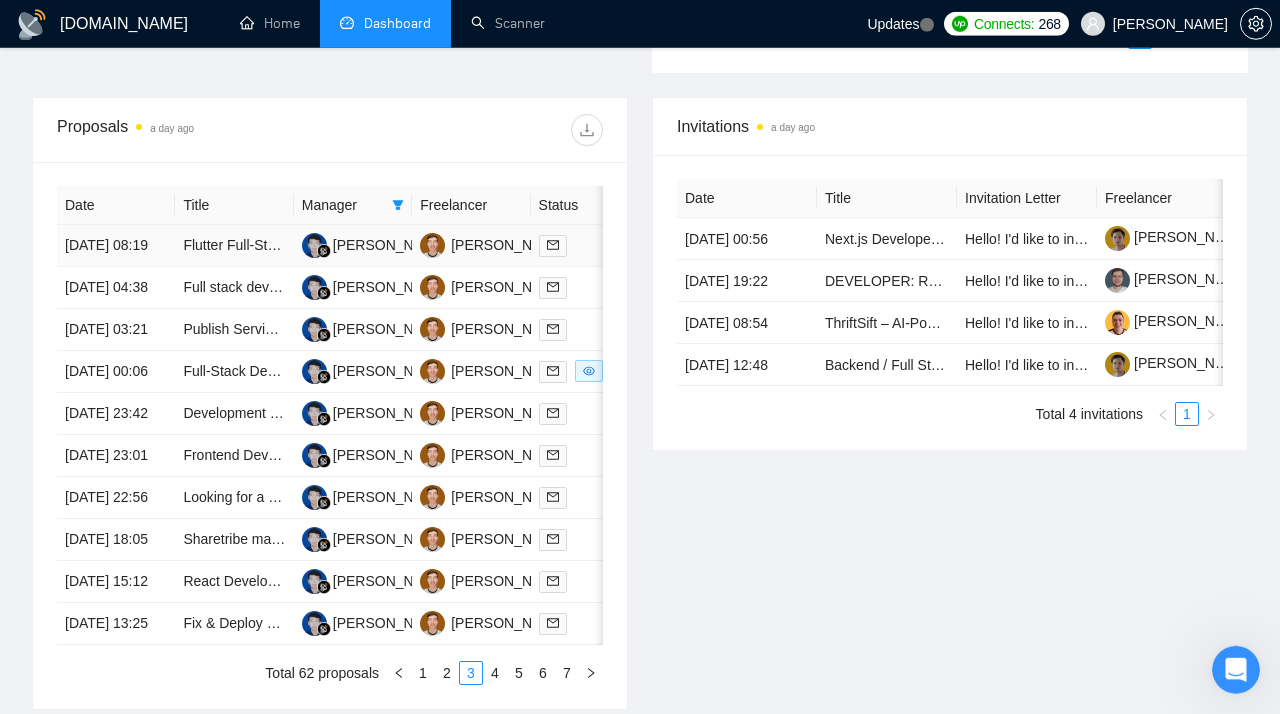 click on "[DATE] 08:19" at bounding box center (116, 246) 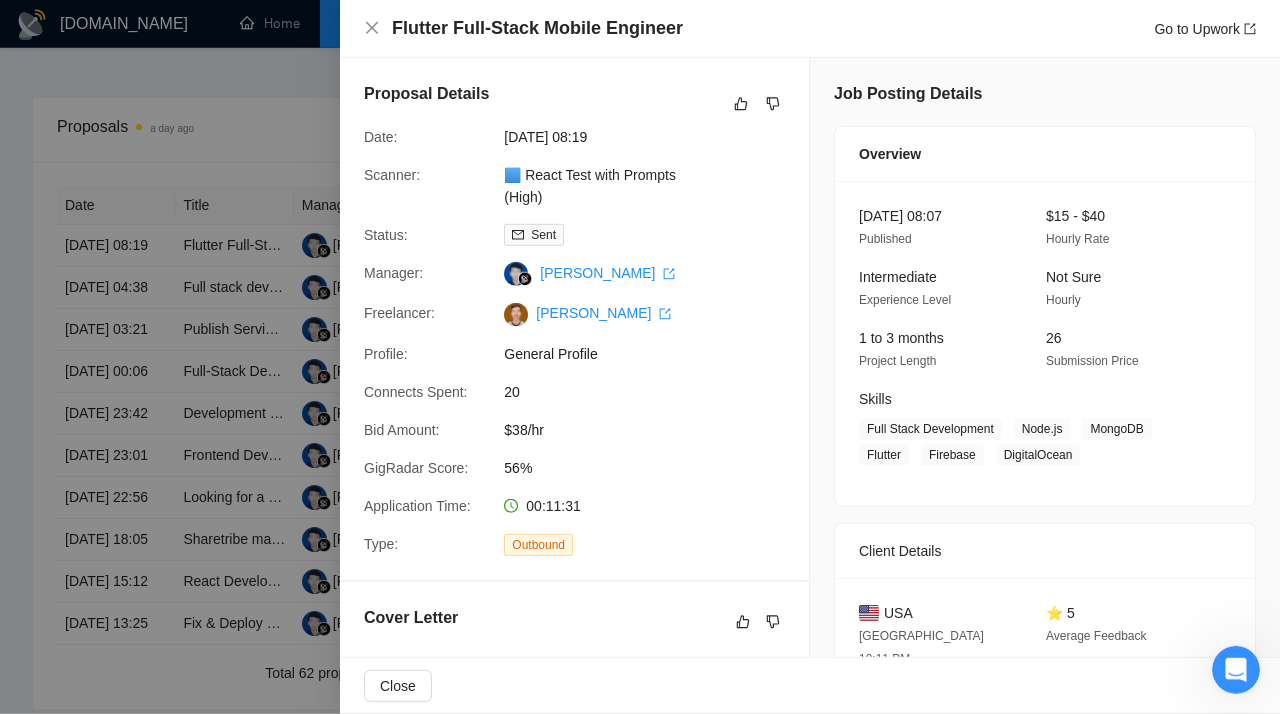 click at bounding box center (640, 357) 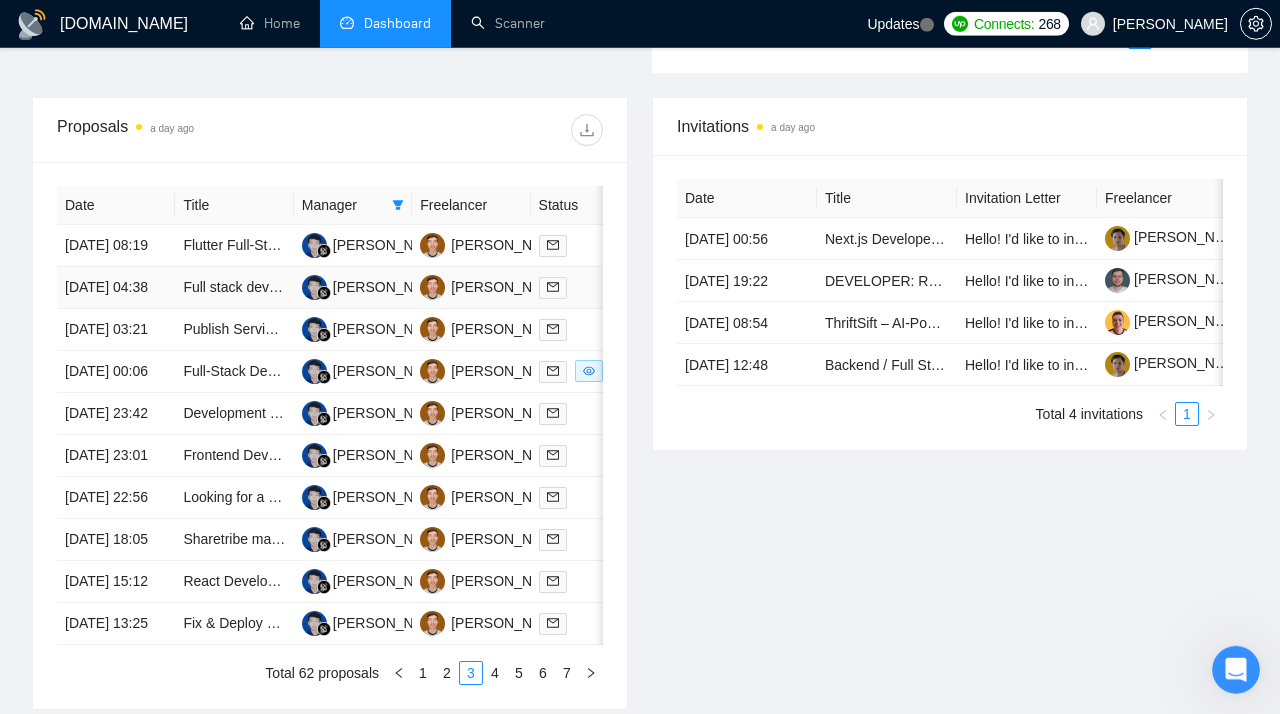 click on "[DATE] 04:38" at bounding box center [116, 288] 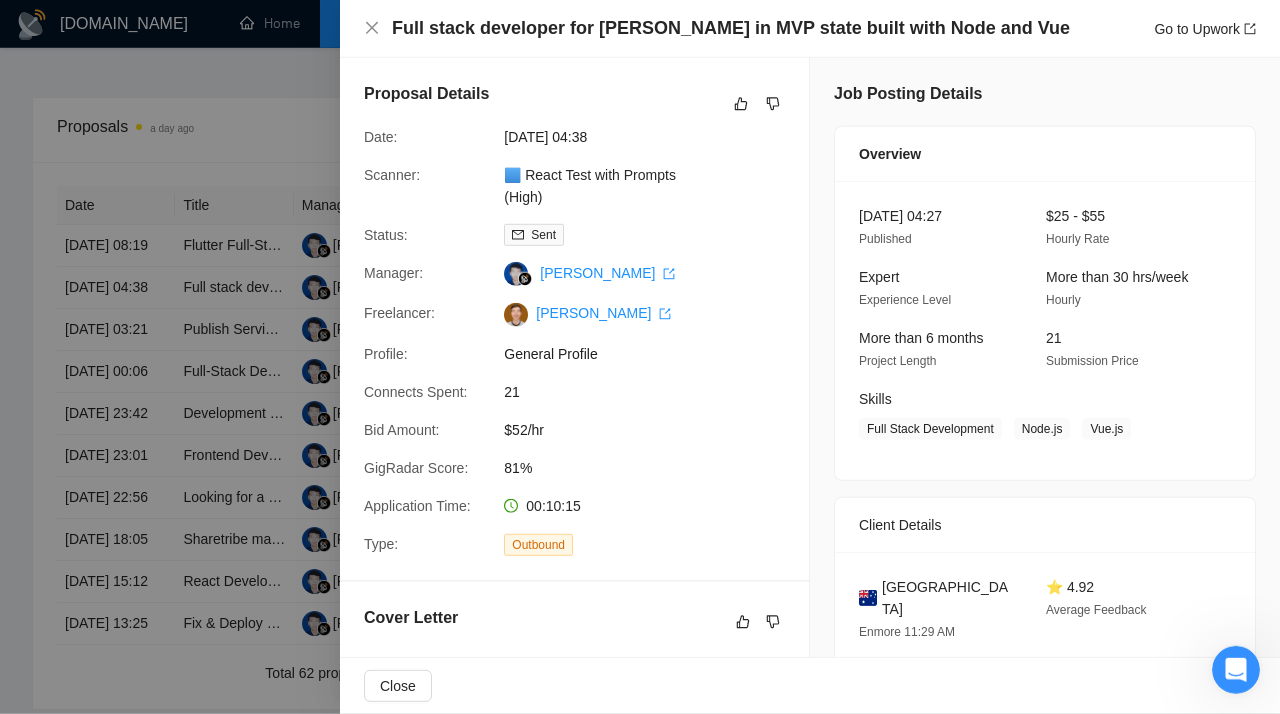 click at bounding box center [640, 357] 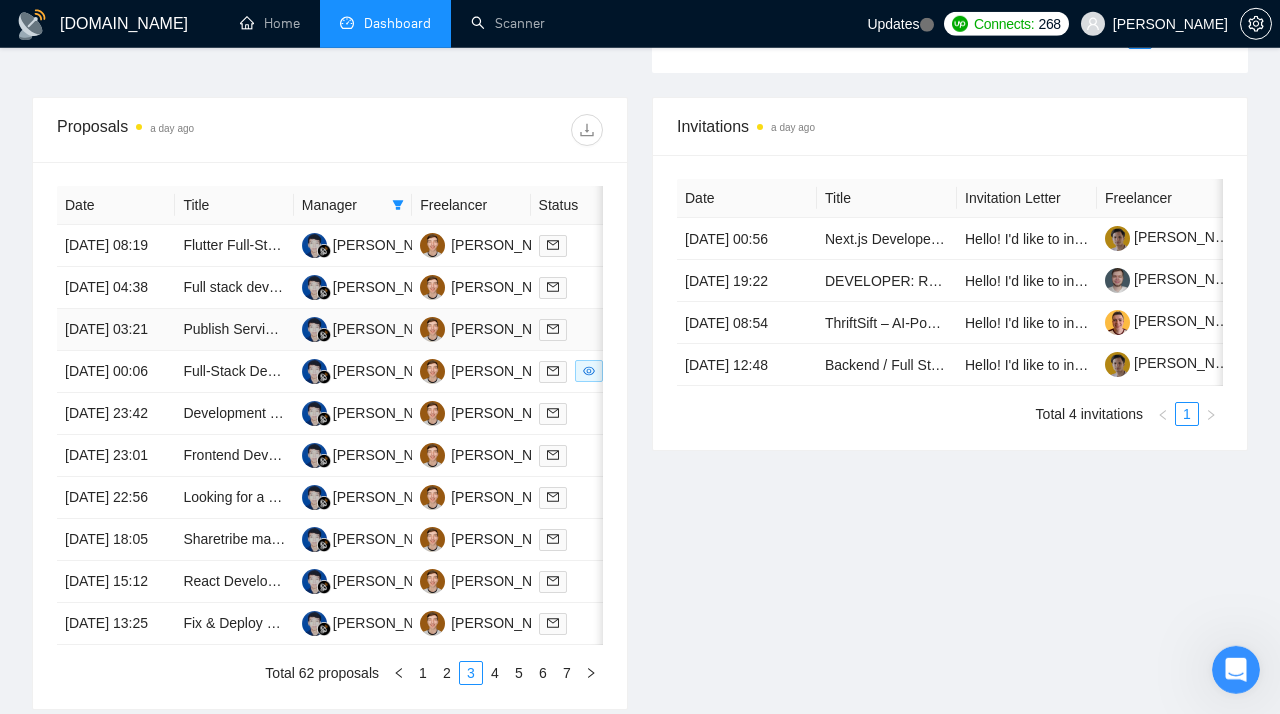 click on "[DATE] 03:21" at bounding box center (116, 330) 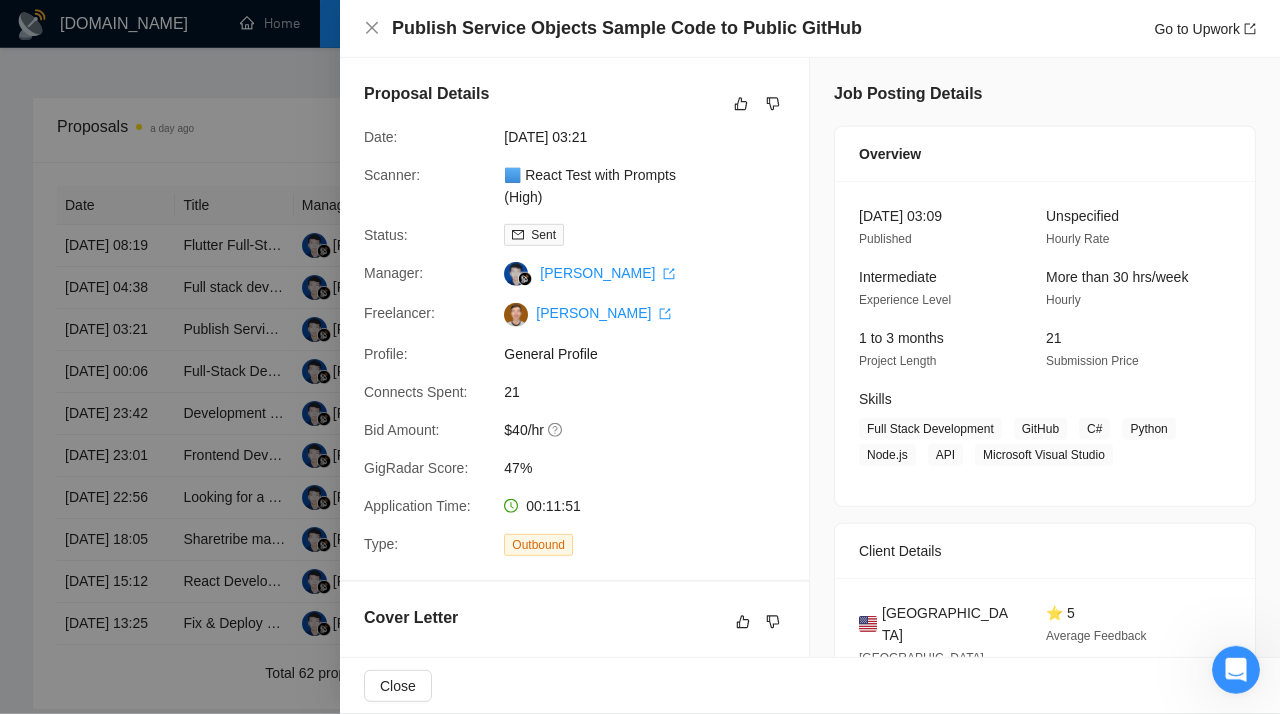 click at bounding box center [640, 357] 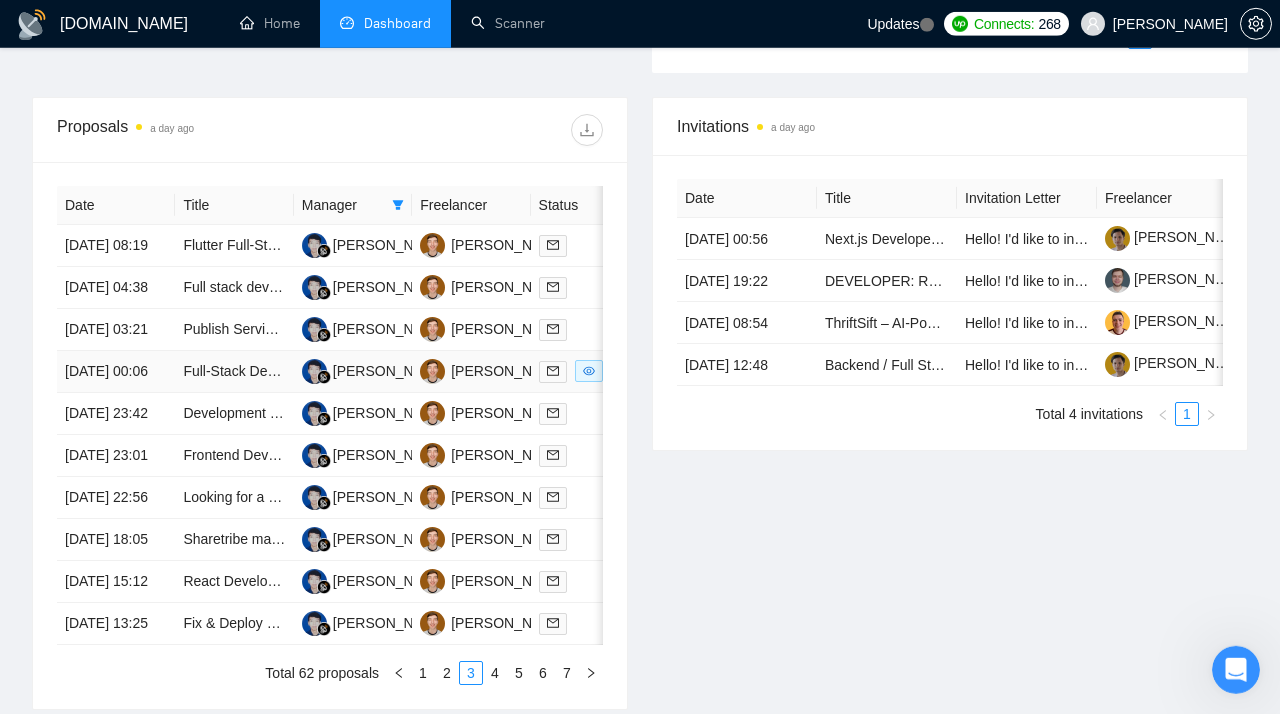 click on "[DATE] 00:06" at bounding box center (116, 372) 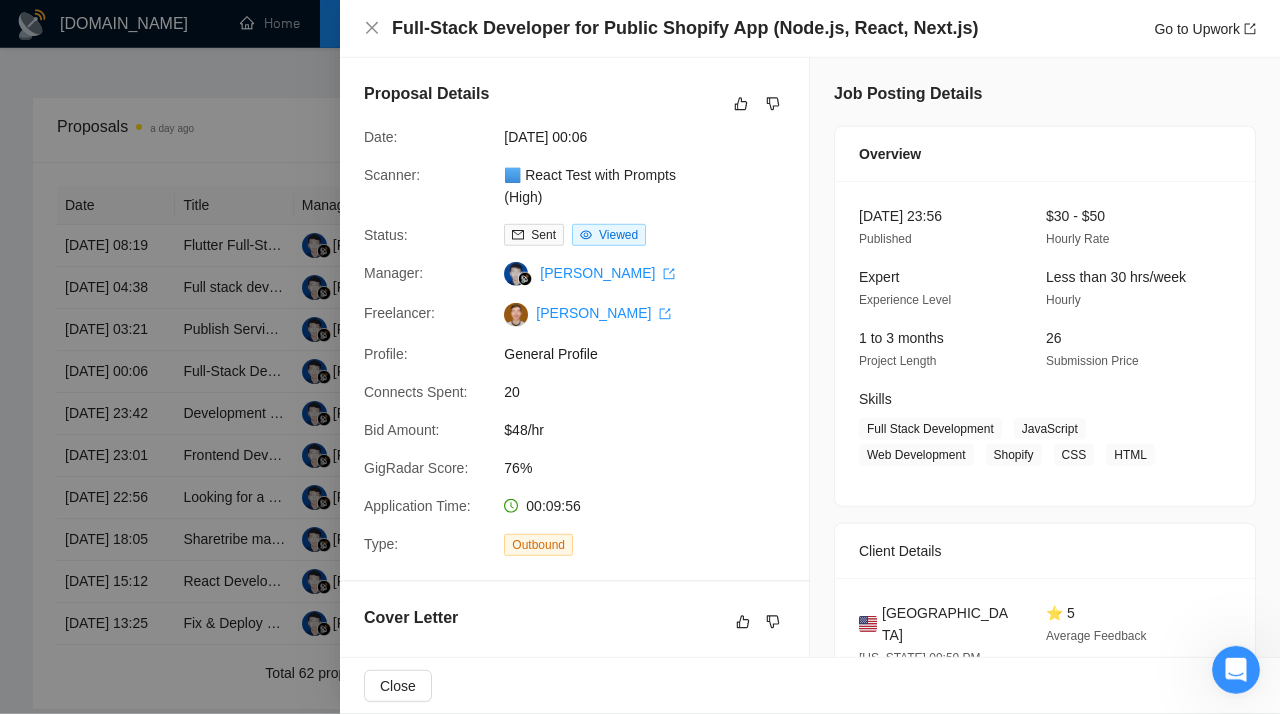 click at bounding box center (640, 357) 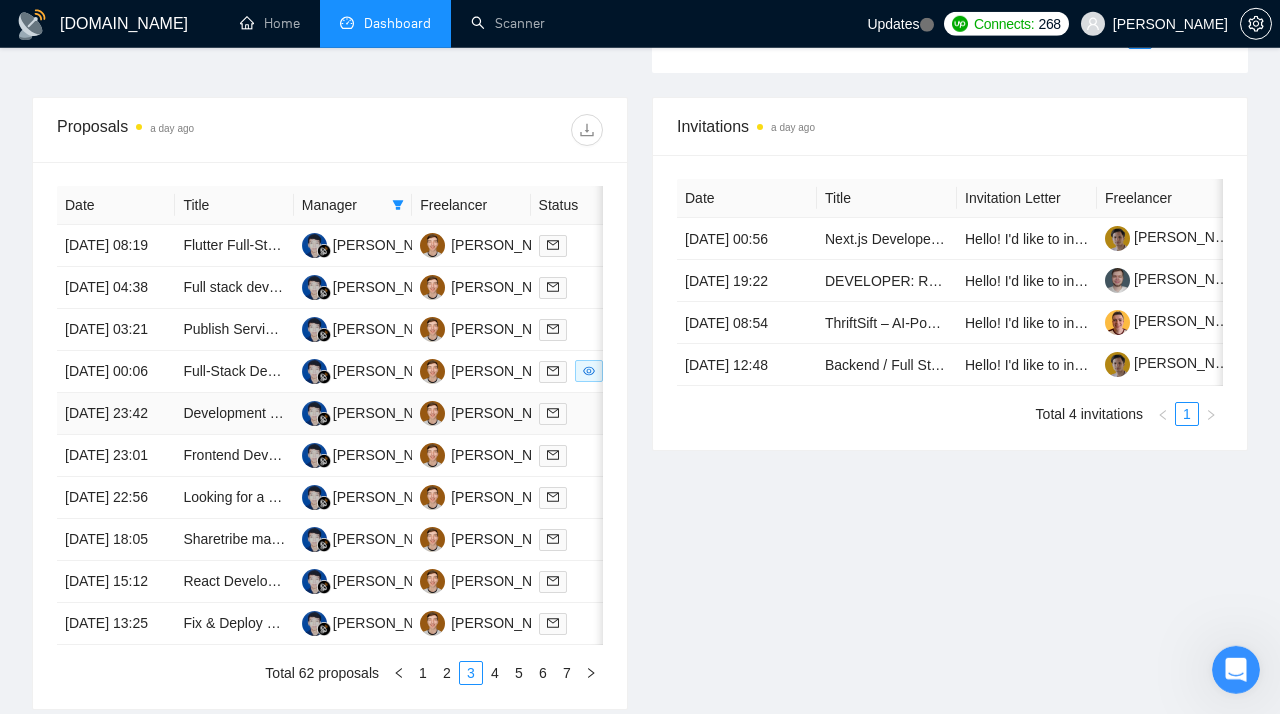 click on "[DATE] 23:42" at bounding box center (116, 414) 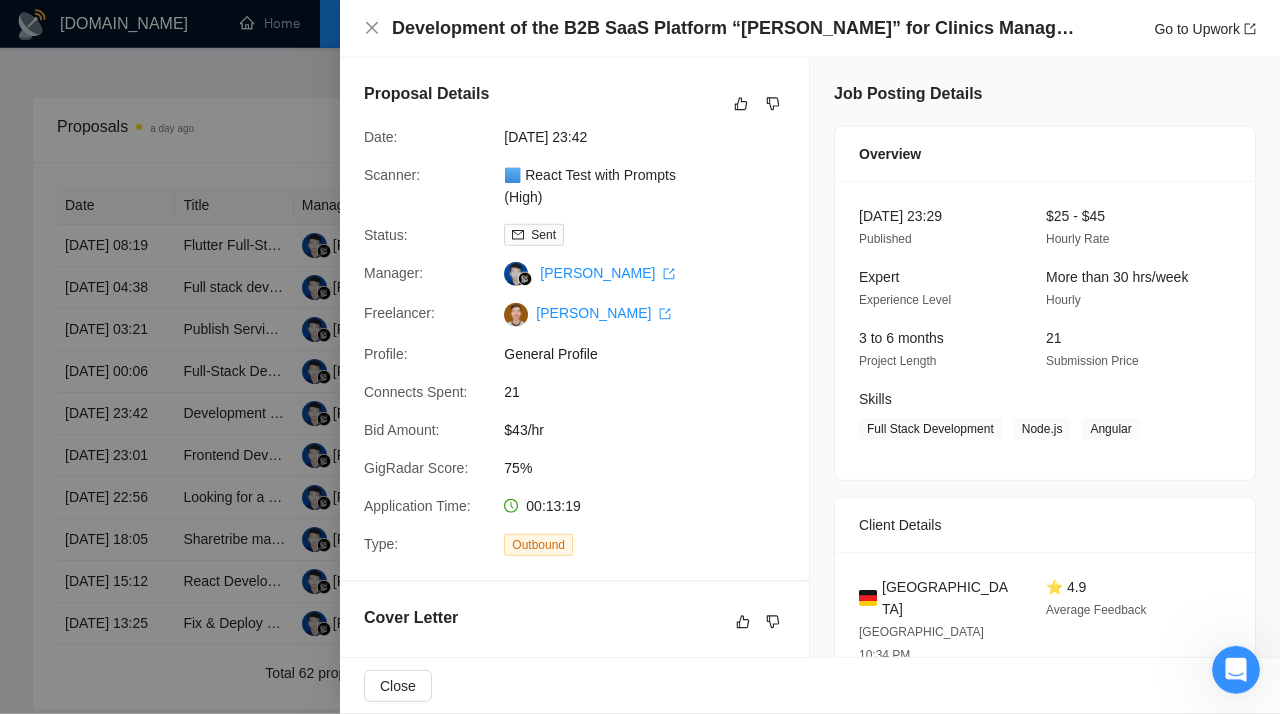 click at bounding box center [640, 357] 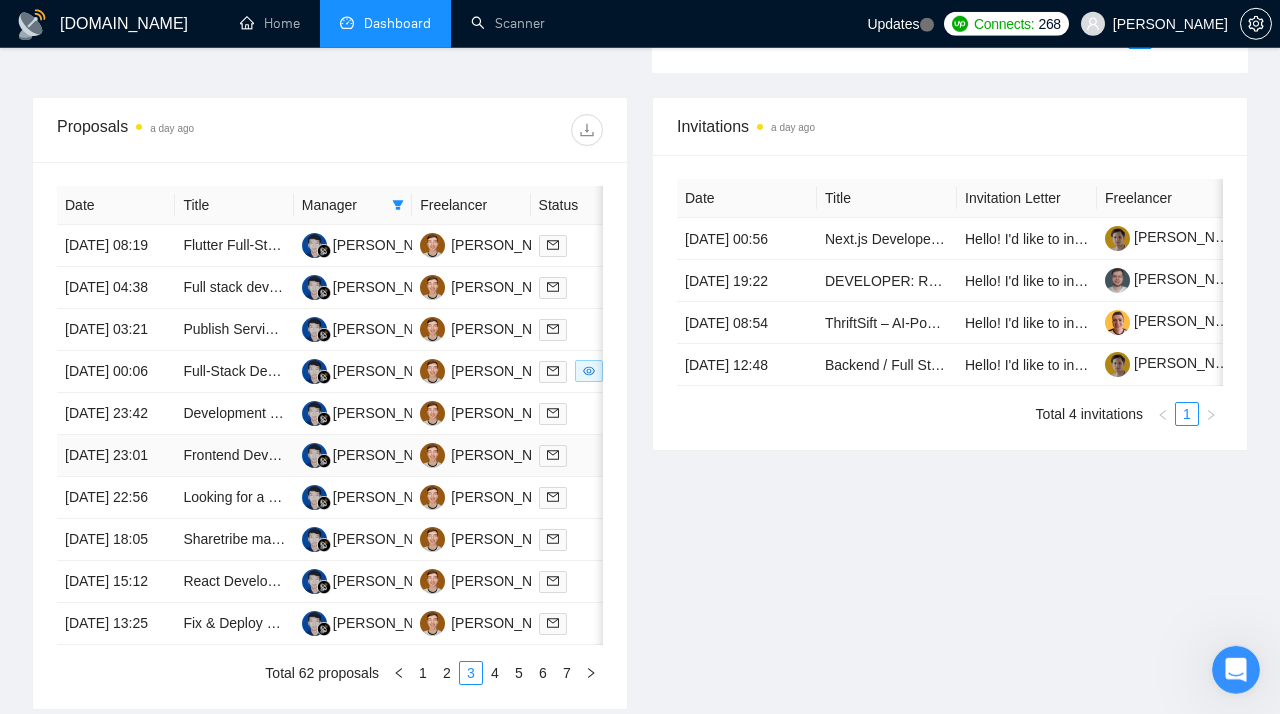 click on "[DATE] 23:01" at bounding box center (116, 456) 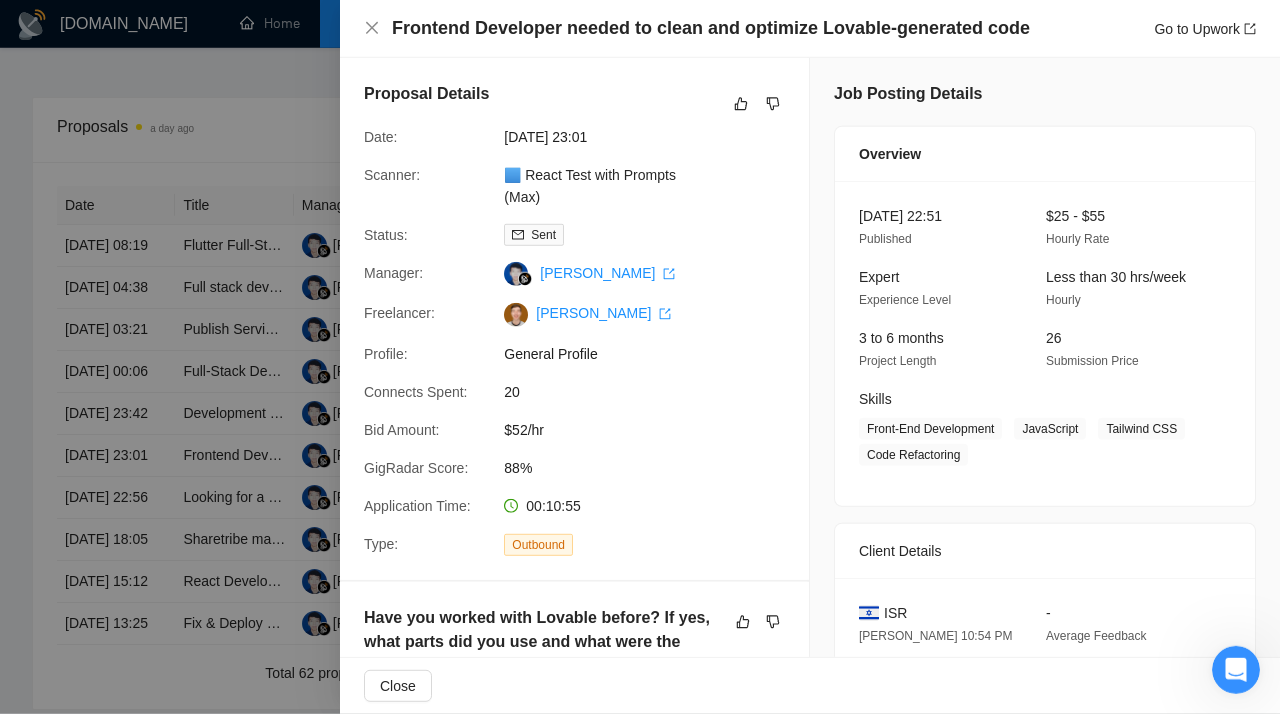 click at bounding box center (640, 357) 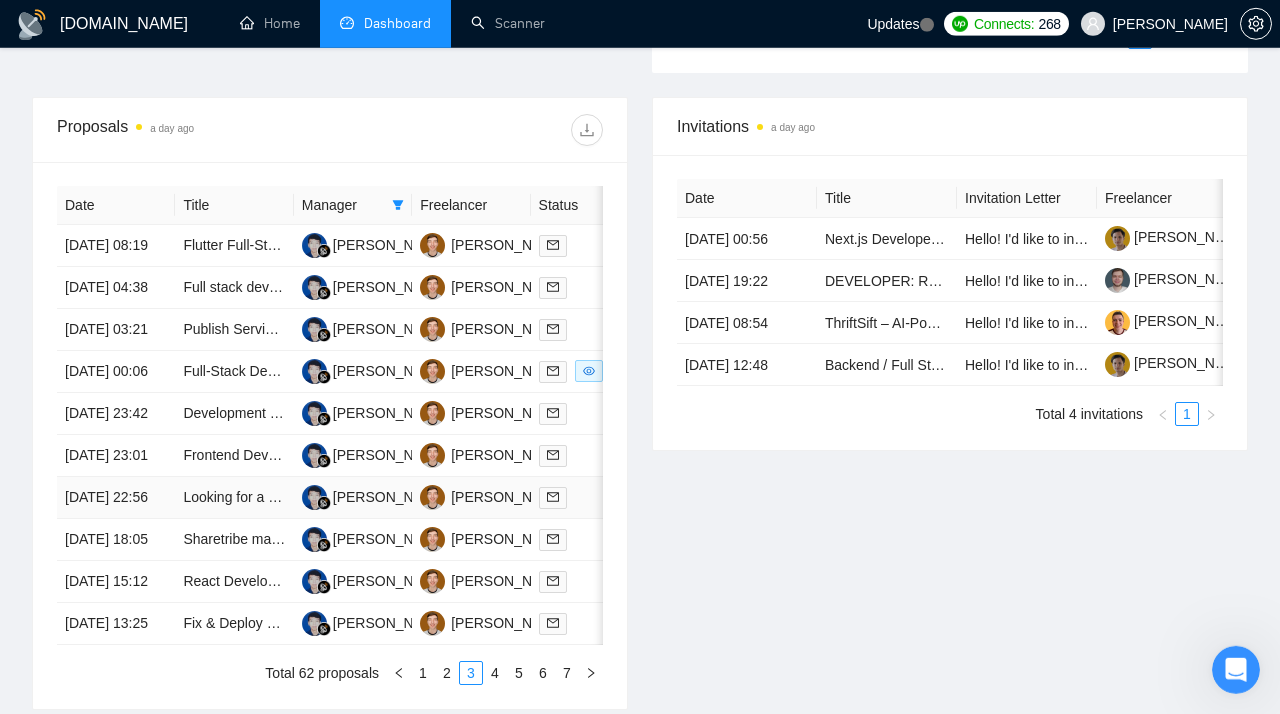 click on "[DATE] 22:56" at bounding box center (116, 498) 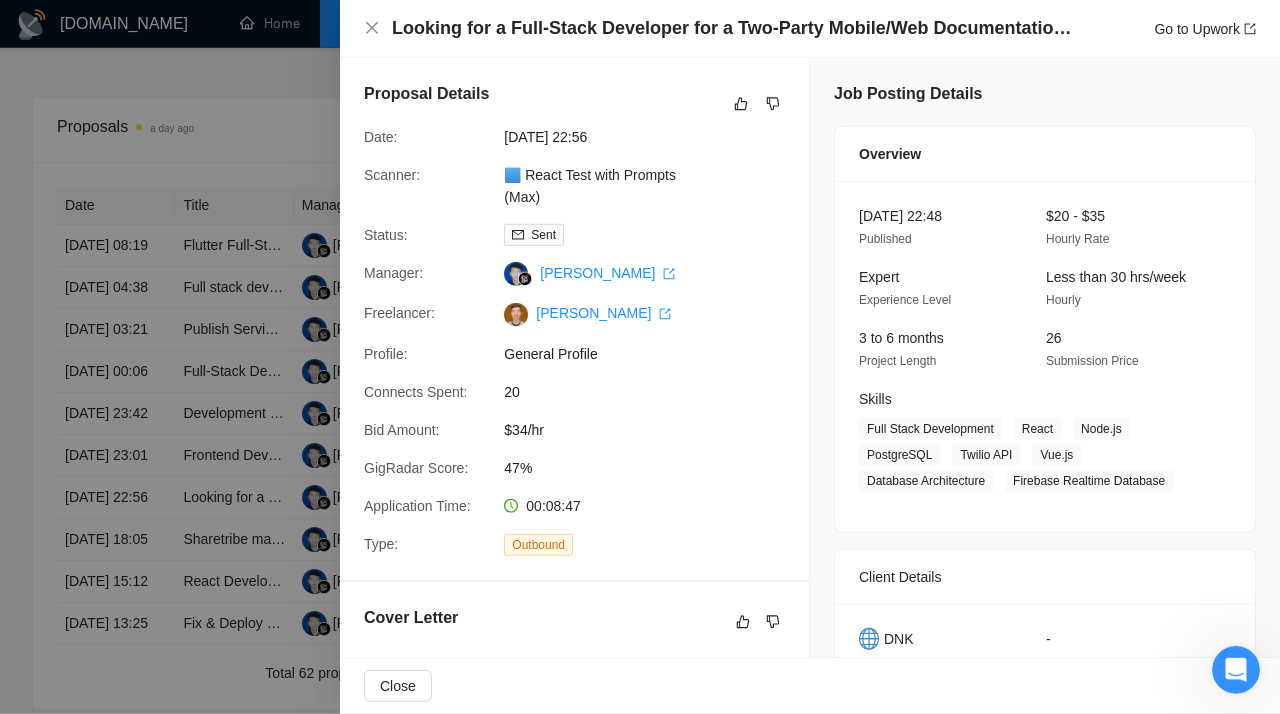 click at bounding box center [640, 357] 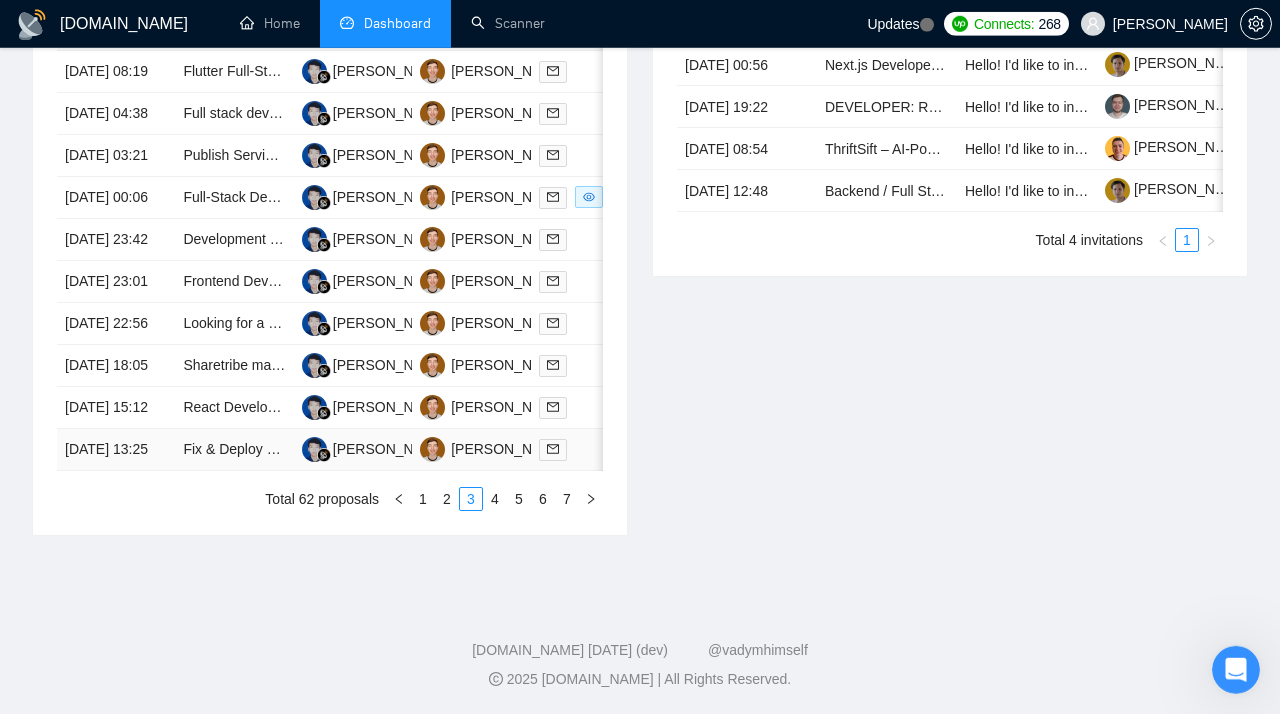 scroll, scrollTop: 1006, scrollLeft: 0, axis: vertical 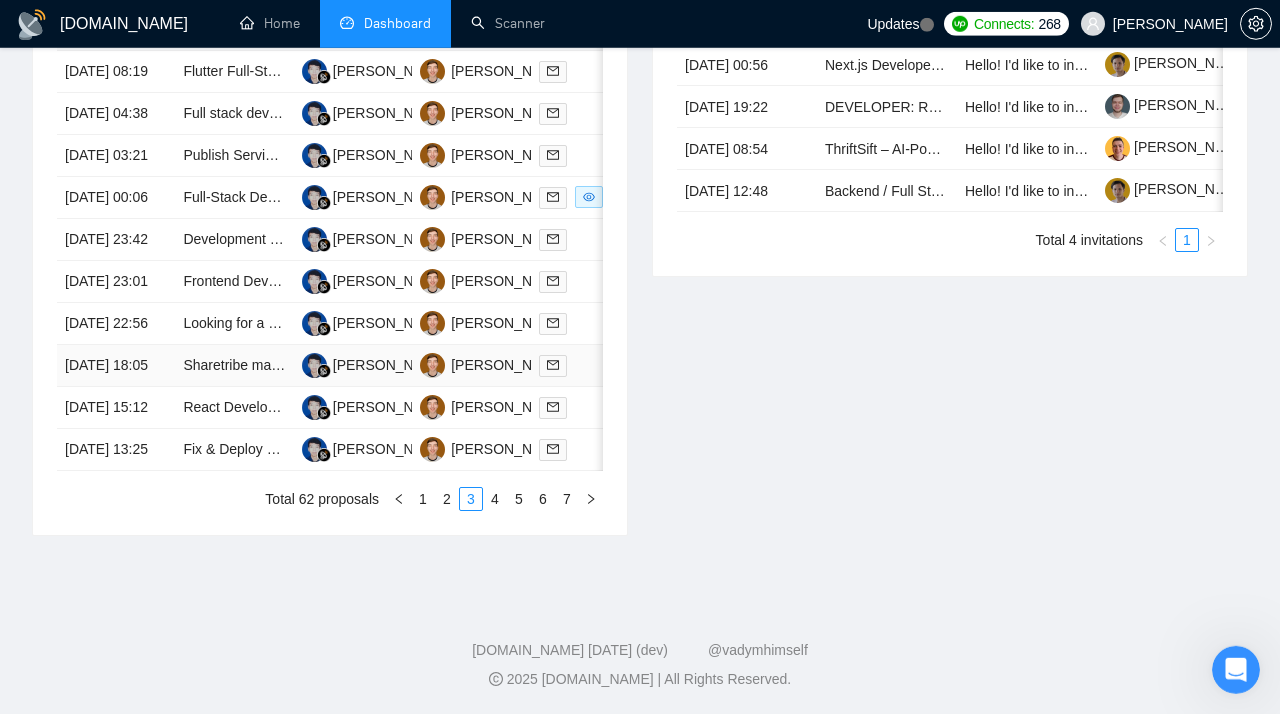 click on "[DATE] 18:05" at bounding box center [116, 366] 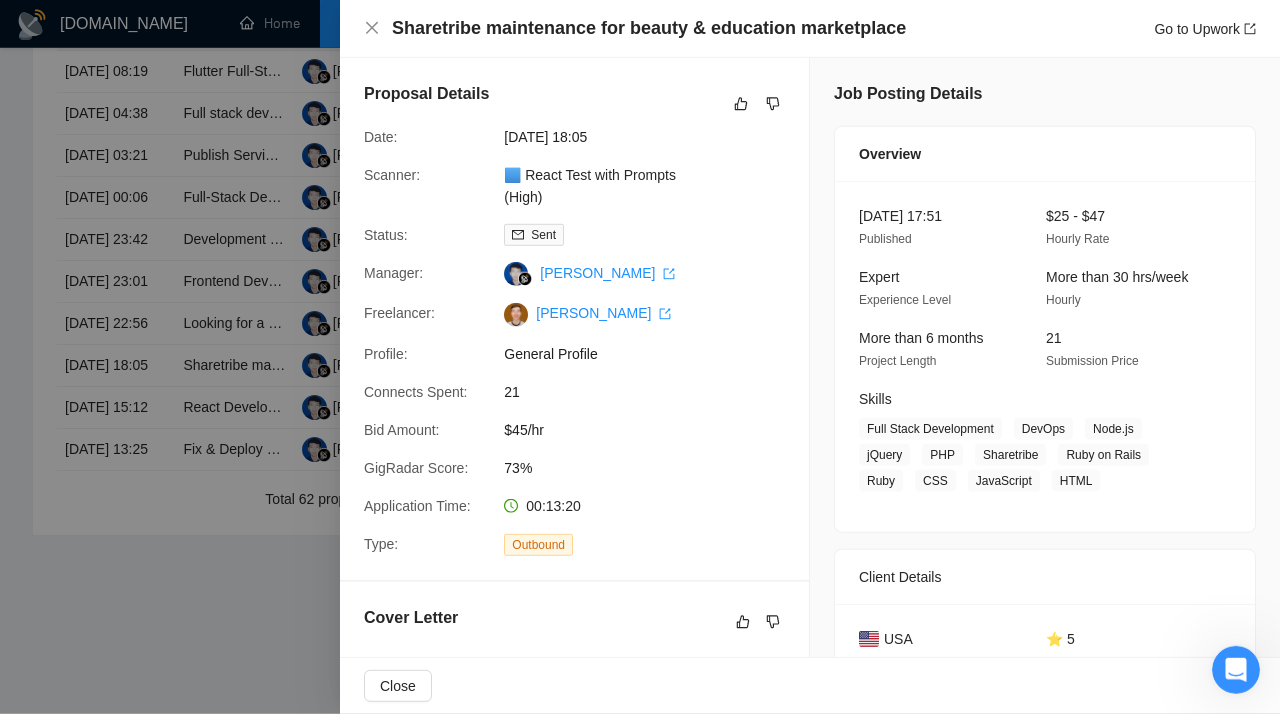 click at bounding box center (640, 357) 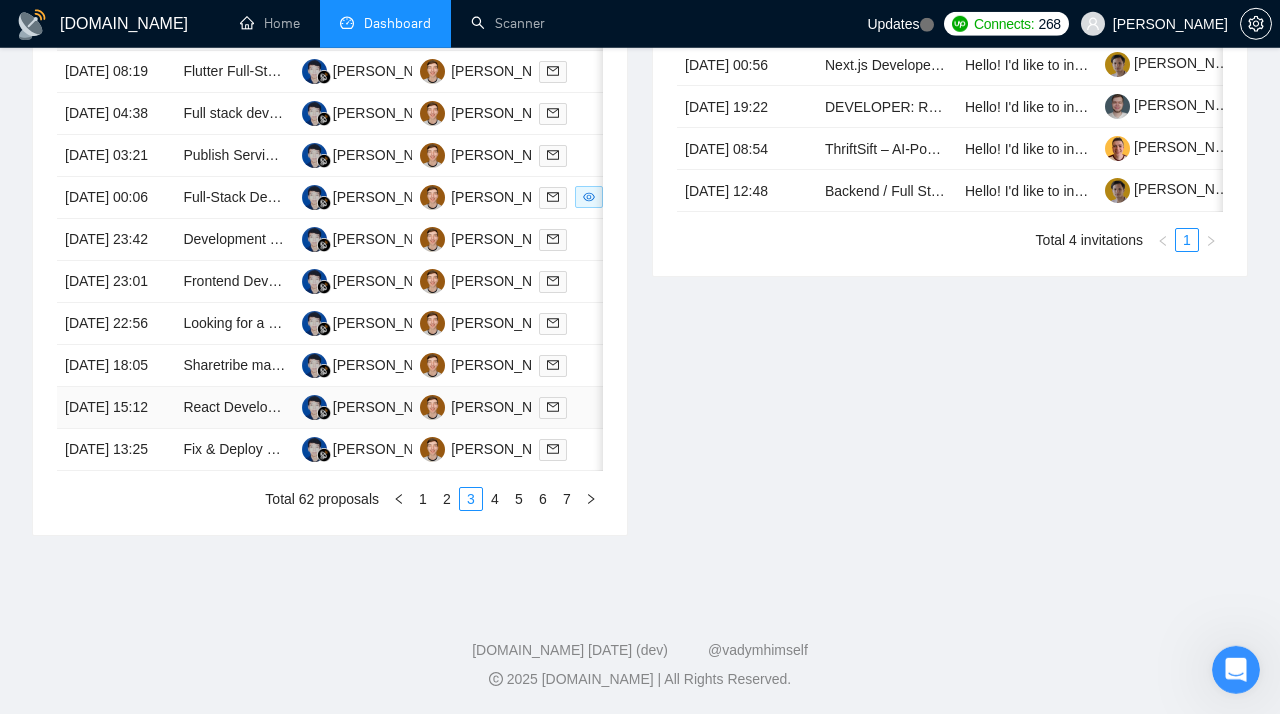 click on "[DATE] 15:12" at bounding box center (116, 408) 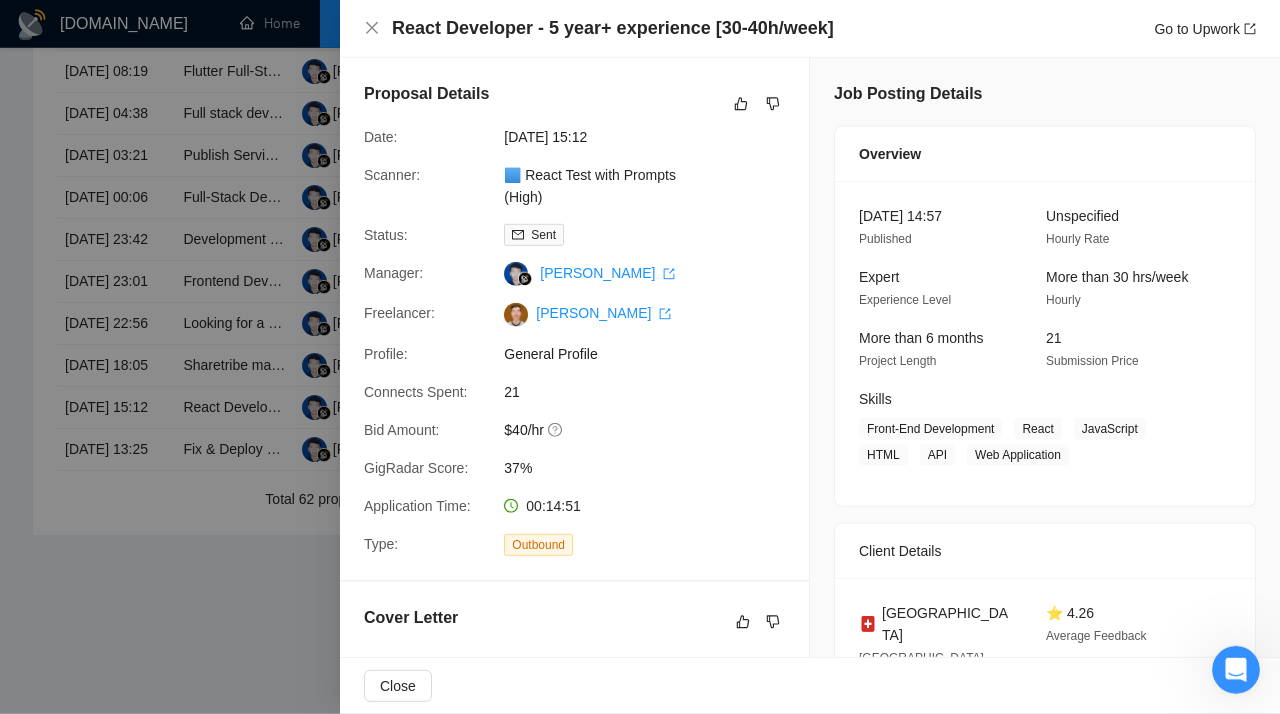 click at bounding box center (640, 357) 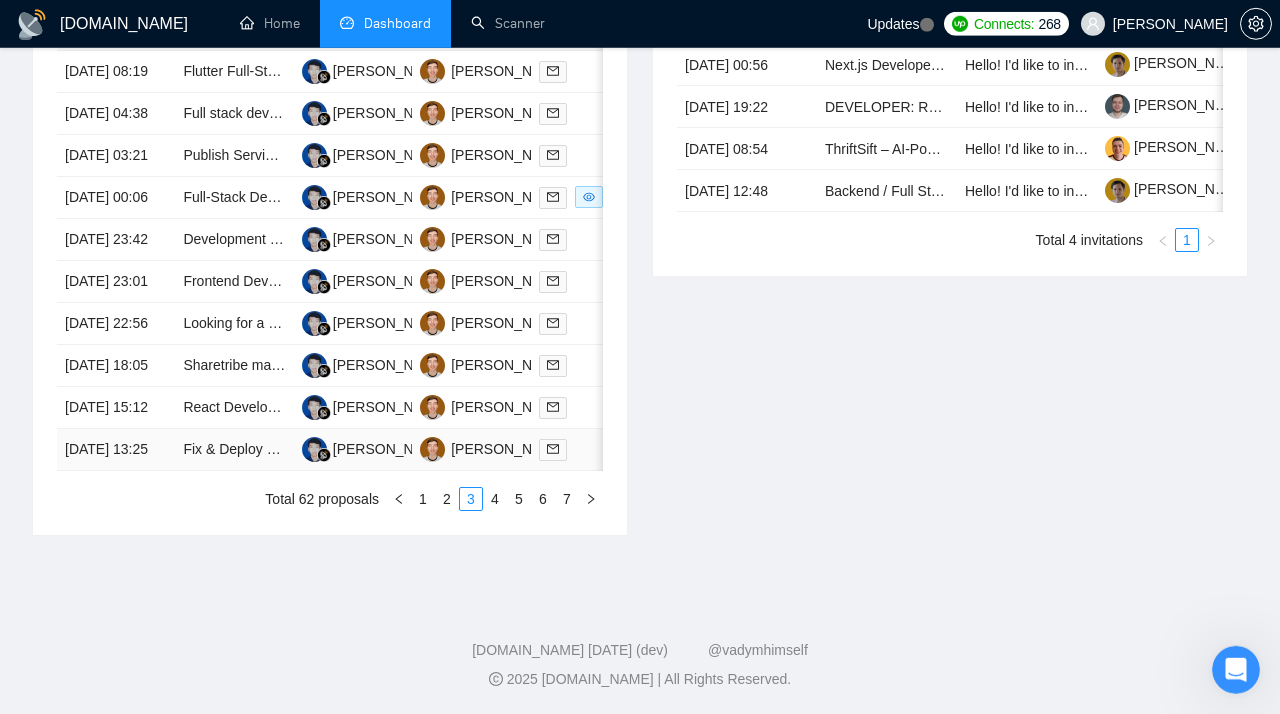 click on "[DATE] 13:25" at bounding box center (116, 450) 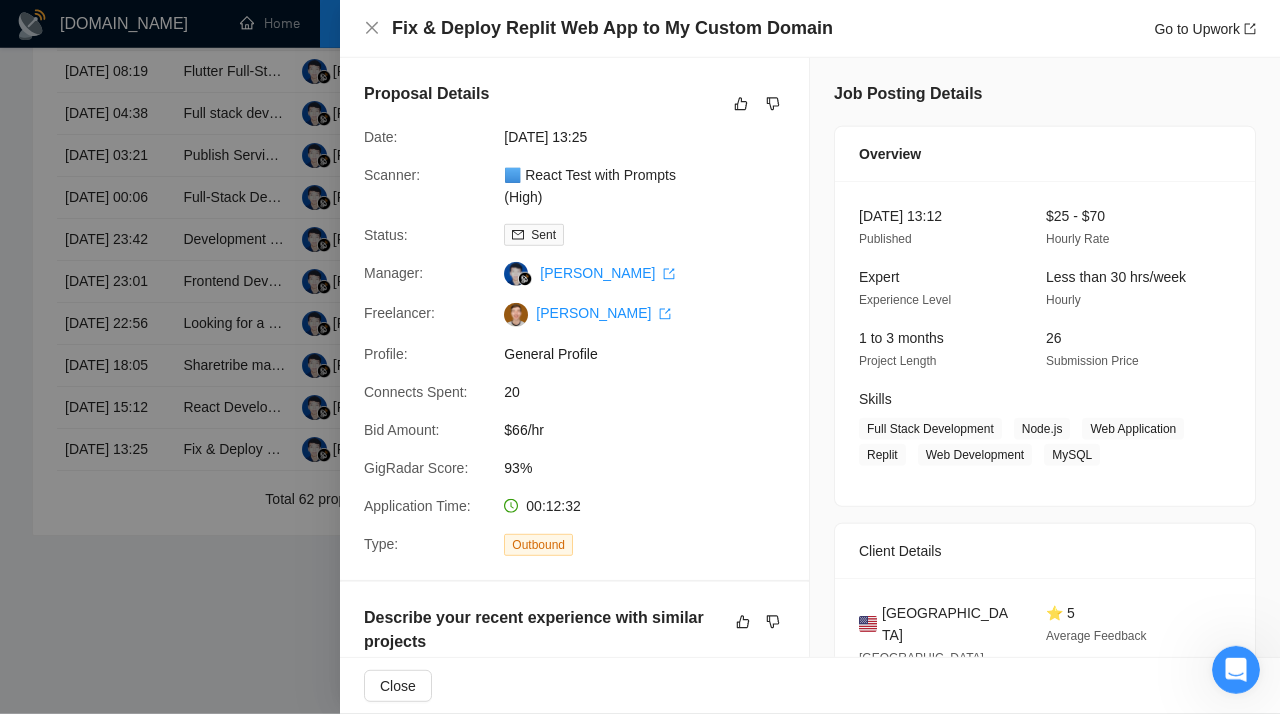 click at bounding box center [640, 357] 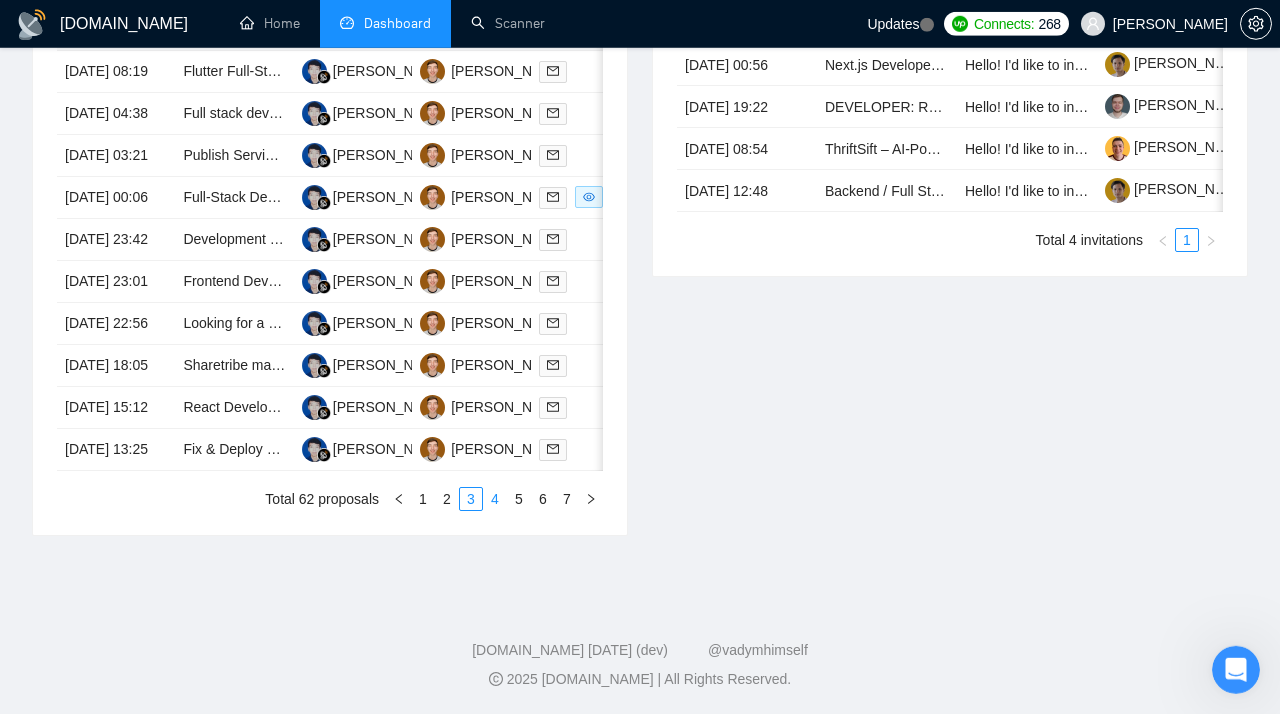 click on "4" at bounding box center [495, 499] 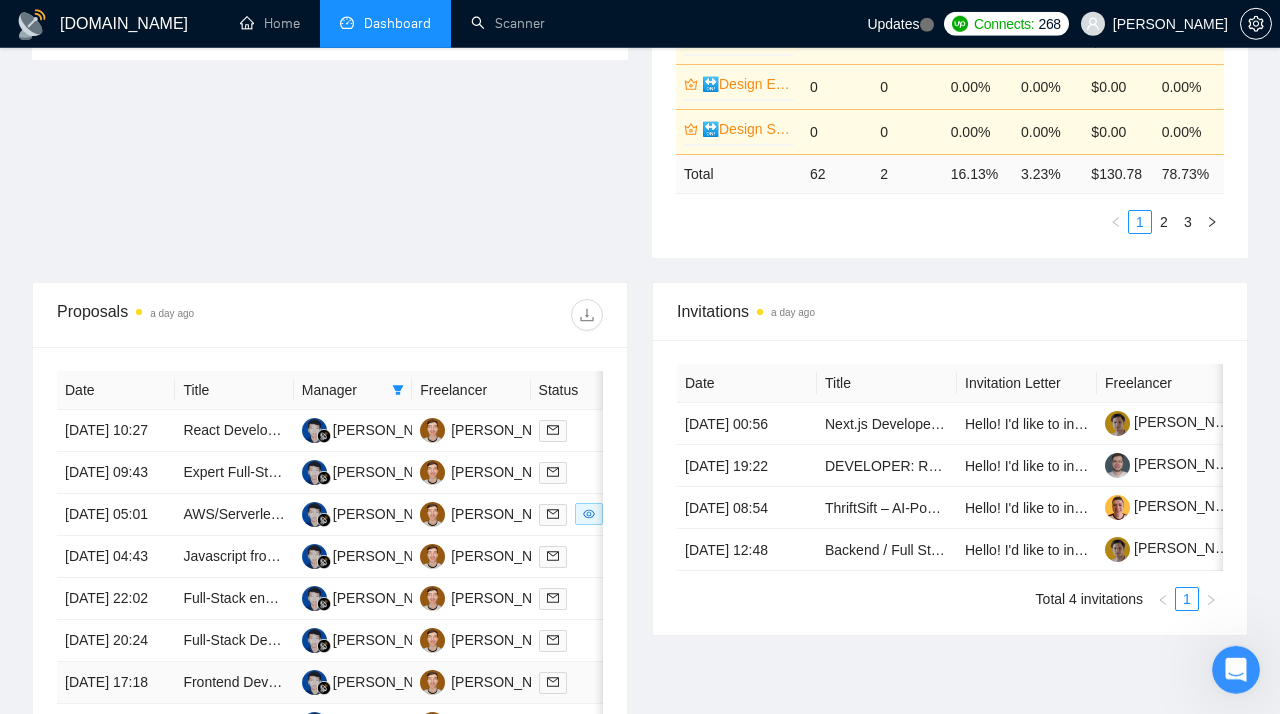 scroll, scrollTop: 556, scrollLeft: 0, axis: vertical 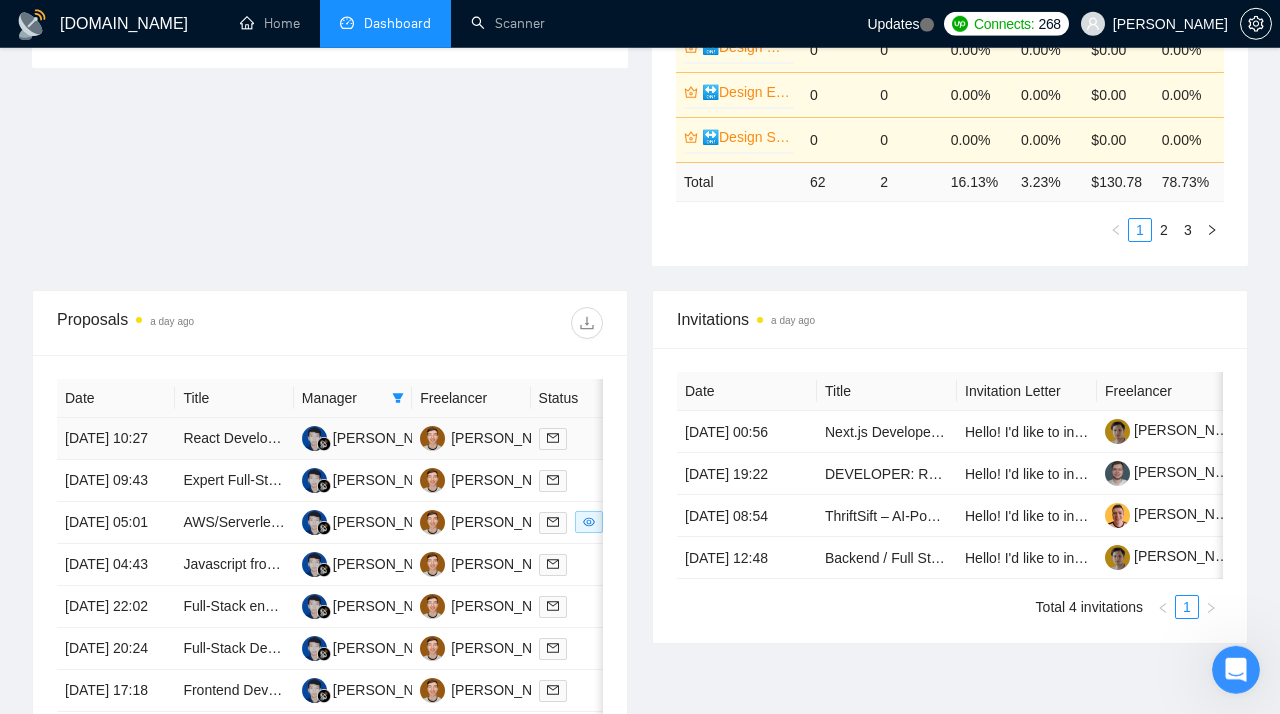 click on "[DATE] 10:27" at bounding box center [116, 439] 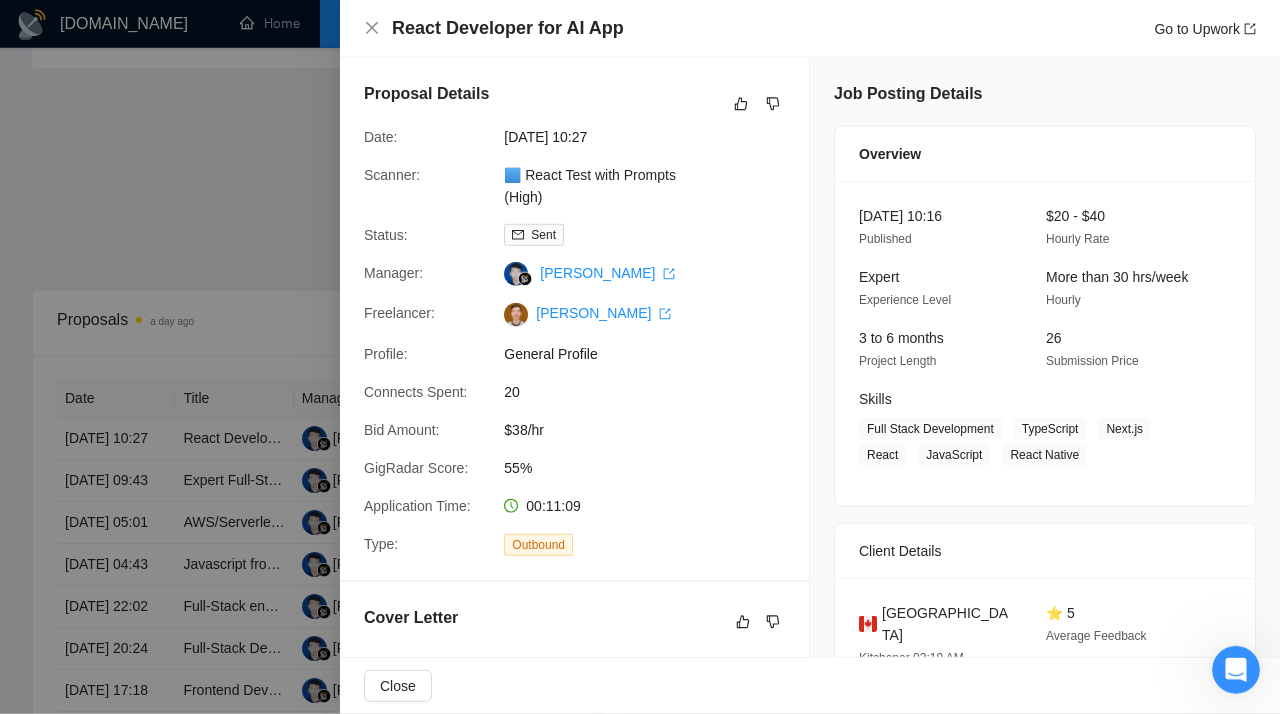 click at bounding box center [640, 357] 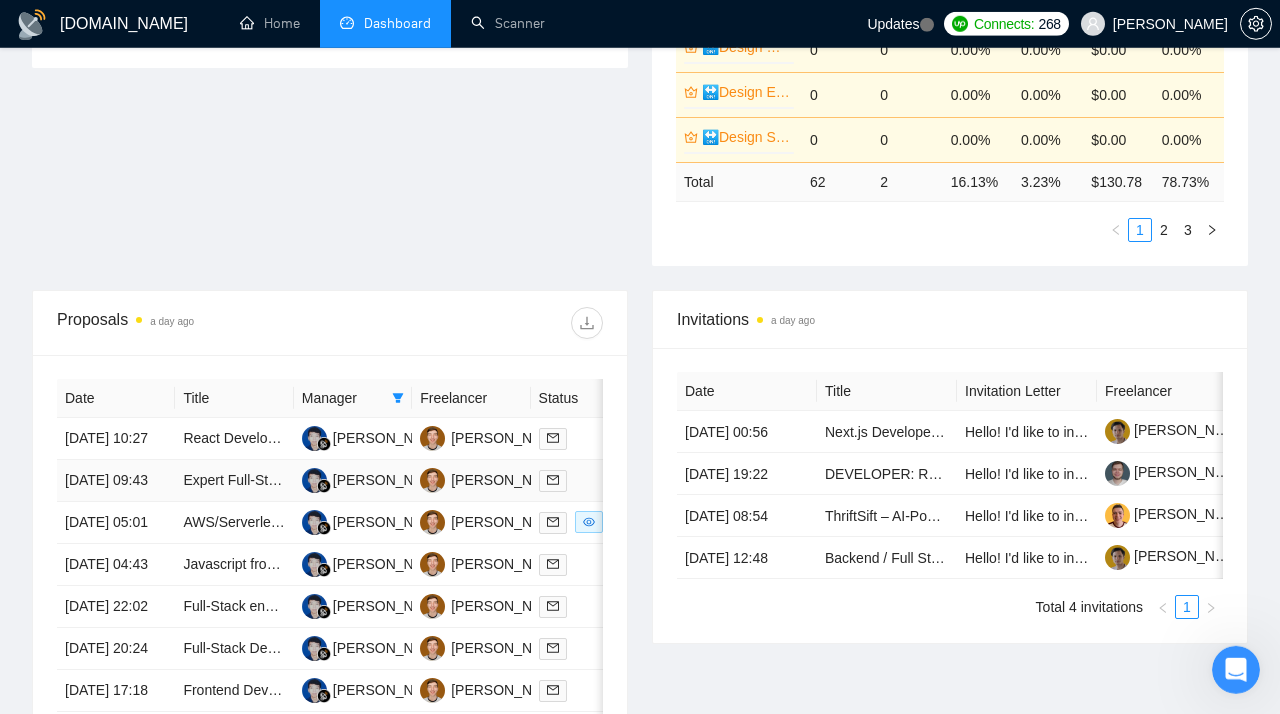 click on "[DATE] 09:43" at bounding box center [116, 481] 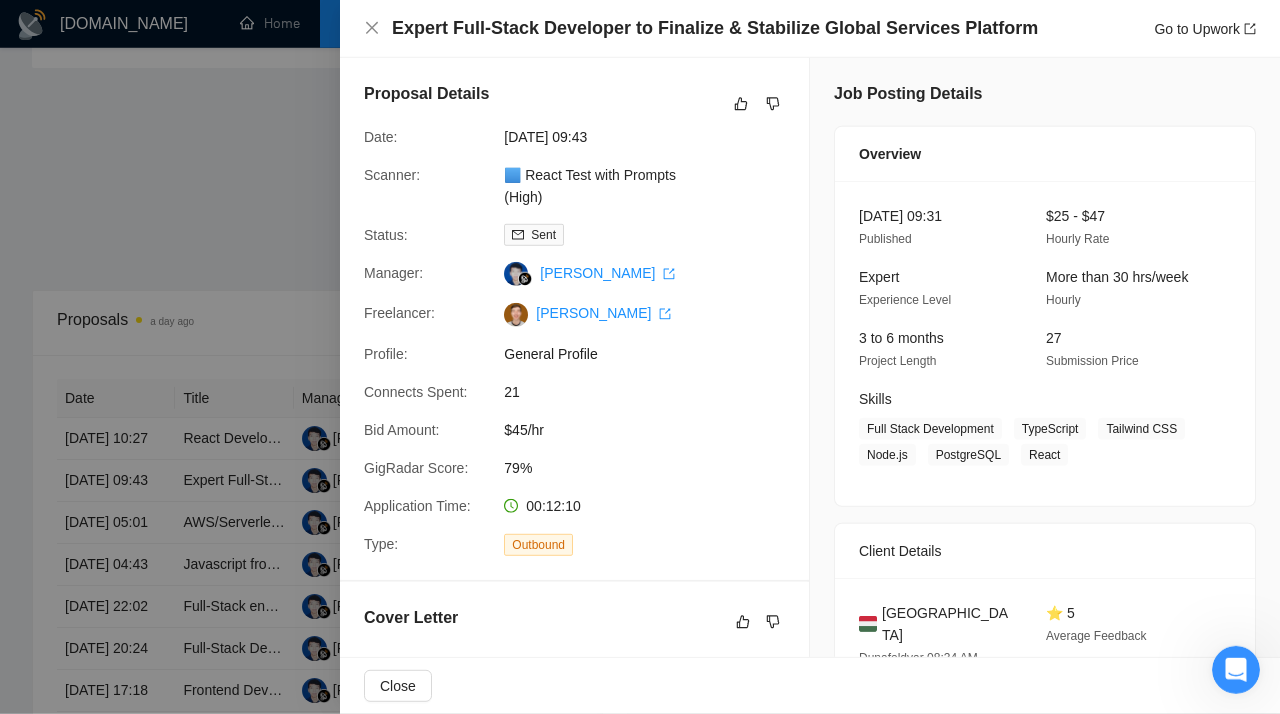 click at bounding box center [640, 357] 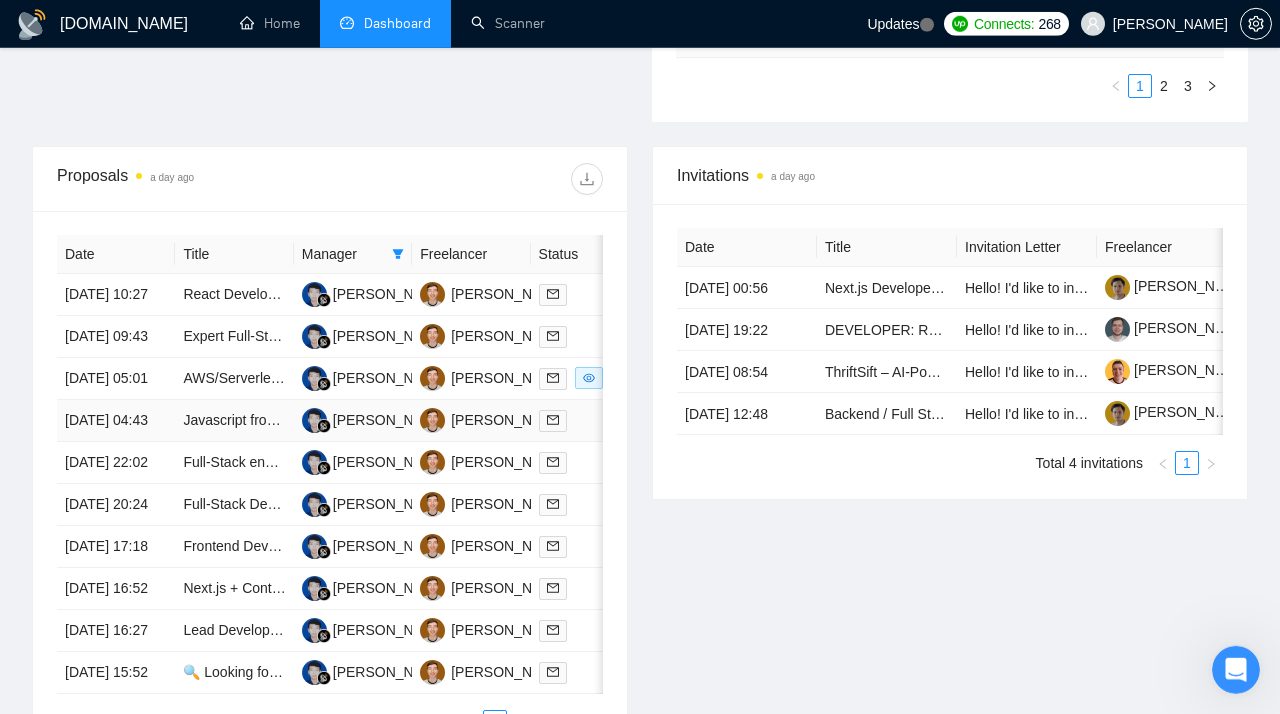scroll, scrollTop: 777, scrollLeft: 0, axis: vertical 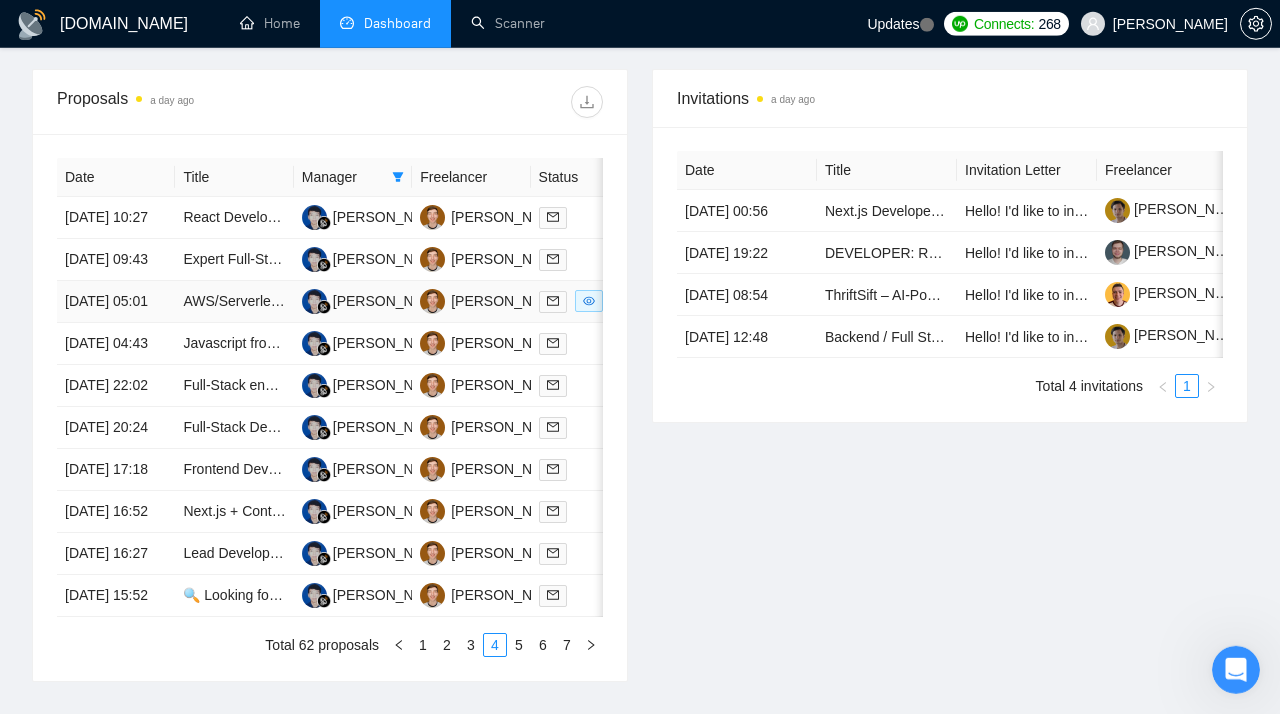 click on "[DATE] 05:01" at bounding box center [116, 302] 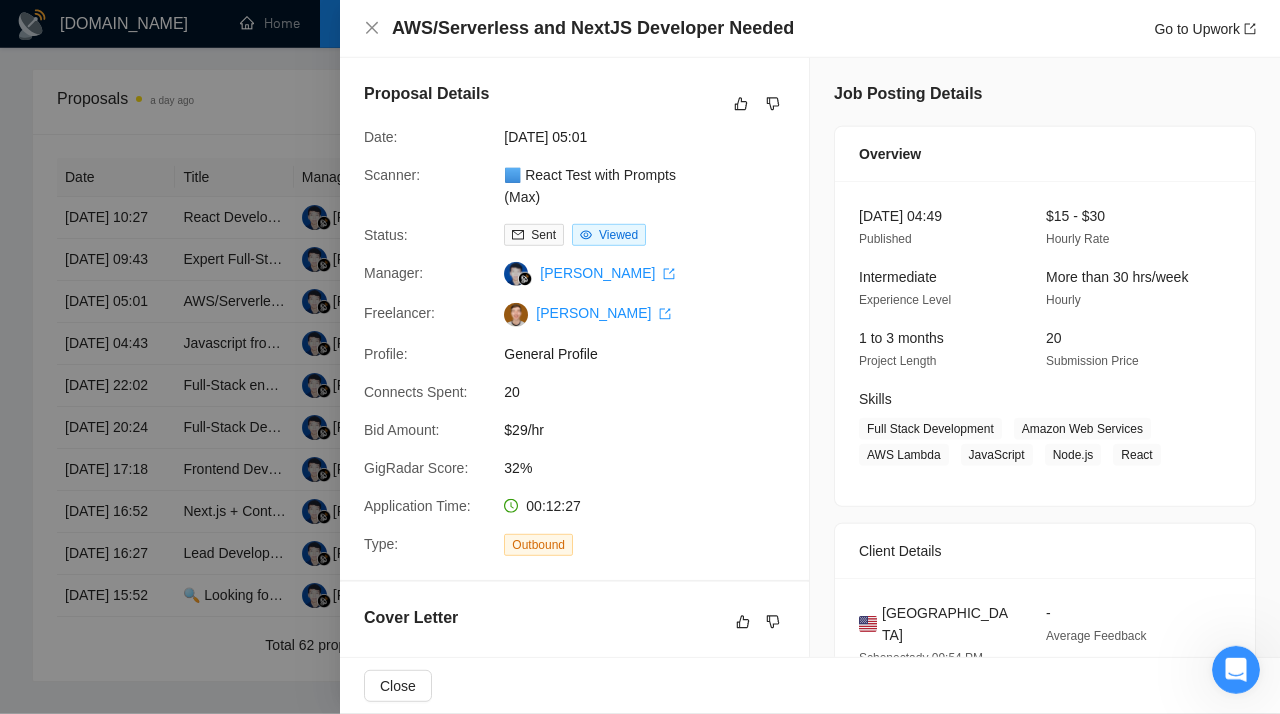 click at bounding box center [640, 357] 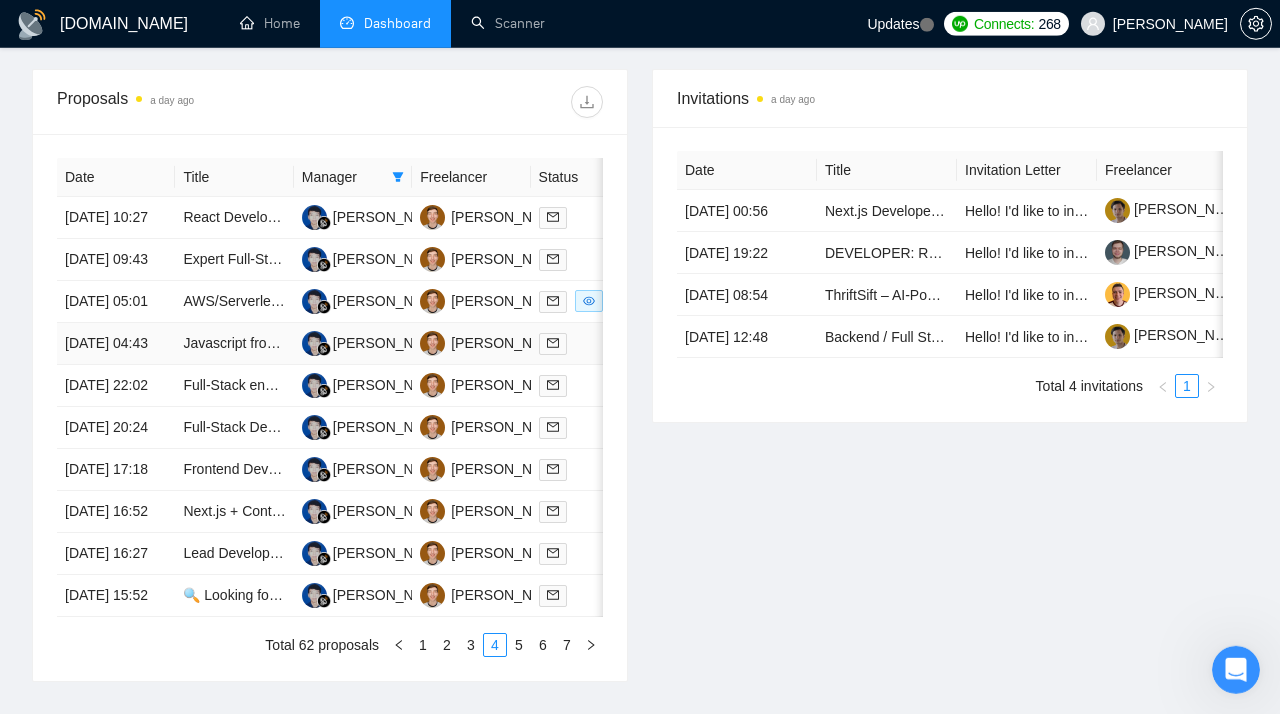 click on "[DATE] 04:43" at bounding box center (116, 344) 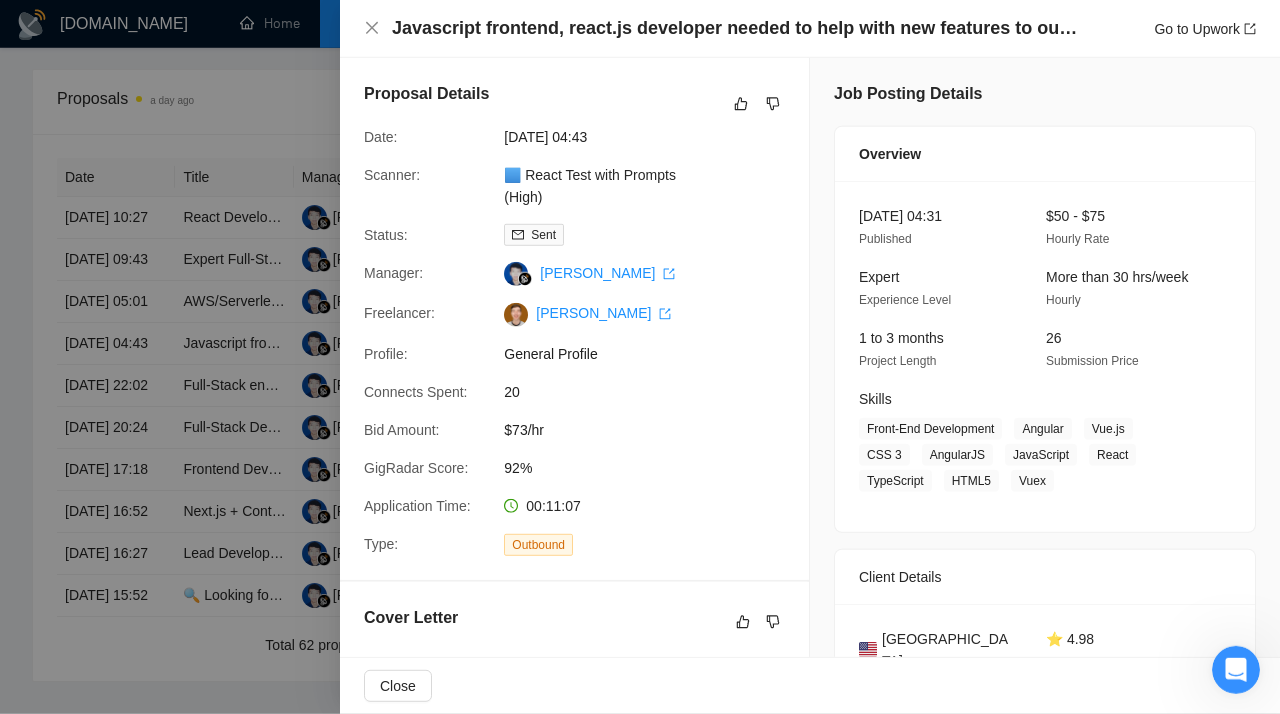 click at bounding box center [640, 357] 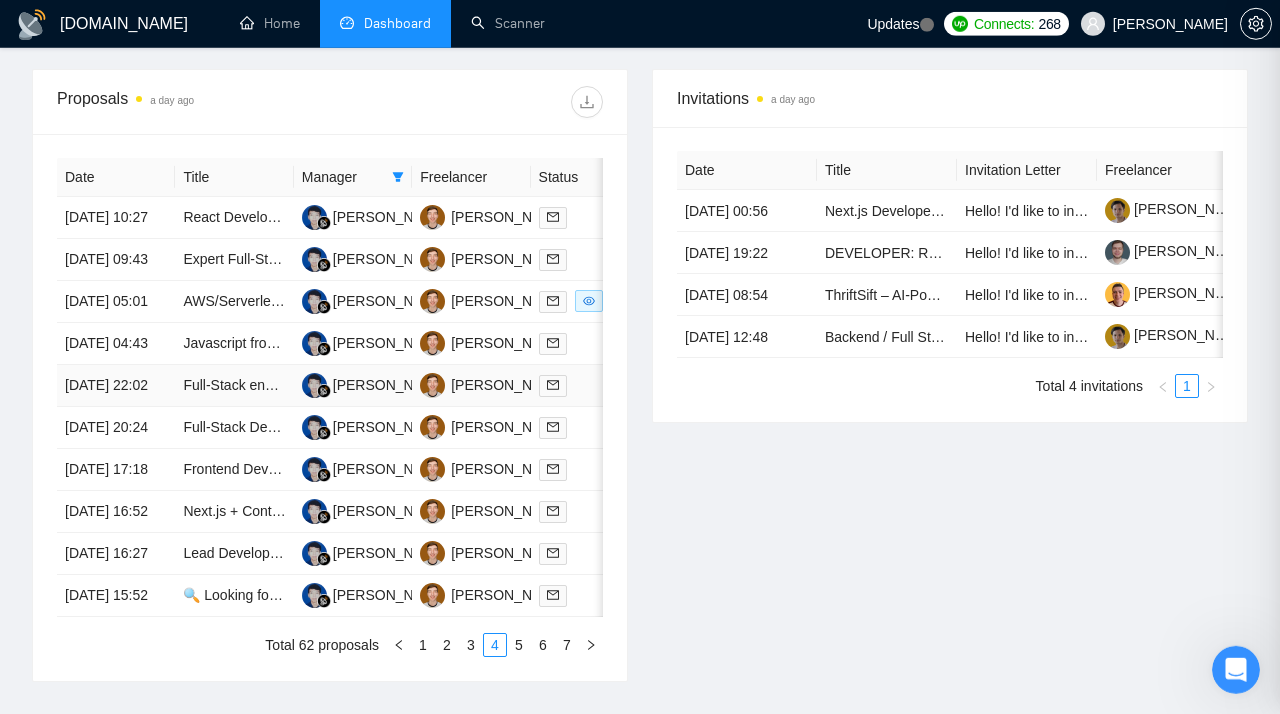 click on "[DATE] 22:02" at bounding box center (116, 386) 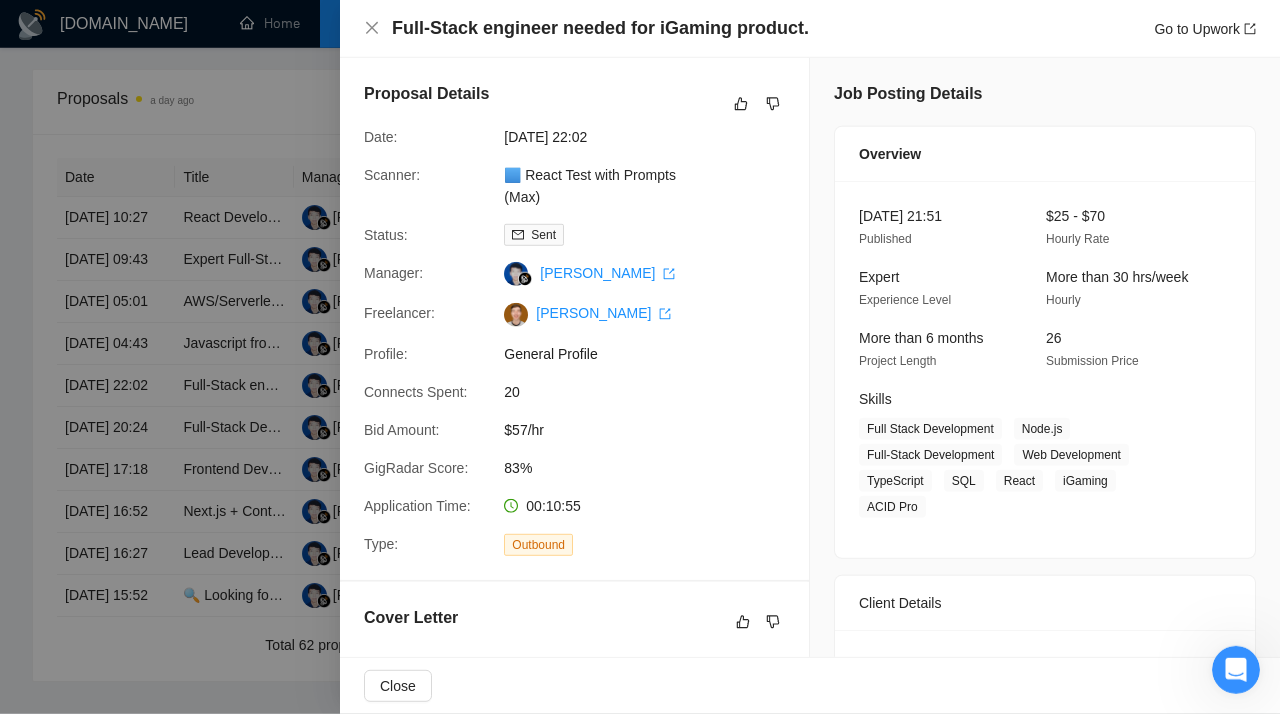 click at bounding box center (640, 357) 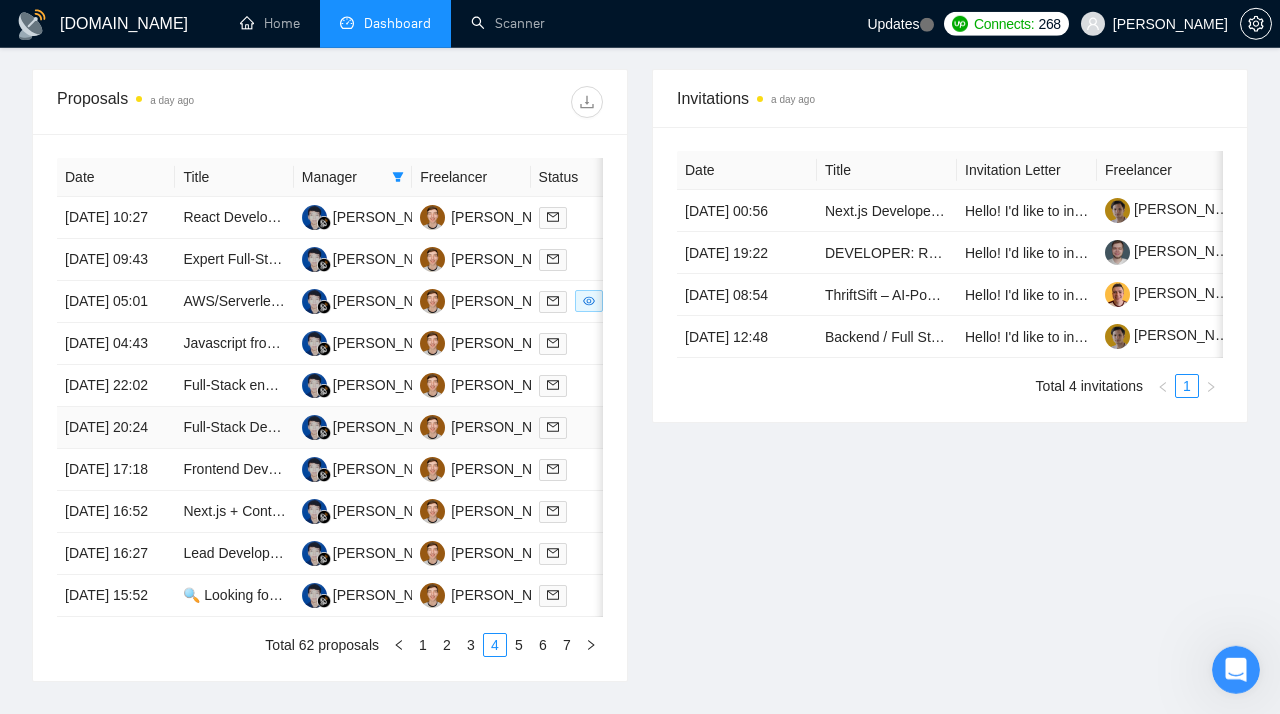 click on "[DATE] 20:24" at bounding box center [116, 428] 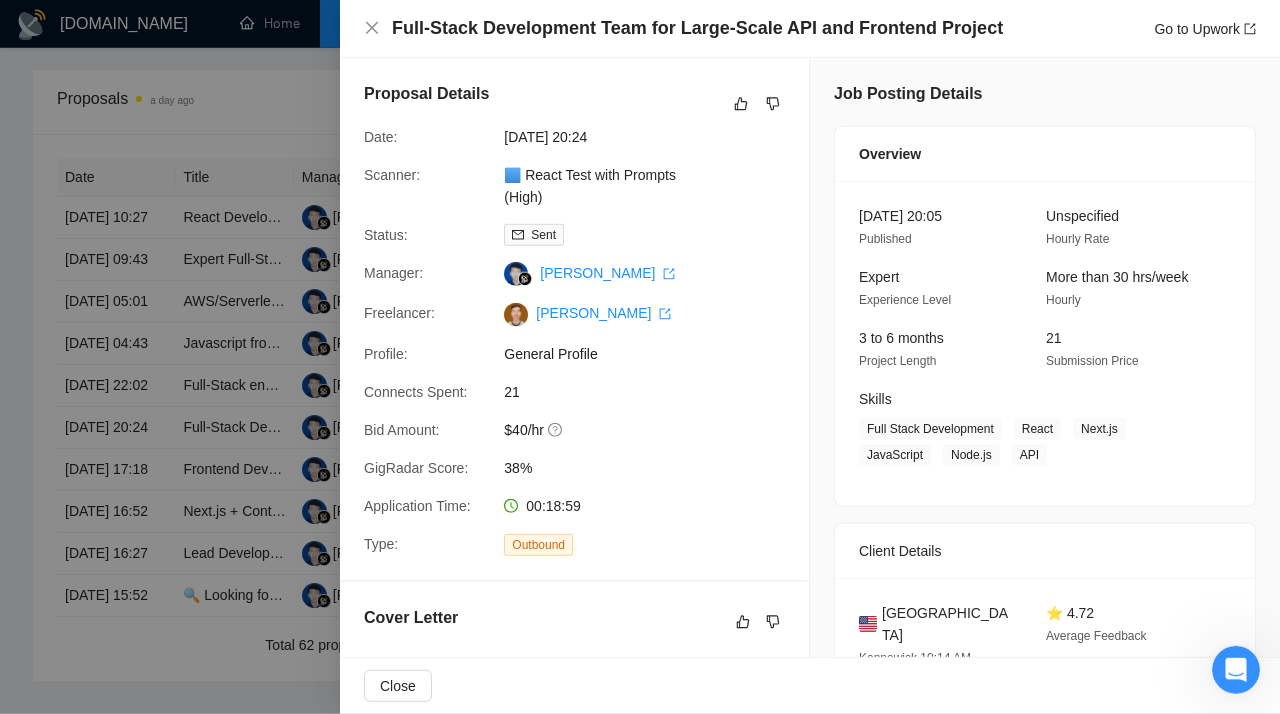 click at bounding box center [640, 357] 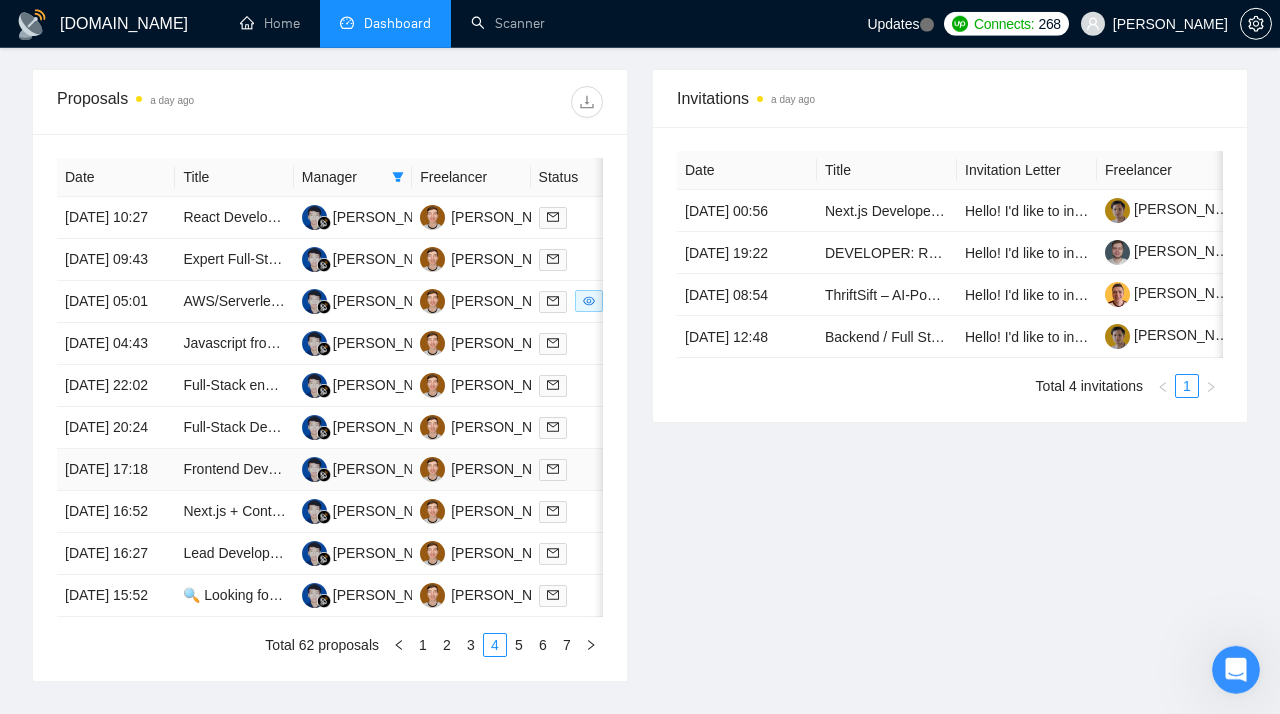click on "[DATE] 17:18" at bounding box center (116, 470) 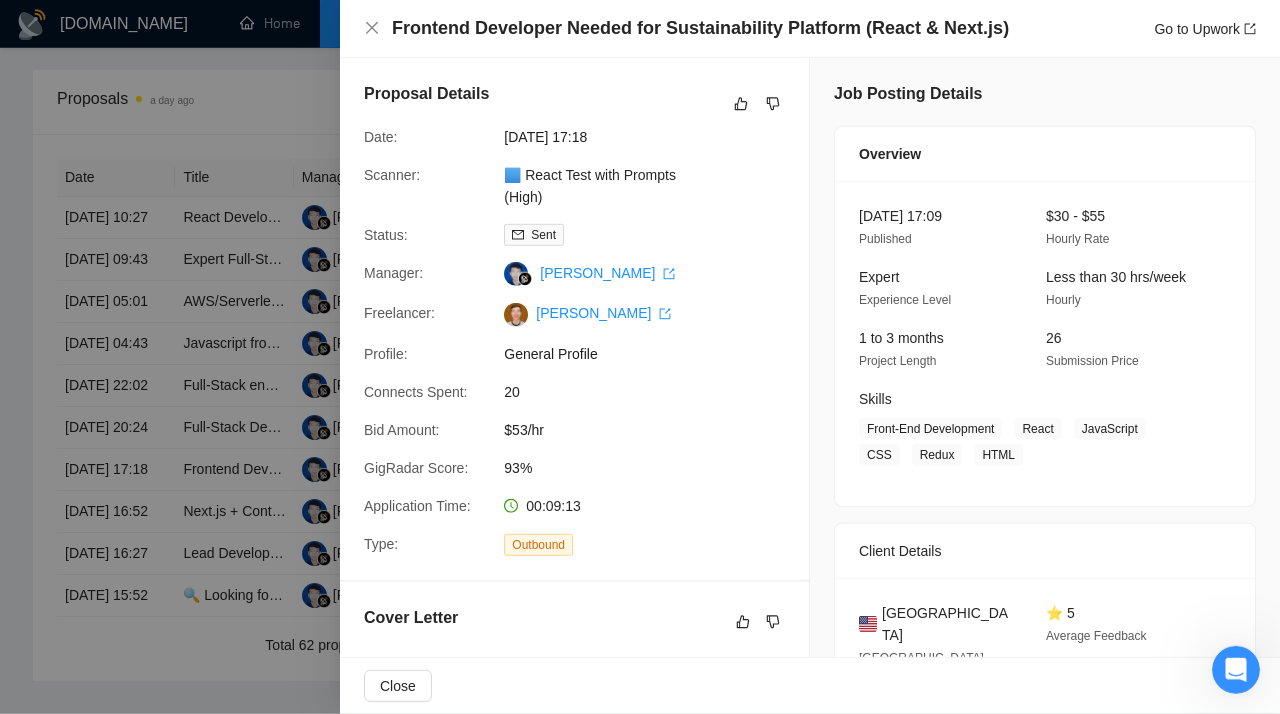click at bounding box center (640, 357) 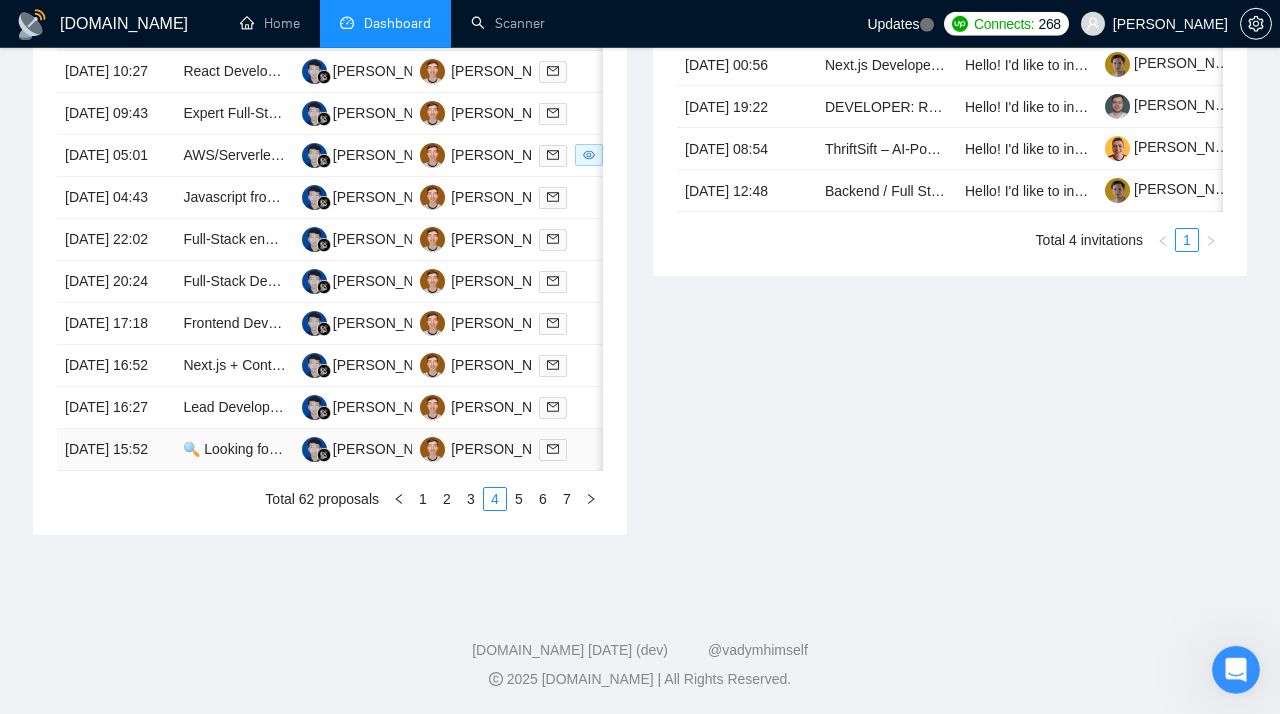 scroll, scrollTop: 1042, scrollLeft: 0, axis: vertical 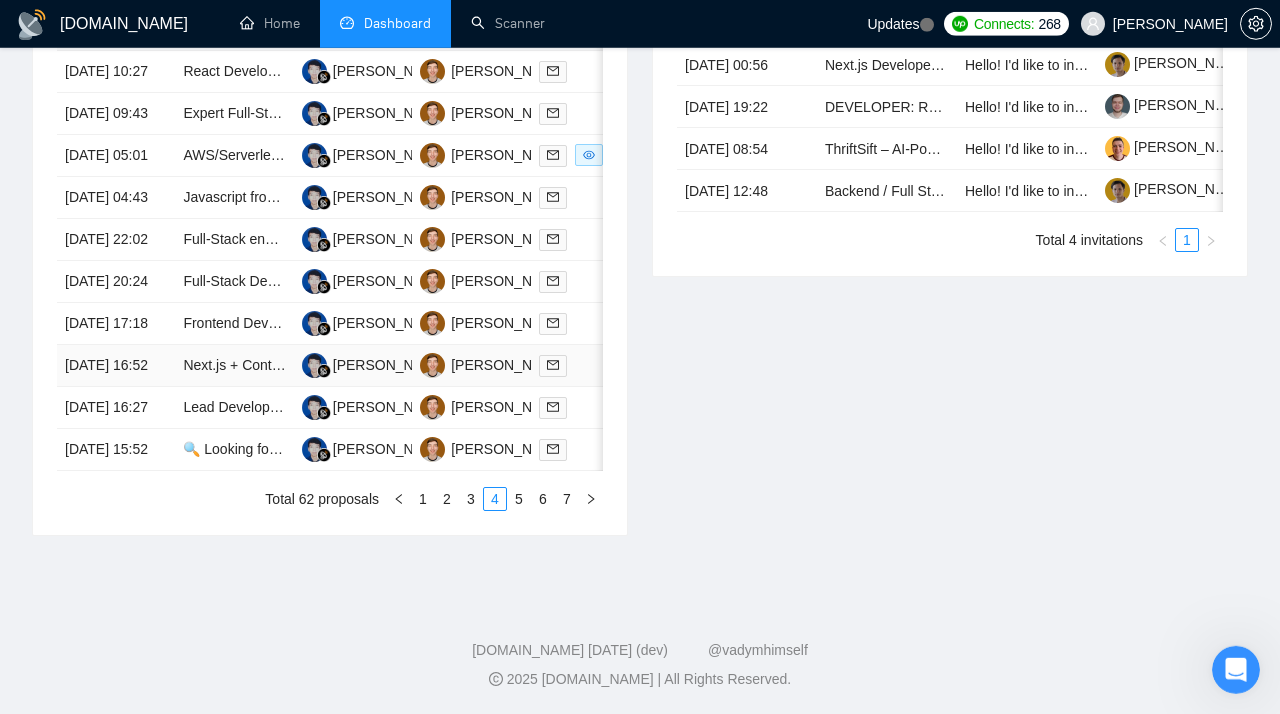 click on "[DATE] 16:52" at bounding box center (116, 366) 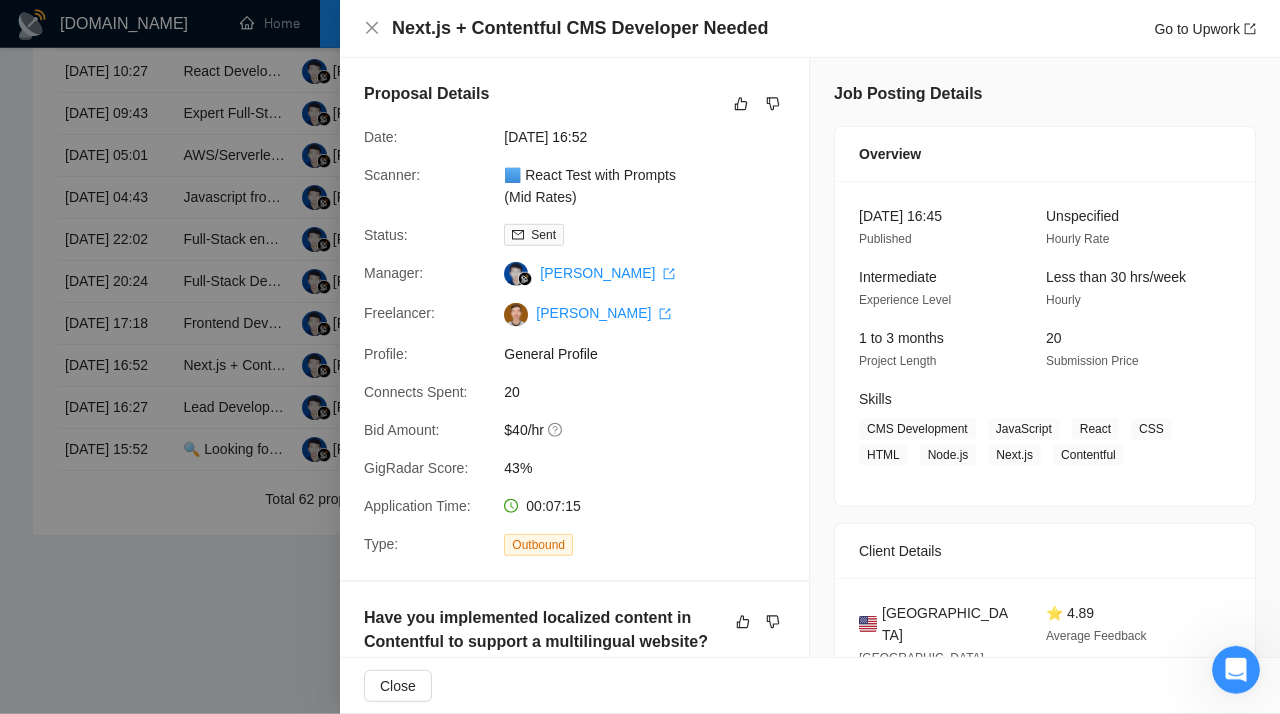 click at bounding box center [640, 357] 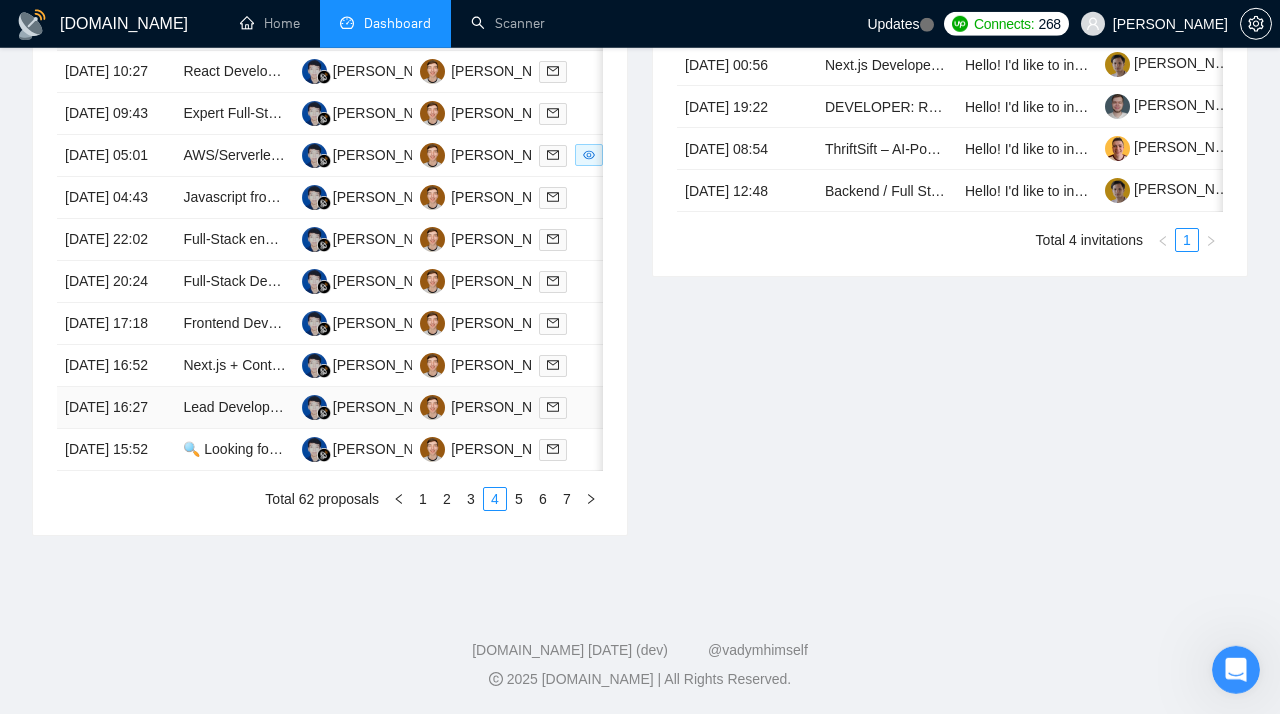 click on "[DATE] 16:27" at bounding box center (116, 408) 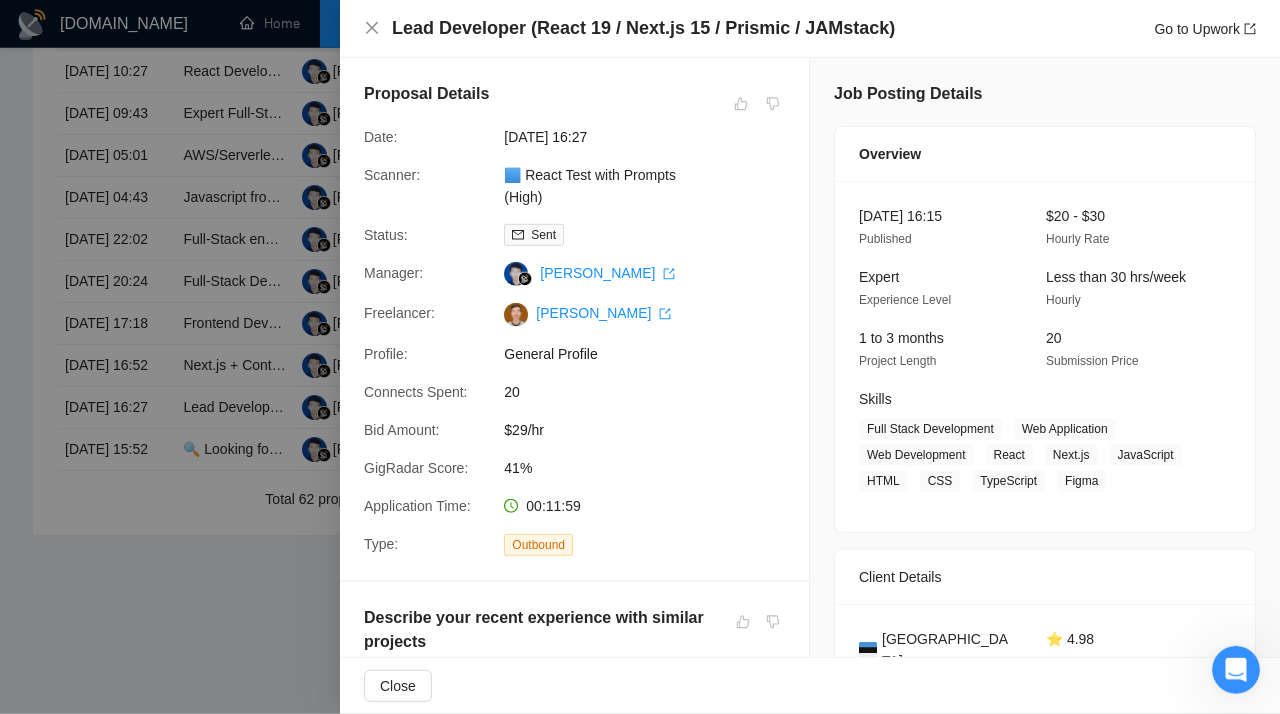 click at bounding box center [640, 357] 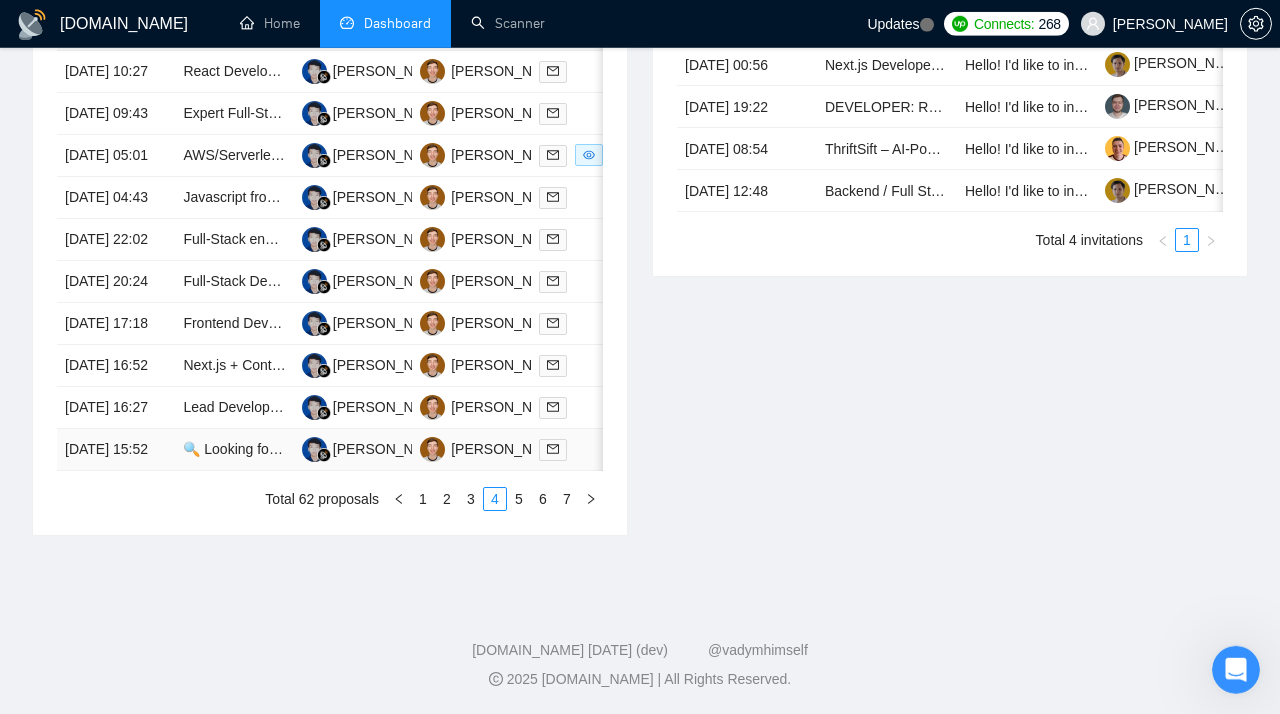 click on "[DATE] 15:52" at bounding box center (116, 450) 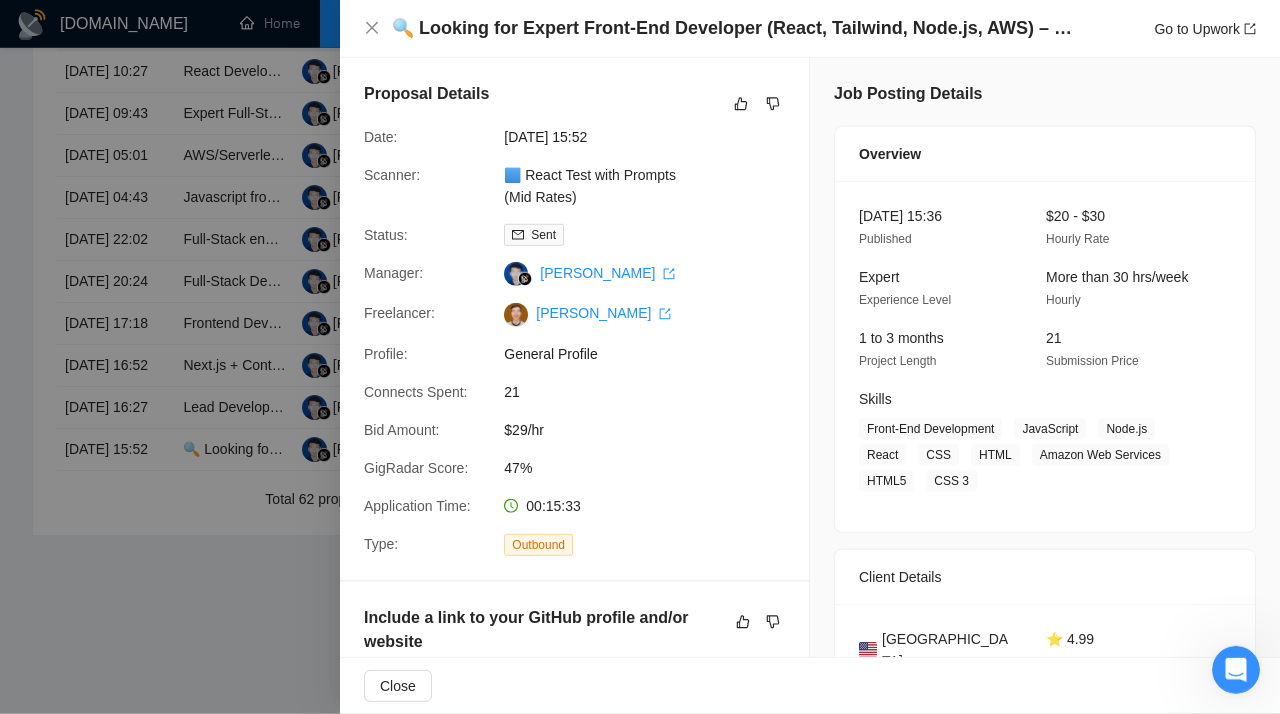 click at bounding box center [640, 357] 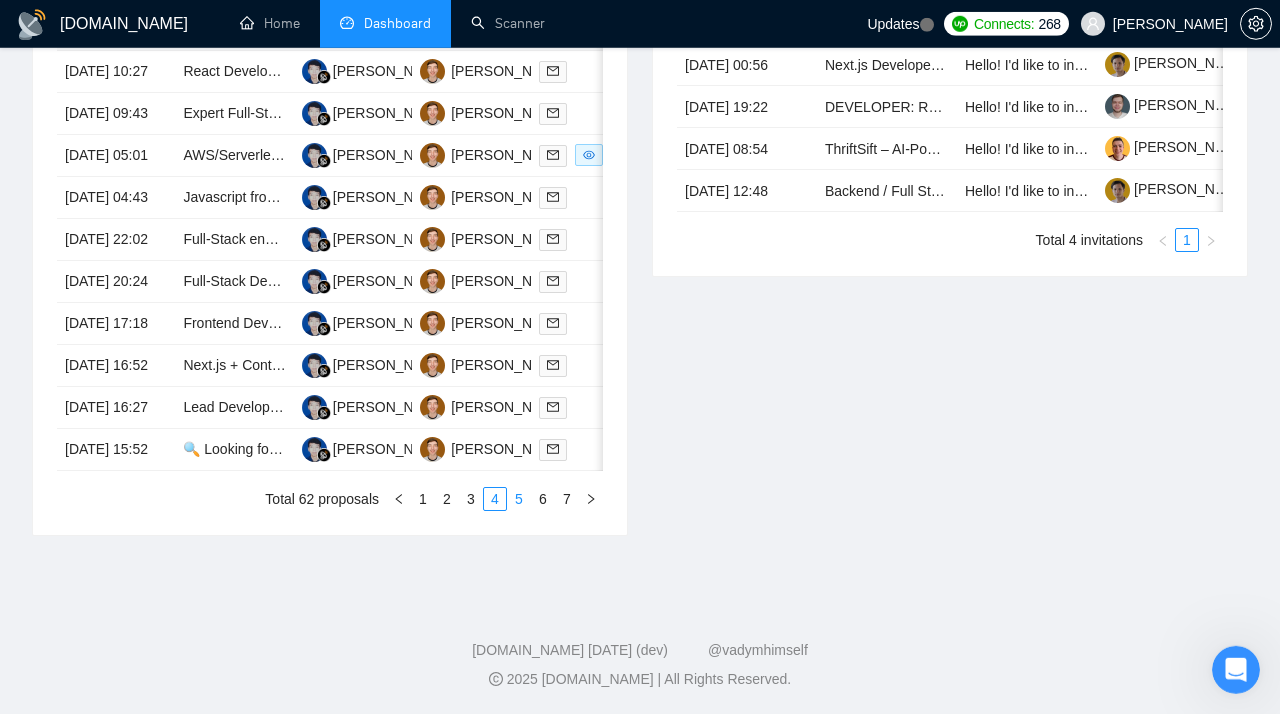 click on "5" at bounding box center [519, 499] 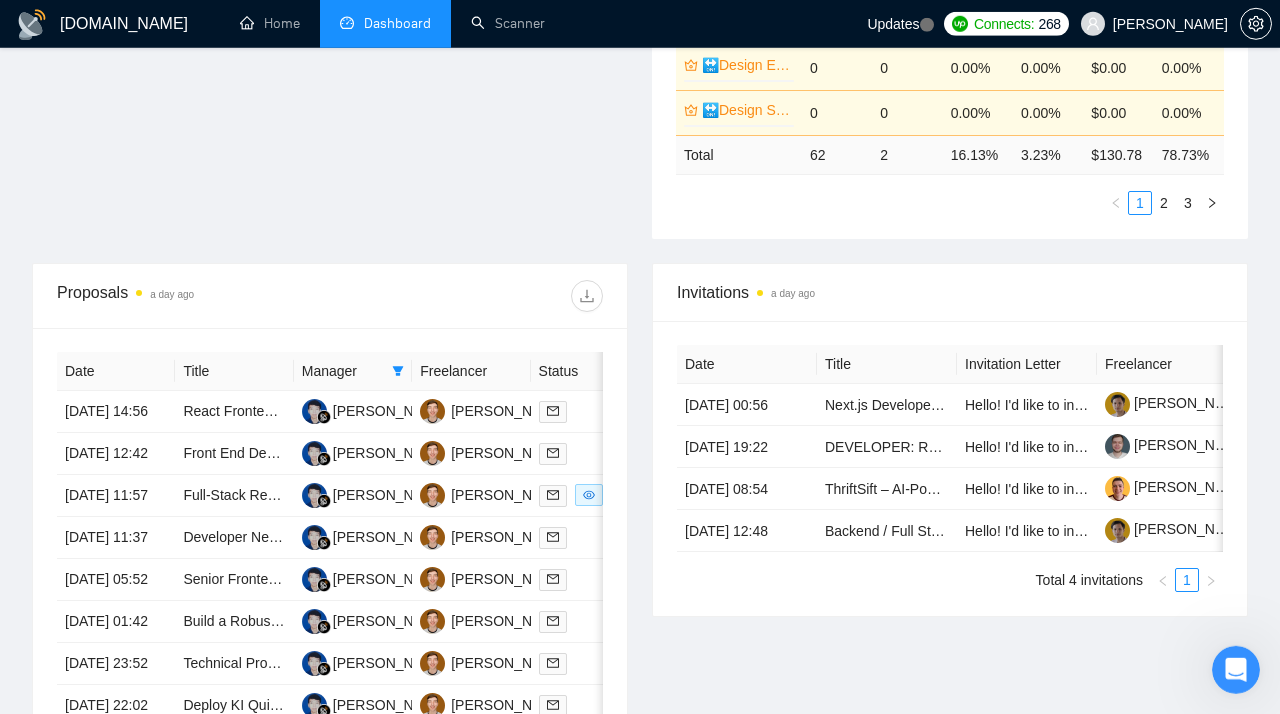 scroll, scrollTop: 624, scrollLeft: 0, axis: vertical 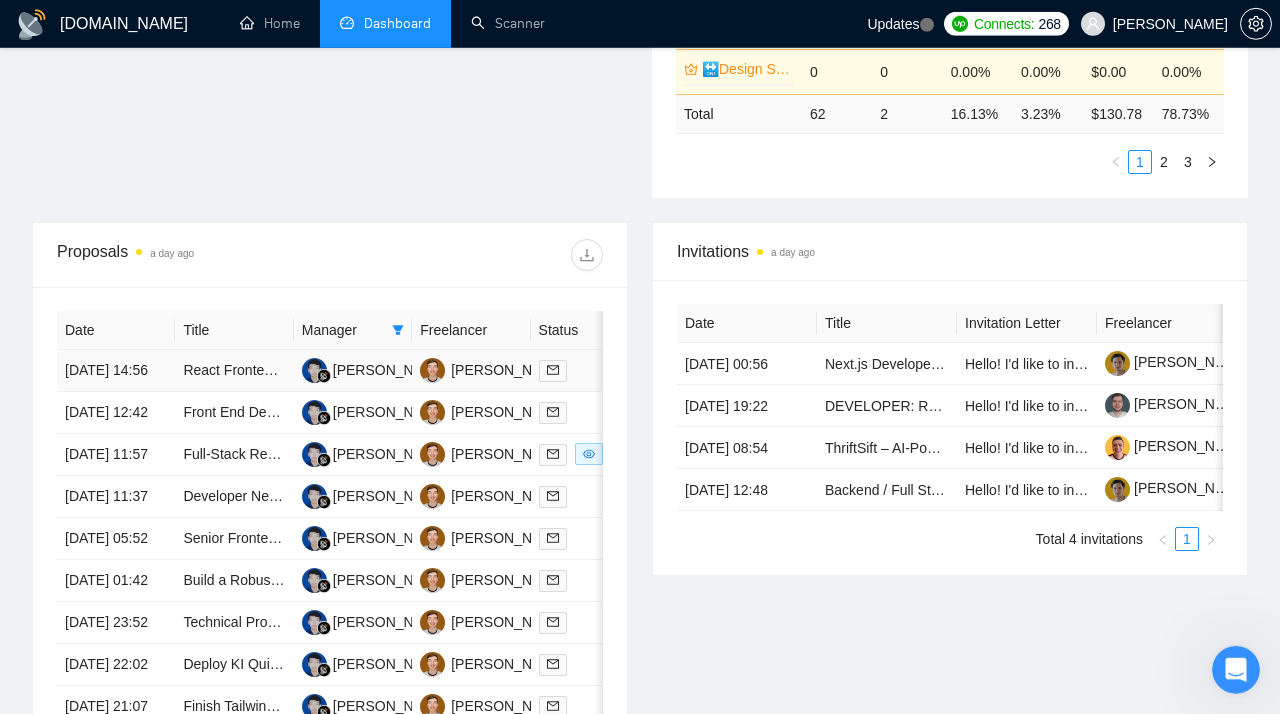 click on "[DATE] 14:56" at bounding box center [116, 371] 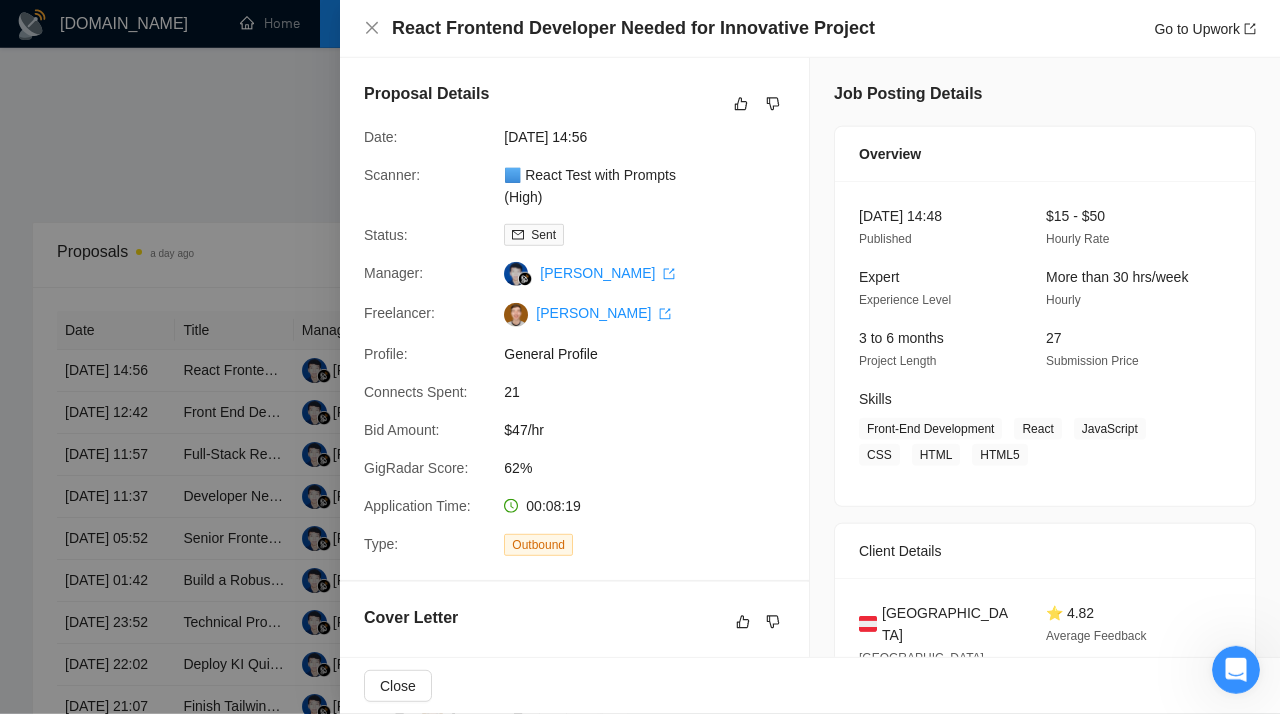 click at bounding box center [640, 357] 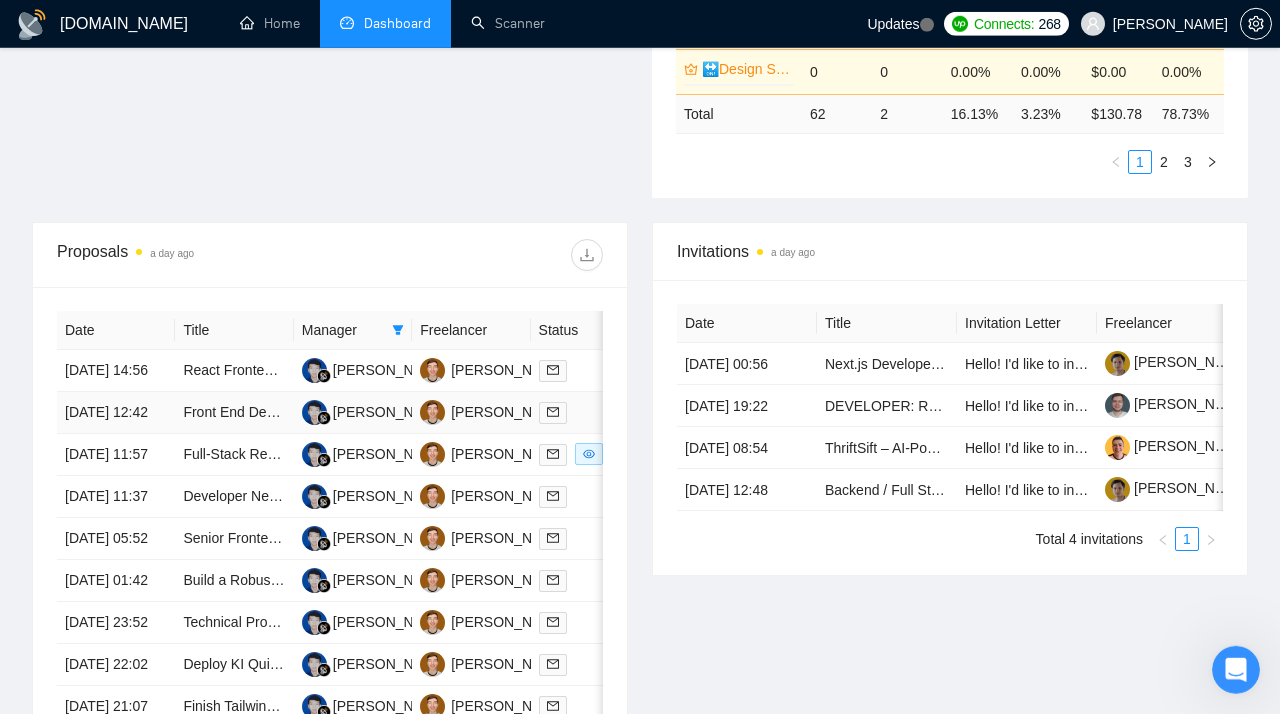 click on "[DATE] 12:42" at bounding box center [116, 413] 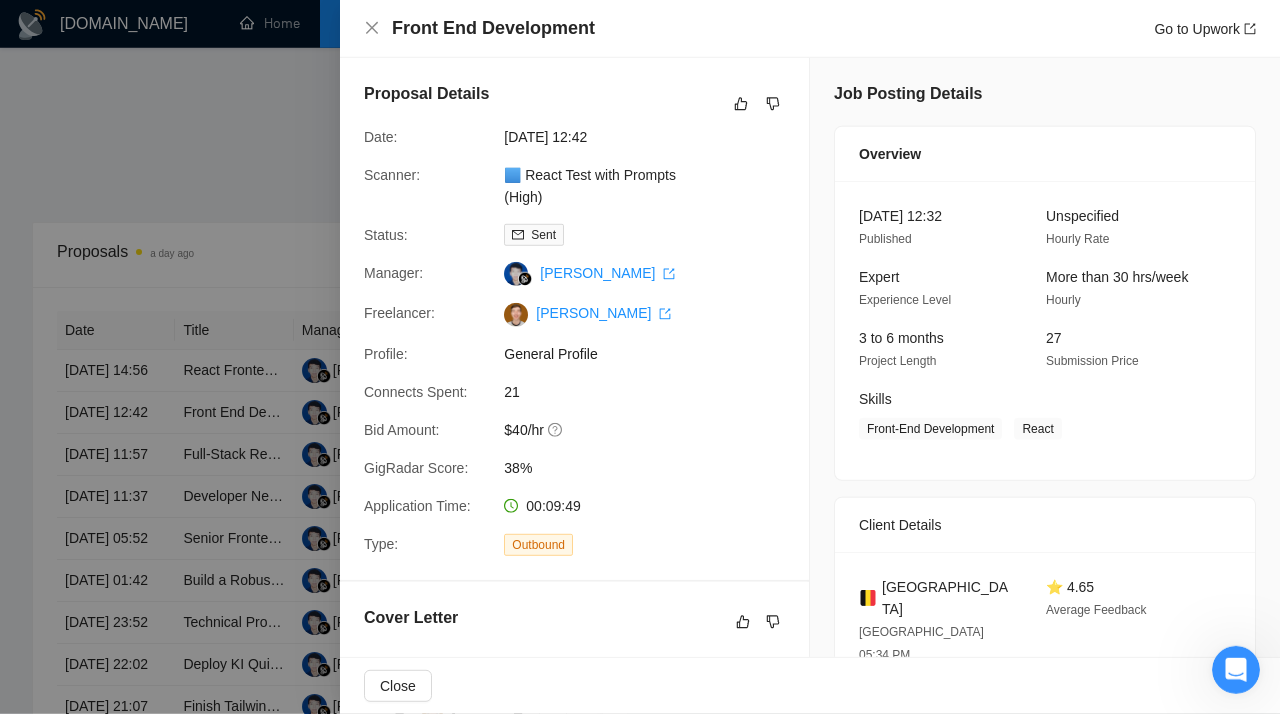 click at bounding box center (640, 357) 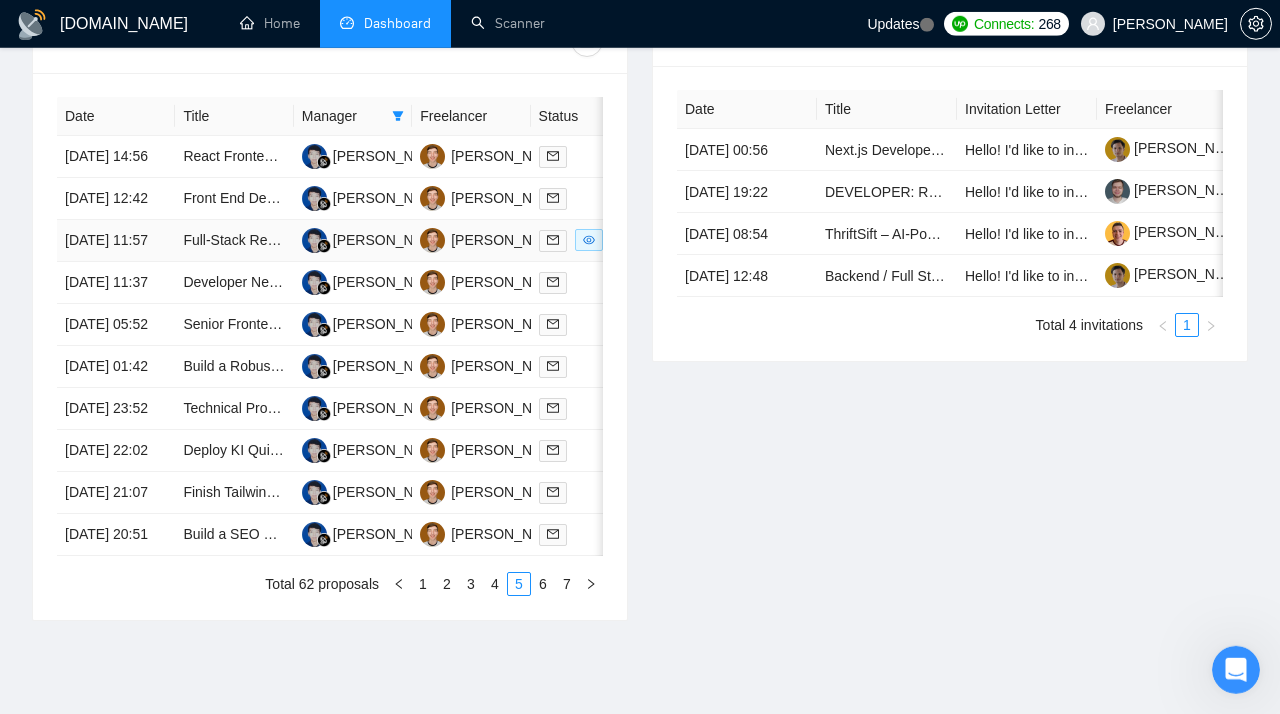 scroll, scrollTop: 849, scrollLeft: 0, axis: vertical 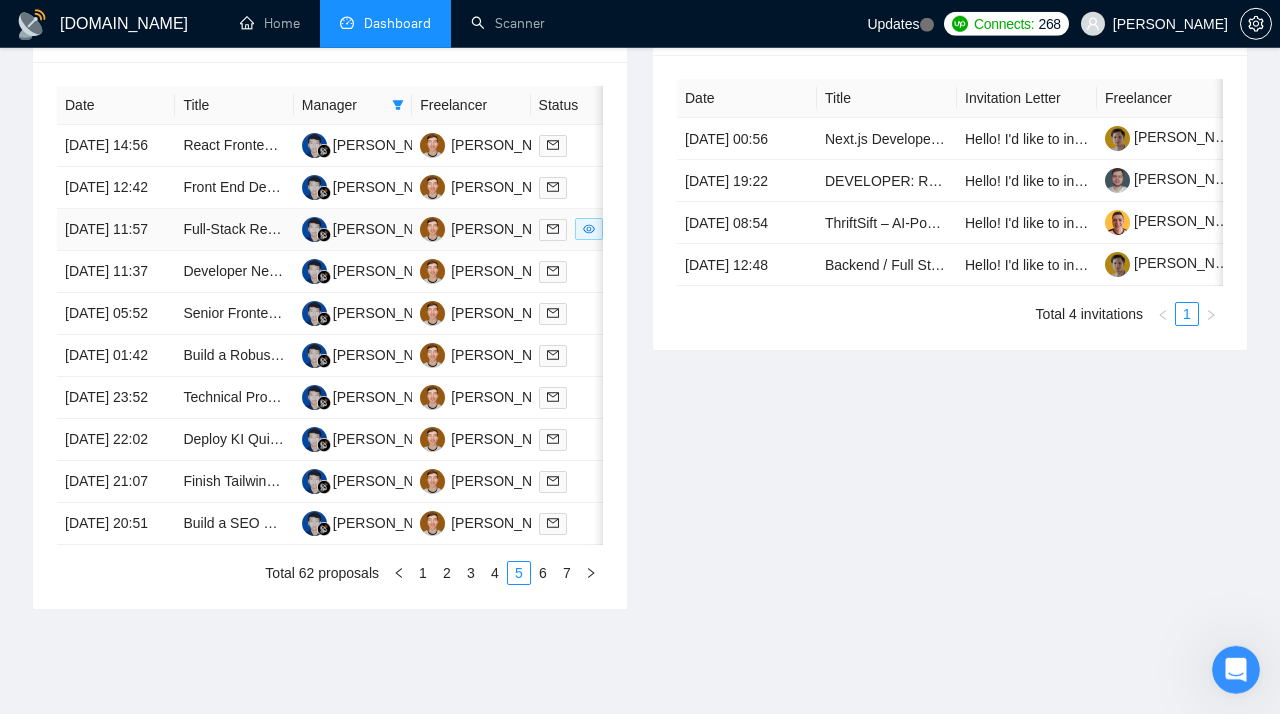 click on "[DATE] 11:57" at bounding box center (116, 230) 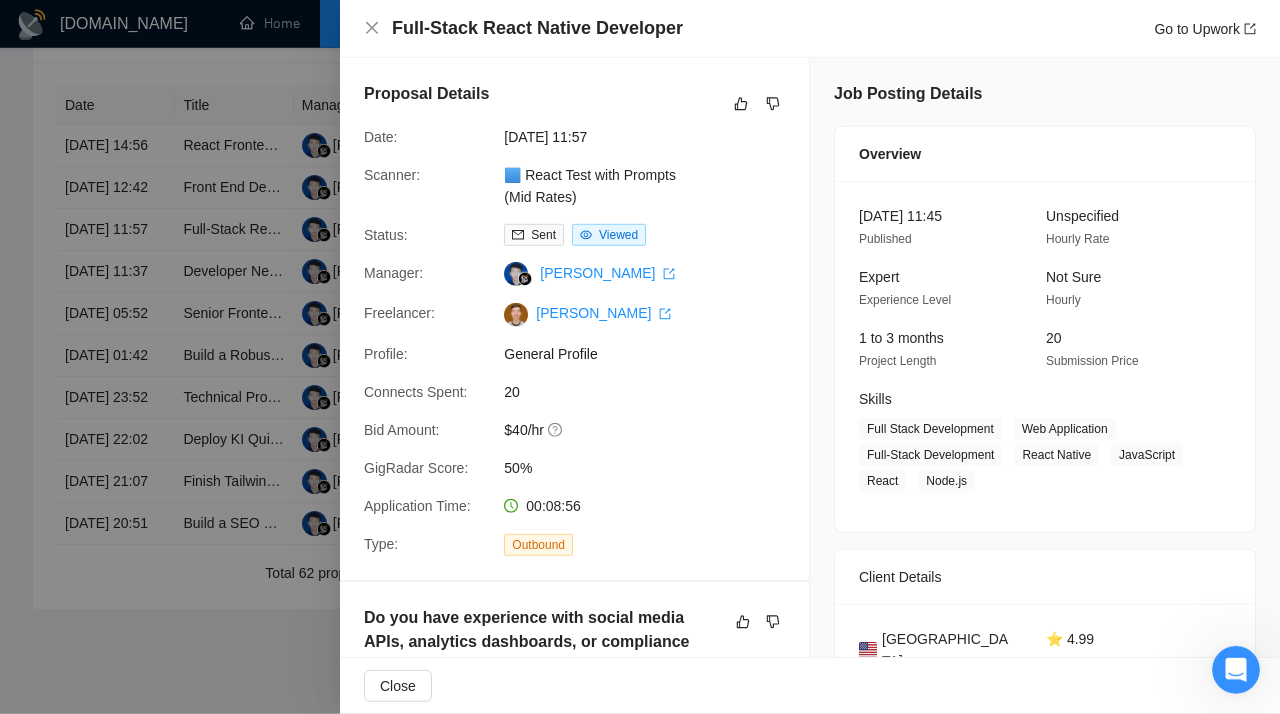 click at bounding box center (640, 357) 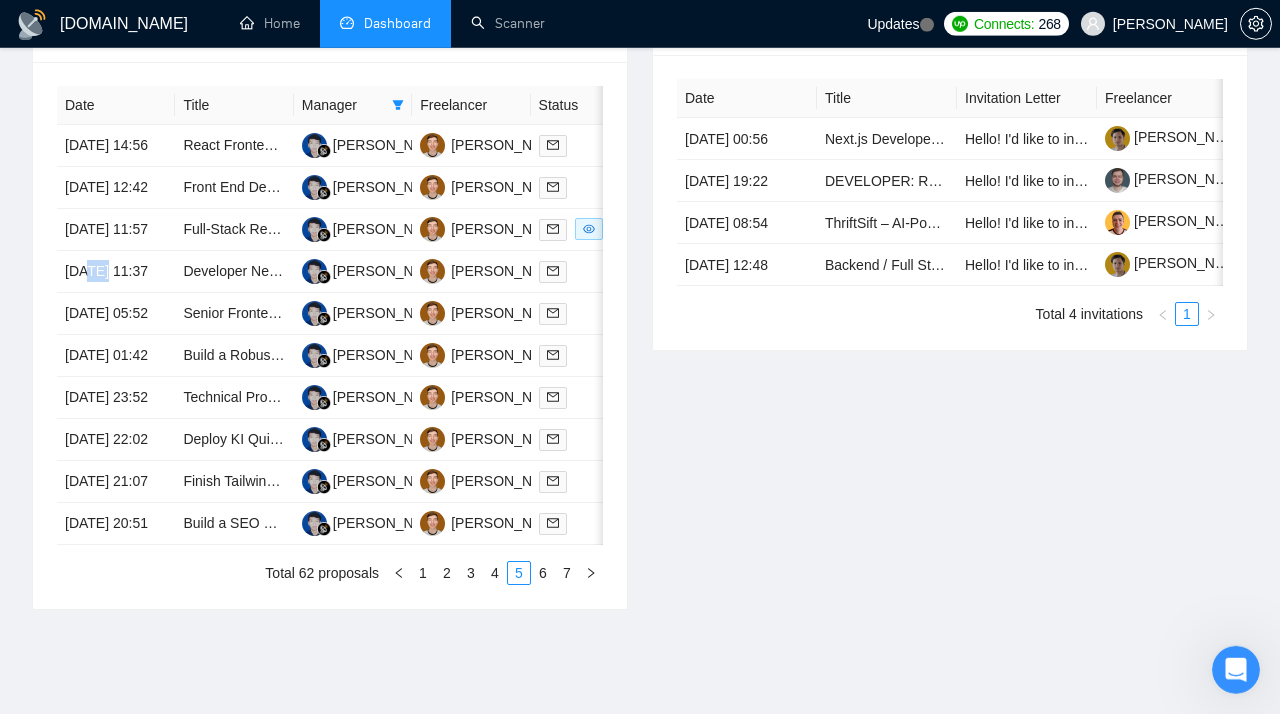 click on "[DATE] 11:37" at bounding box center [116, 272] 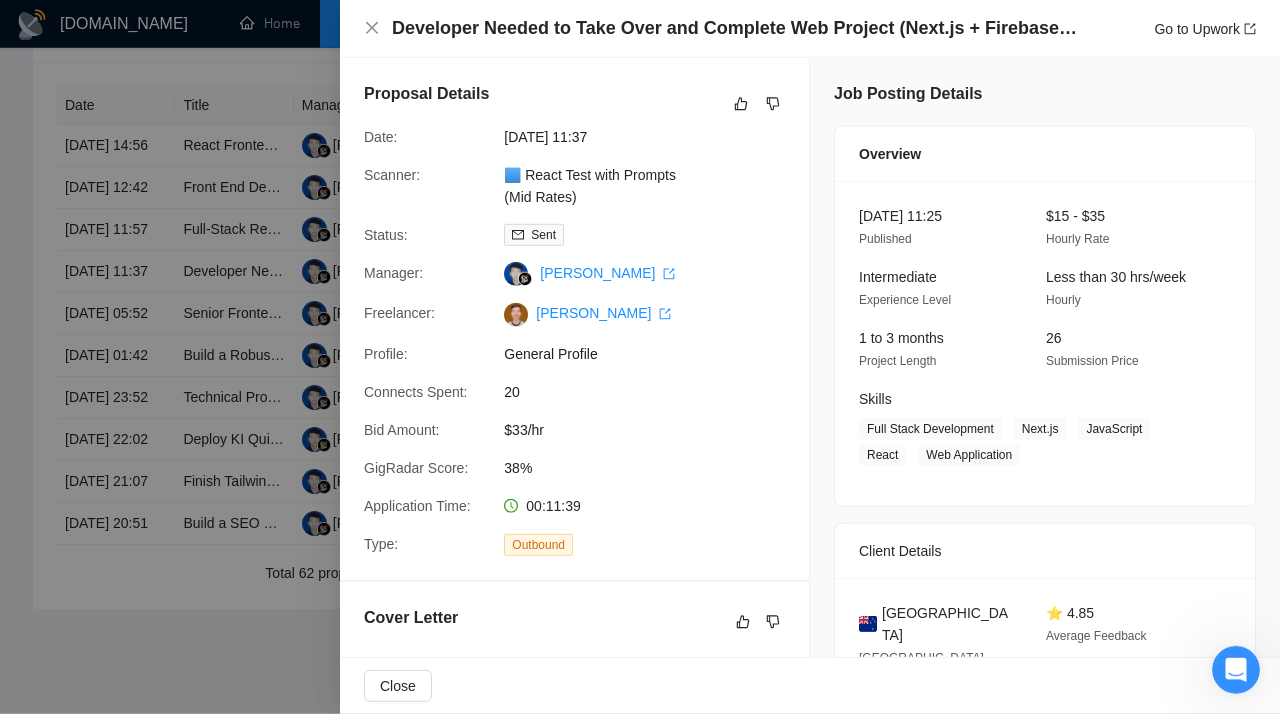 click at bounding box center (640, 357) 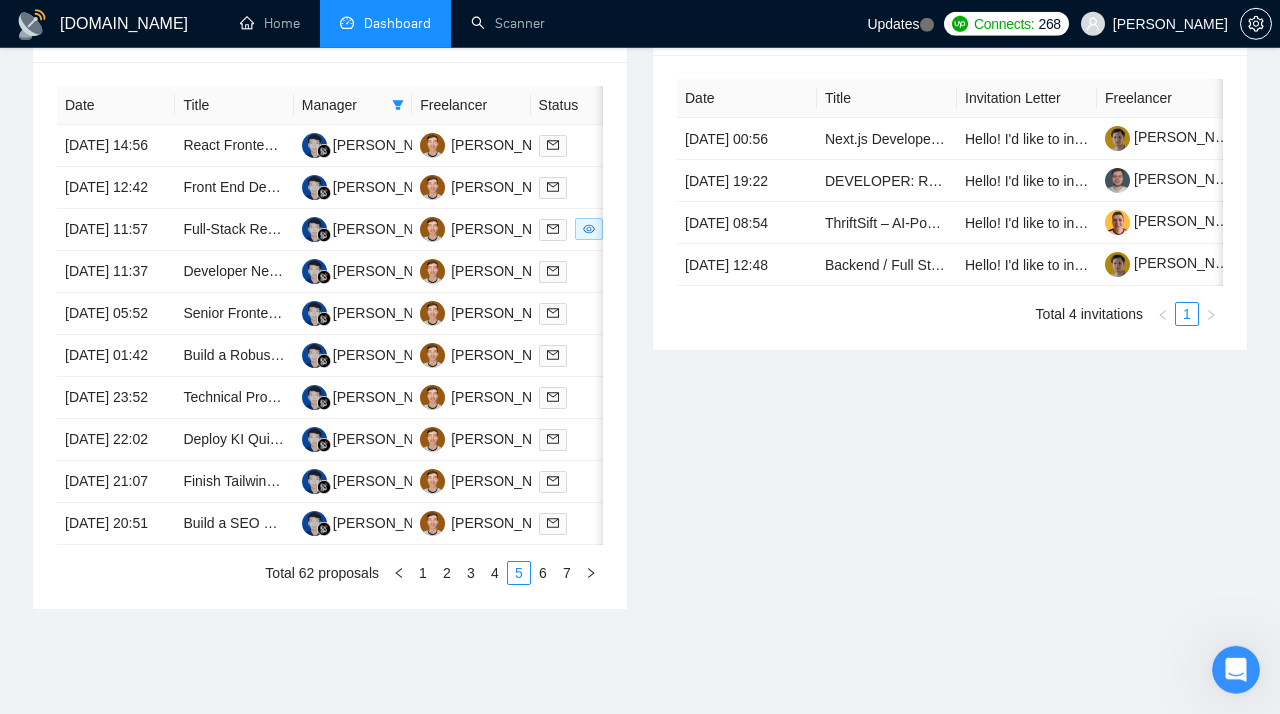click on "[DATE] 05:52" at bounding box center [116, 314] 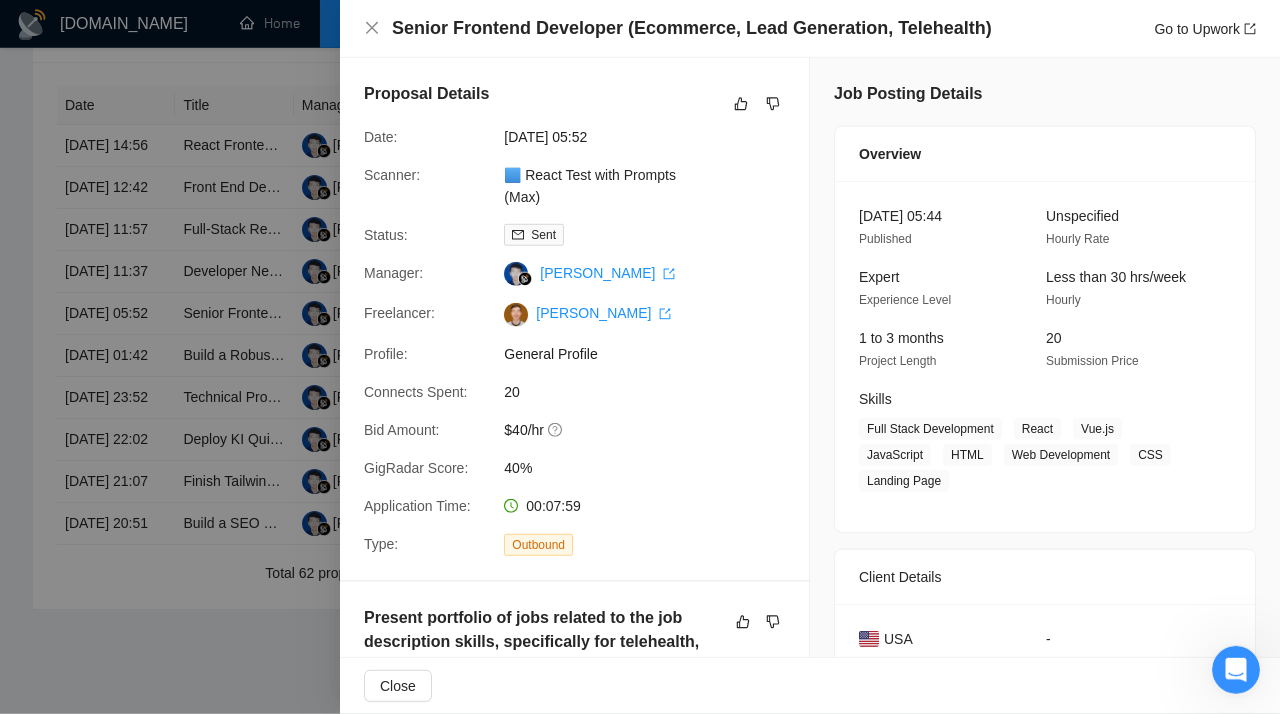 click at bounding box center (640, 357) 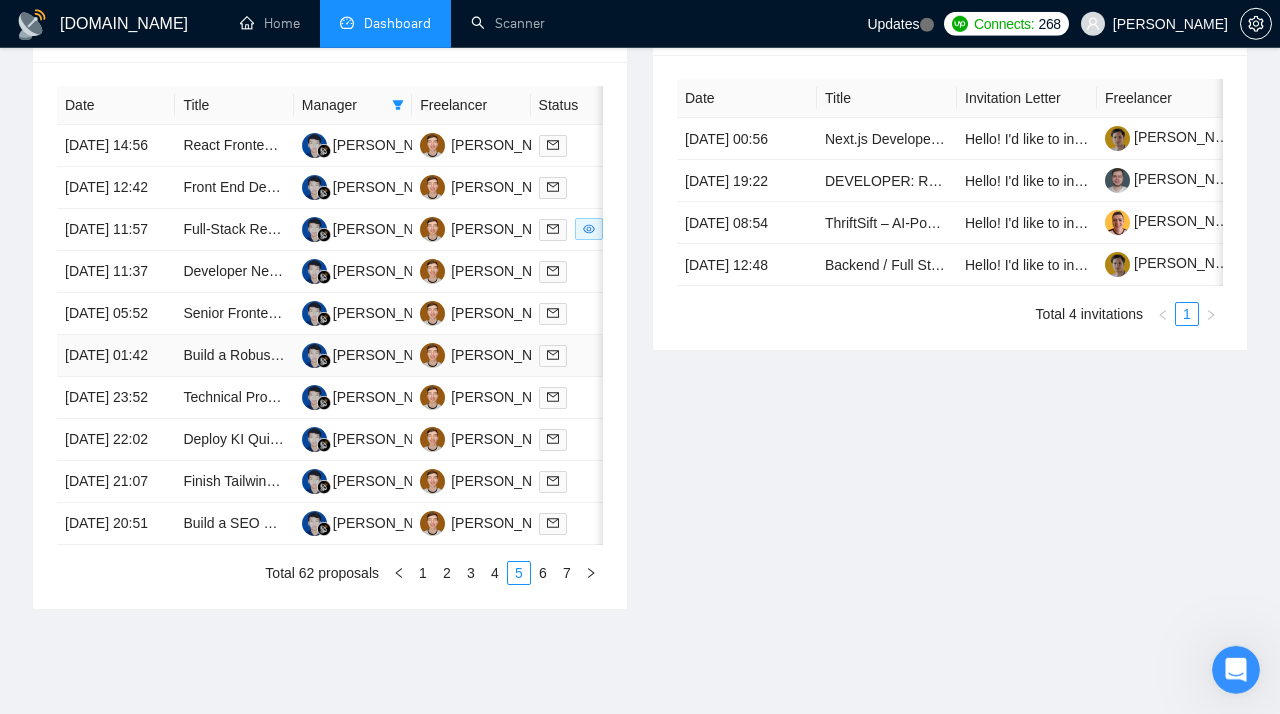 click on "[DATE] 01:42" at bounding box center (116, 356) 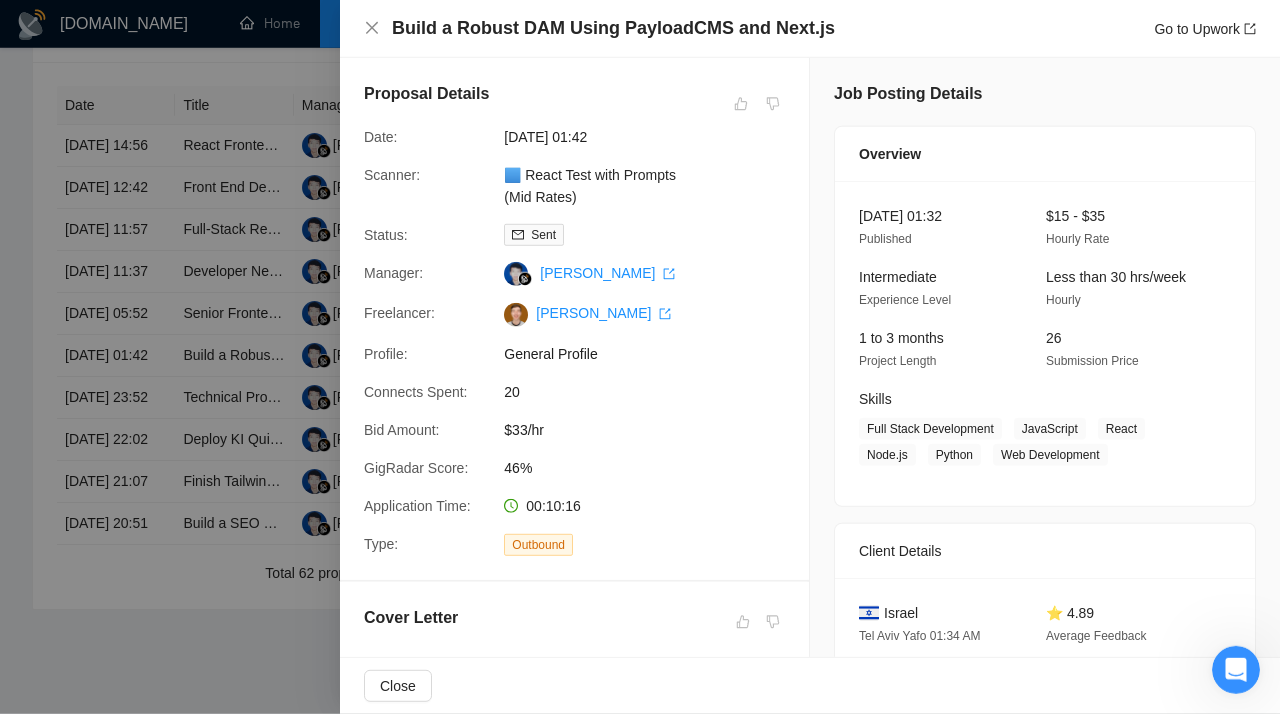 click at bounding box center [640, 357] 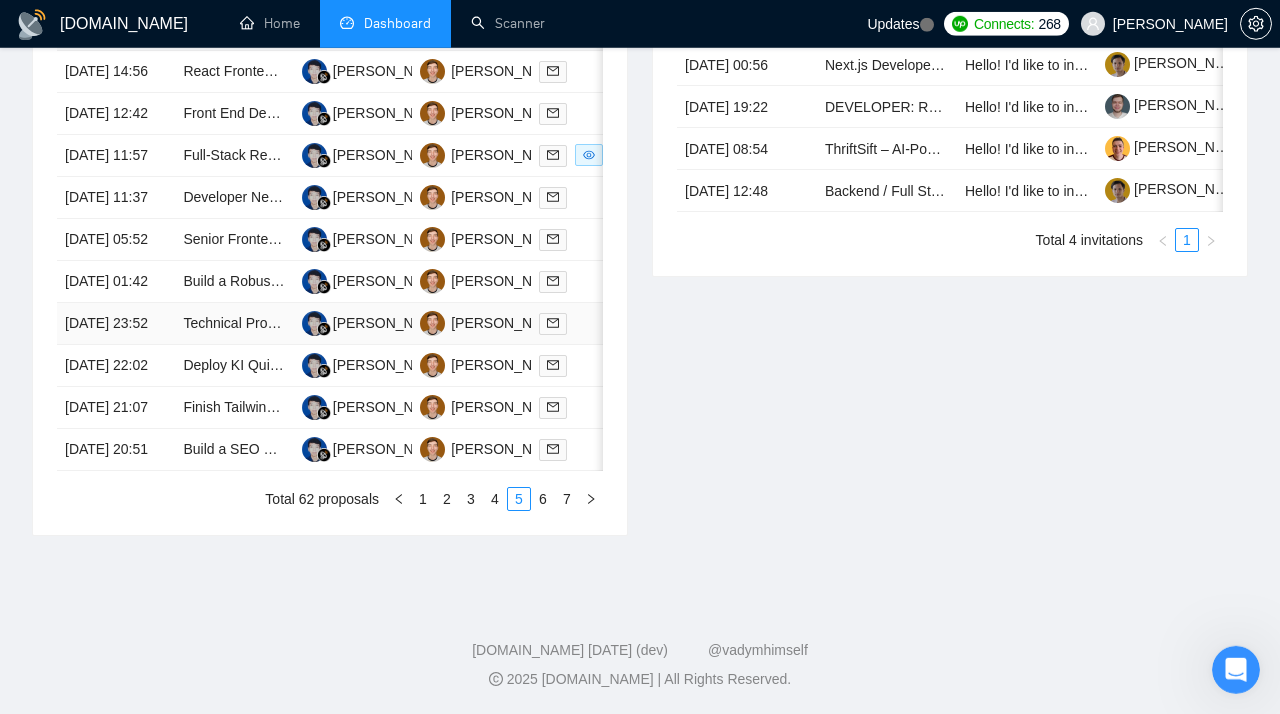 scroll, scrollTop: 974, scrollLeft: 0, axis: vertical 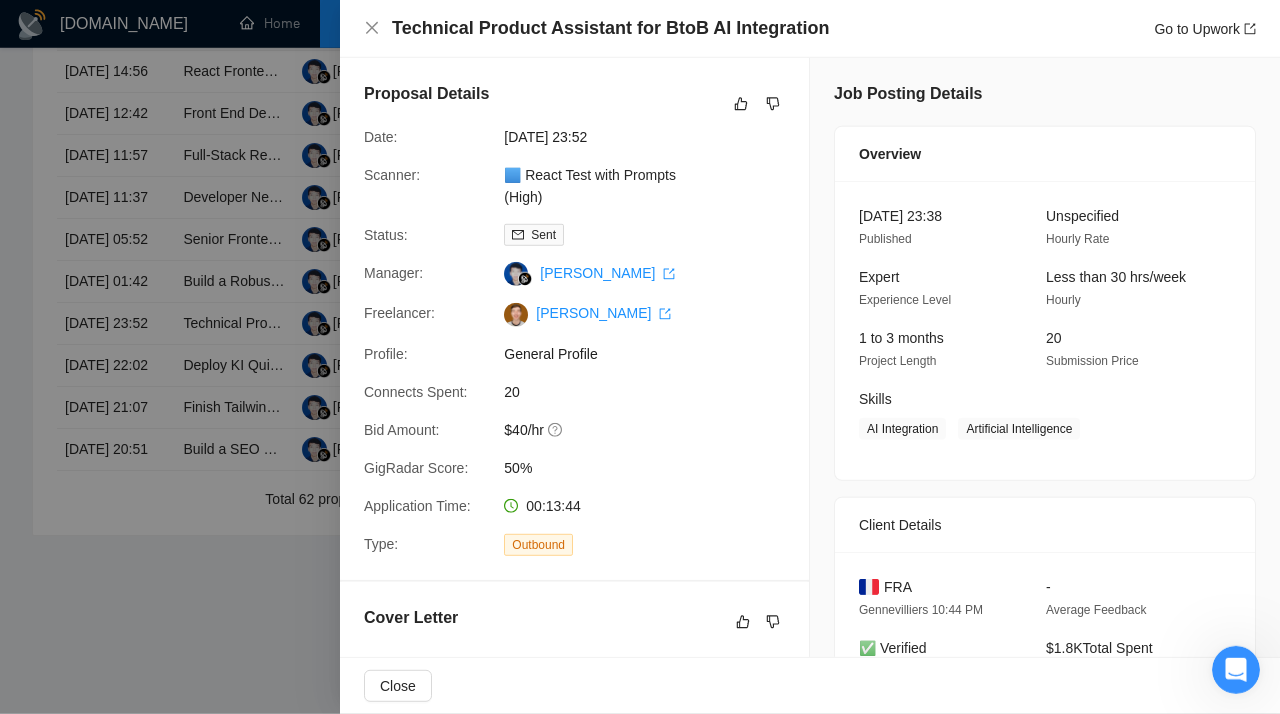 click at bounding box center (640, 357) 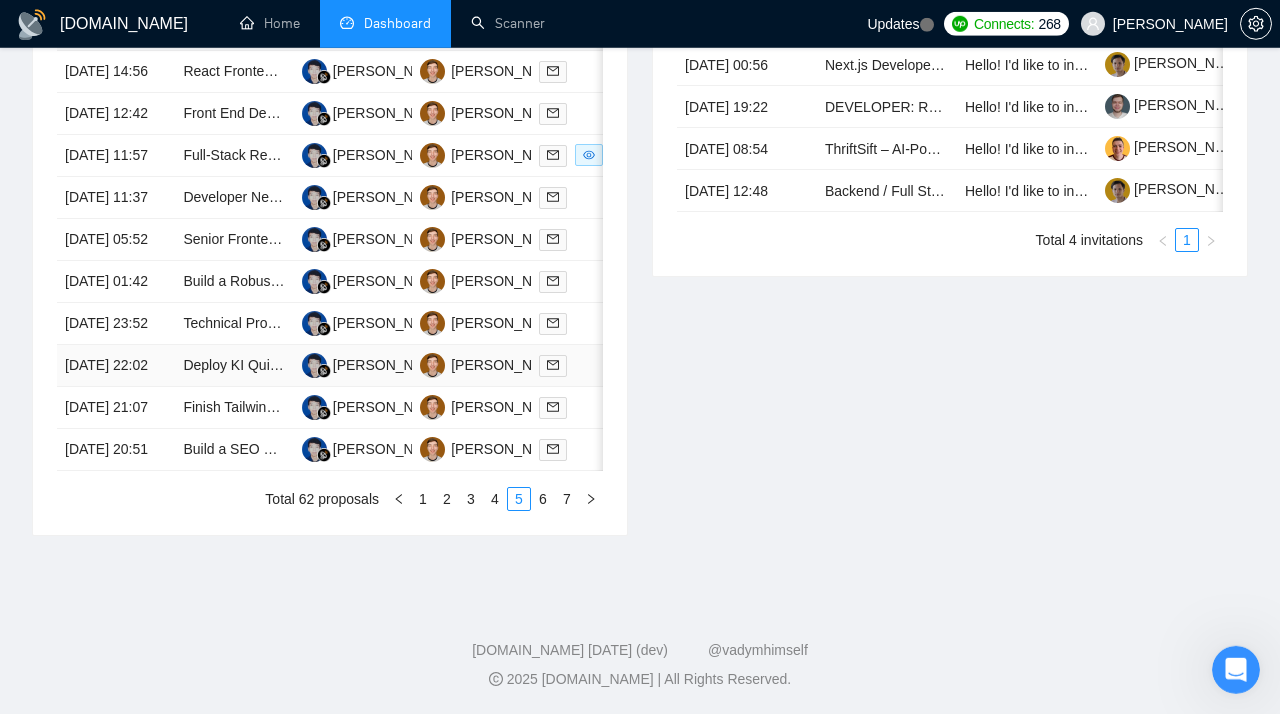 click on "[DATE] 22:02" at bounding box center (116, 366) 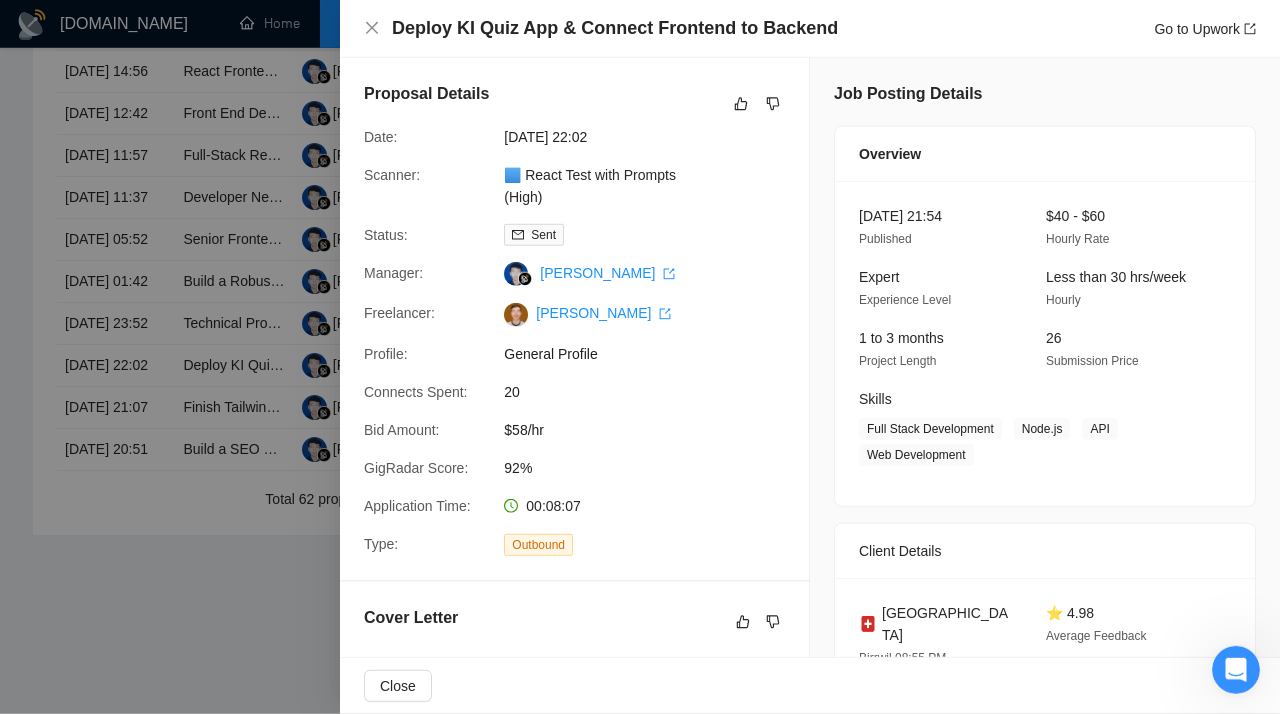 scroll, scrollTop: 1005, scrollLeft: 0, axis: vertical 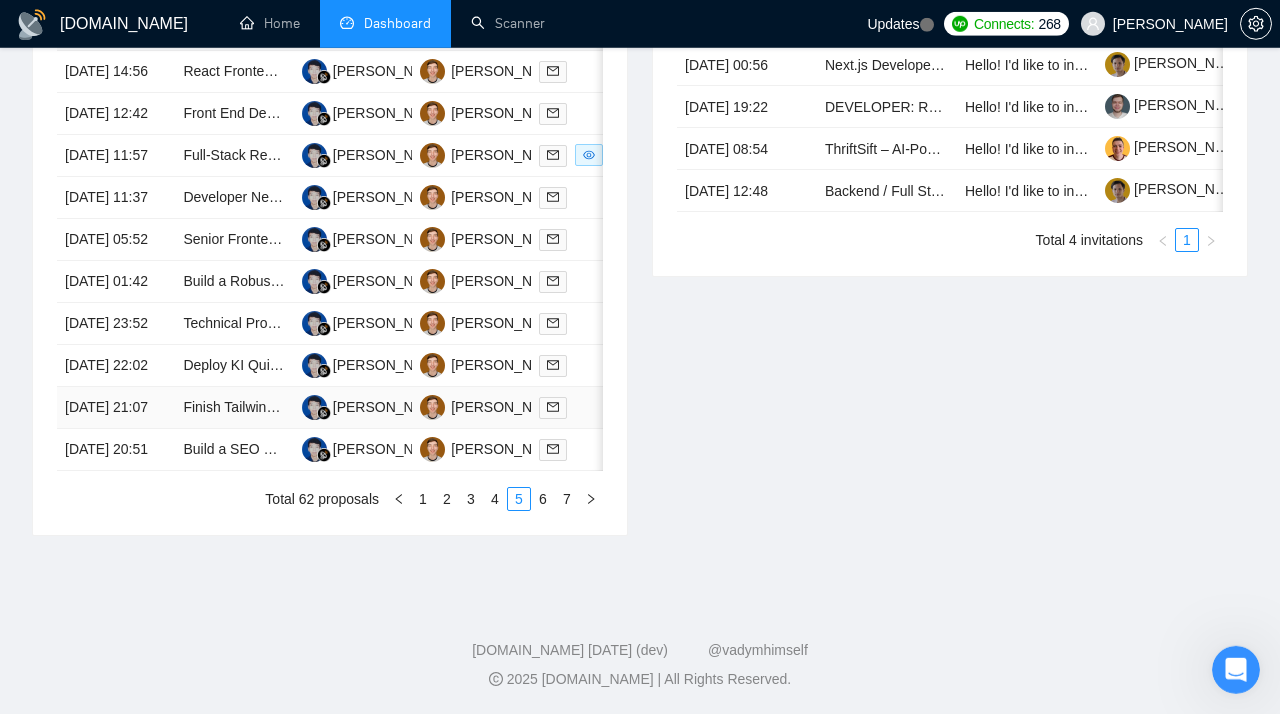 click on "[DATE] 21:07" at bounding box center [116, 408] 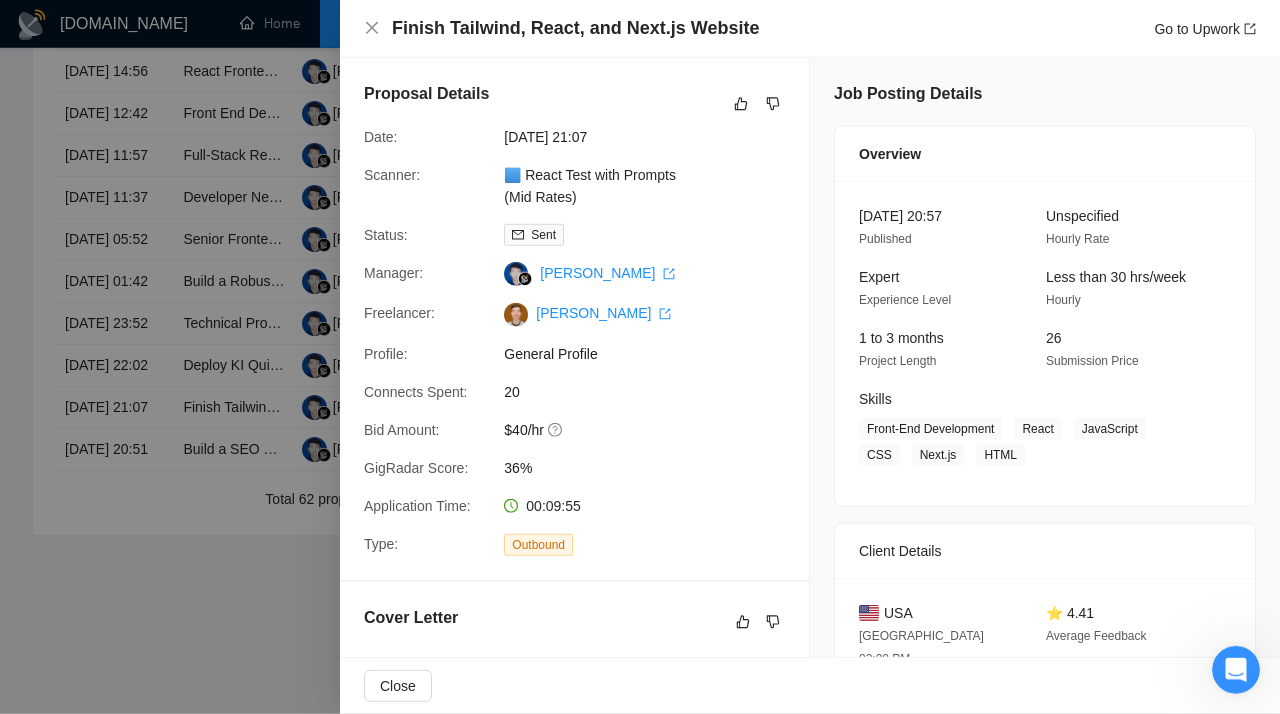 click at bounding box center (640, 357) 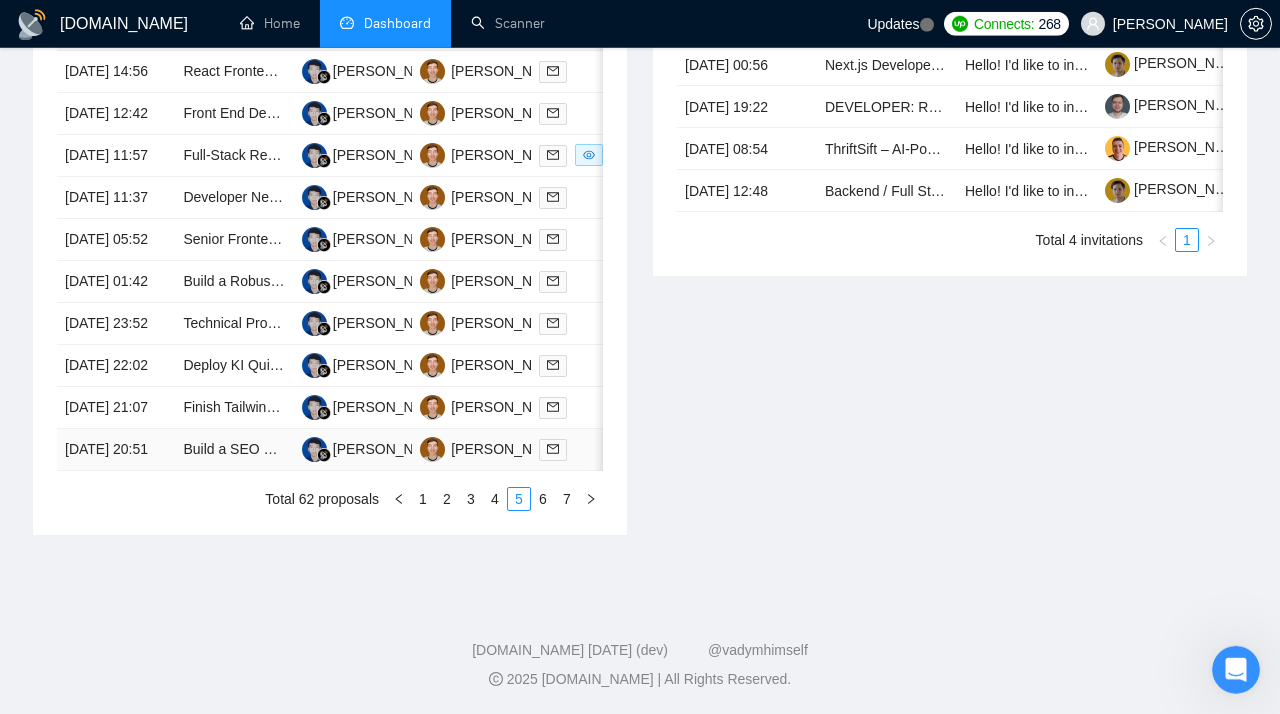 click on "[DATE] 20:51" at bounding box center [116, 450] 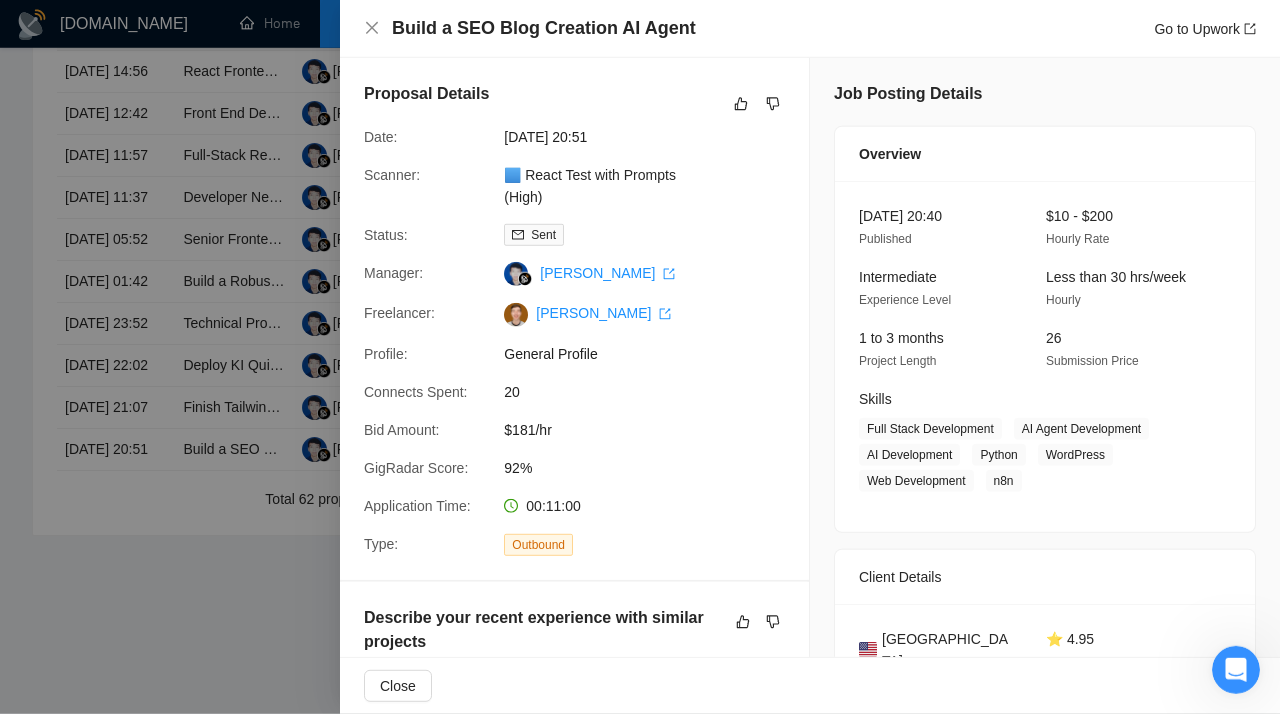 click at bounding box center [640, 357] 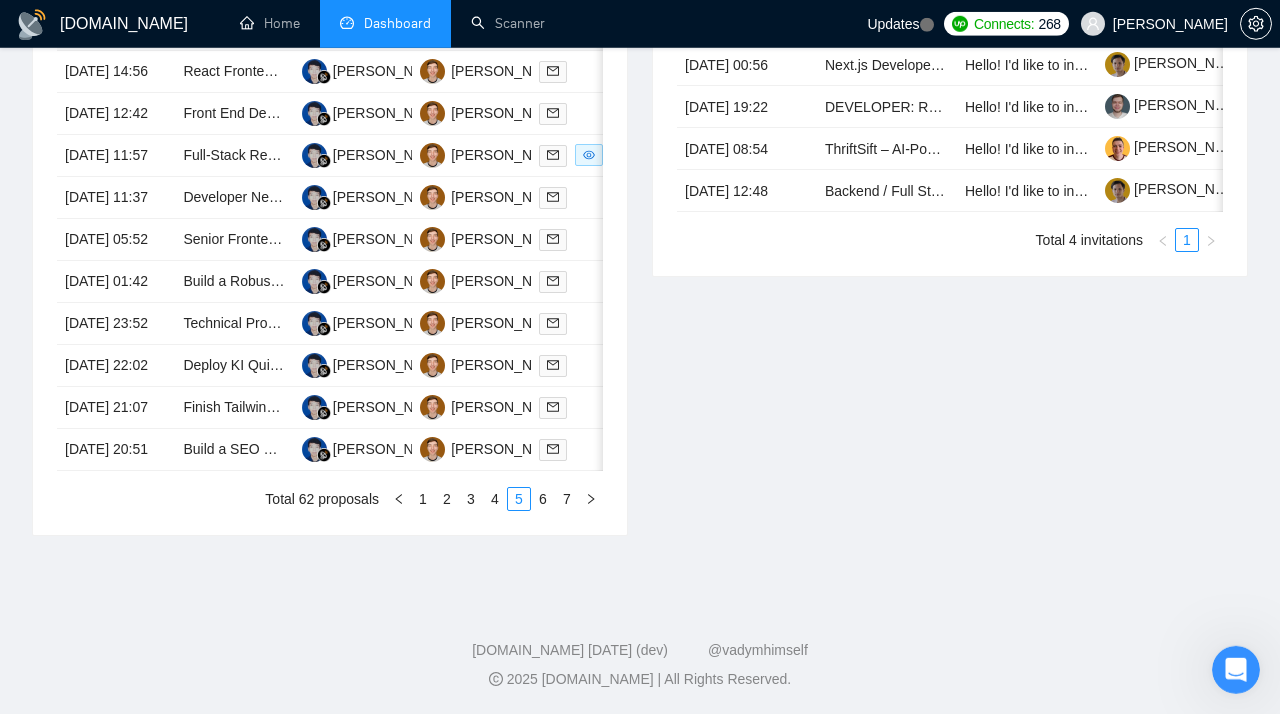scroll, scrollTop: 1126, scrollLeft: 0, axis: vertical 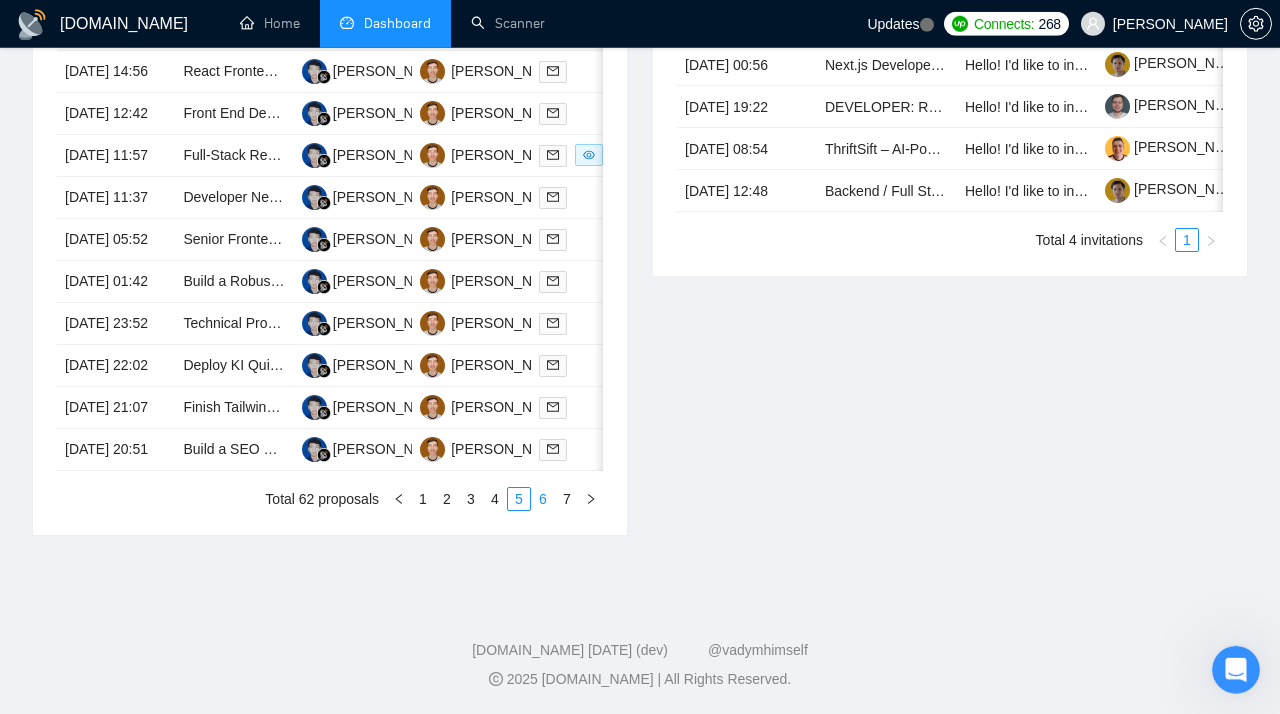 click on "6" at bounding box center (543, 499) 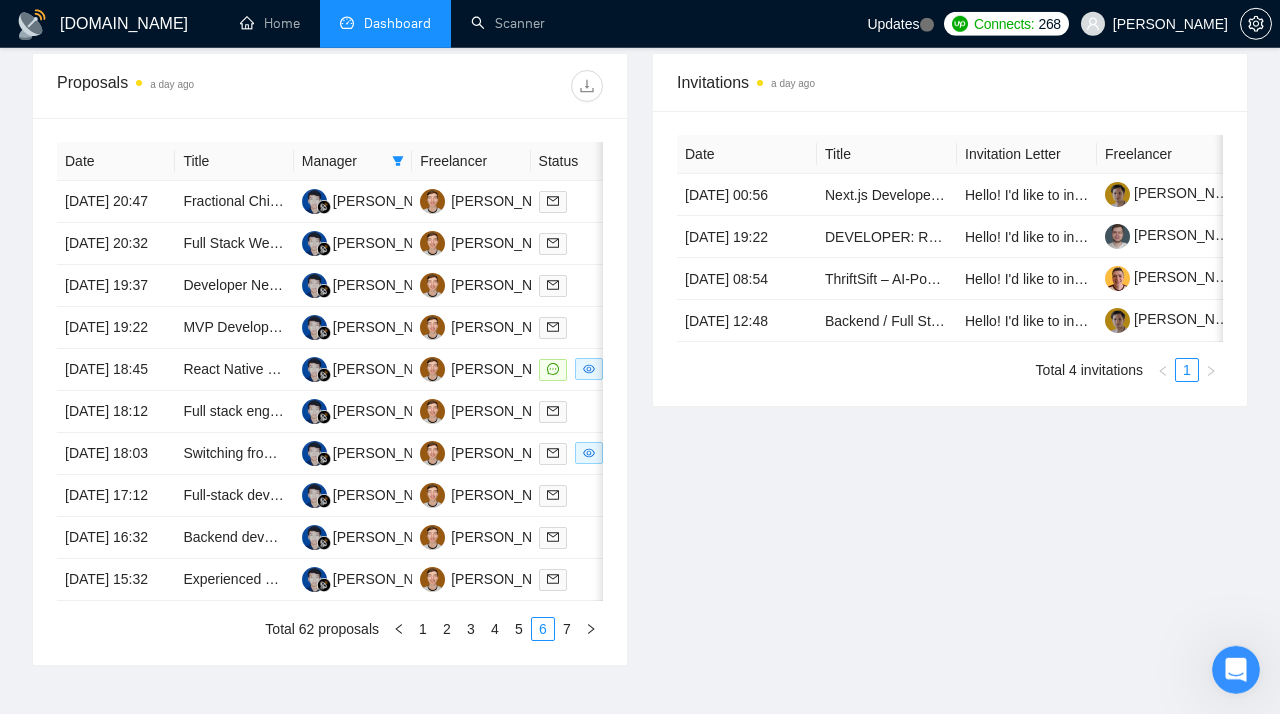 scroll, scrollTop: 777, scrollLeft: 0, axis: vertical 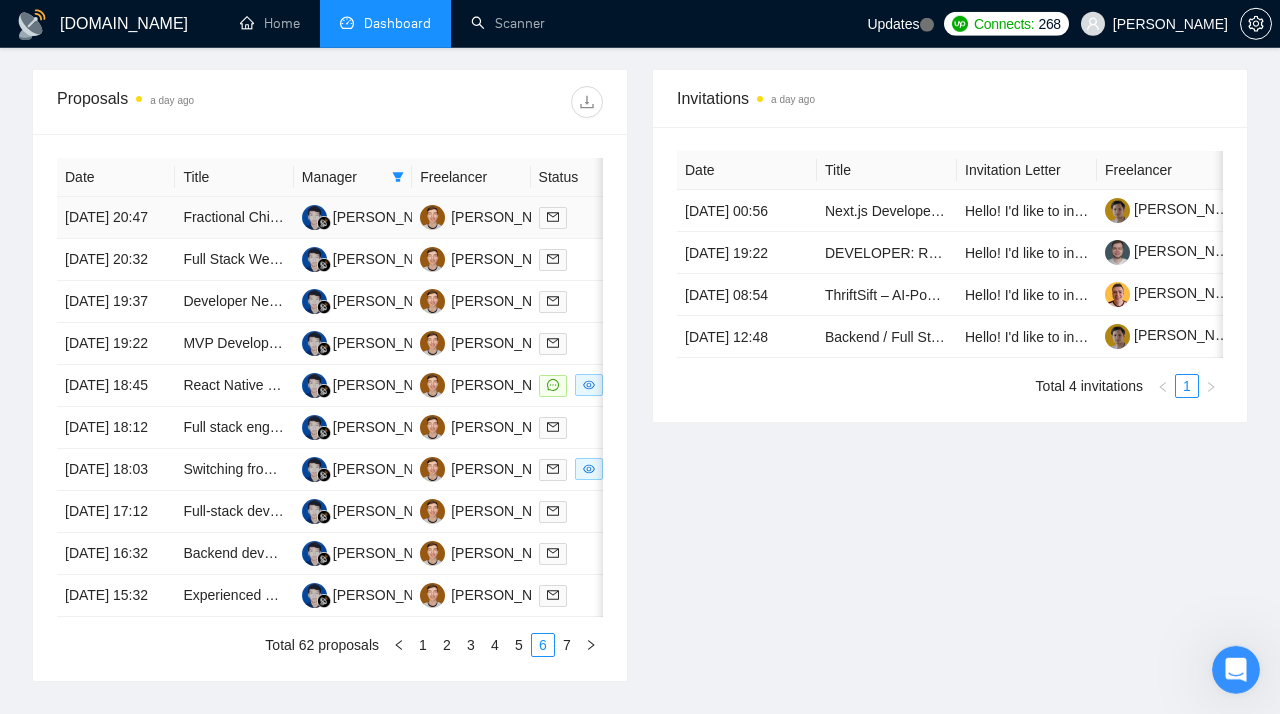click on "[DATE] 20:47" at bounding box center [116, 218] 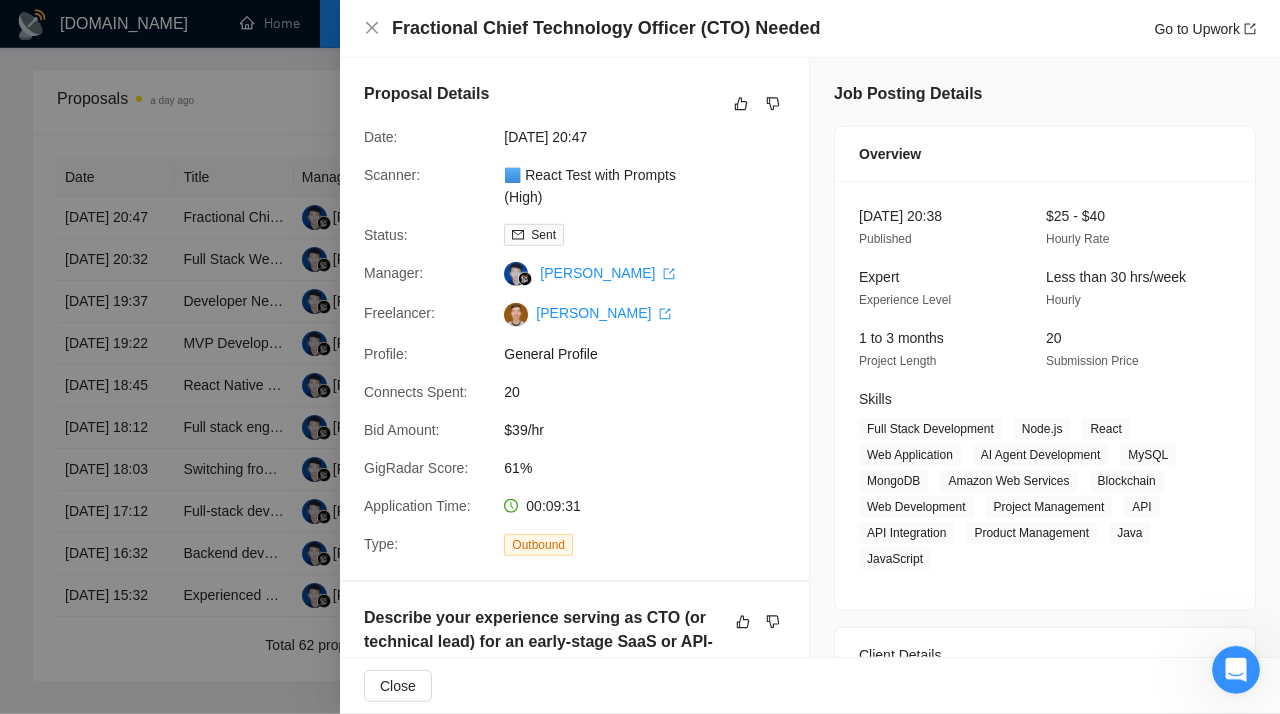 click at bounding box center [640, 357] 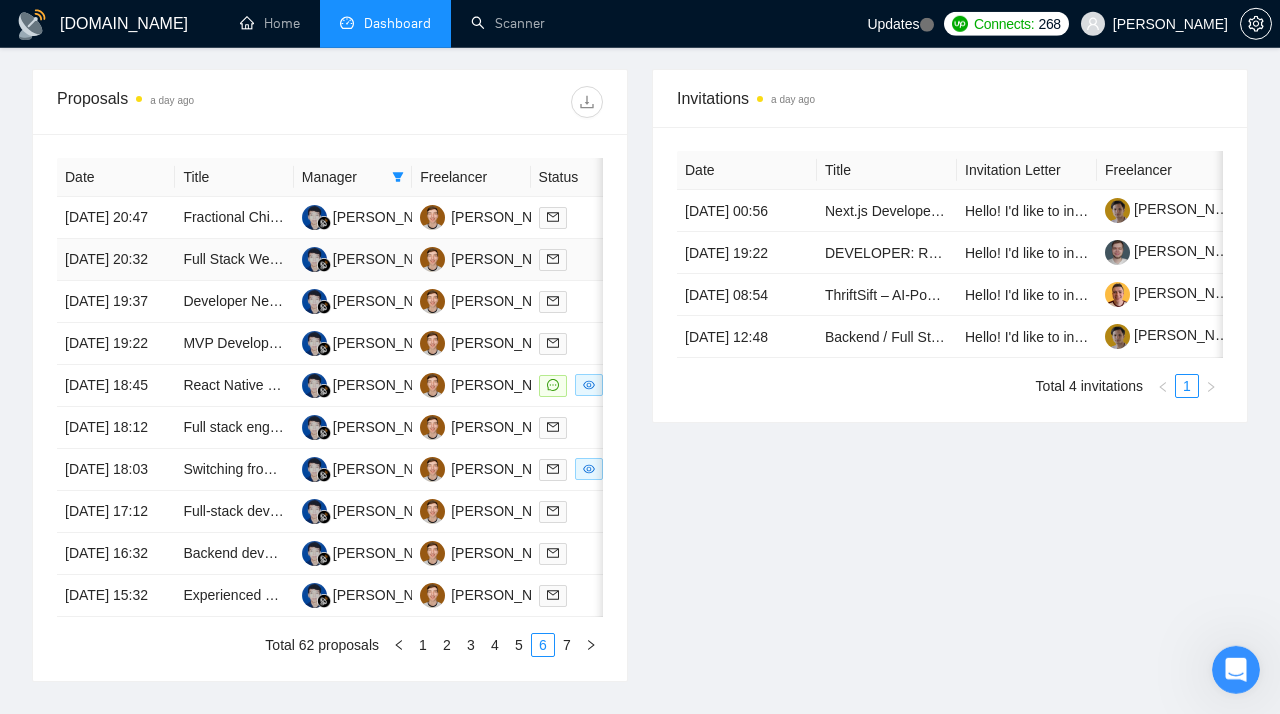 click on "[DATE] 20:32" at bounding box center (116, 260) 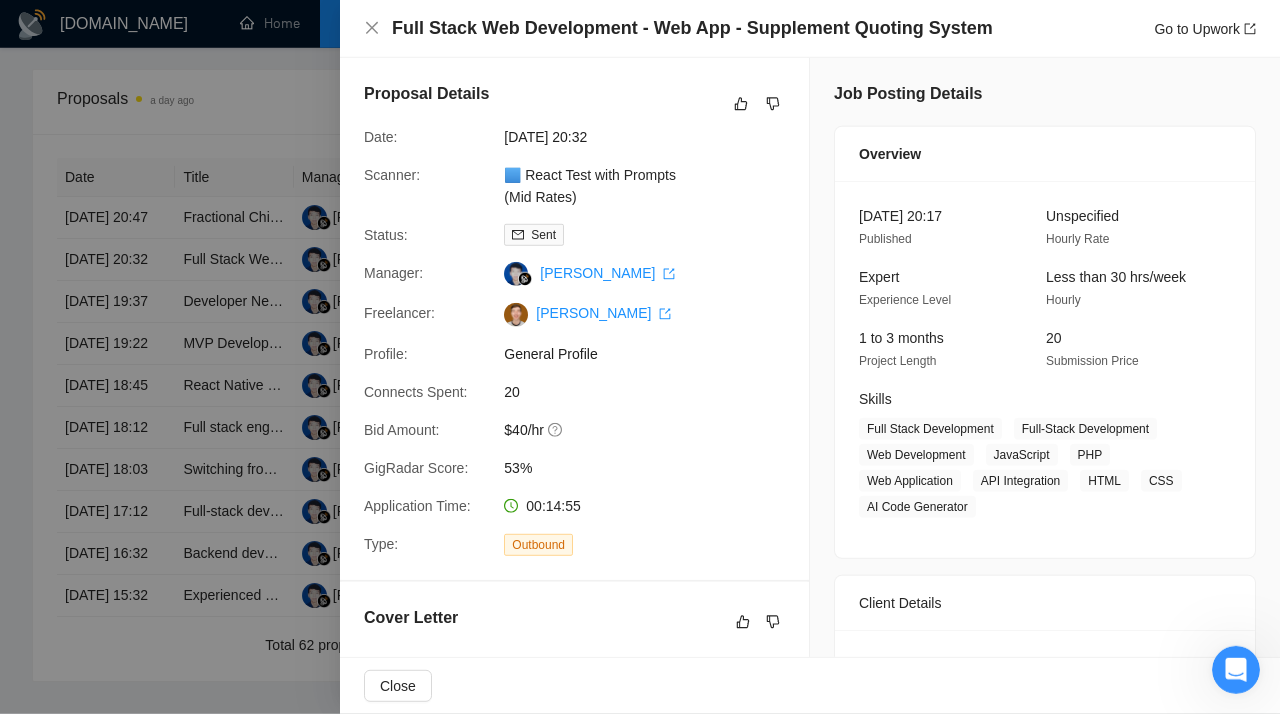 click at bounding box center (640, 357) 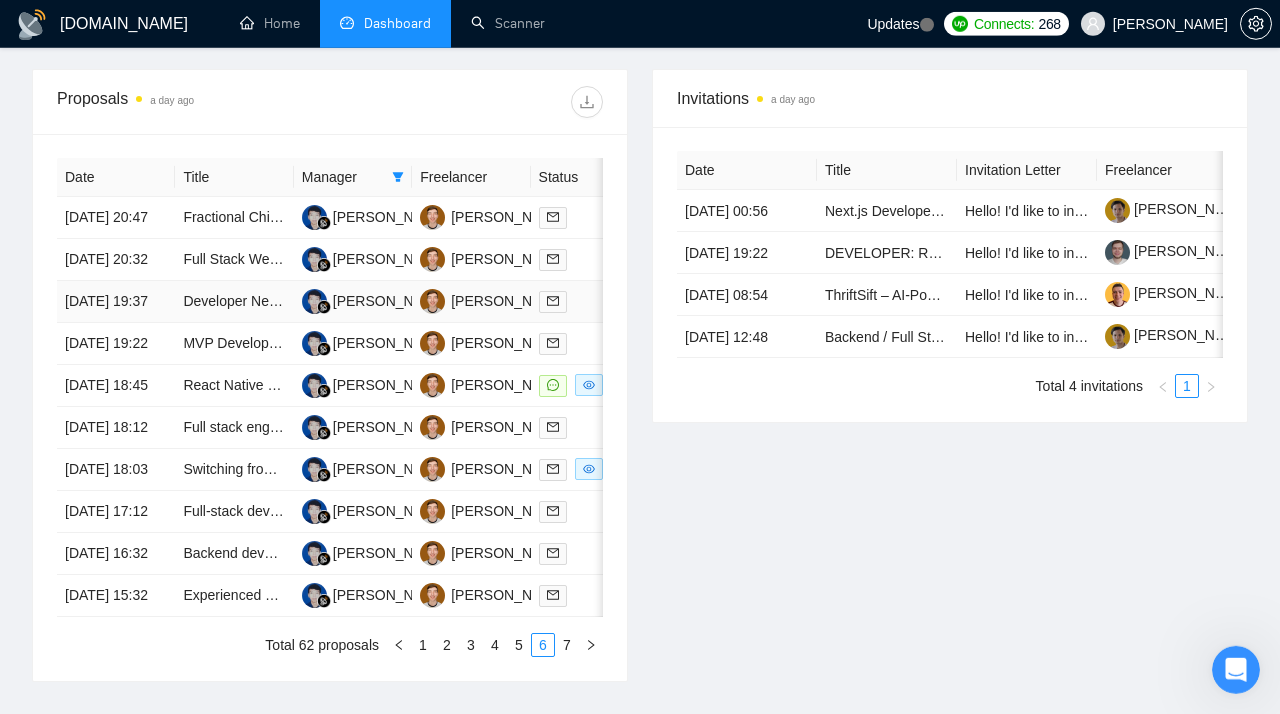 click on "[DATE] 19:37" at bounding box center (116, 302) 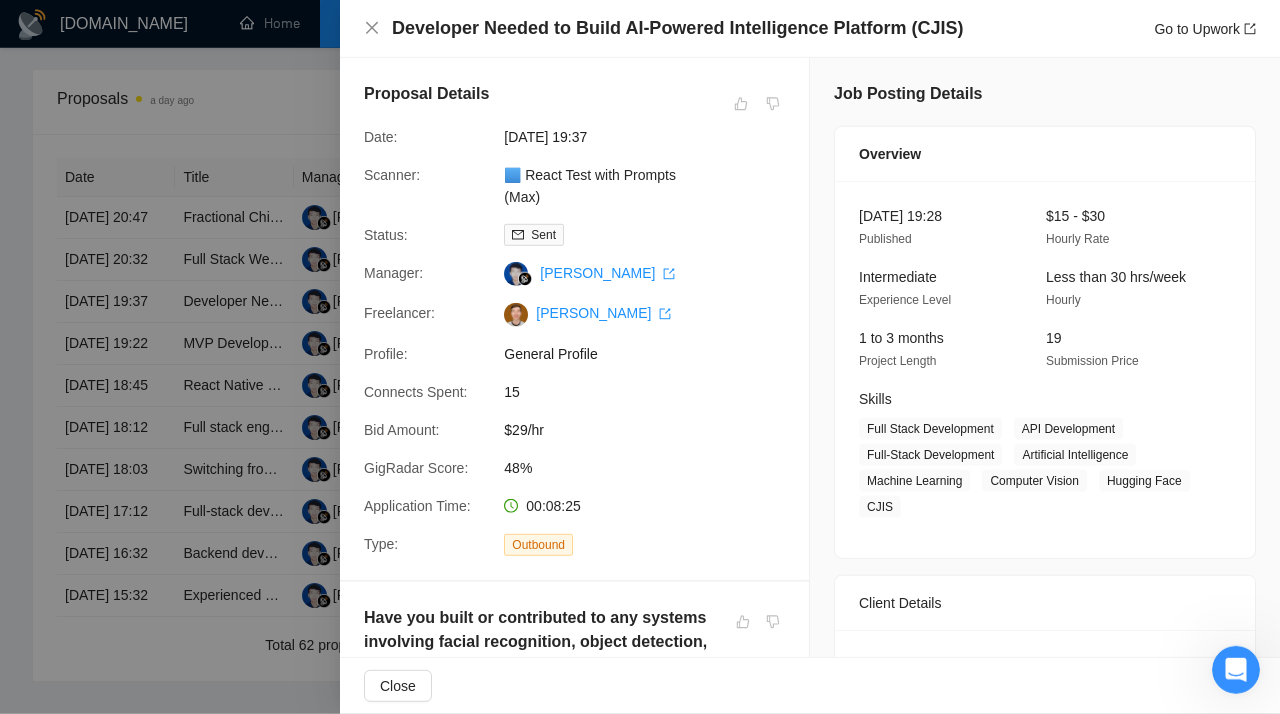 click at bounding box center [640, 357] 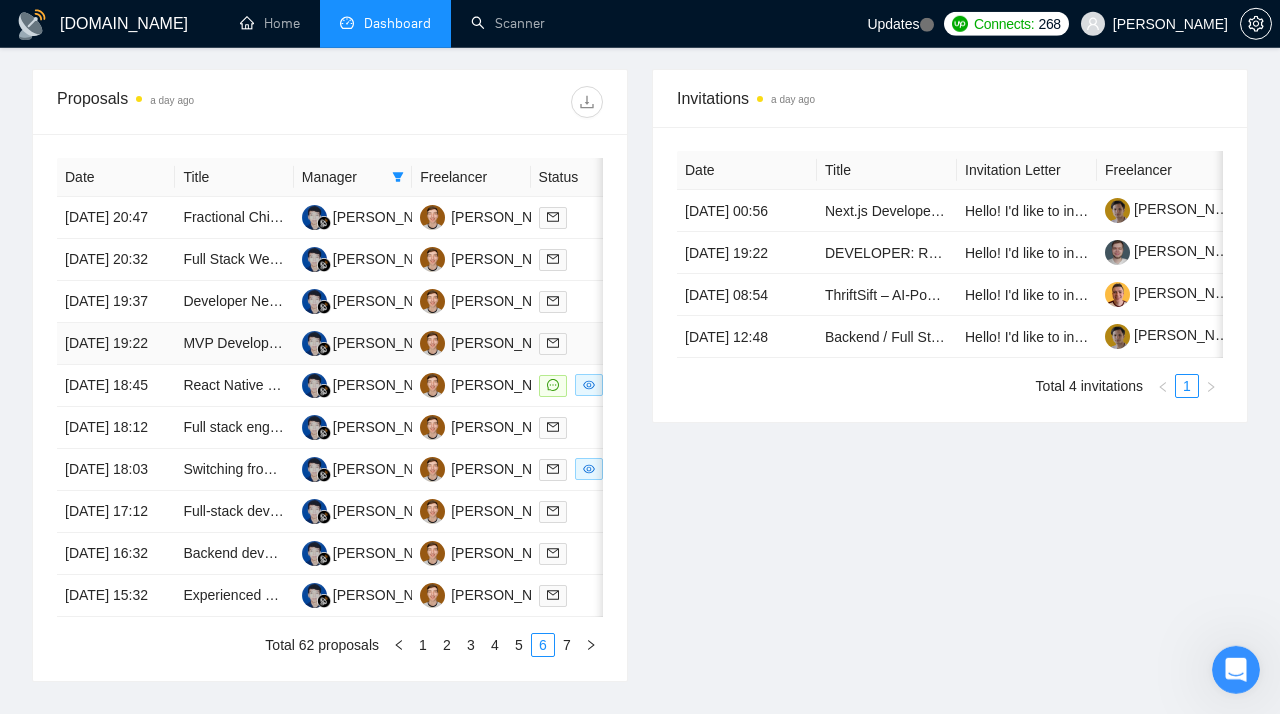 click on "[DATE] 19:22" at bounding box center [116, 344] 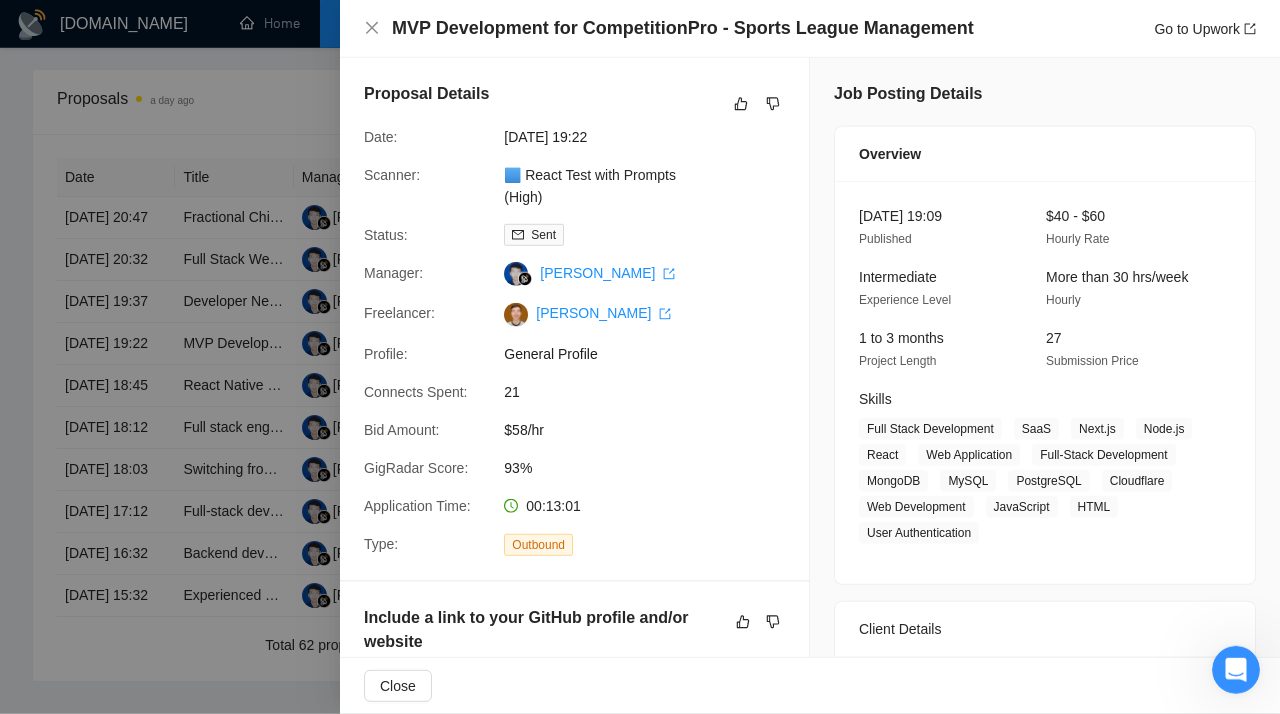 click at bounding box center [640, 357] 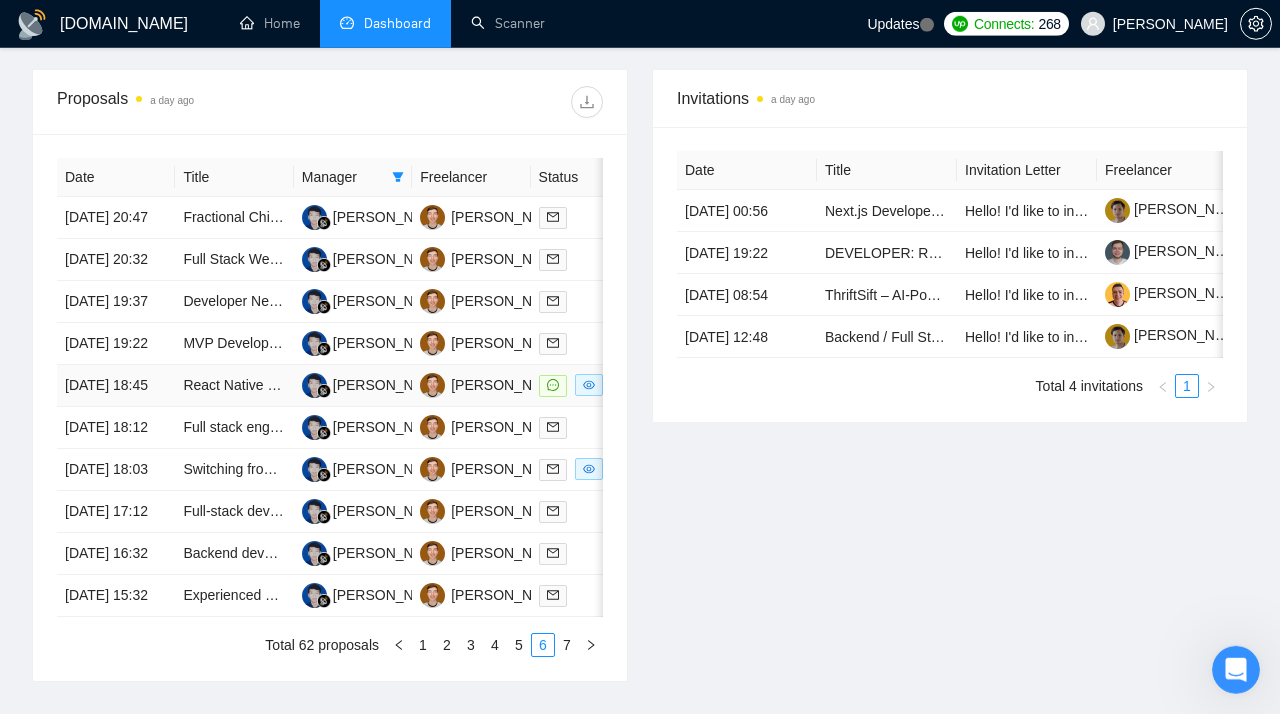 click on "[DATE] 18:45" at bounding box center (116, 386) 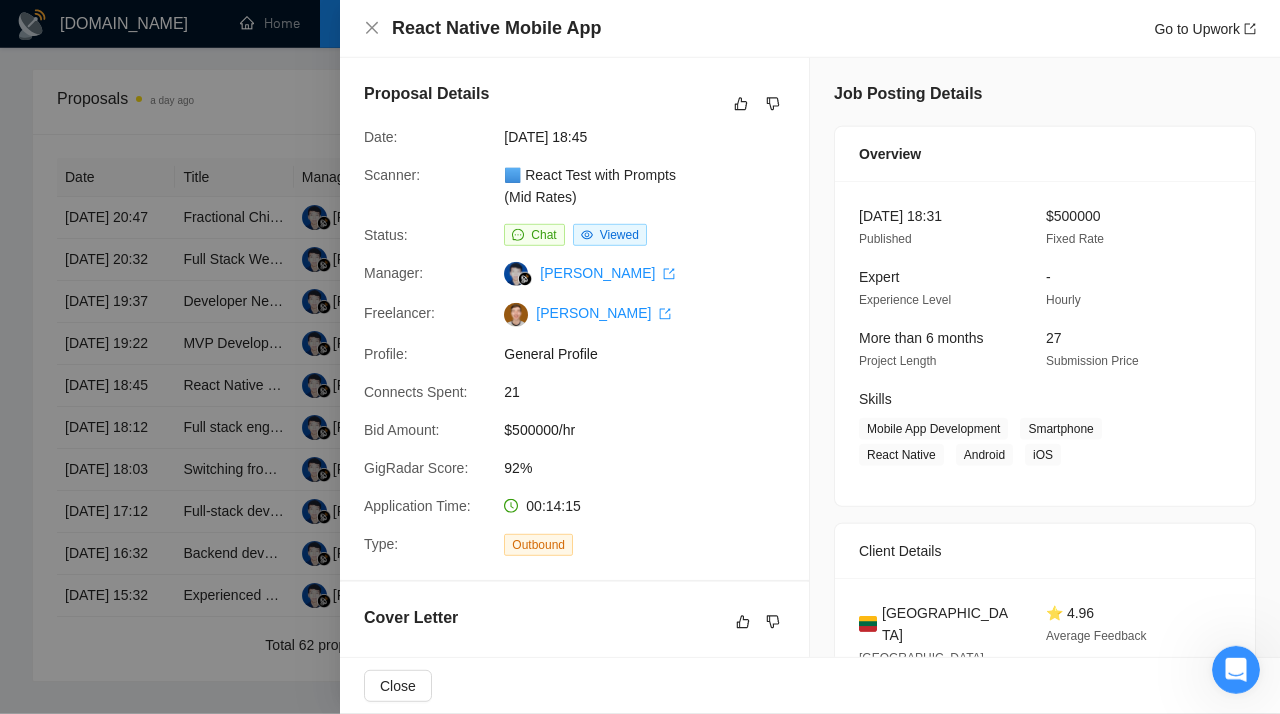 click at bounding box center [640, 357] 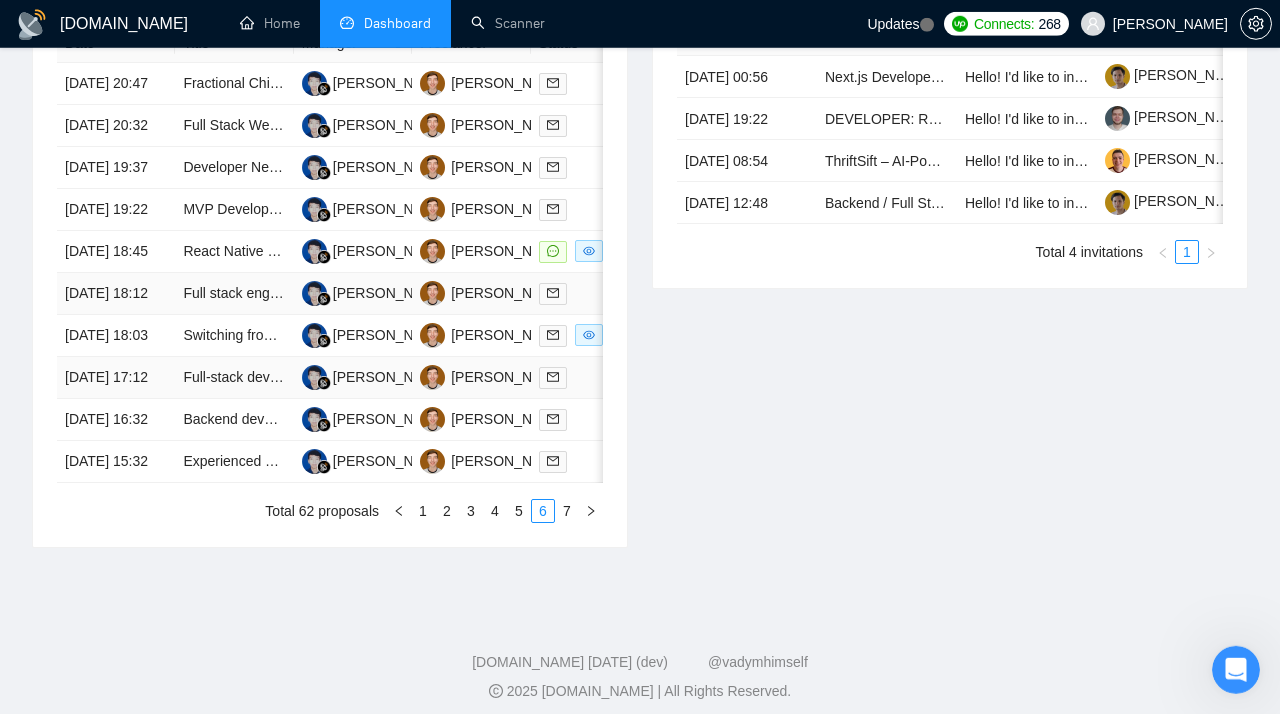 scroll, scrollTop: 991, scrollLeft: 0, axis: vertical 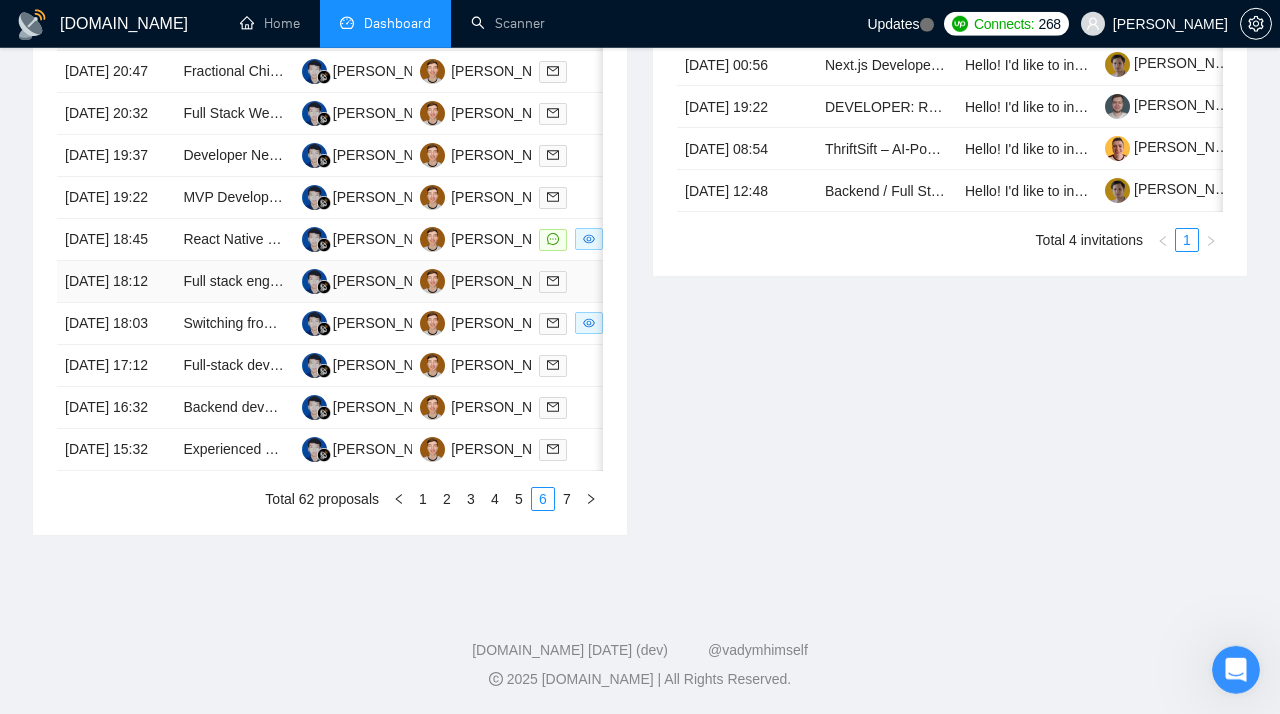 click on "[DATE] 18:12" at bounding box center [116, 282] 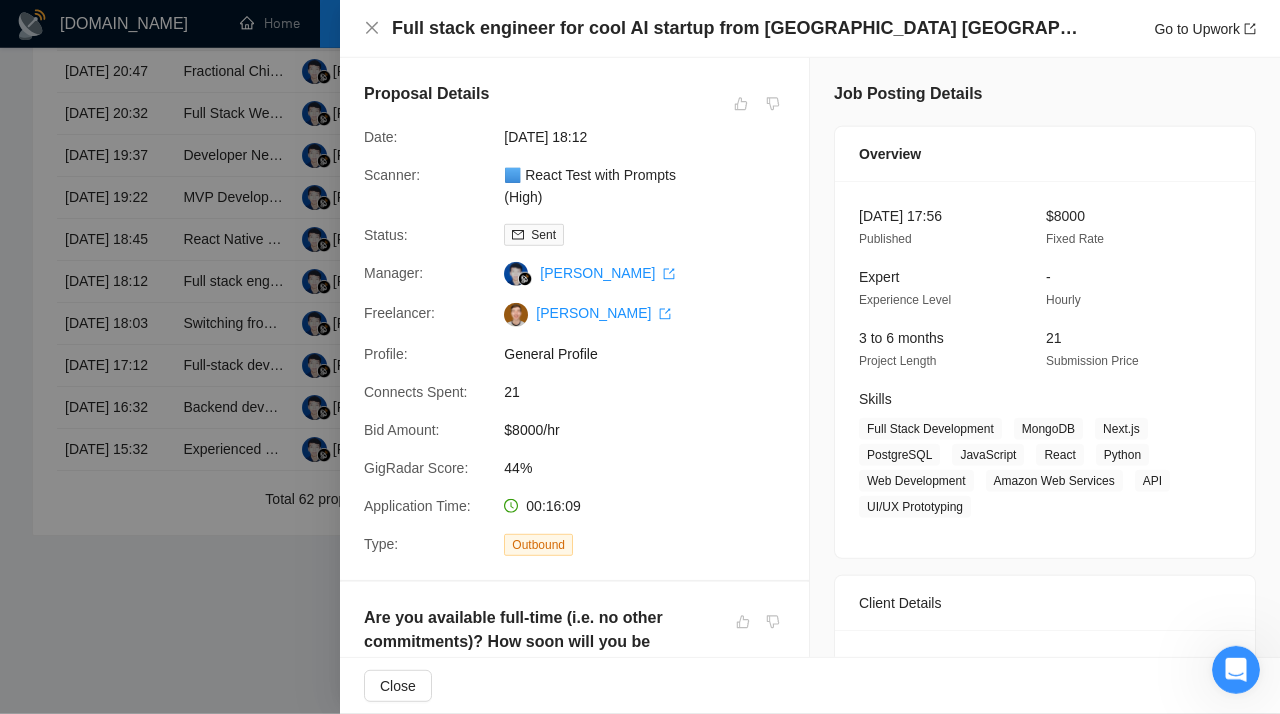 click at bounding box center [640, 357] 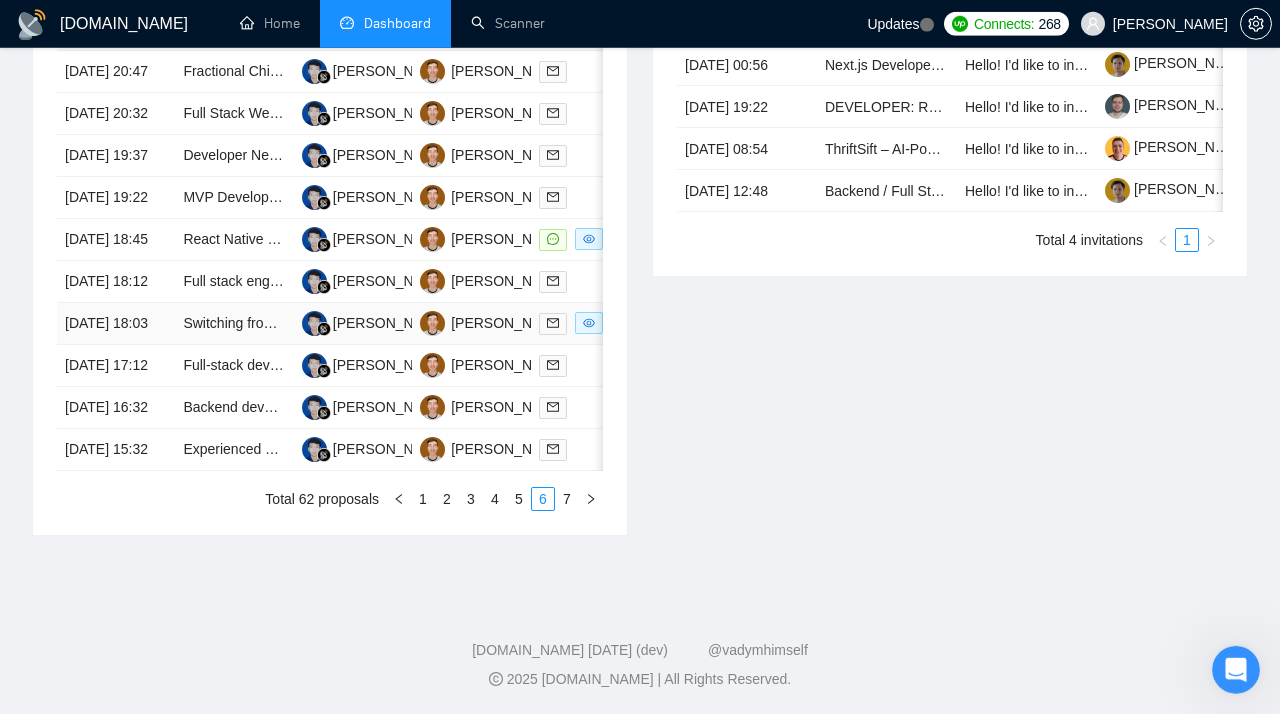 click on "[DATE] 18:03" at bounding box center [116, 324] 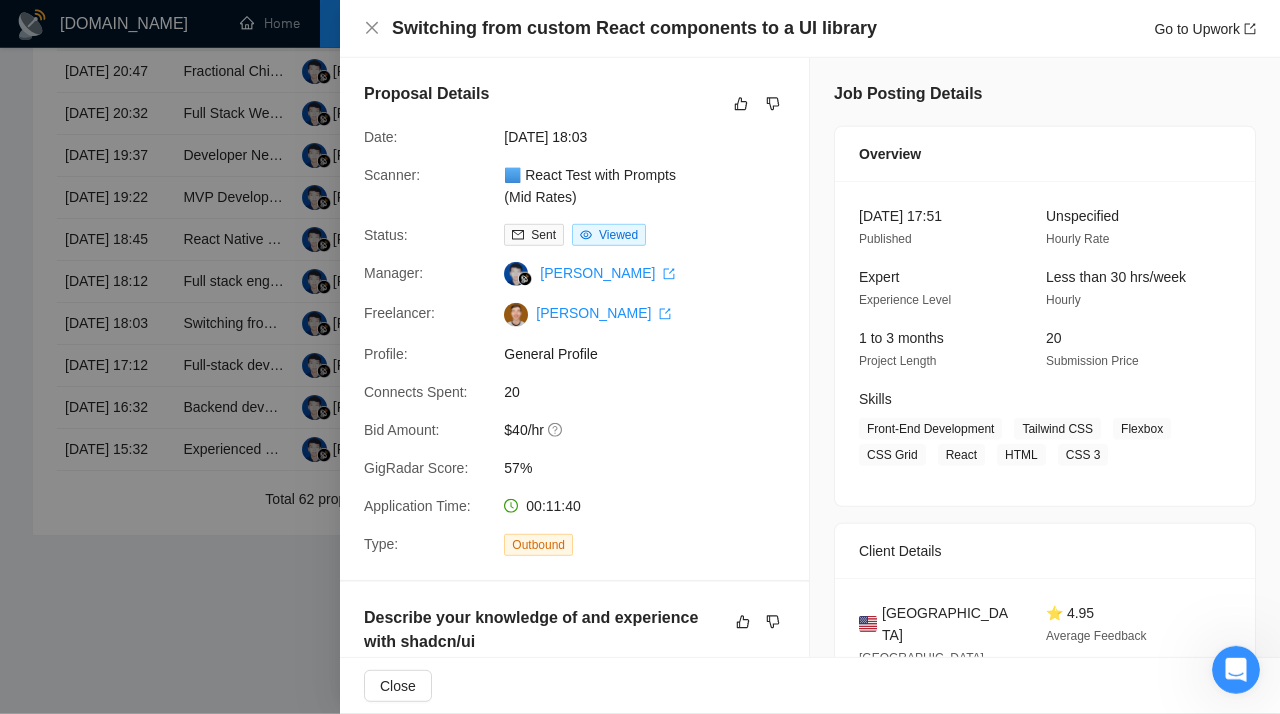 click at bounding box center [640, 357] 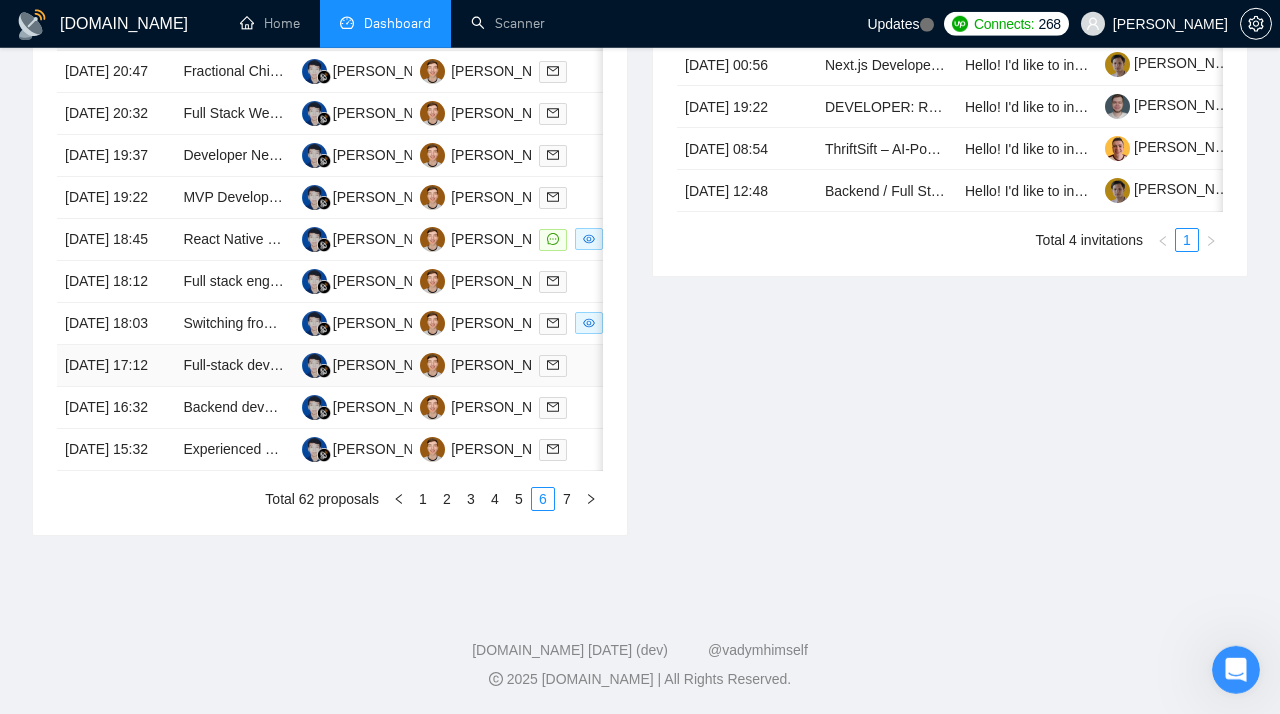 click on "[DATE] 17:12" at bounding box center (116, 366) 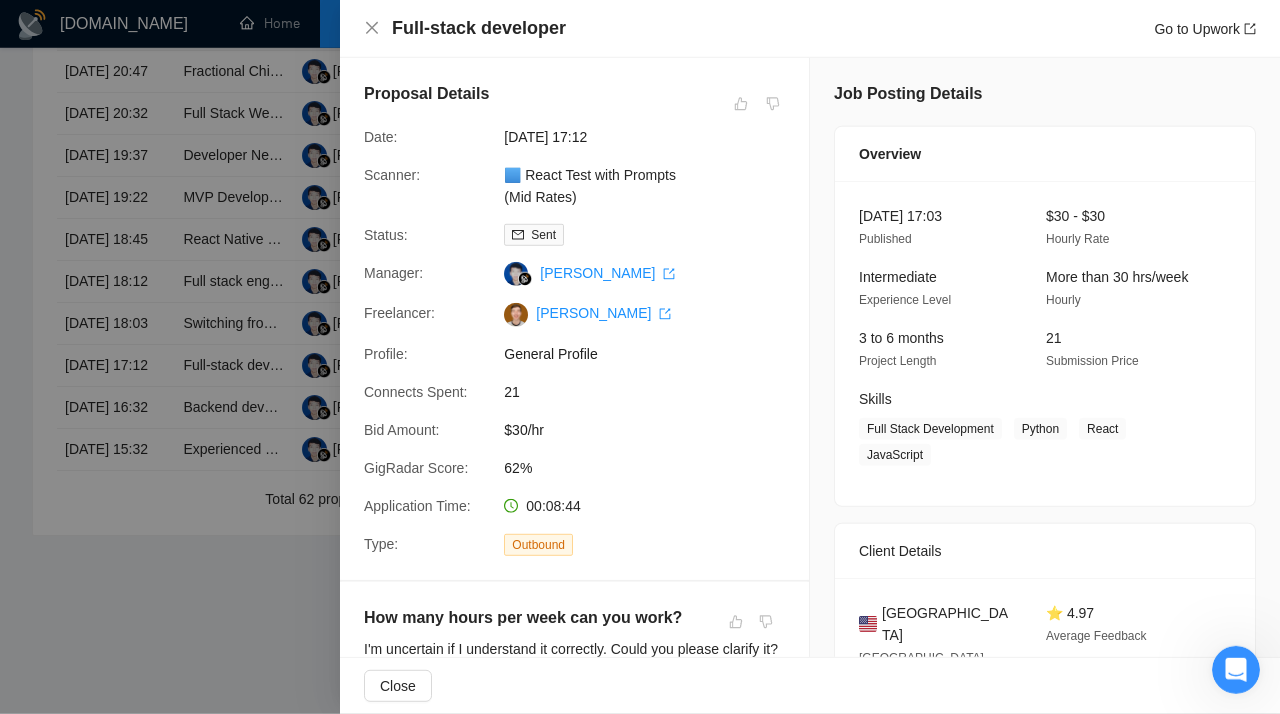 click at bounding box center [640, 357] 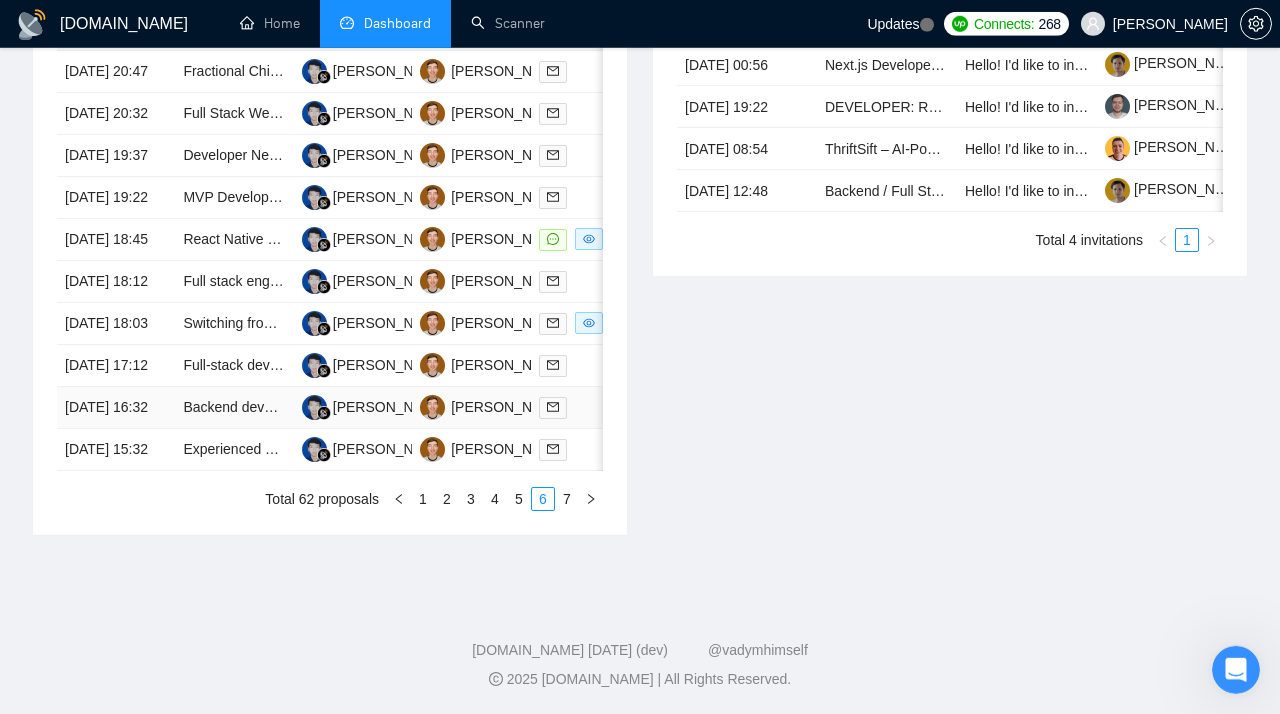 click on "[DATE] 16:32" at bounding box center [116, 408] 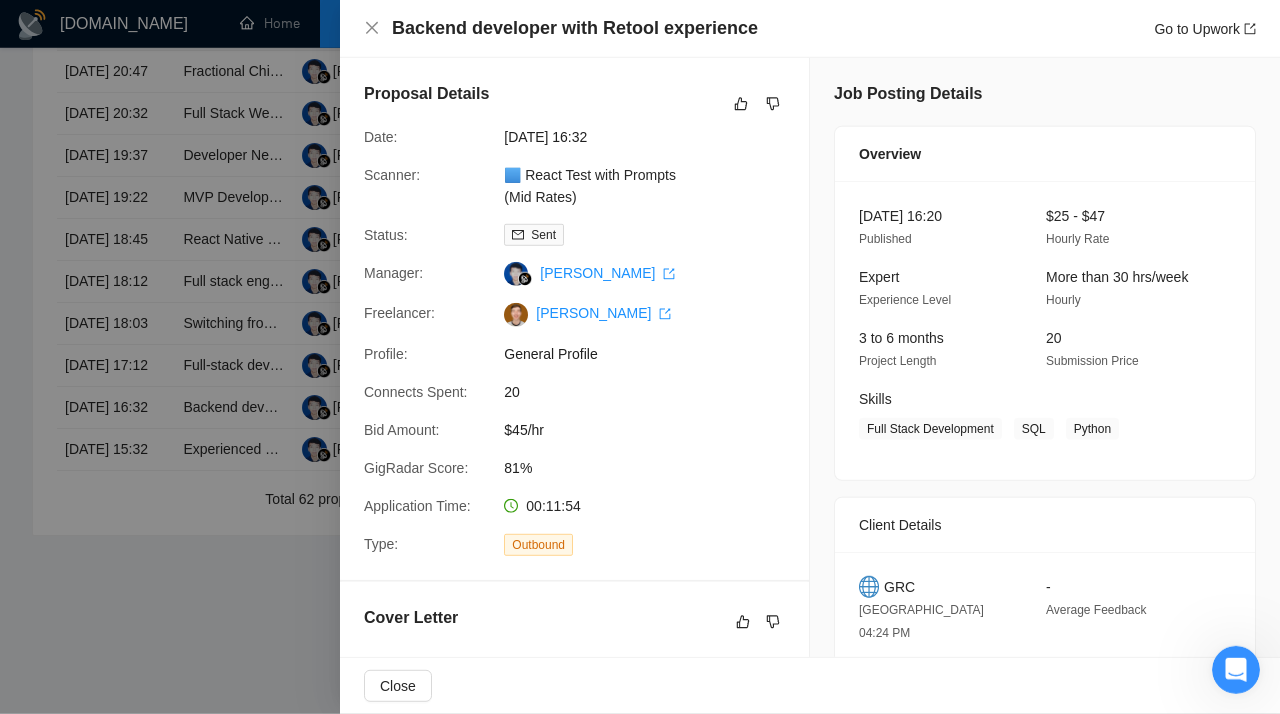 click at bounding box center [640, 357] 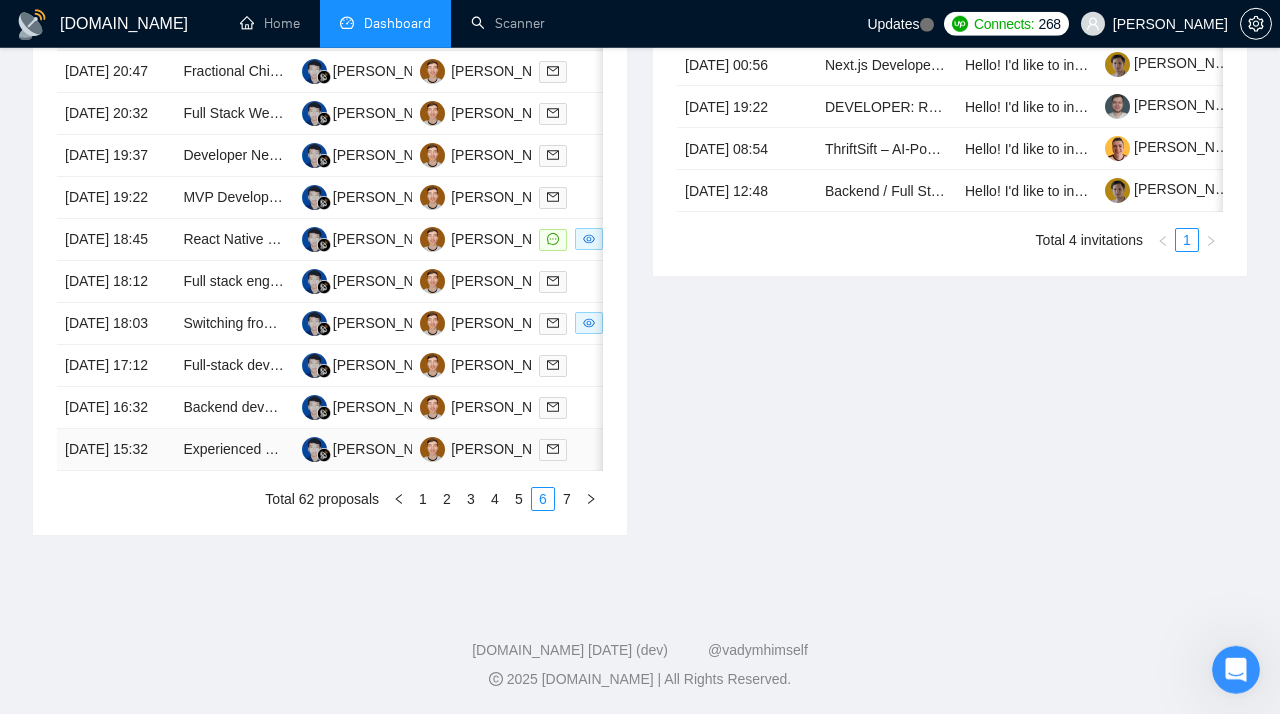 click on "[DATE] 15:32" at bounding box center (116, 450) 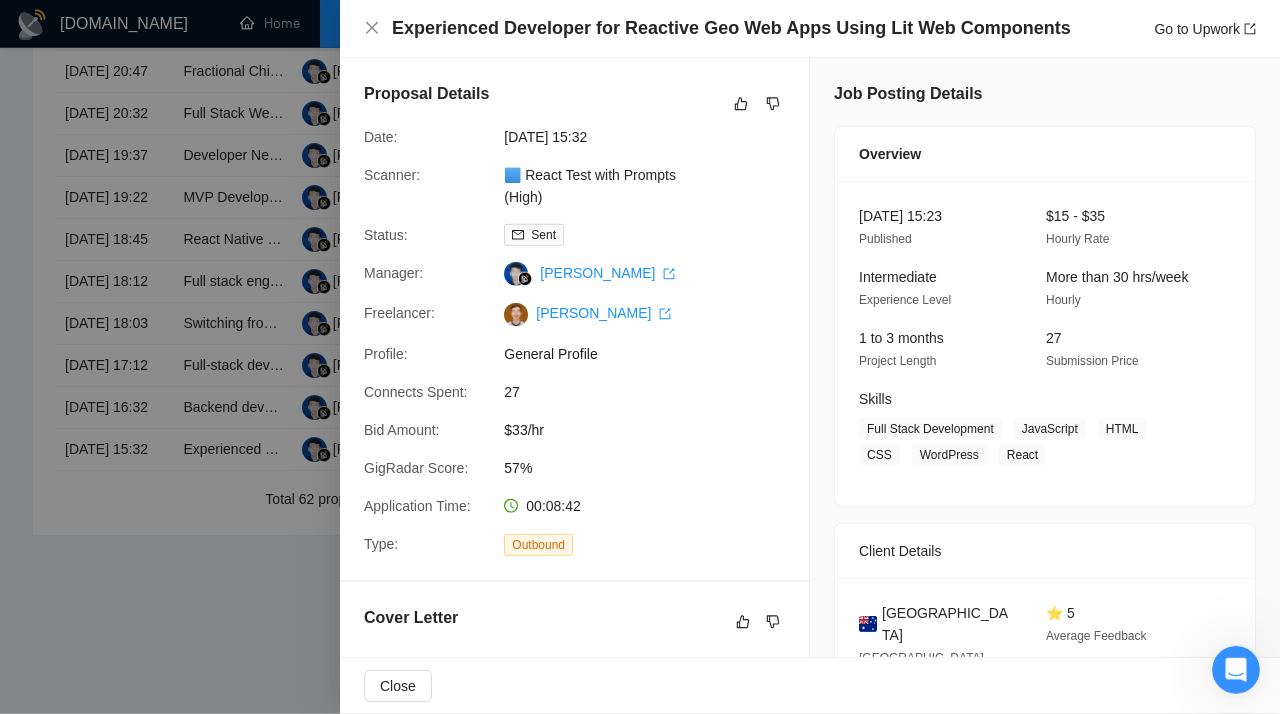 click at bounding box center (640, 357) 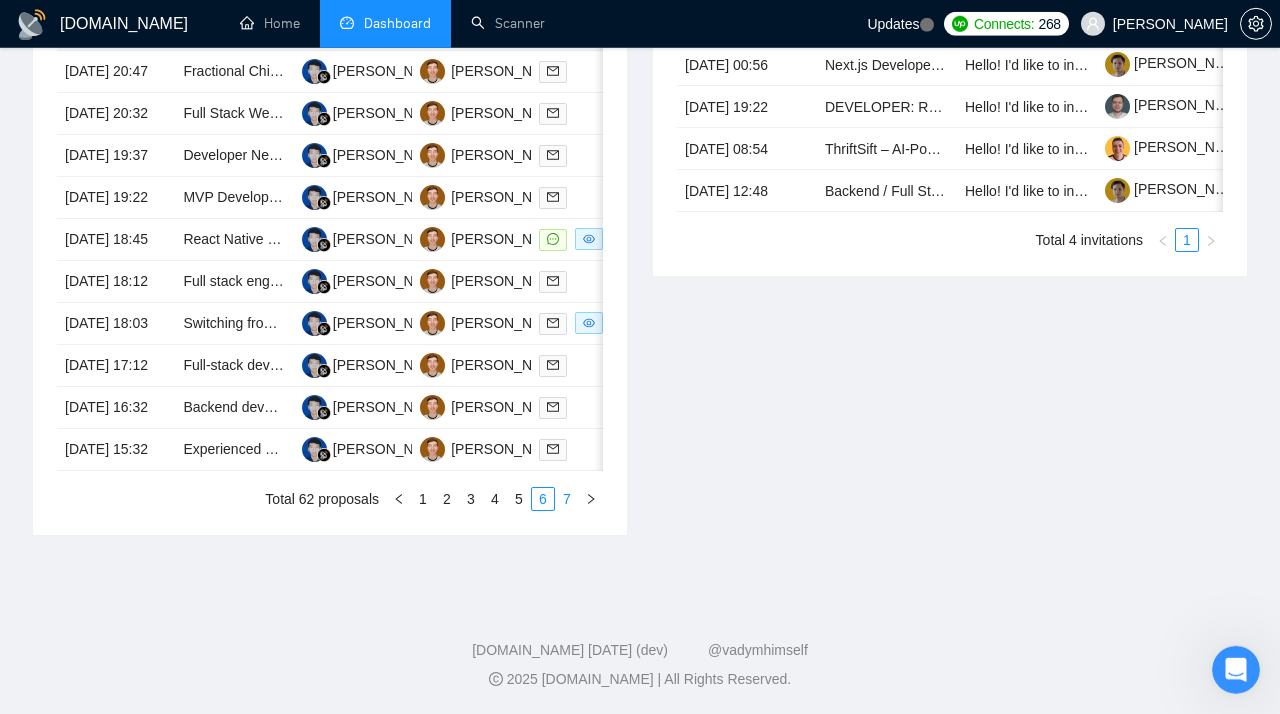 click on "7" at bounding box center (567, 499) 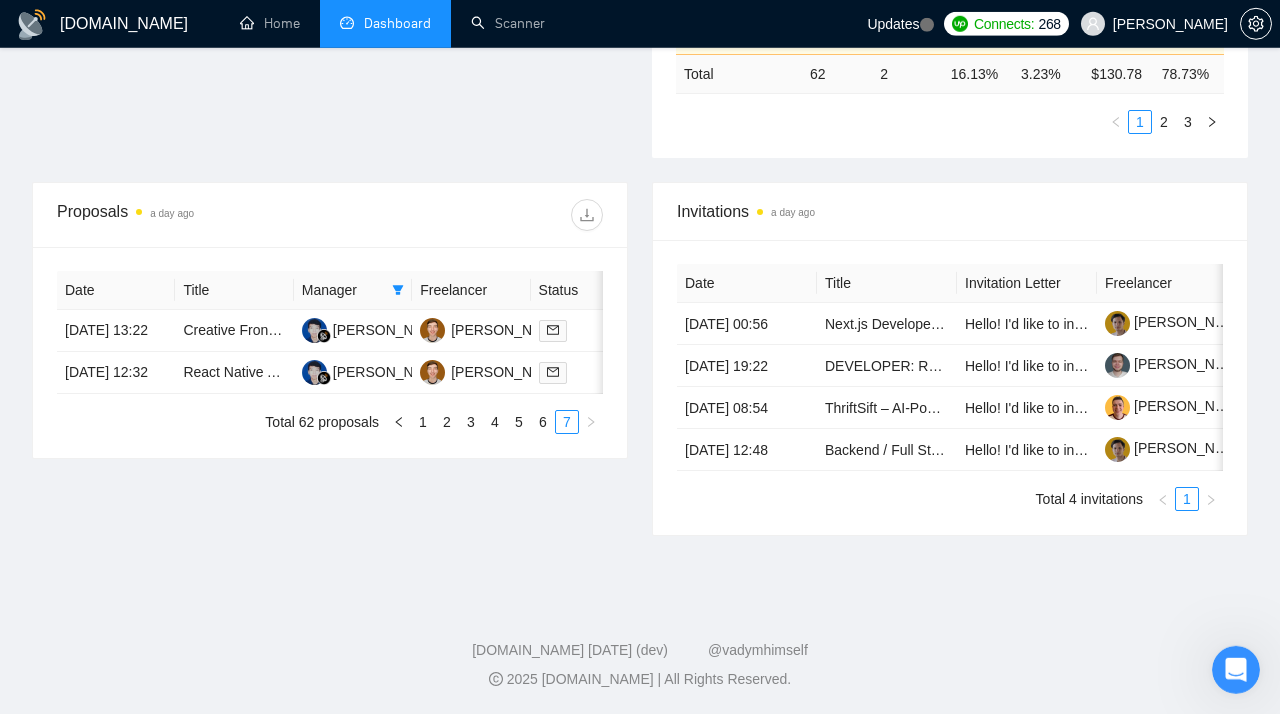 scroll, scrollTop: 762, scrollLeft: 0, axis: vertical 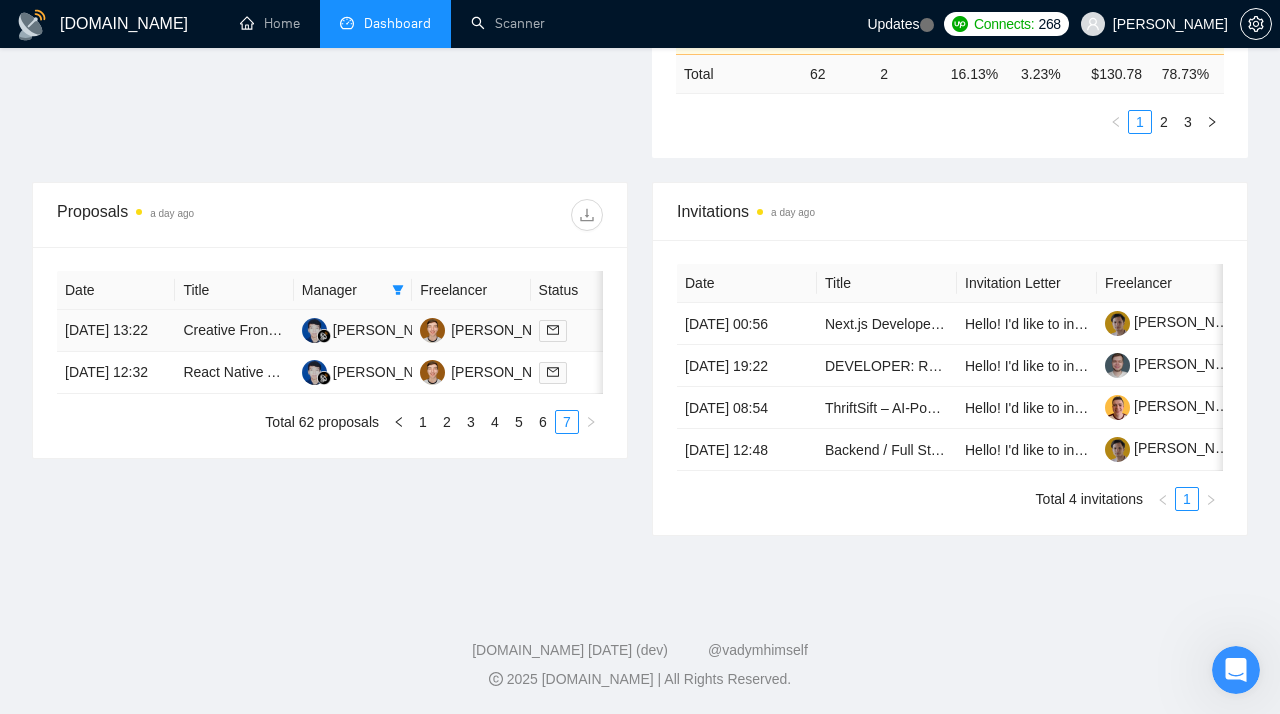 click on "[DATE] 13:22" at bounding box center (116, 331) 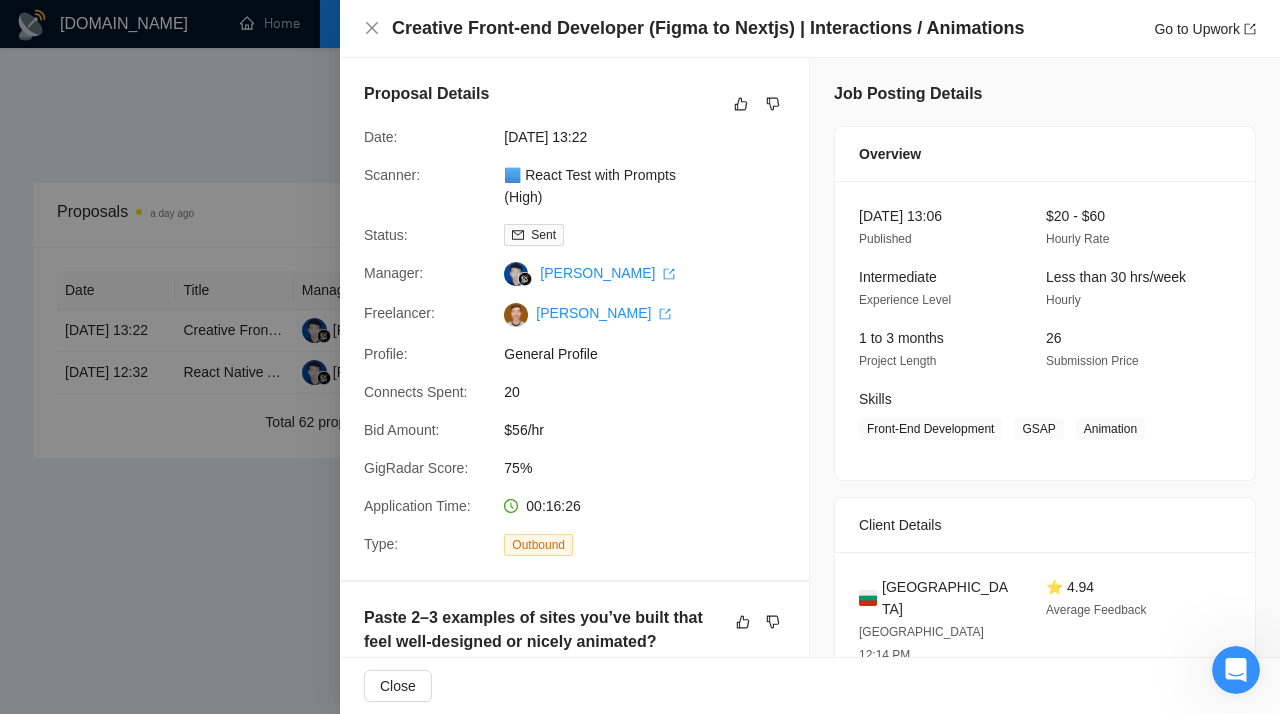 click at bounding box center (640, 357) 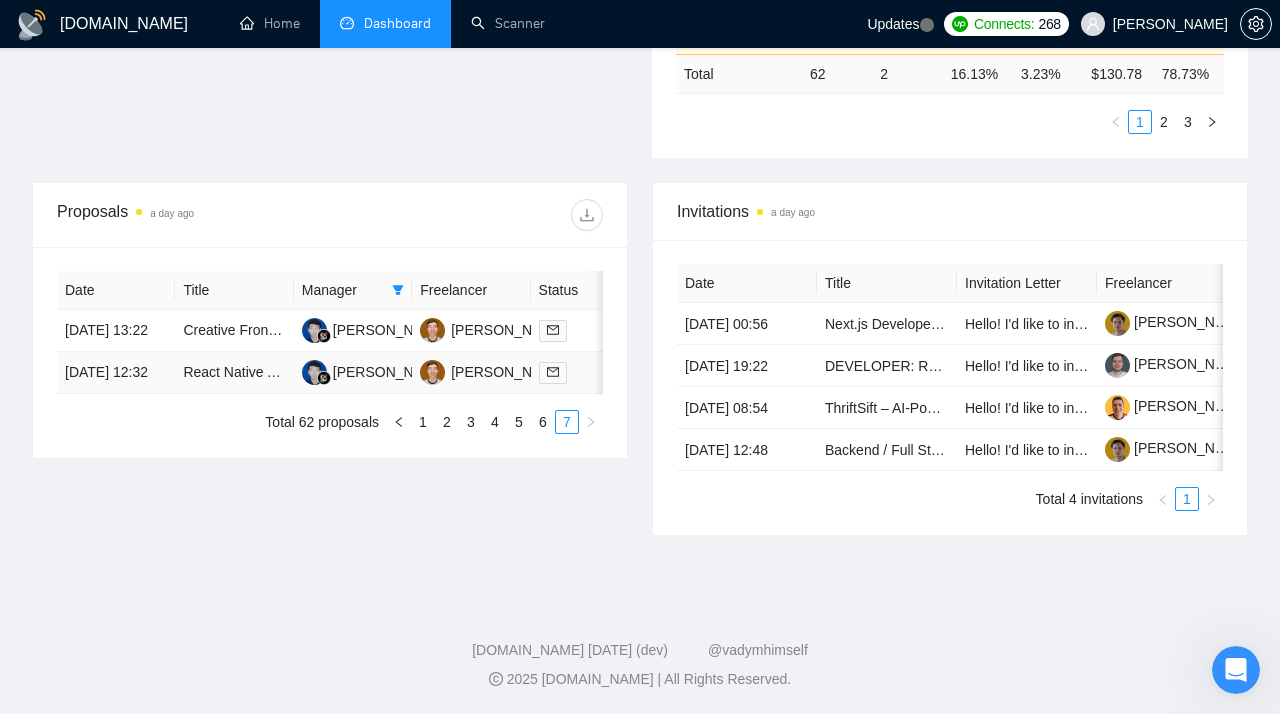 click on "[DATE] 12:32" at bounding box center [116, 373] 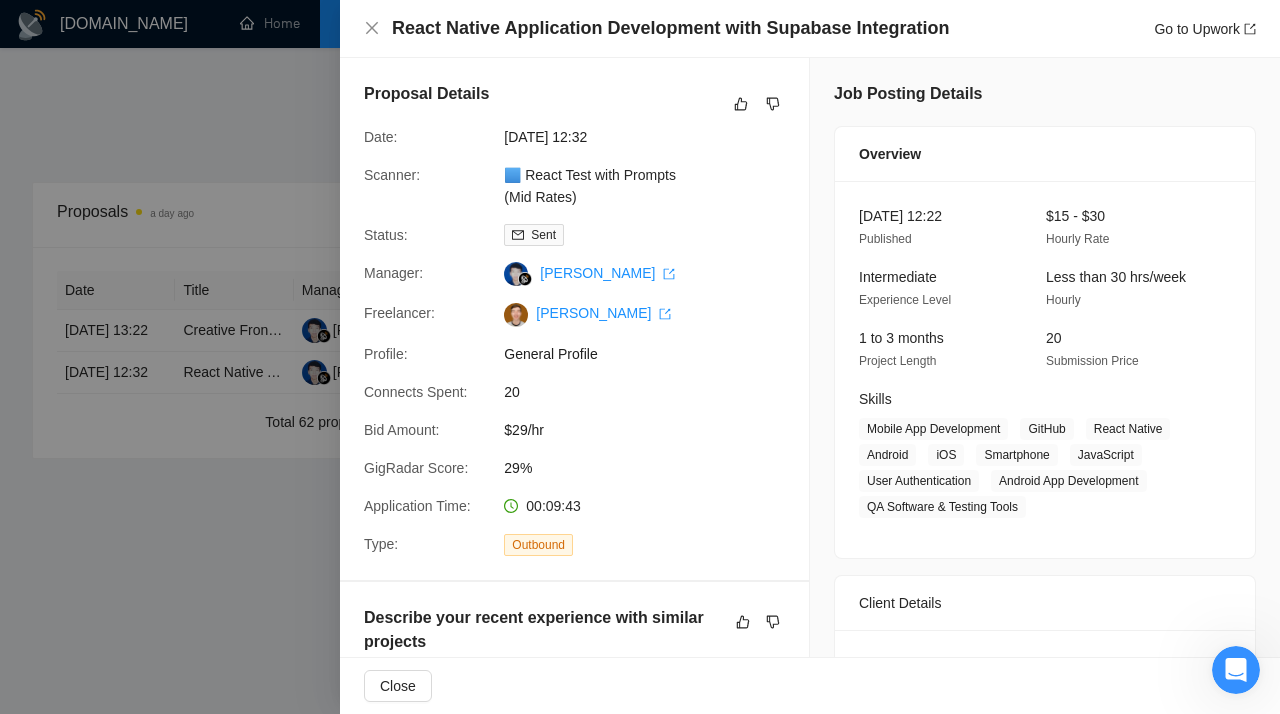 click at bounding box center [640, 357] 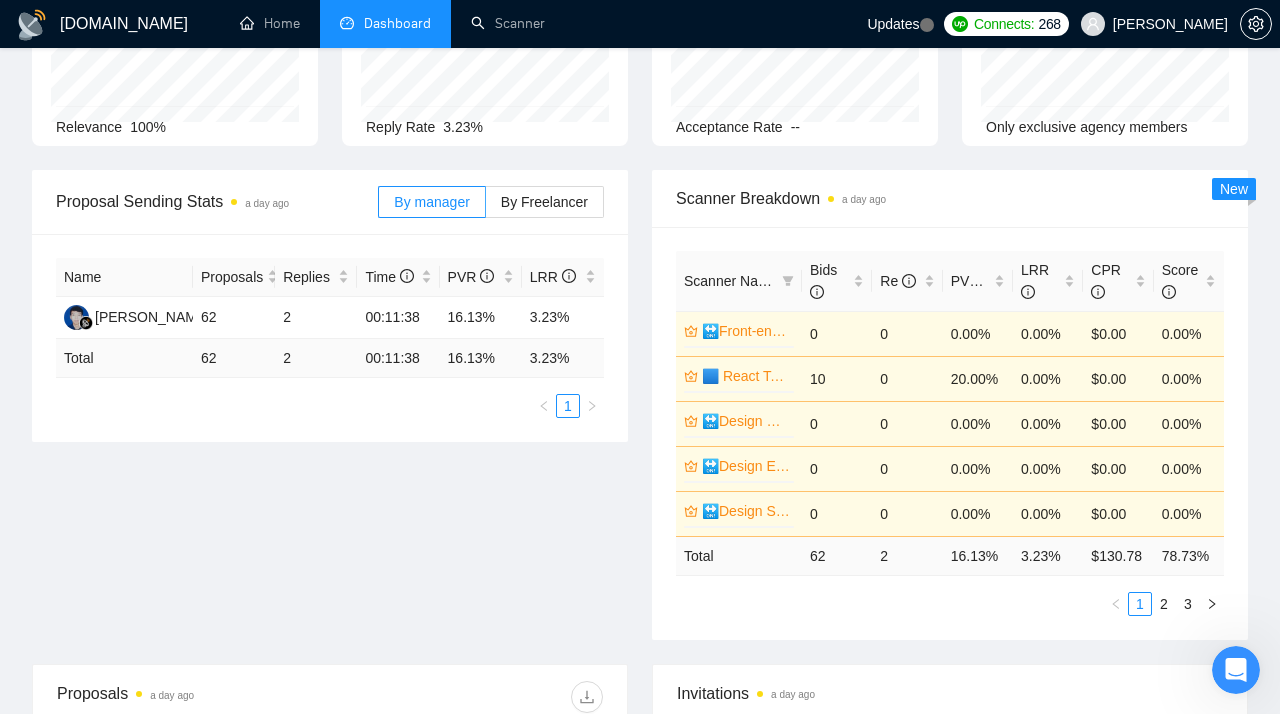 scroll, scrollTop: 114, scrollLeft: 0, axis: vertical 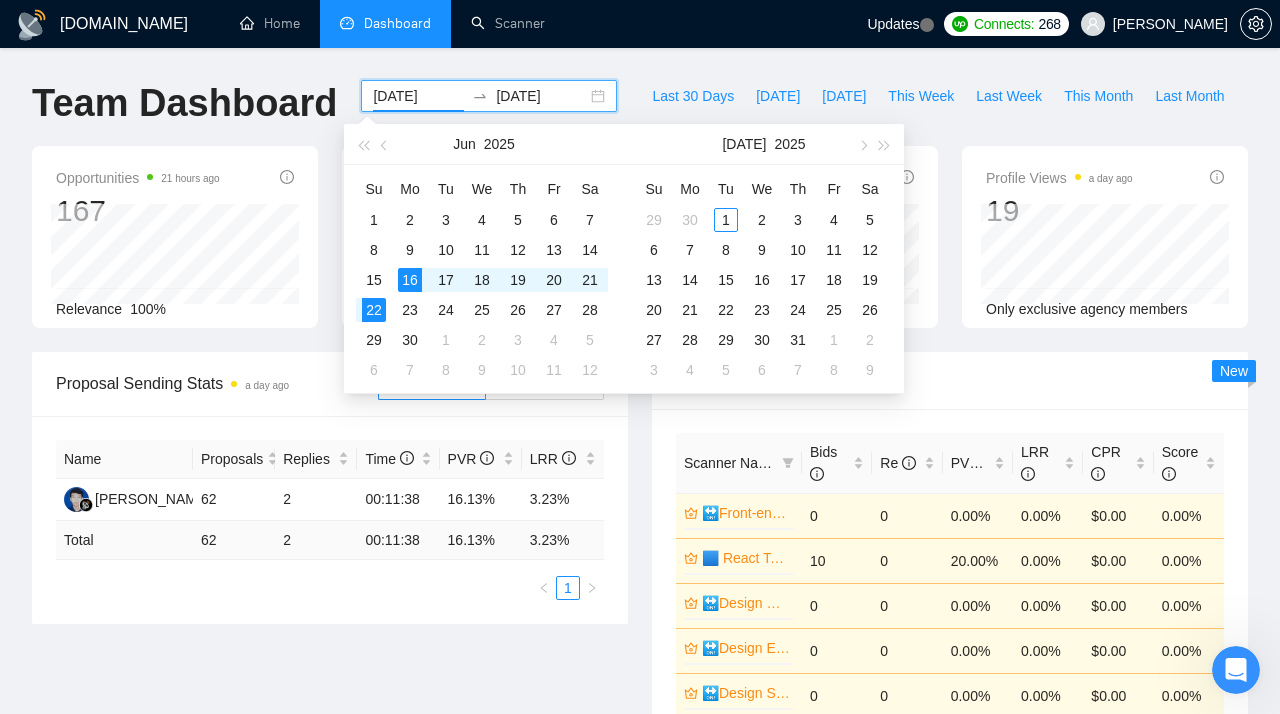 click on "[DATE]" at bounding box center (418, 96) 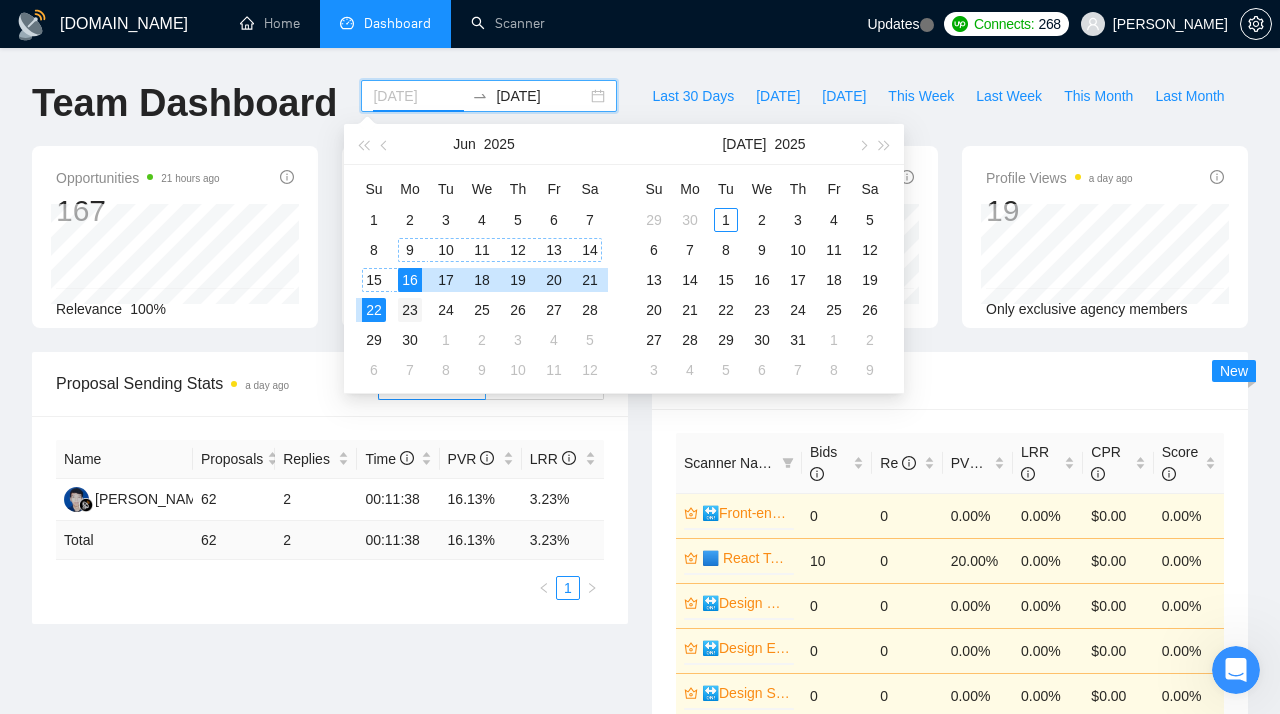 type on "[DATE]" 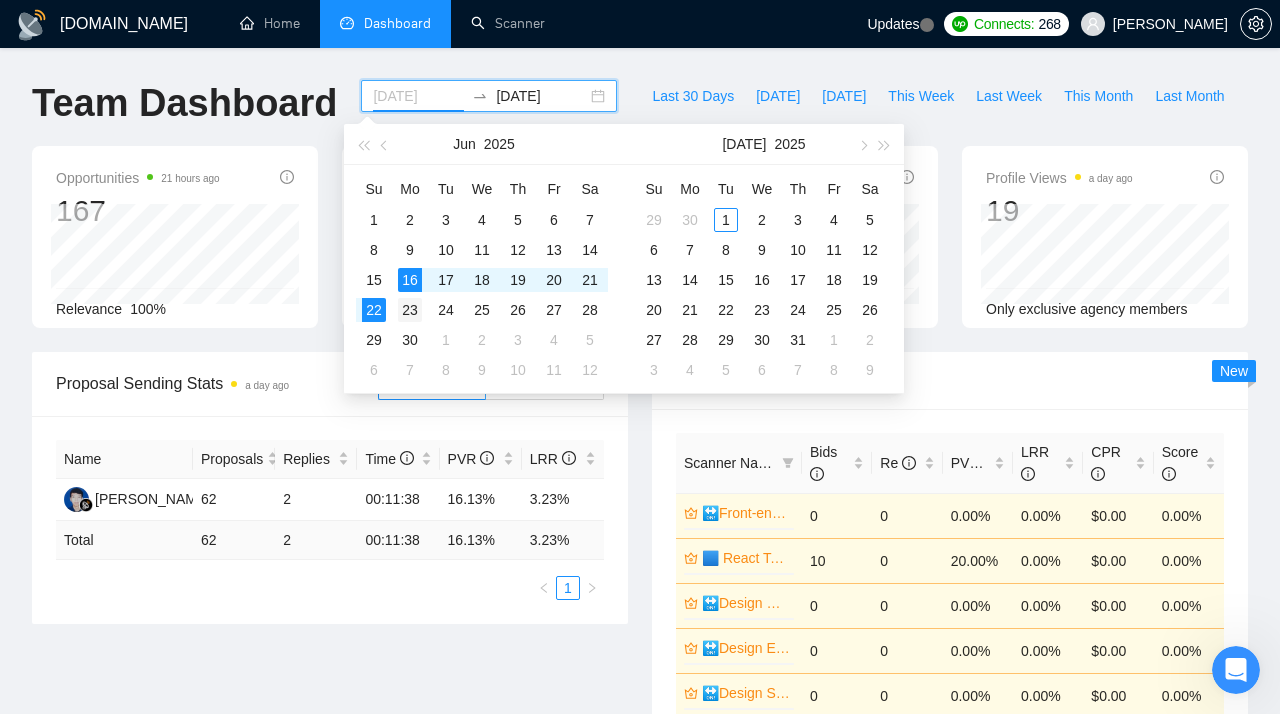 click on "23" at bounding box center [410, 310] 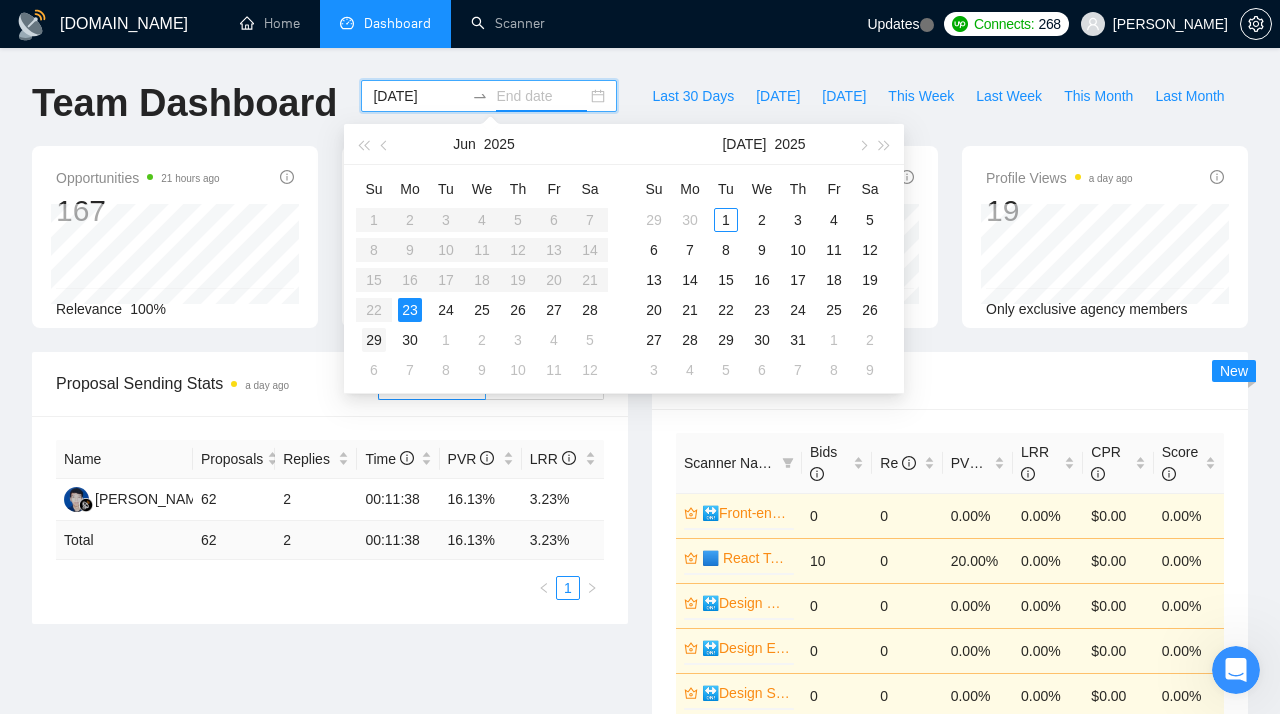 type on "[DATE]" 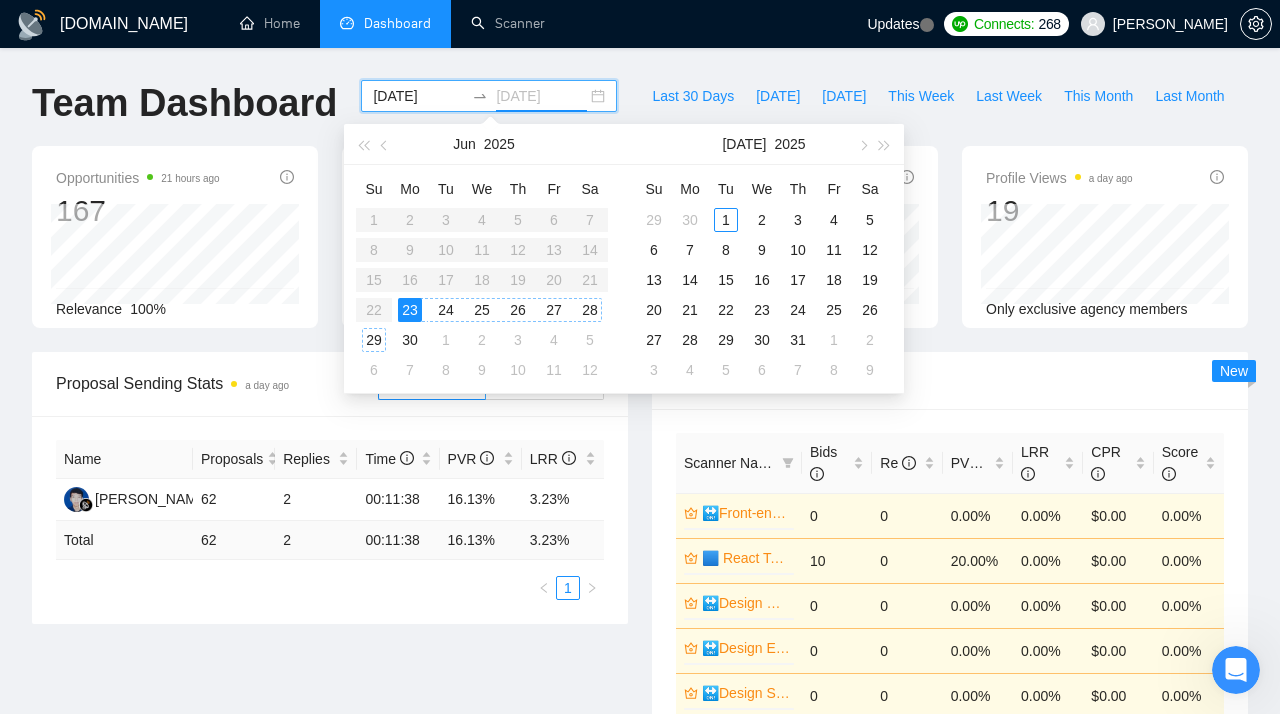click on "29" at bounding box center (374, 340) 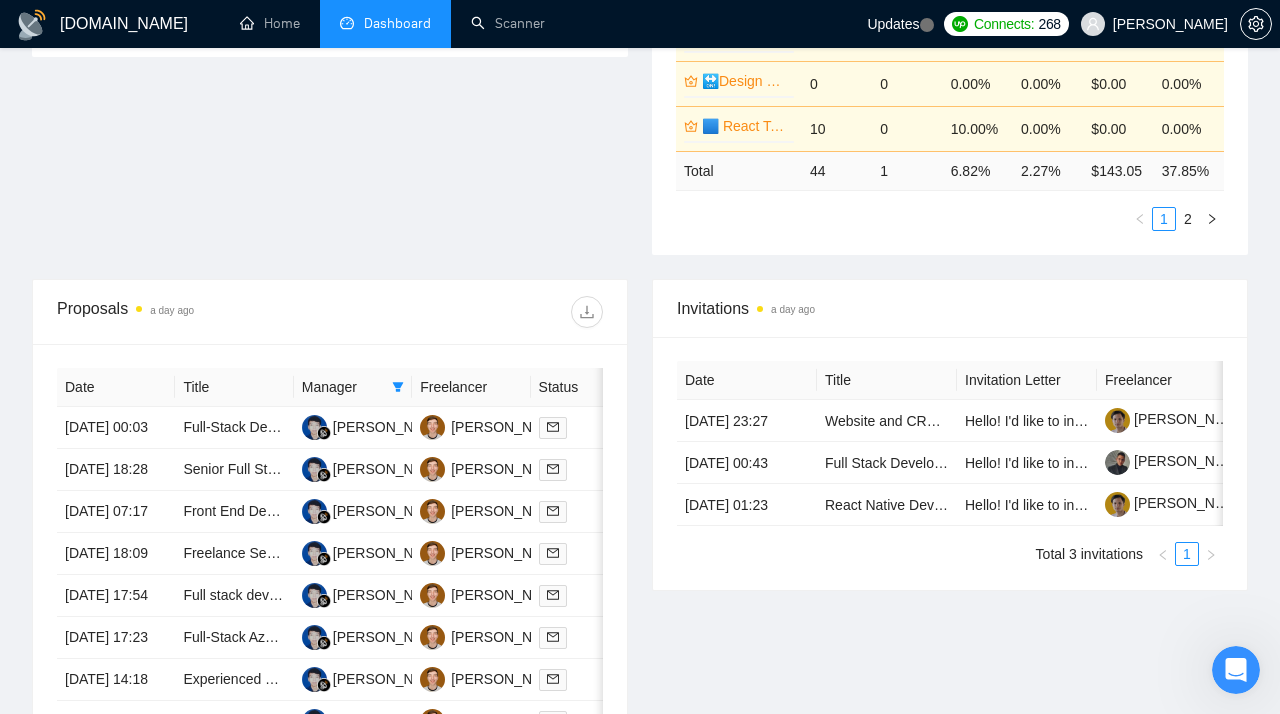 scroll, scrollTop: 566, scrollLeft: 0, axis: vertical 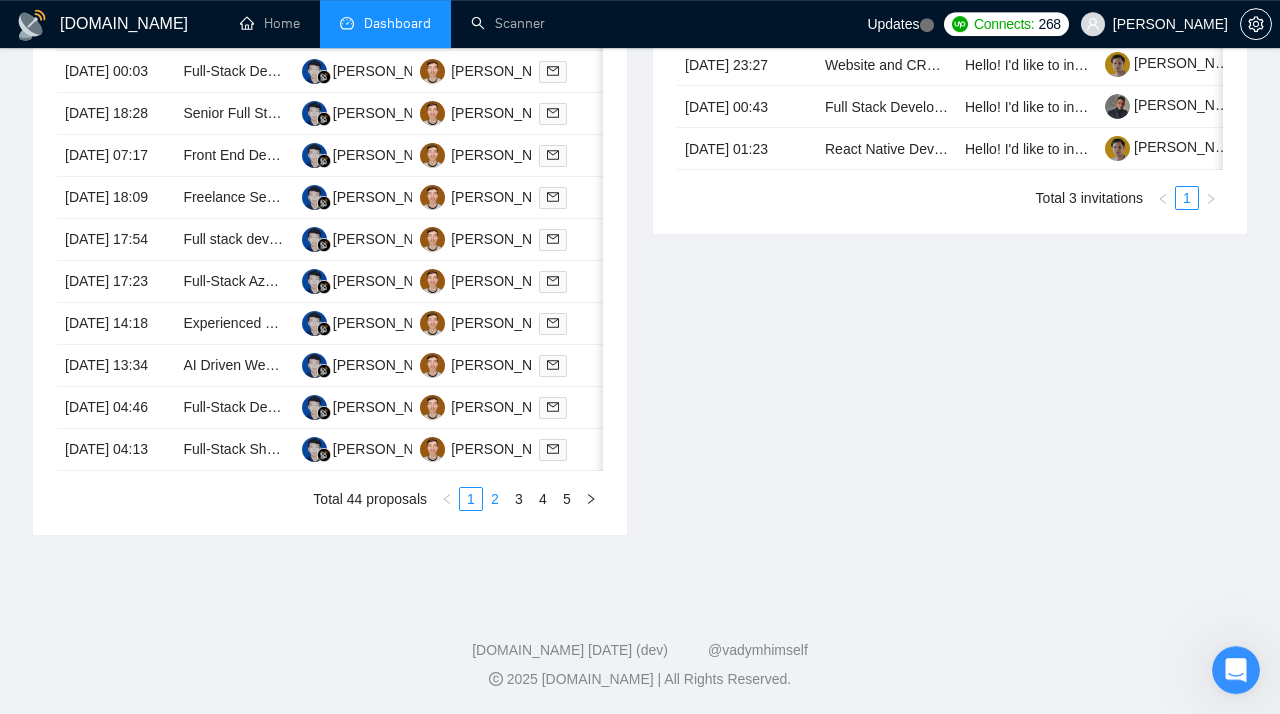 click on "2" at bounding box center [495, 499] 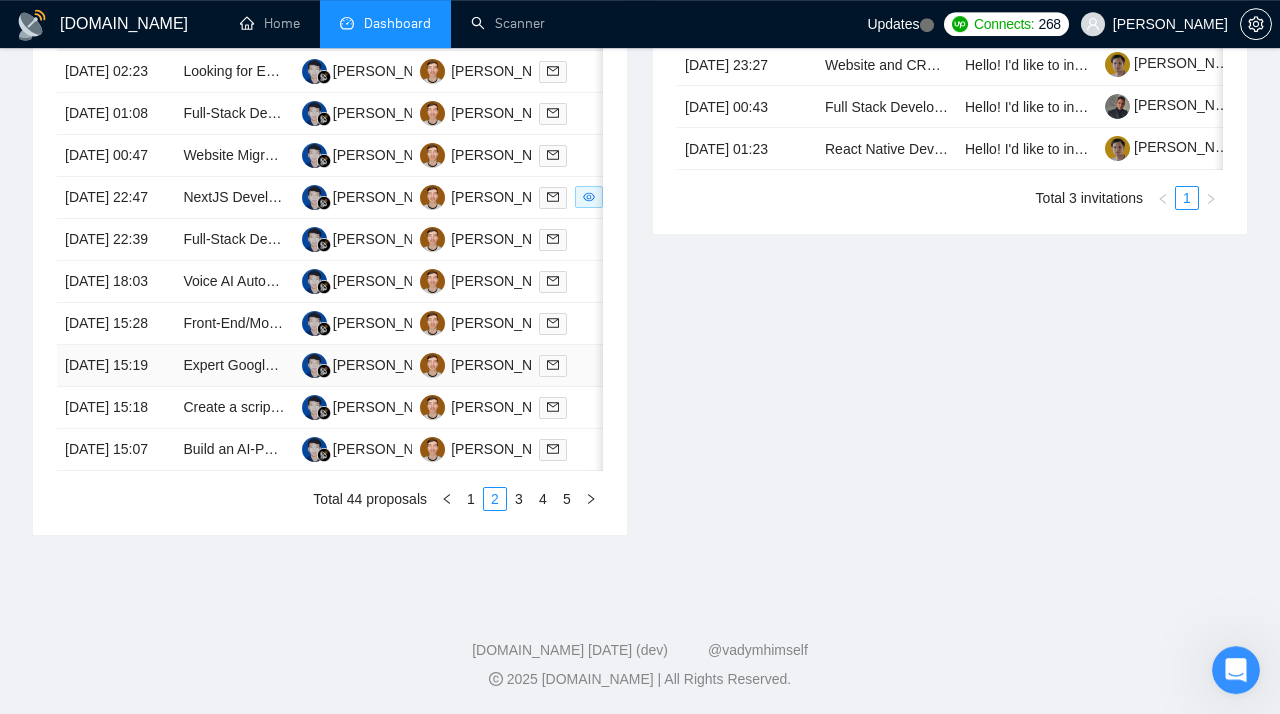 scroll, scrollTop: 1035, scrollLeft: 0, axis: vertical 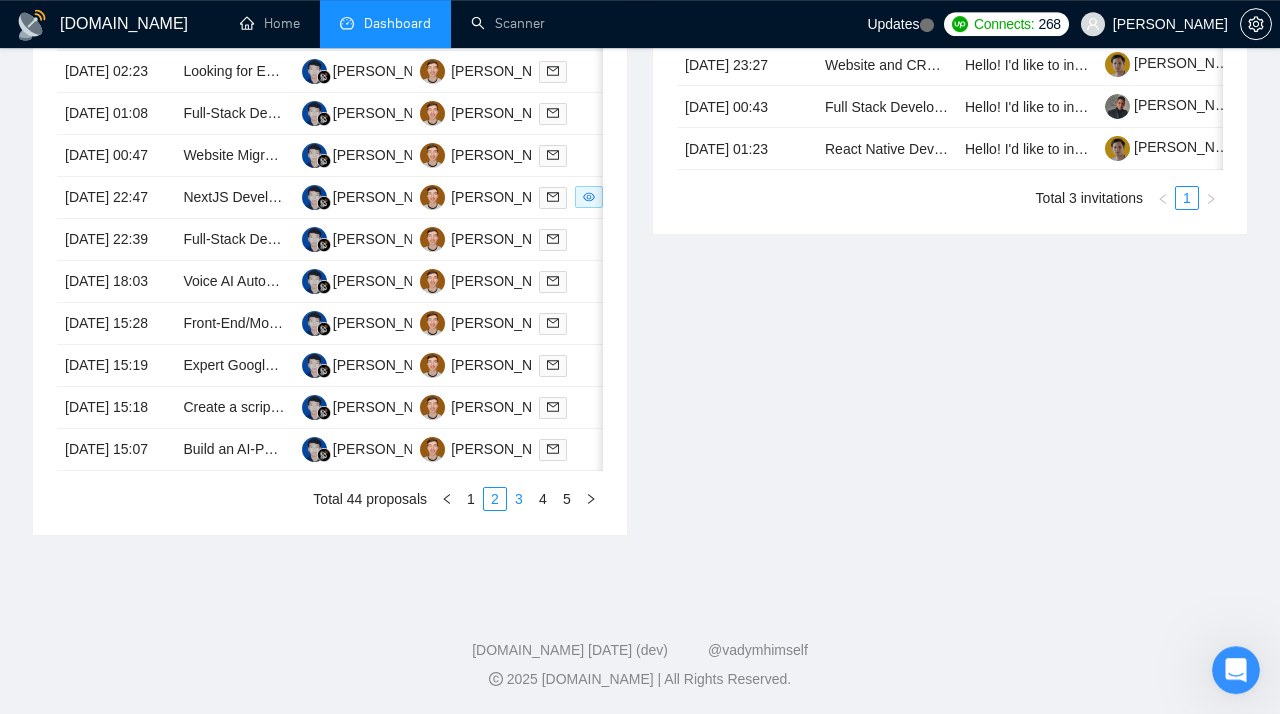 click on "3" at bounding box center [519, 499] 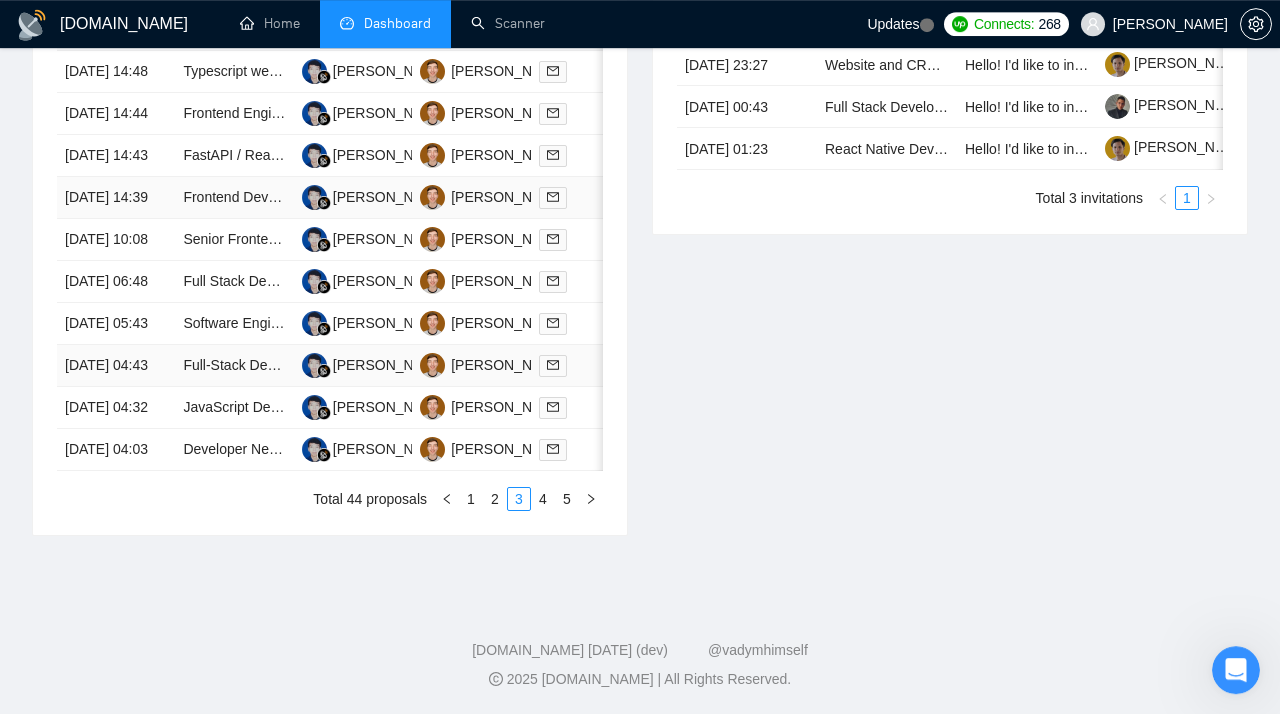 scroll, scrollTop: 1110, scrollLeft: 0, axis: vertical 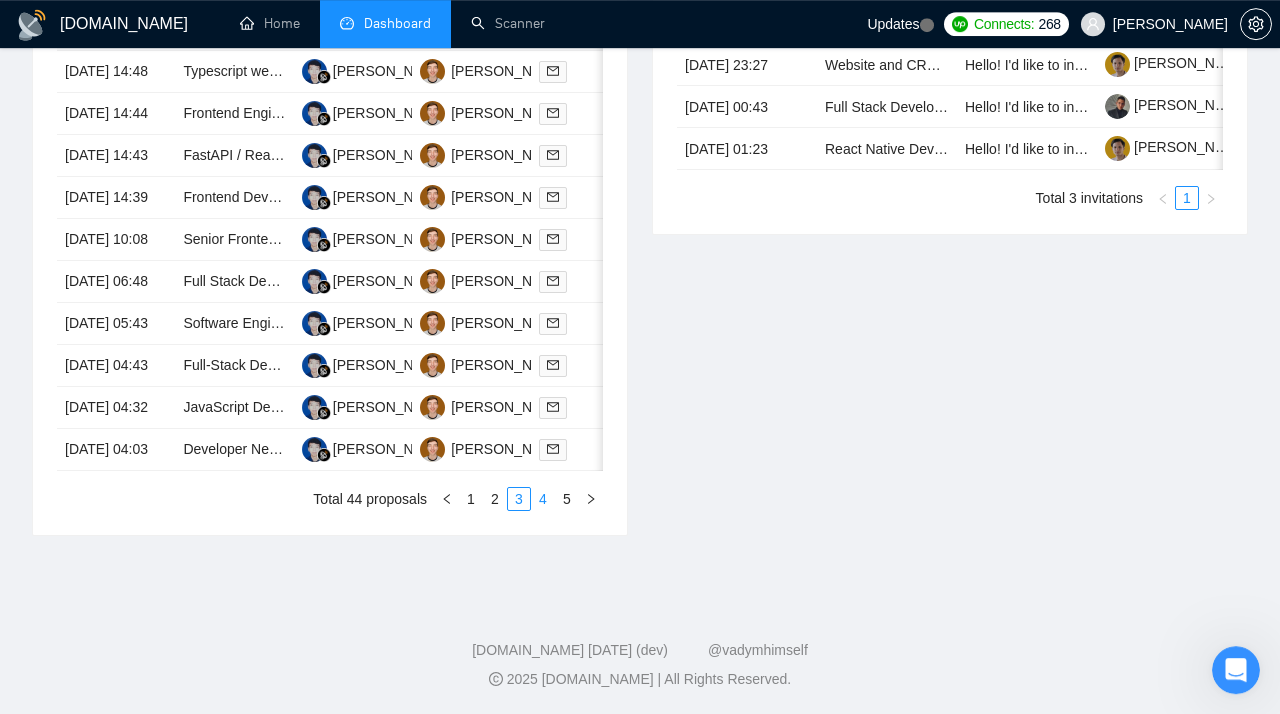 click on "4" at bounding box center (543, 499) 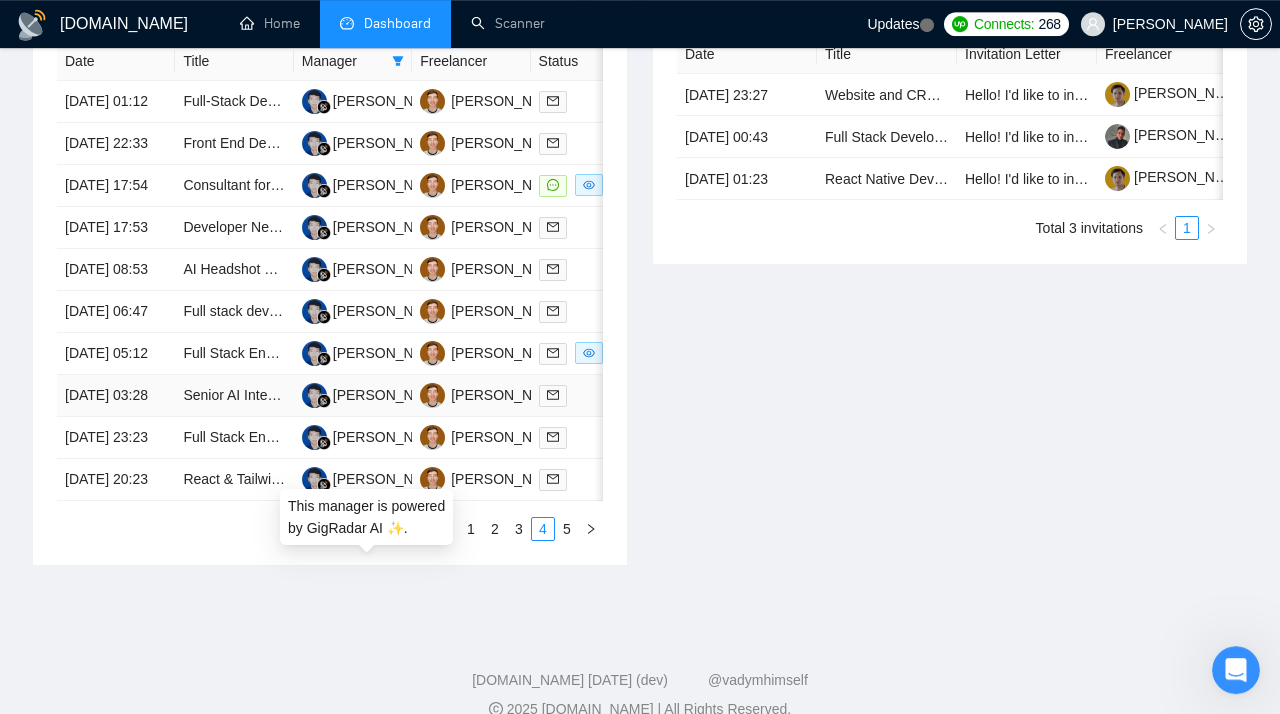 scroll, scrollTop: 858, scrollLeft: 0, axis: vertical 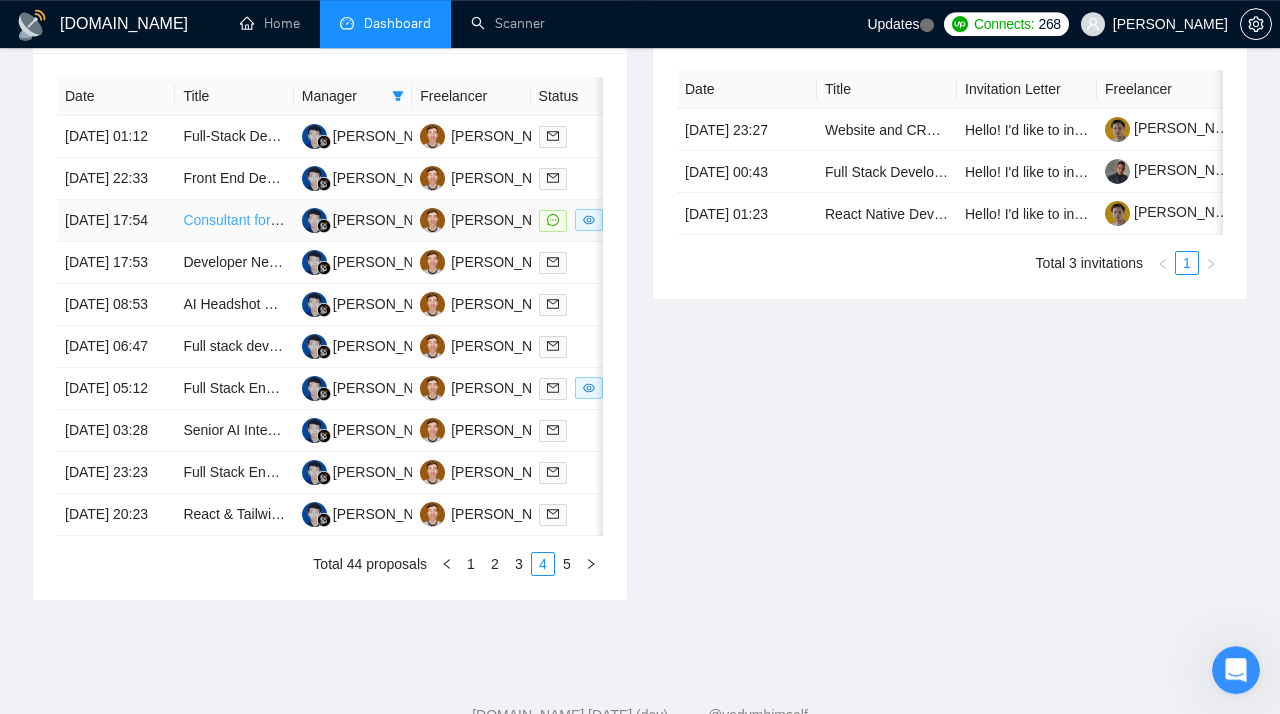 click on "Consultant for Full Stack Projects - Web, Mobile App, Desktop App, AI, Blockchain and so on" at bounding box center [469, 220] 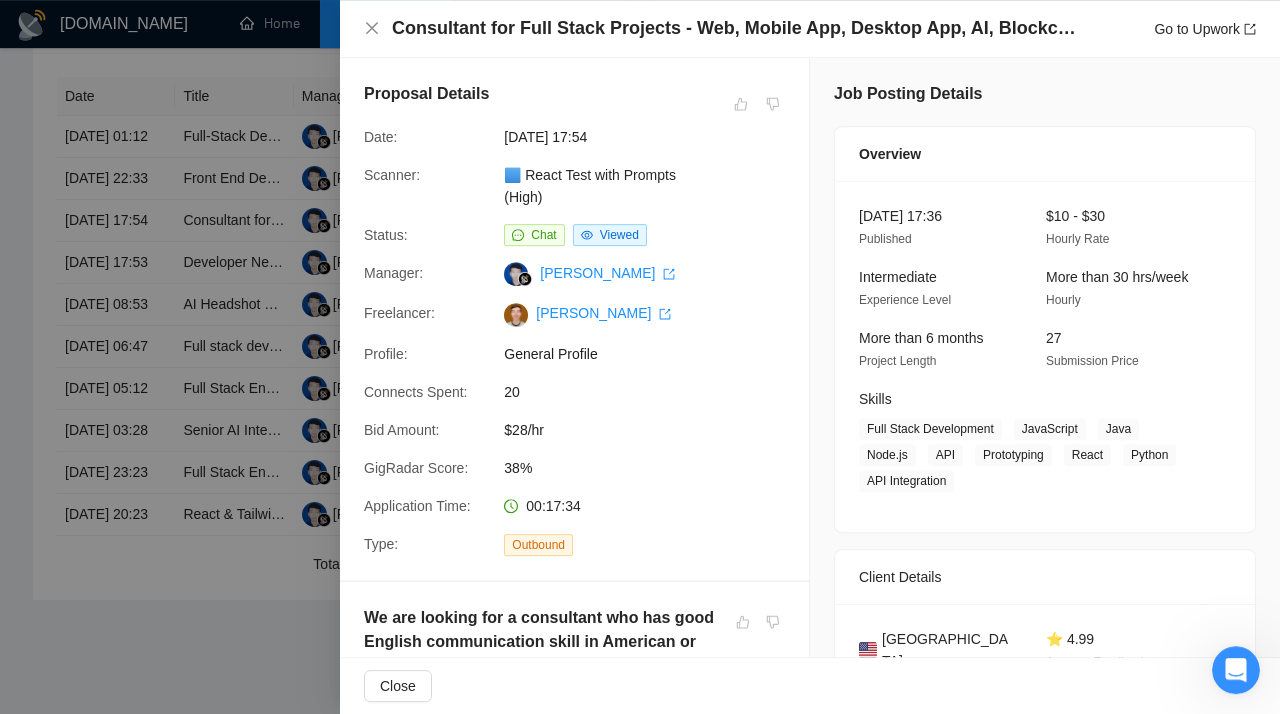 click at bounding box center [640, 357] 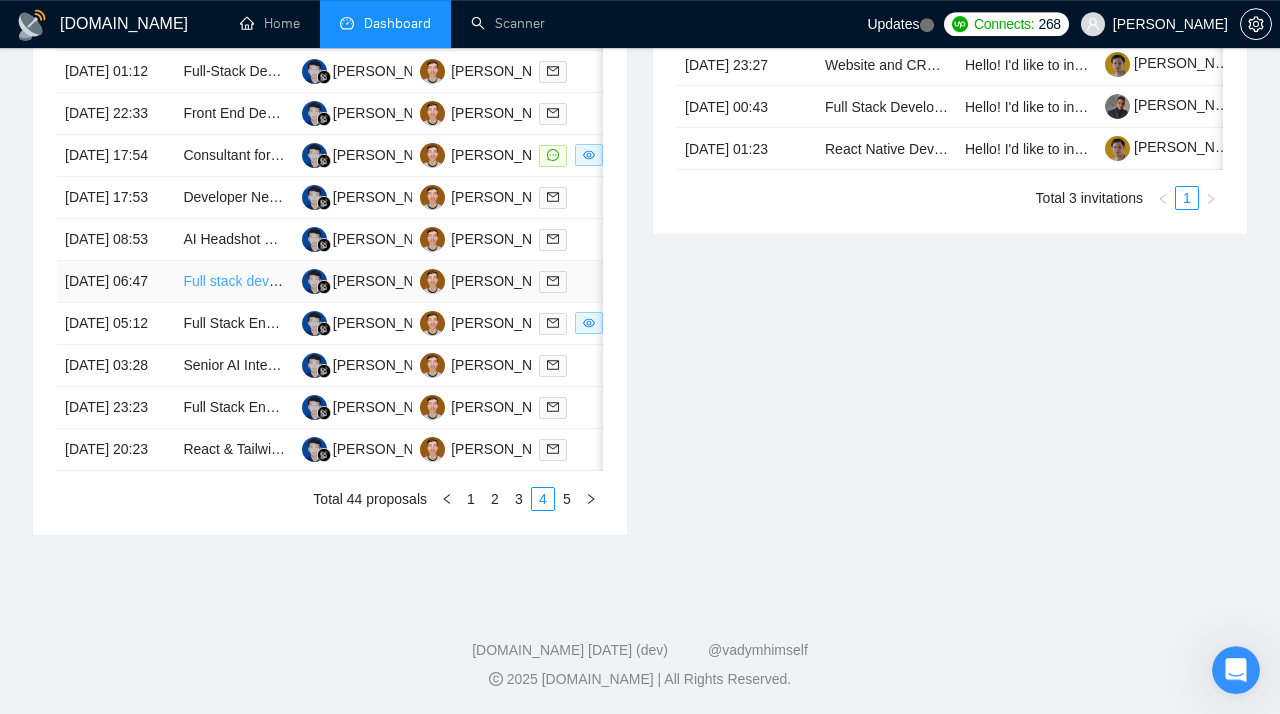 scroll, scrollTop: 1019, scrollLeft: 0, axis: vertical 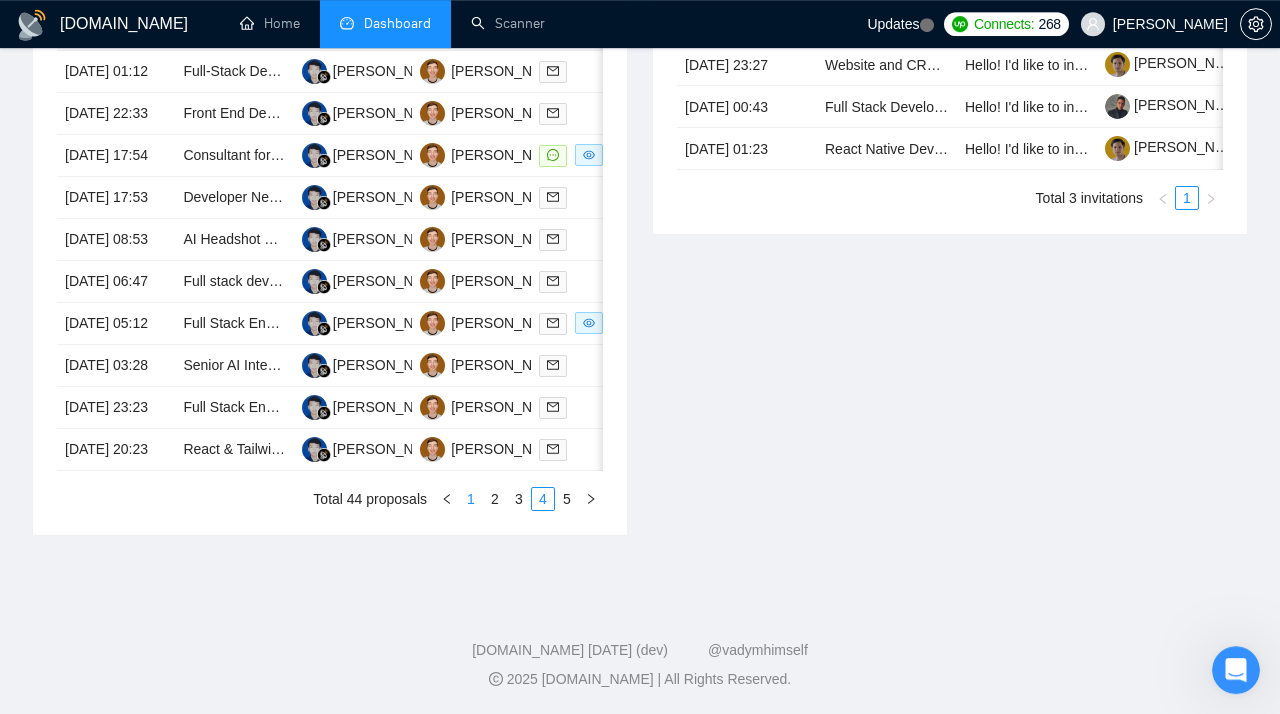 click on "1" at bounding box center (471, 499) 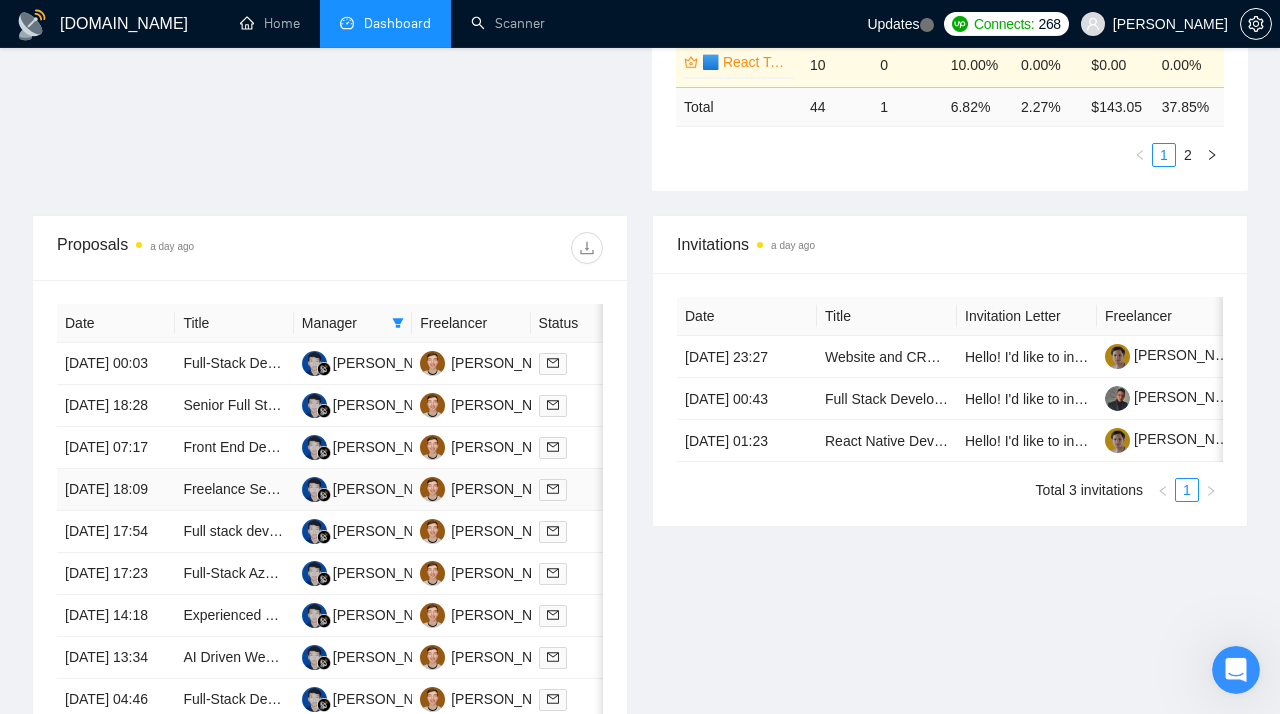 scroll, scrollTop: 742, scrollLeft: 0, axis: vertical 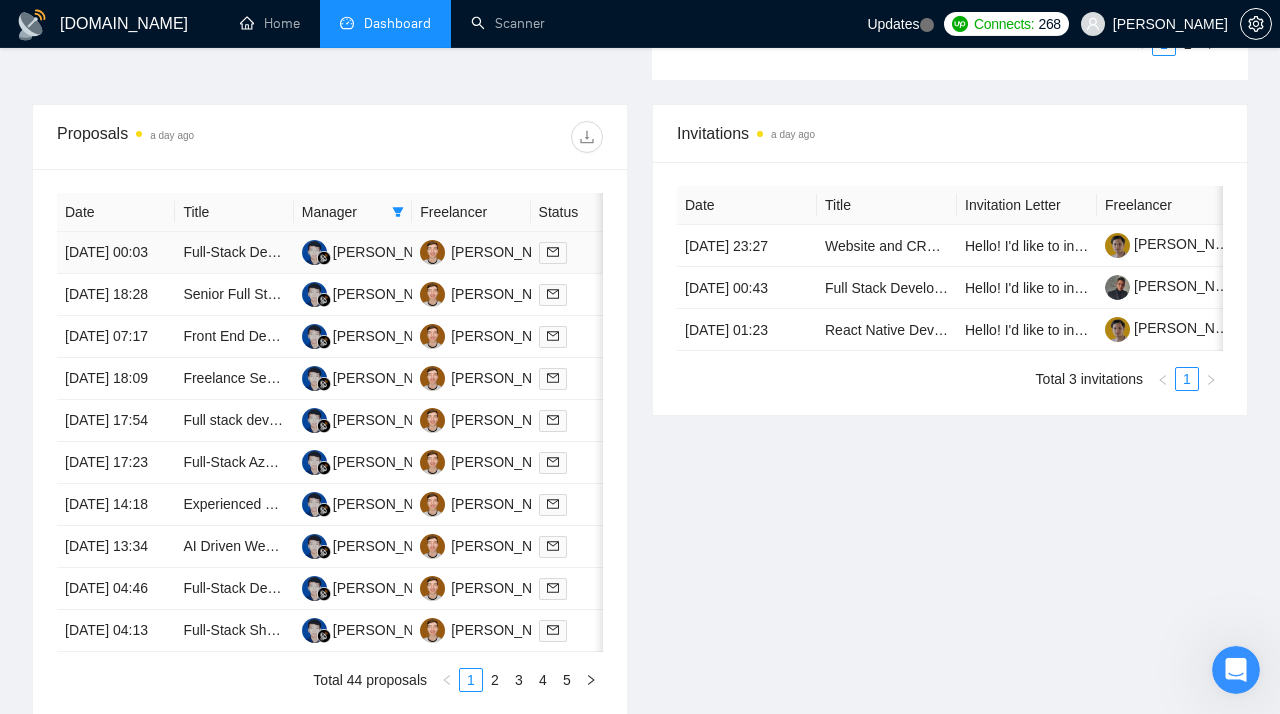 click on "[DATE] 00:03" at bounding box center [116, 253] 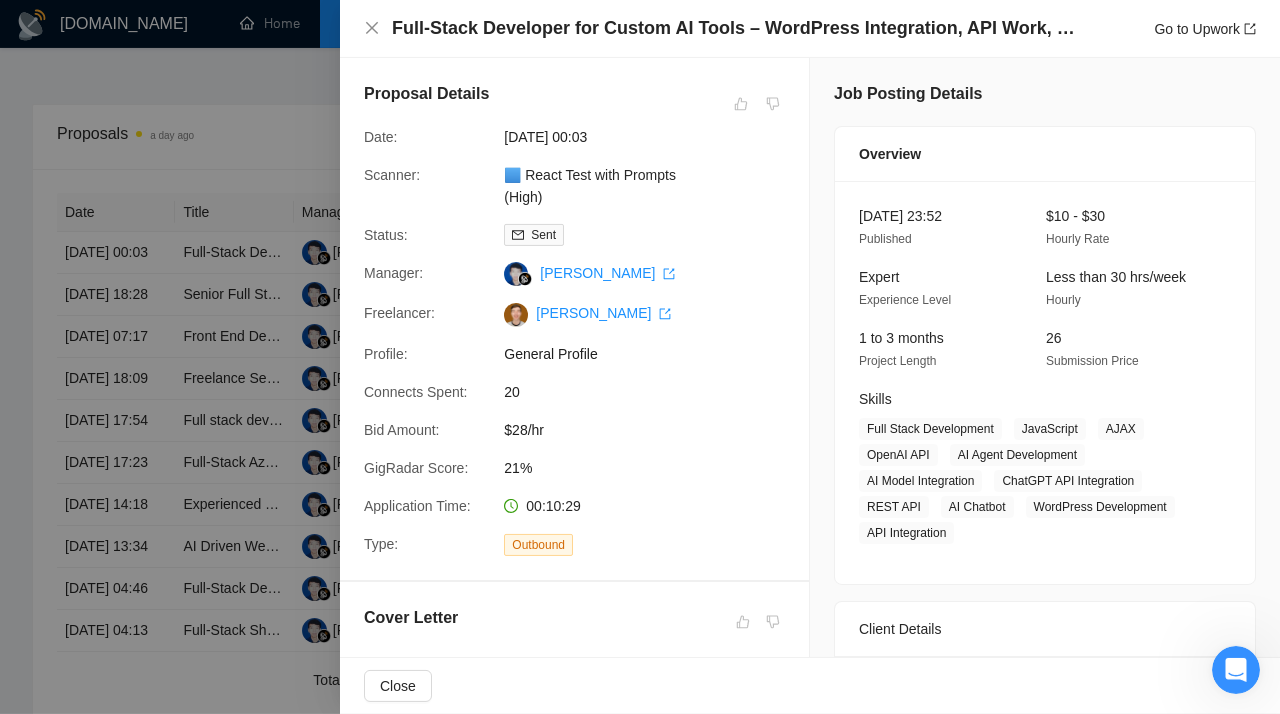 click at bounding box center [640, 357] 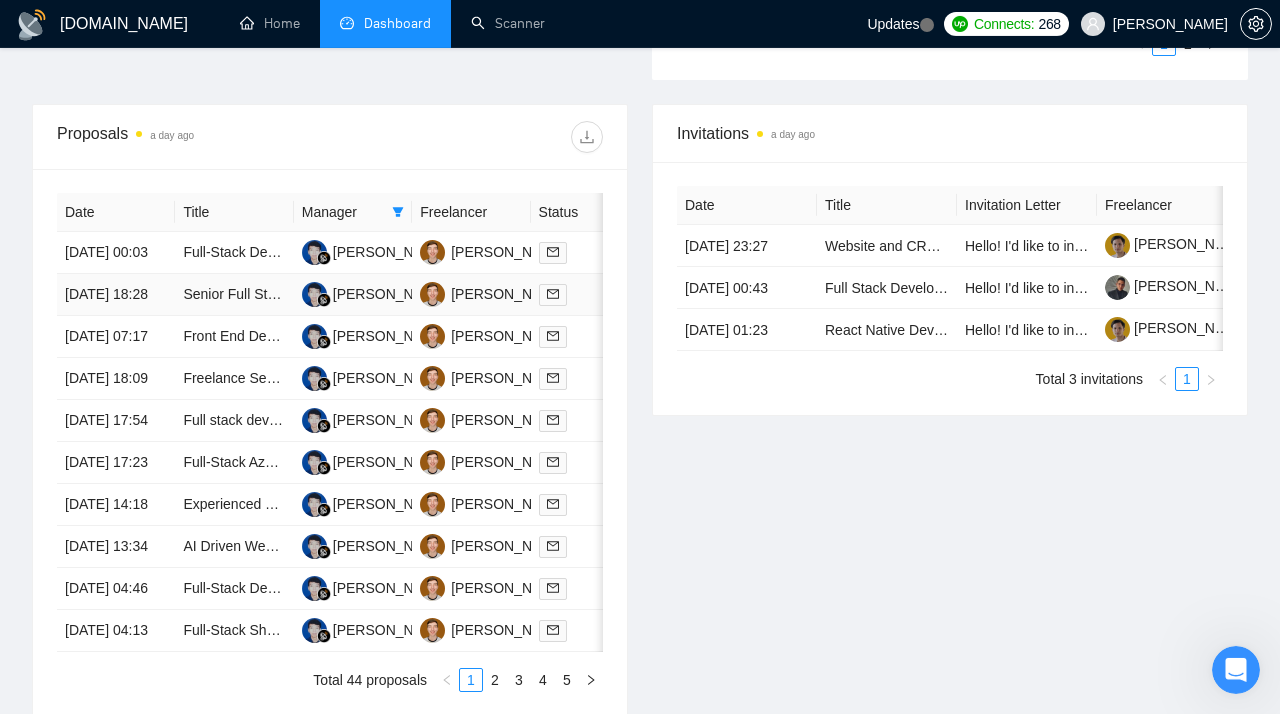 click on "[DATE] 18:28" at bounding box center (116, 295) 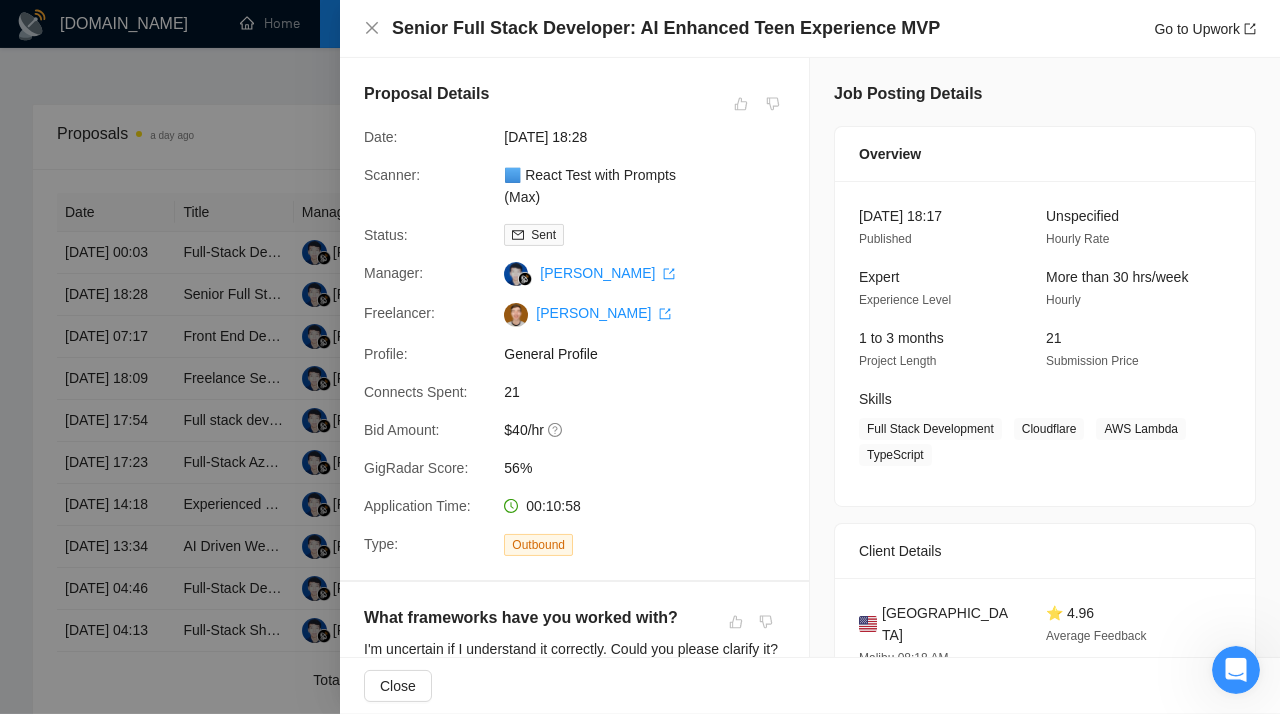 click at bounding box center [640, 357] 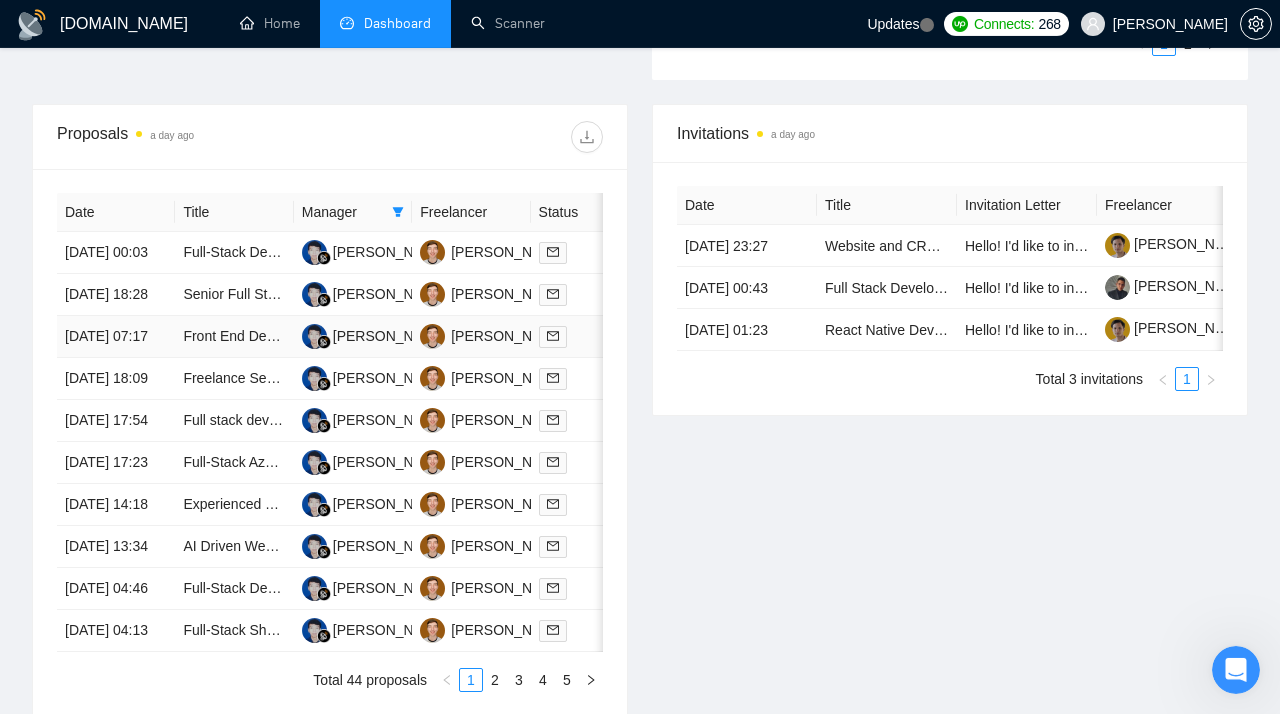click on "[DATE] 07:17" at bounding box center [116, 337] 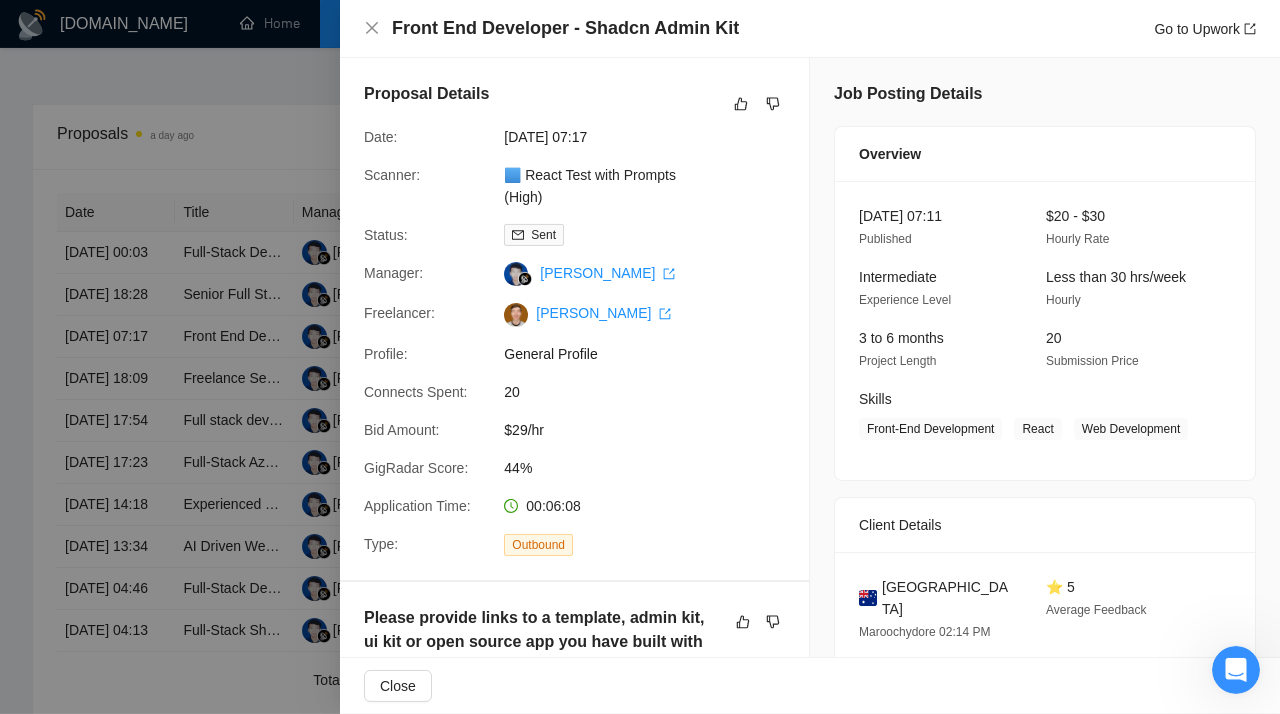 click at bounding box center (640, 357) 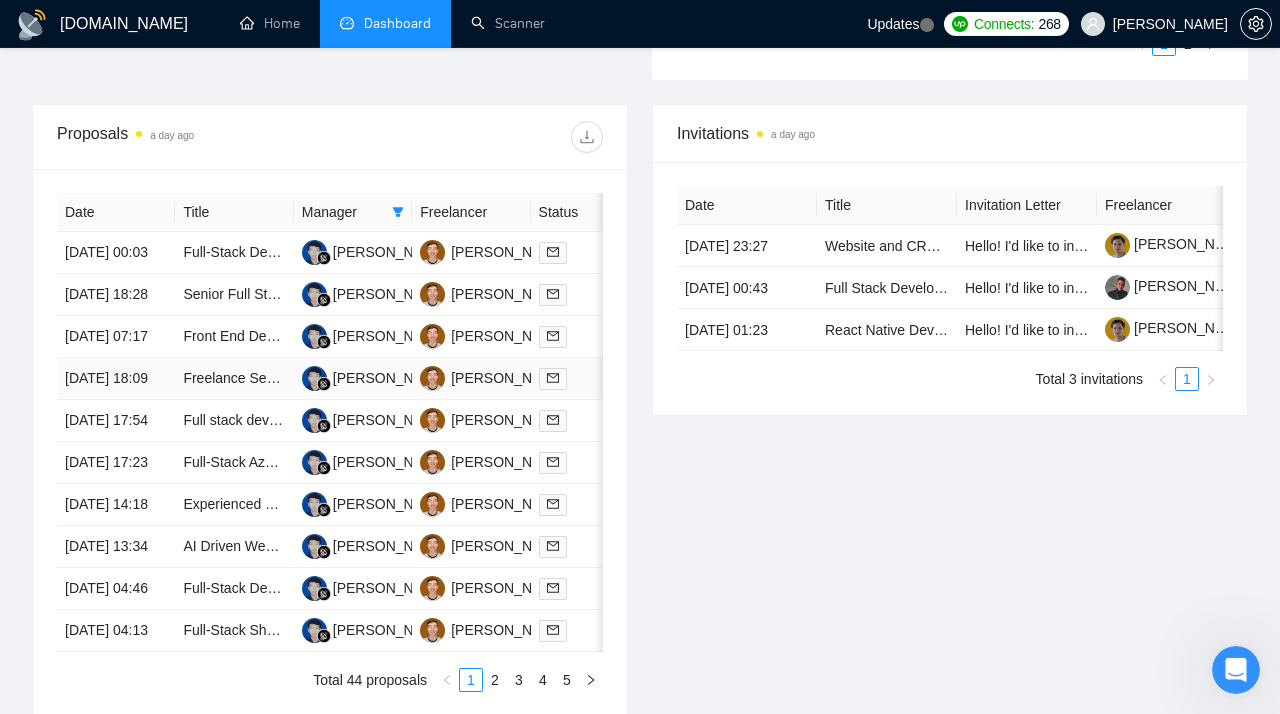 click on "[DATE] 18:09" at bounding box center (116, 379) 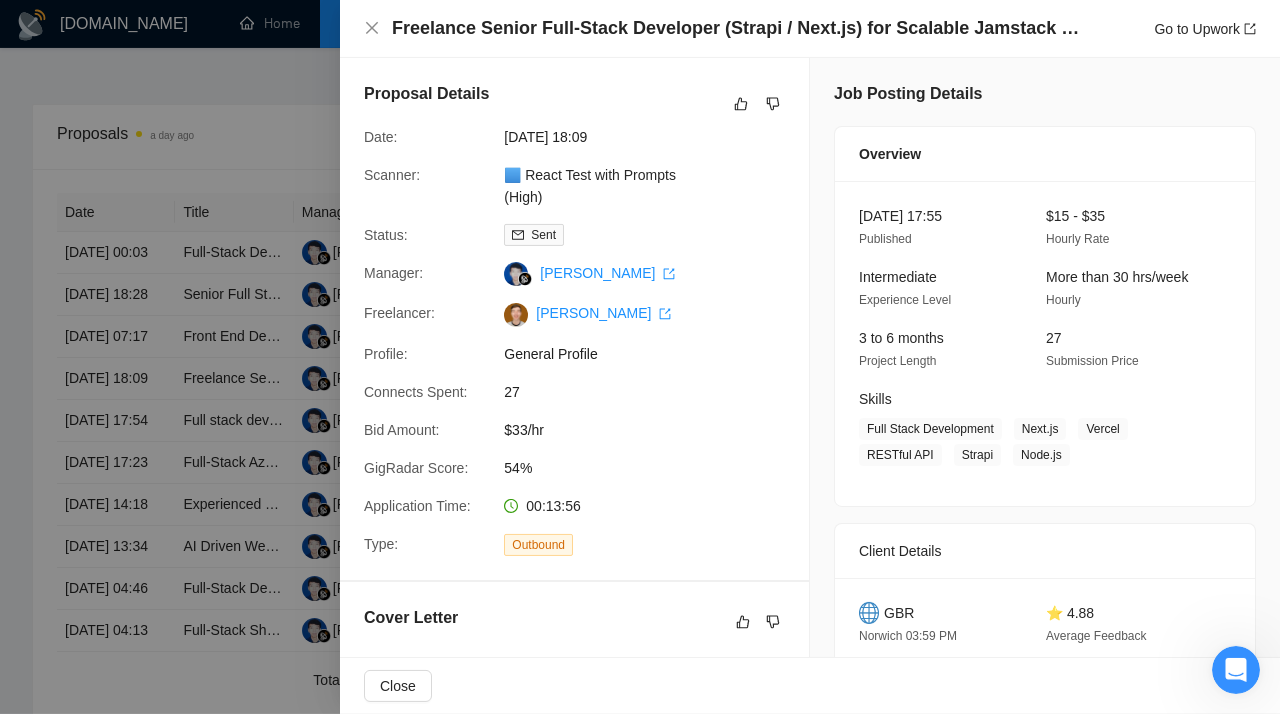 click at bounding box center [640, 357] 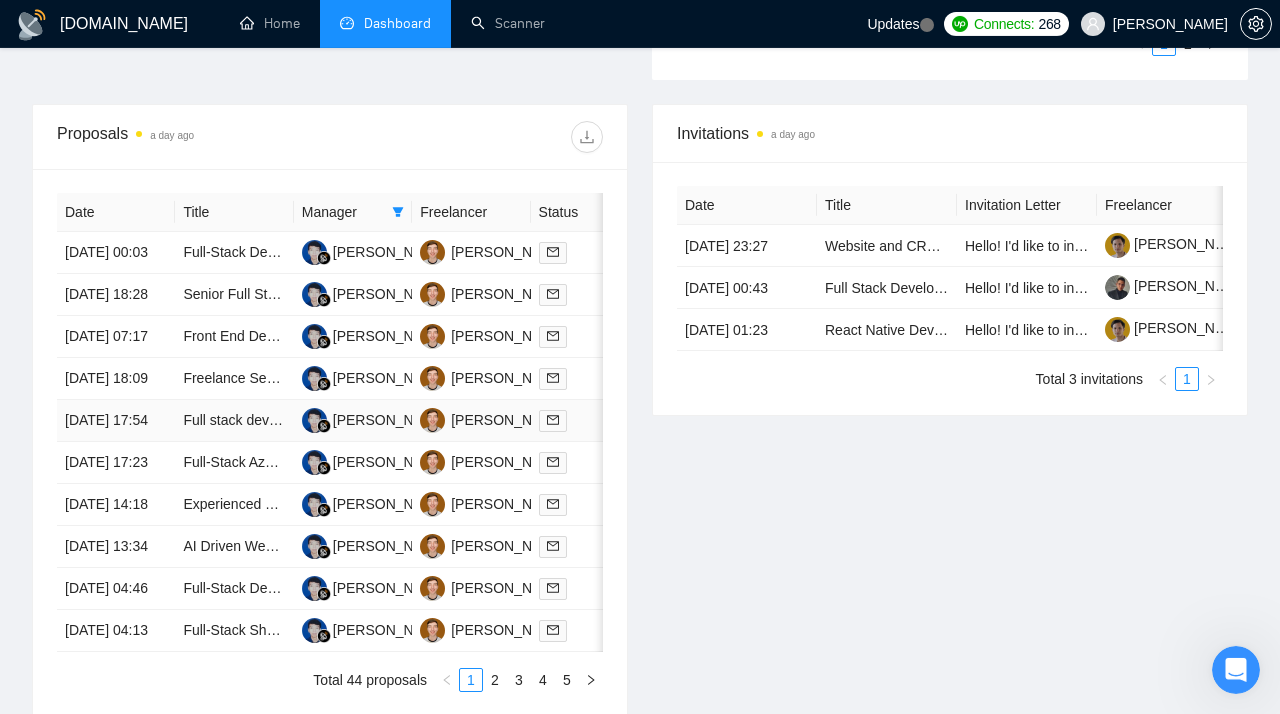 click on "[DATE] 17:54" at bounding box center [116, 421] 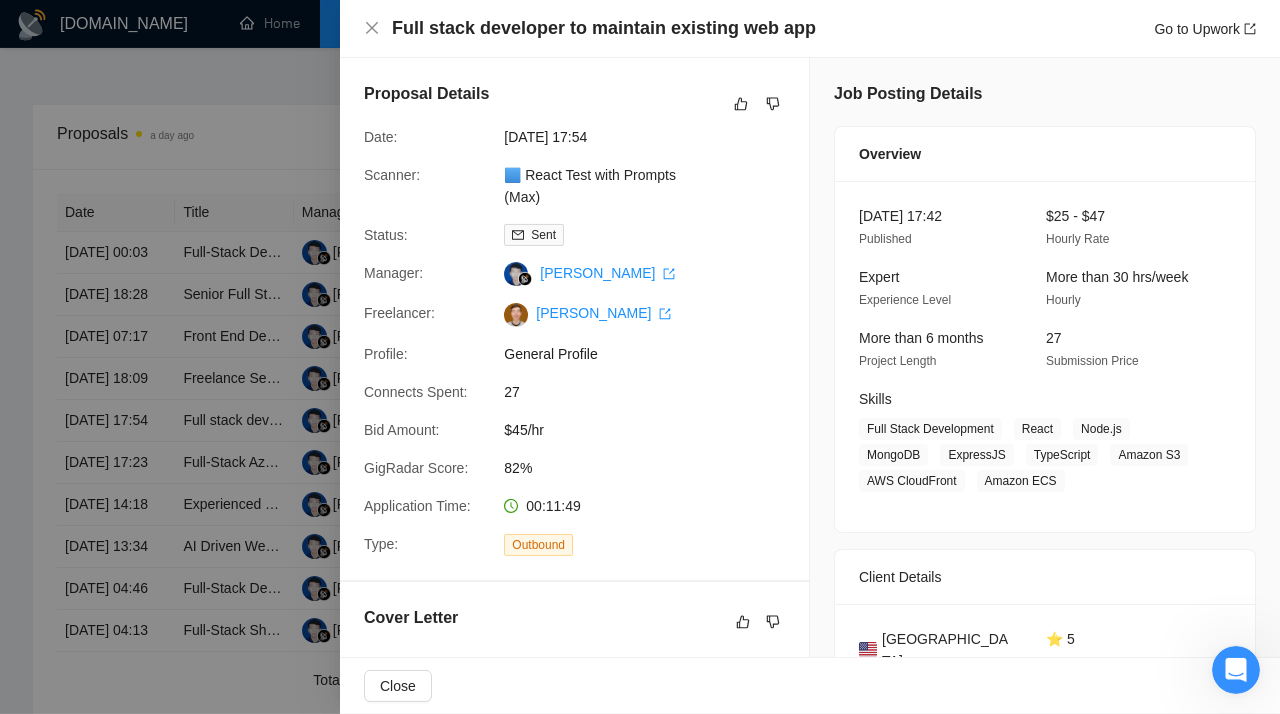 click at bounding box center [640, 357] 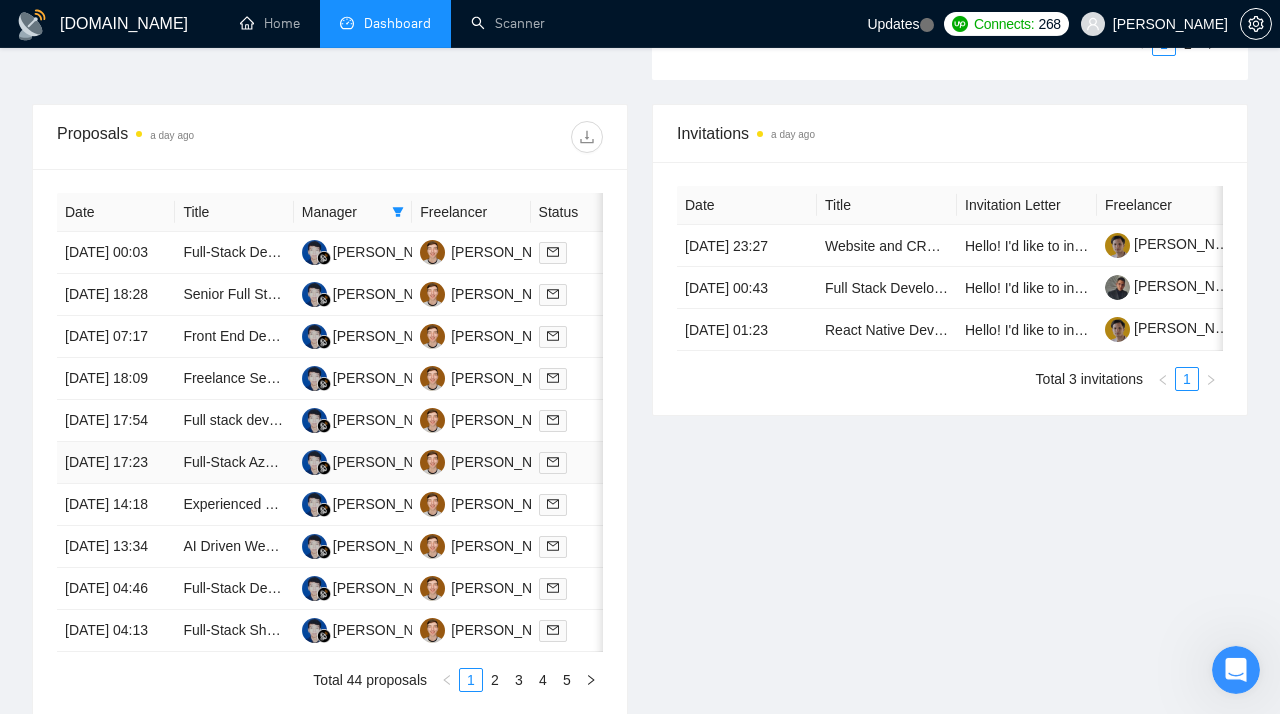 click on "[DATE] 17:23" at bounding box center [116, 463] 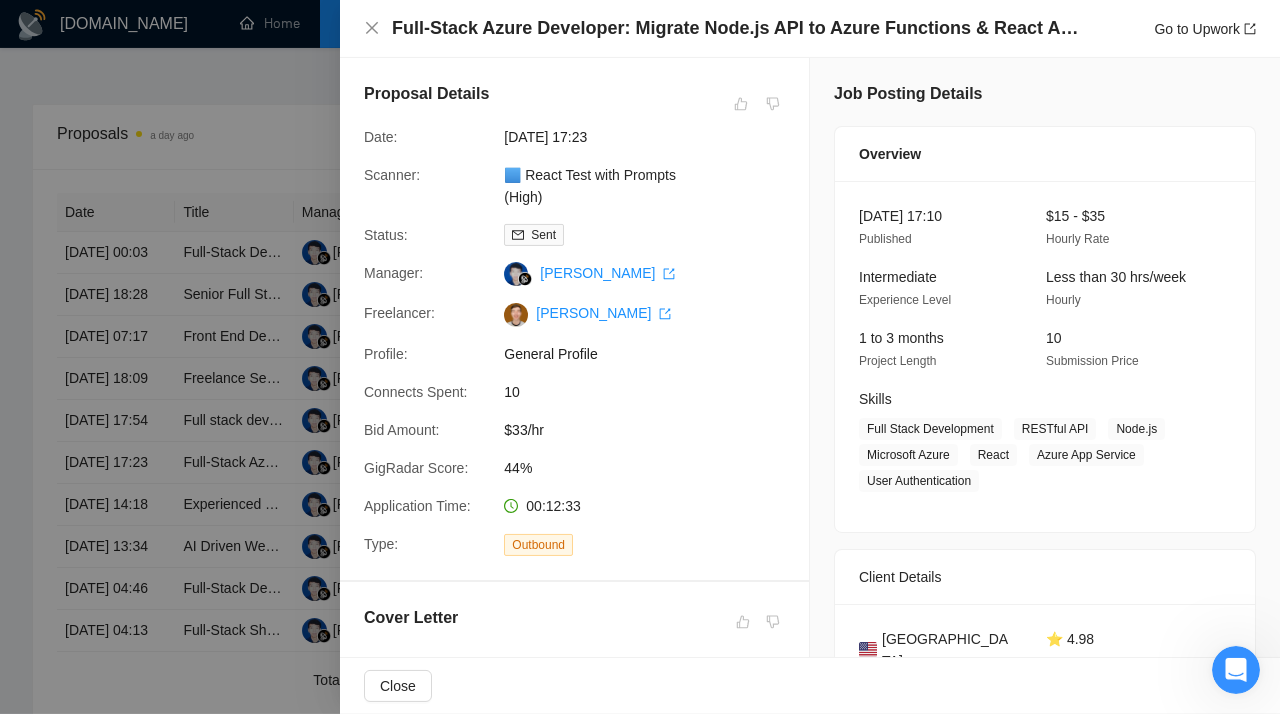 click at bounding box center (640, 357) 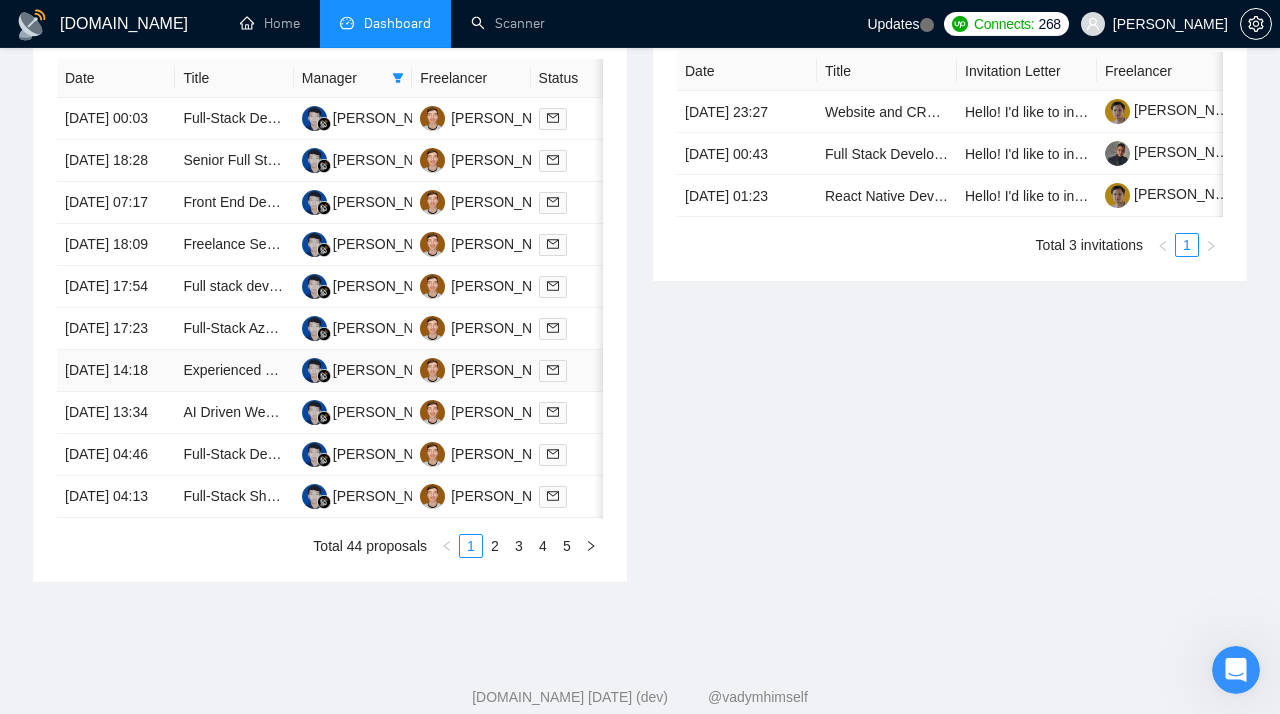 scroll, scrollTop: 878, scrollLeft: 0, axis: vertical 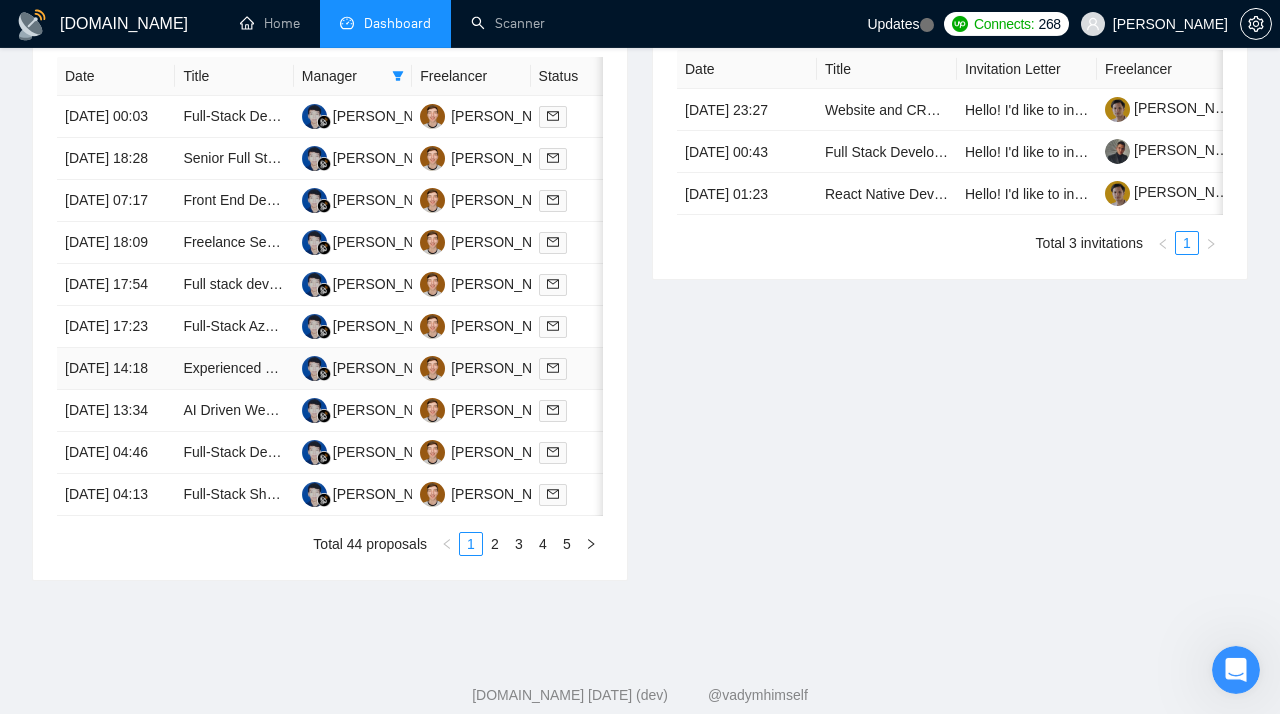 click on "[DATE] 14:18" at bounding box center (116, 369) 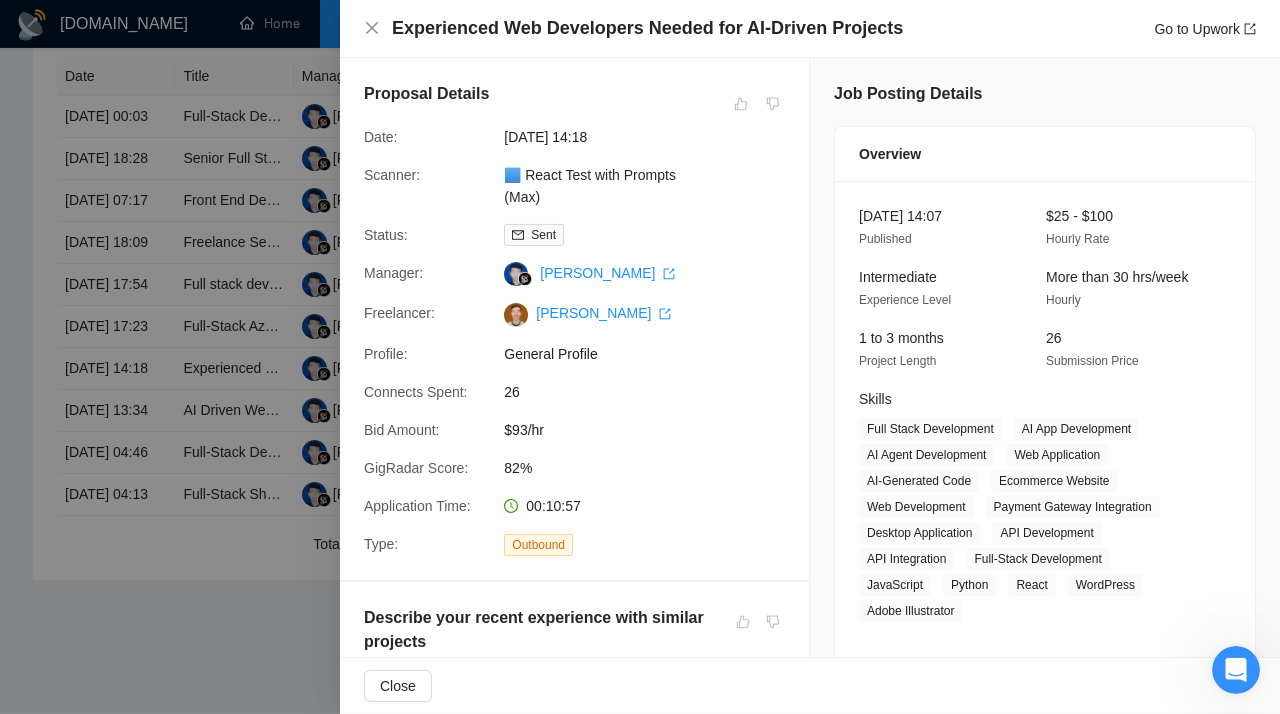 click at bounding box center (640, 357) 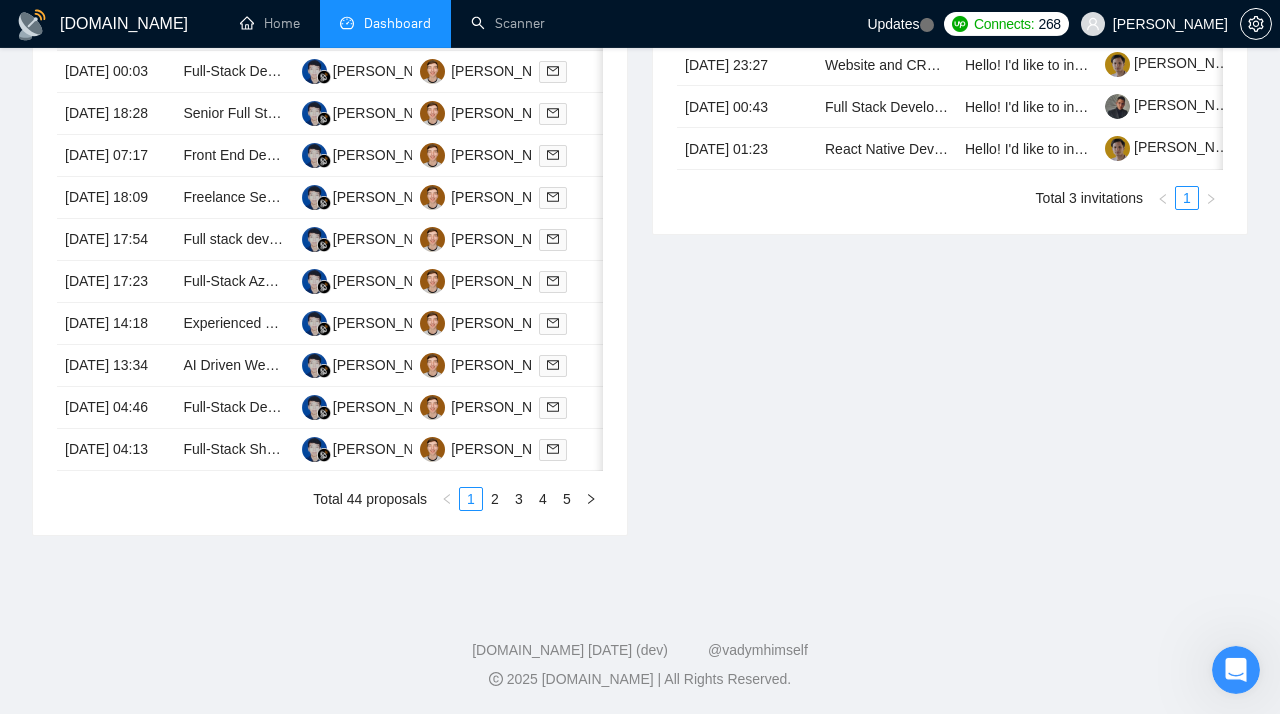 scroll, scrollTop: 1013, scrollLeft: 0, axis: vertical 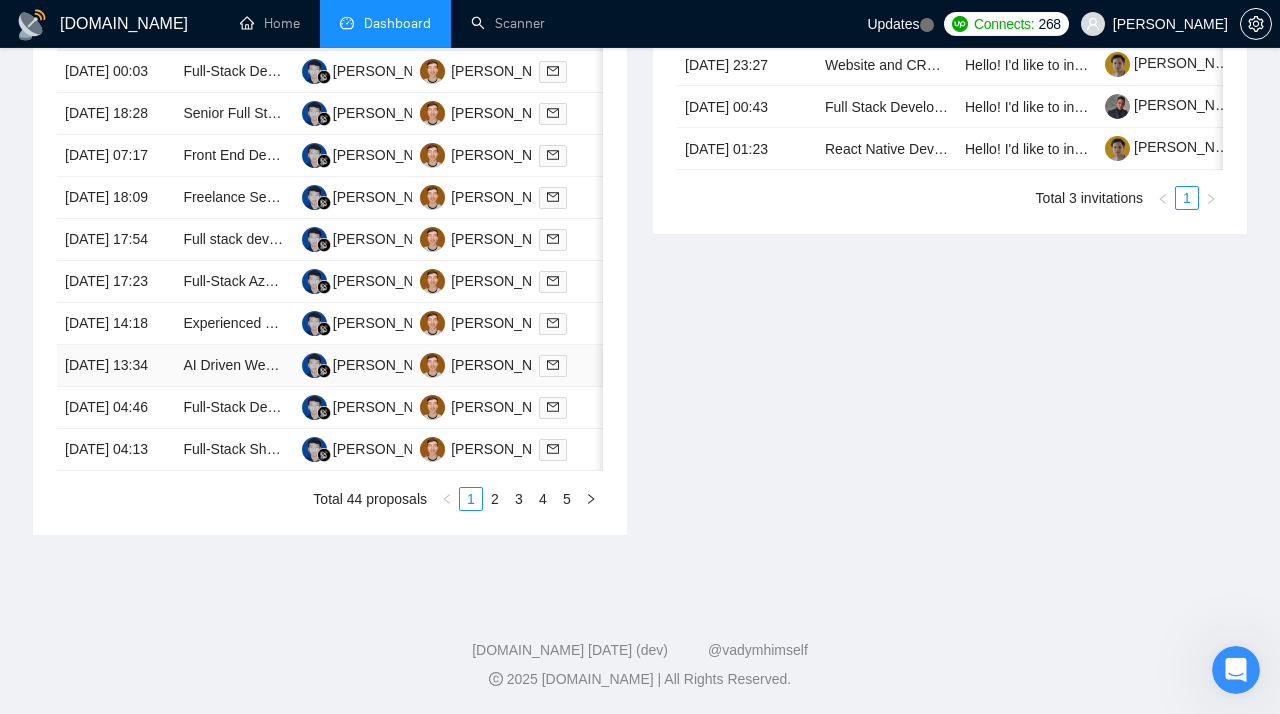 click on "[DATE] 13:34" at bounding box center [116, 366] 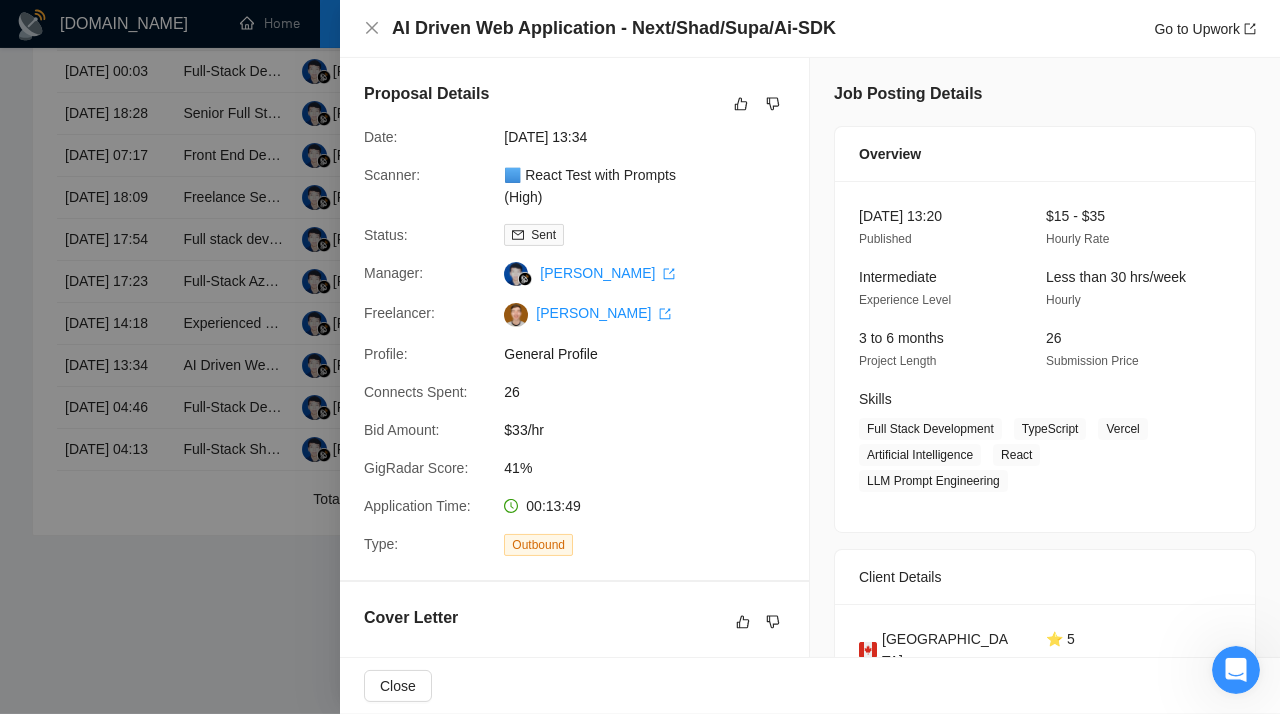 click at bounding box center [640, 357] 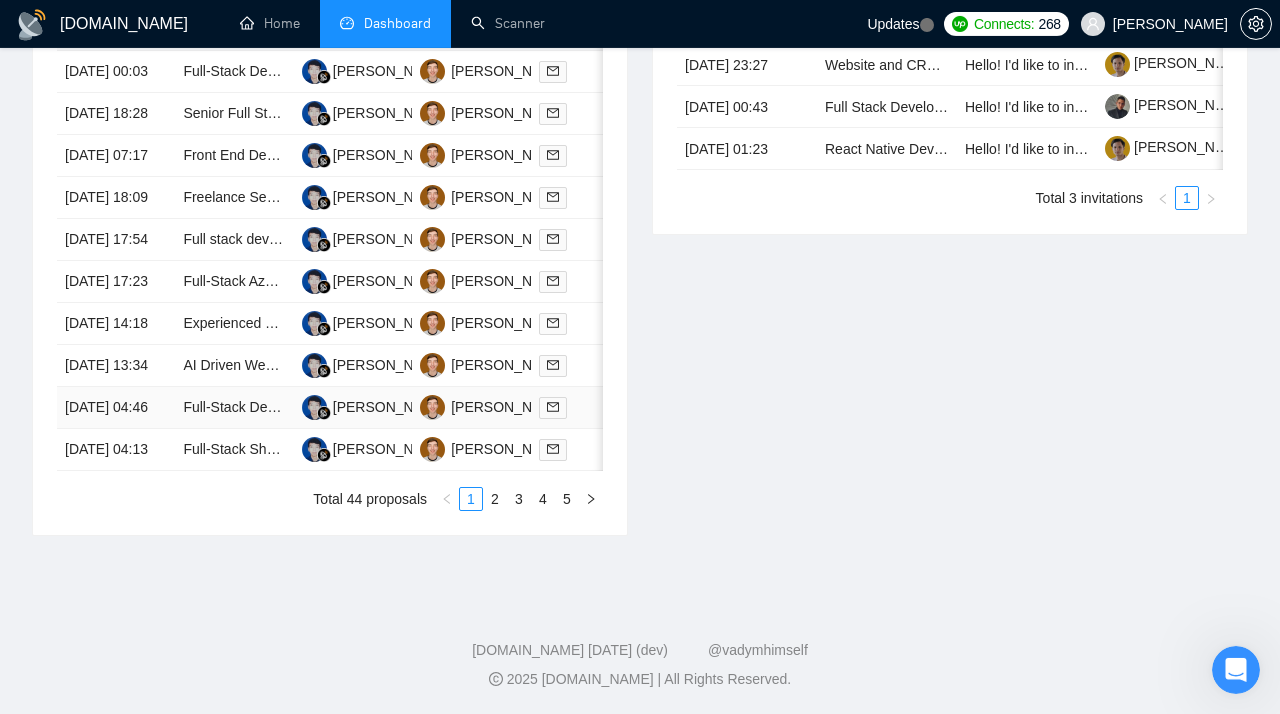 click on "[DATE] 04:46" at bounding box center (116, 408) 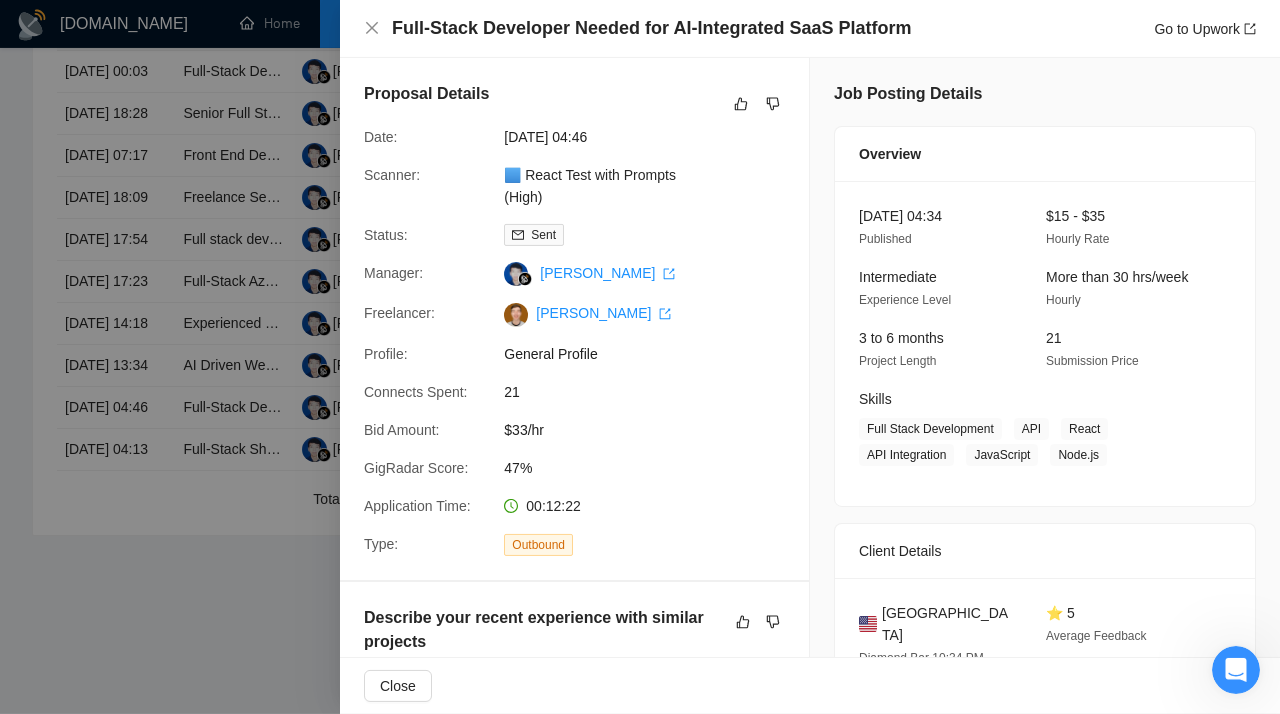 click at bounding box center (640, 357) 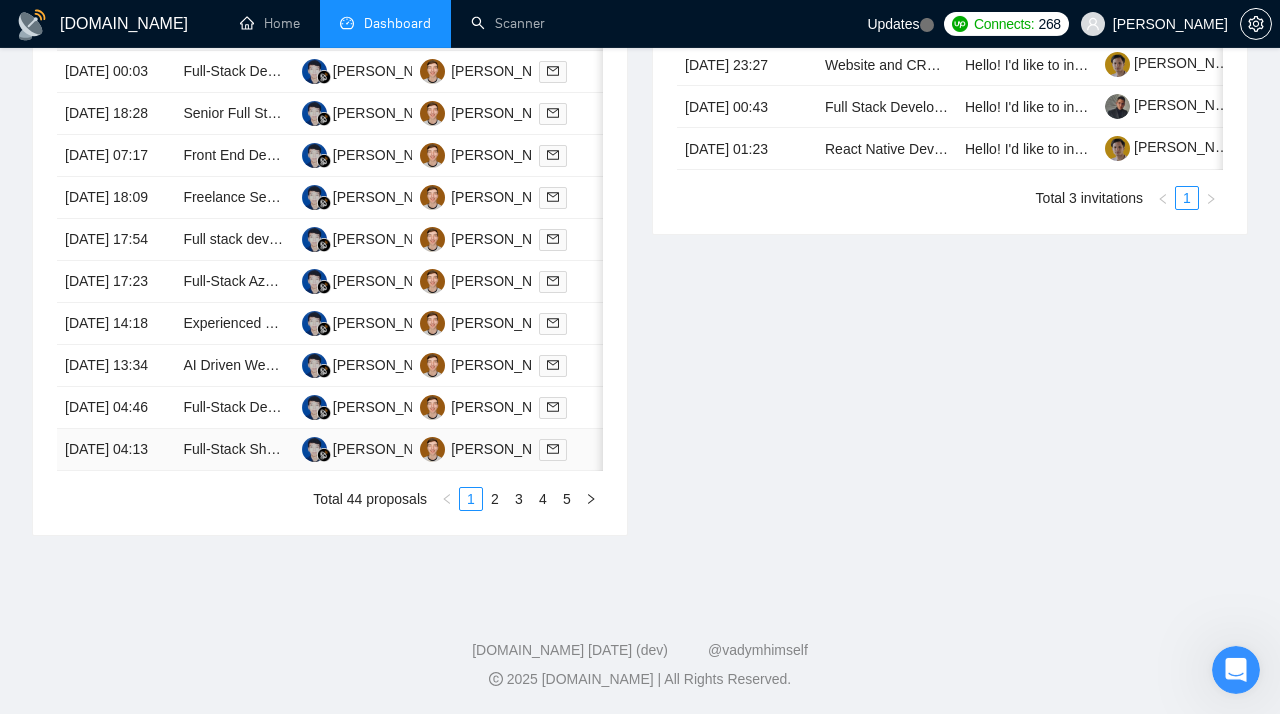 click on "[DATE] 04:13" at bounding box center (116, 450) 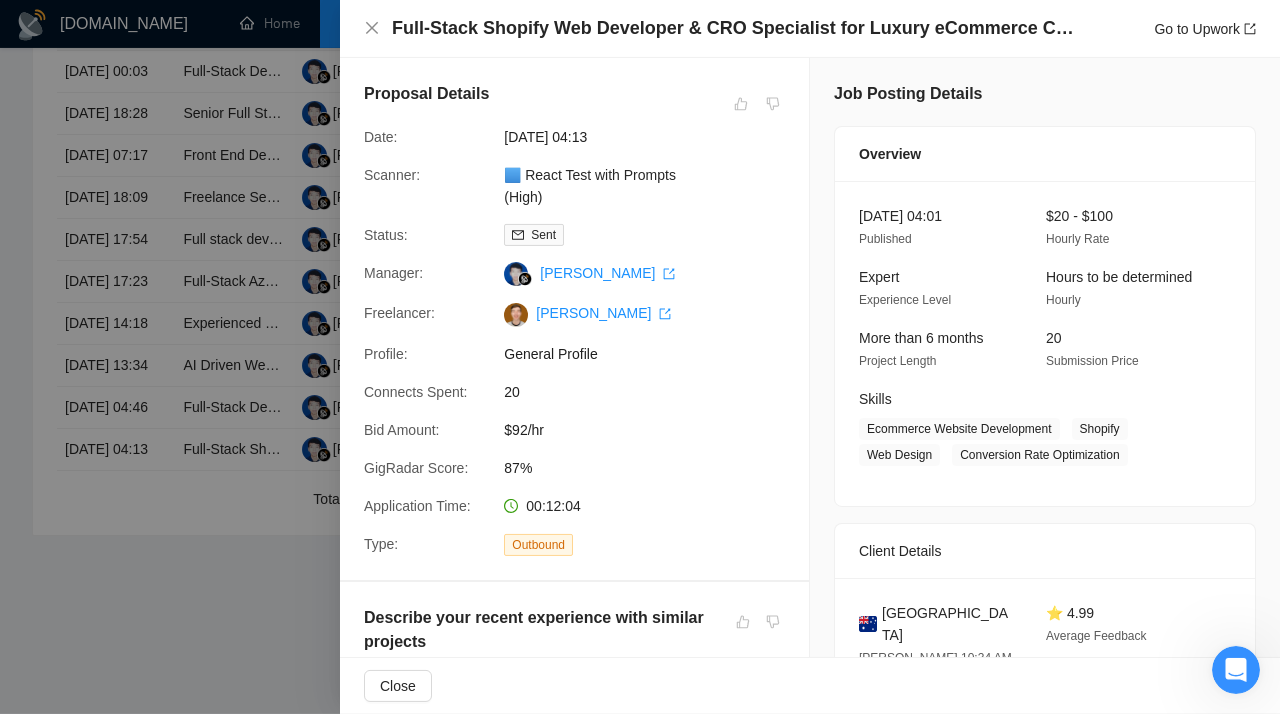 click at bounding box center (640, 357) 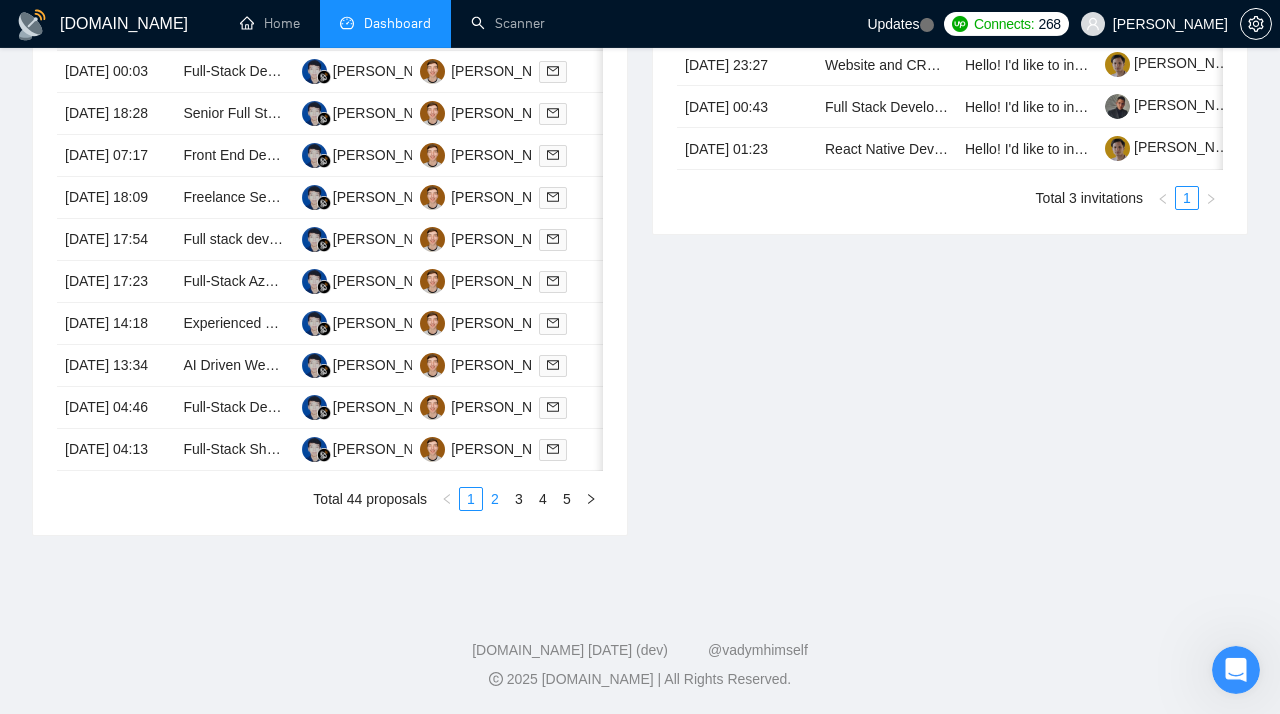 click on "2" at bounding box center (495, 499) 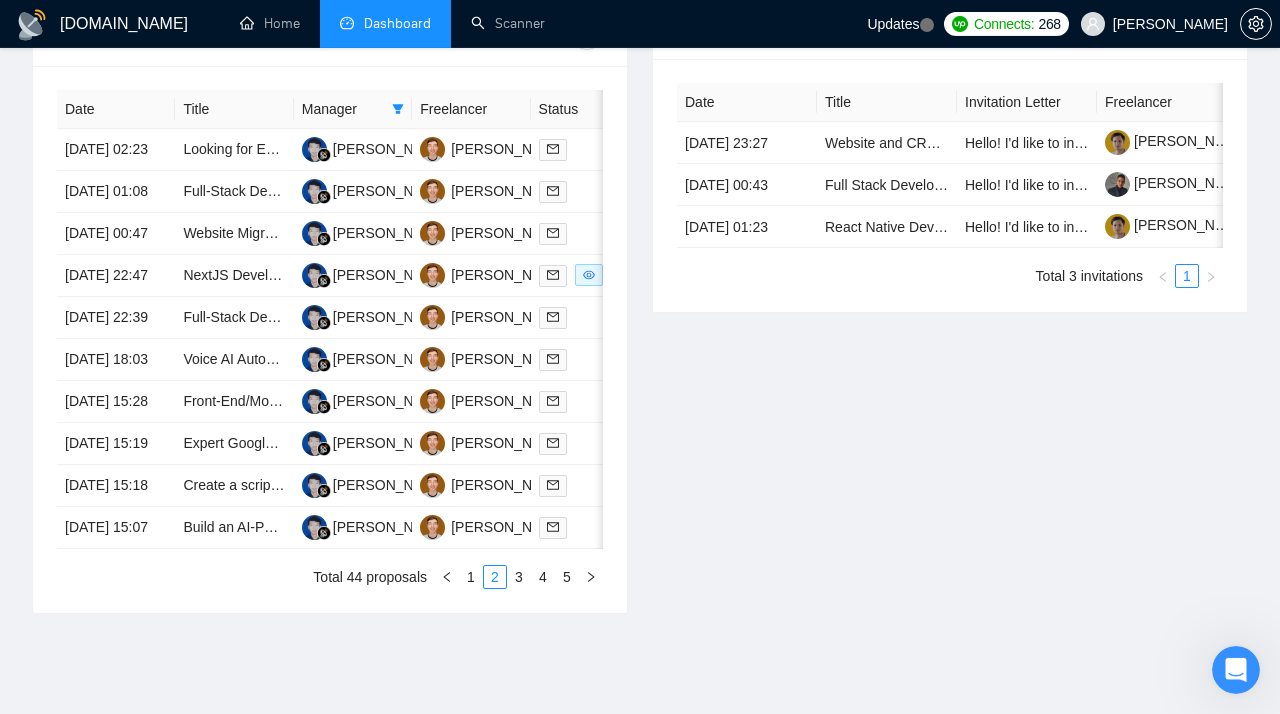 scroll, scrollTop: 838, scrollLeft: 0, axis: vertical 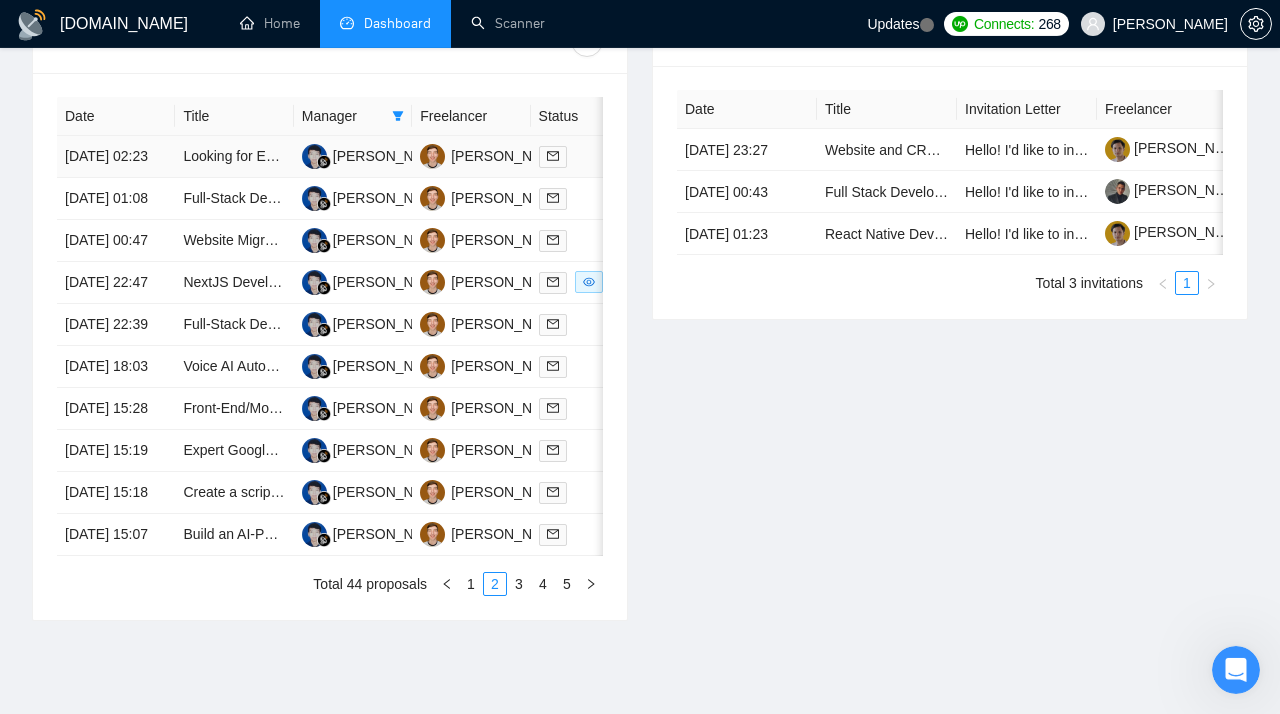 click on "[DATE] 02:23" at bounding box center (116, 157) 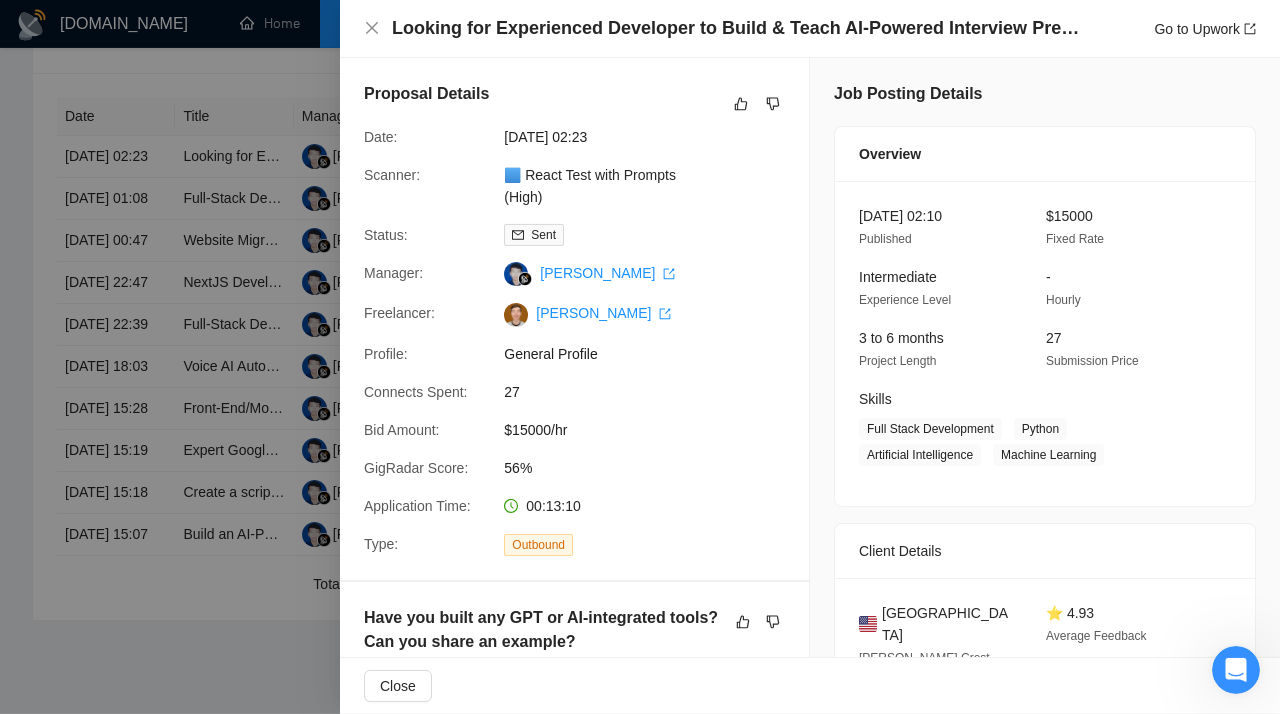 click at bounding box center [640, 357] 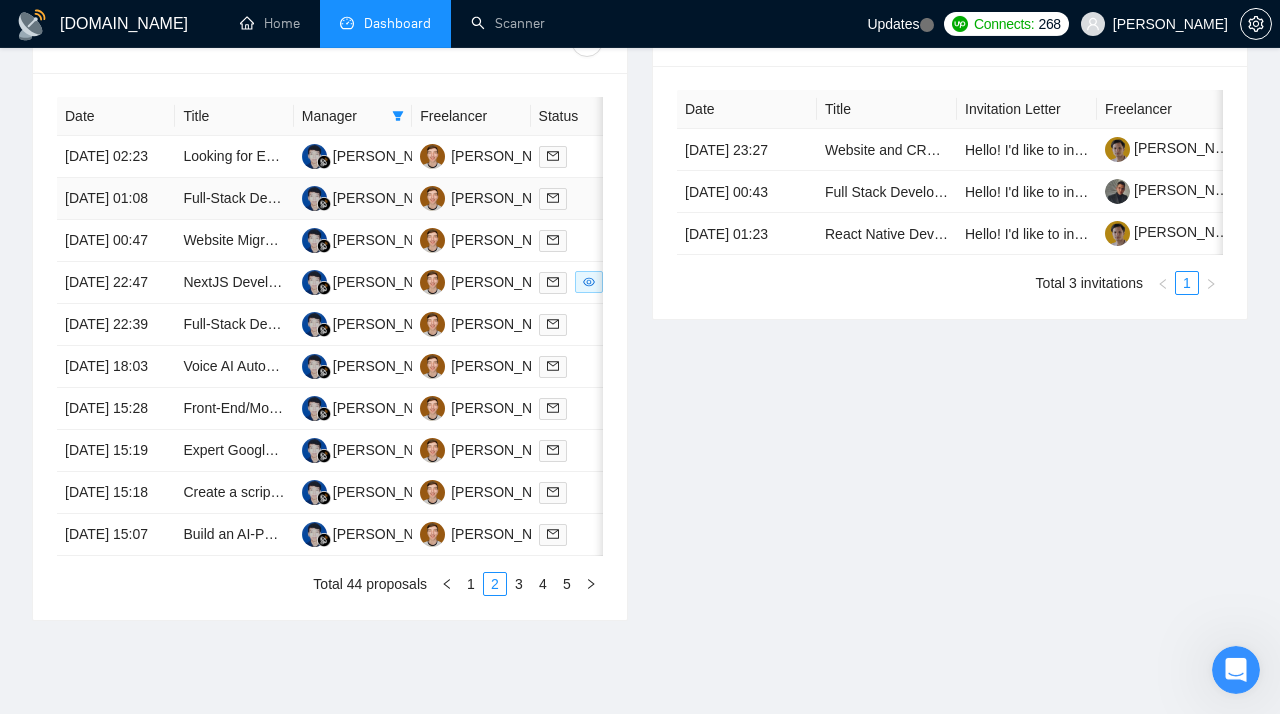 click on "[DATE] 01:08" at bounding box center [116, 199] 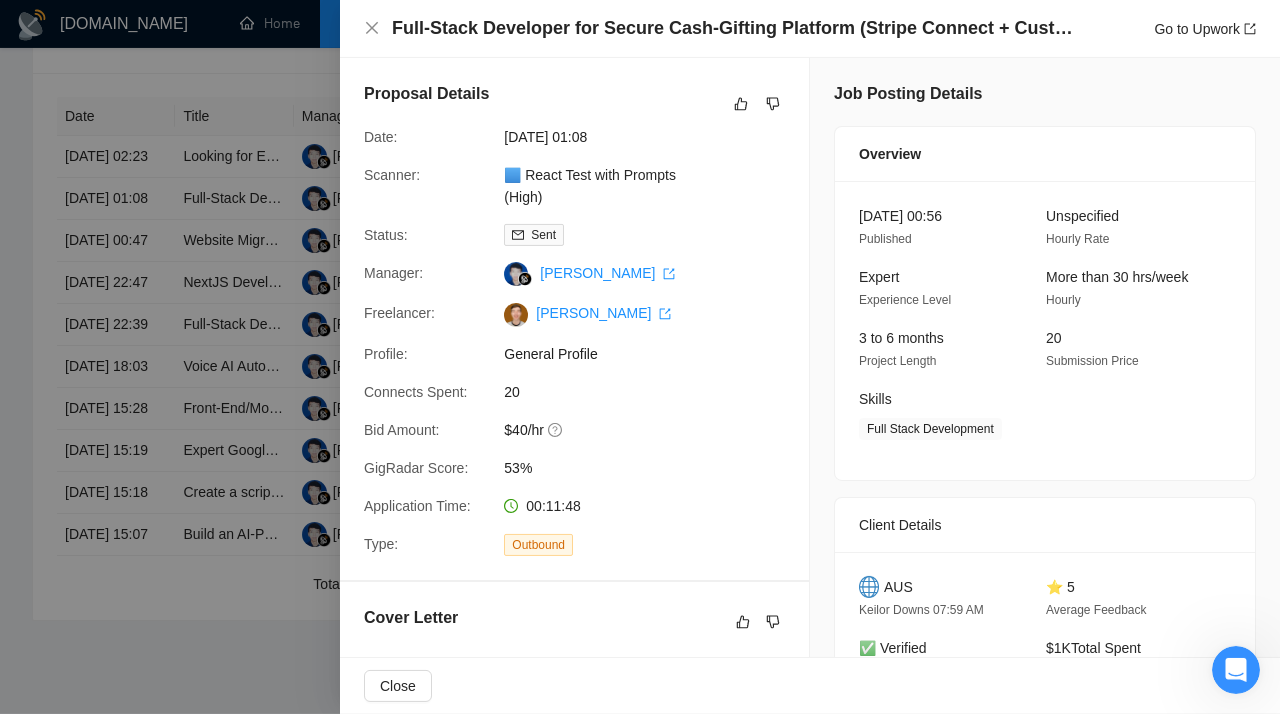 click at bounding box center (640, 357) 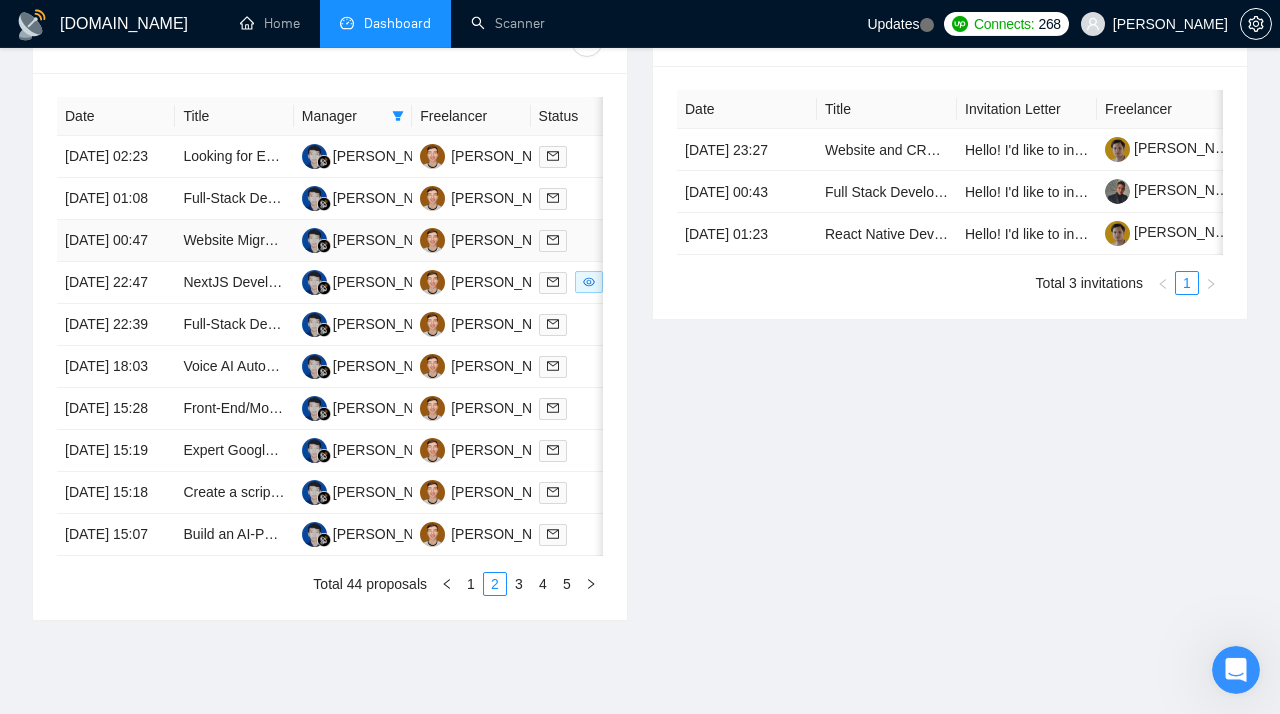 click on "[DATE] 00:47" at bounding box center (116, 241) 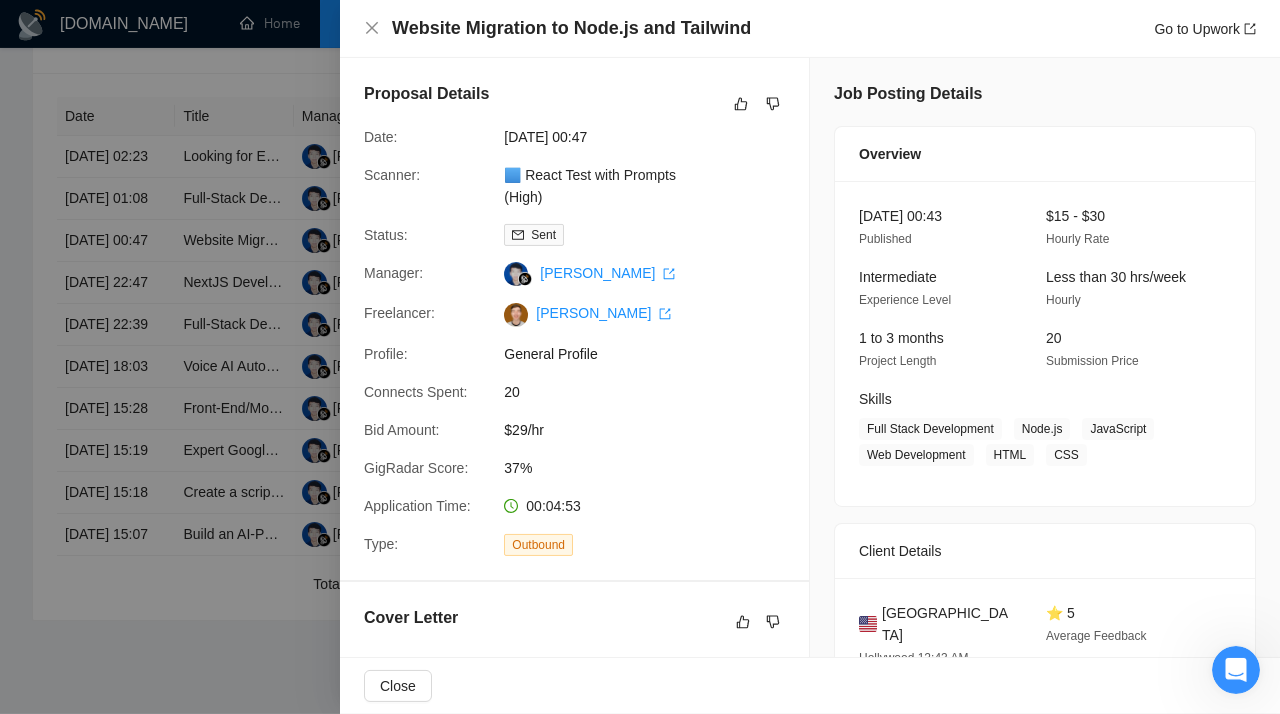 click at bounding box center [640, 357] 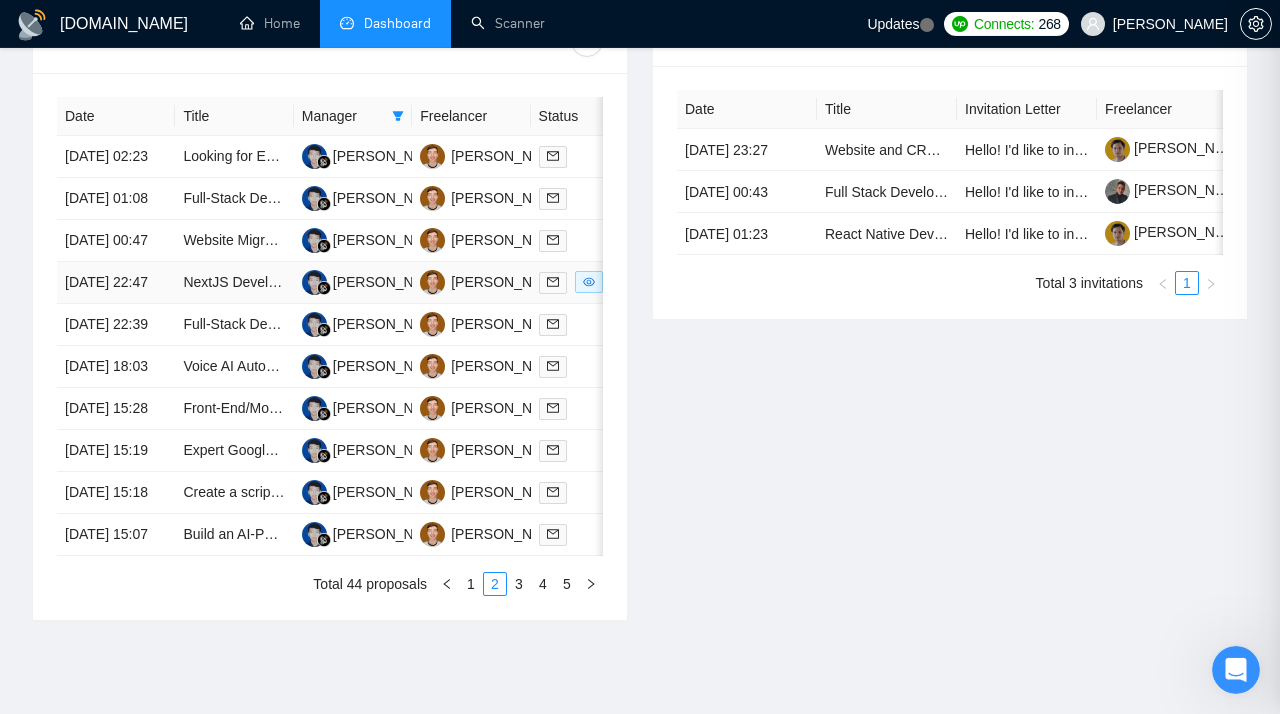 click on "[DATE] 22:47" at bounding box center (116, 283) 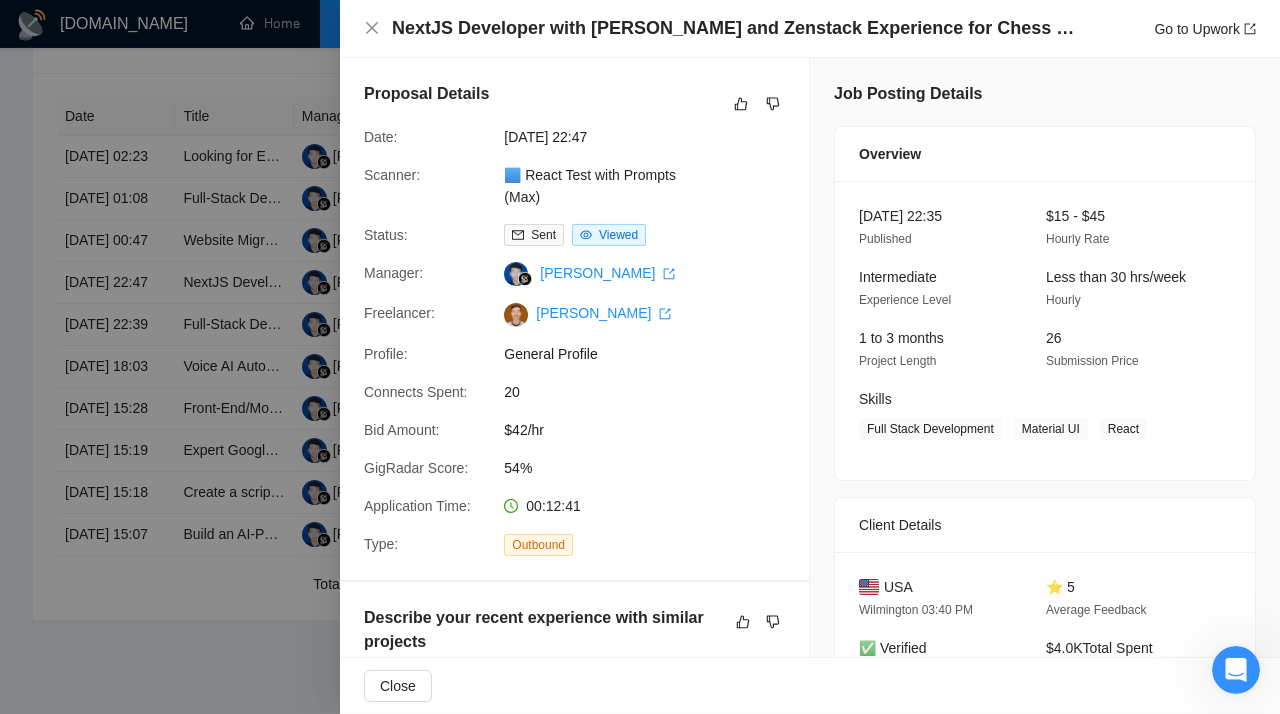 click at bounding box center [640, 357] 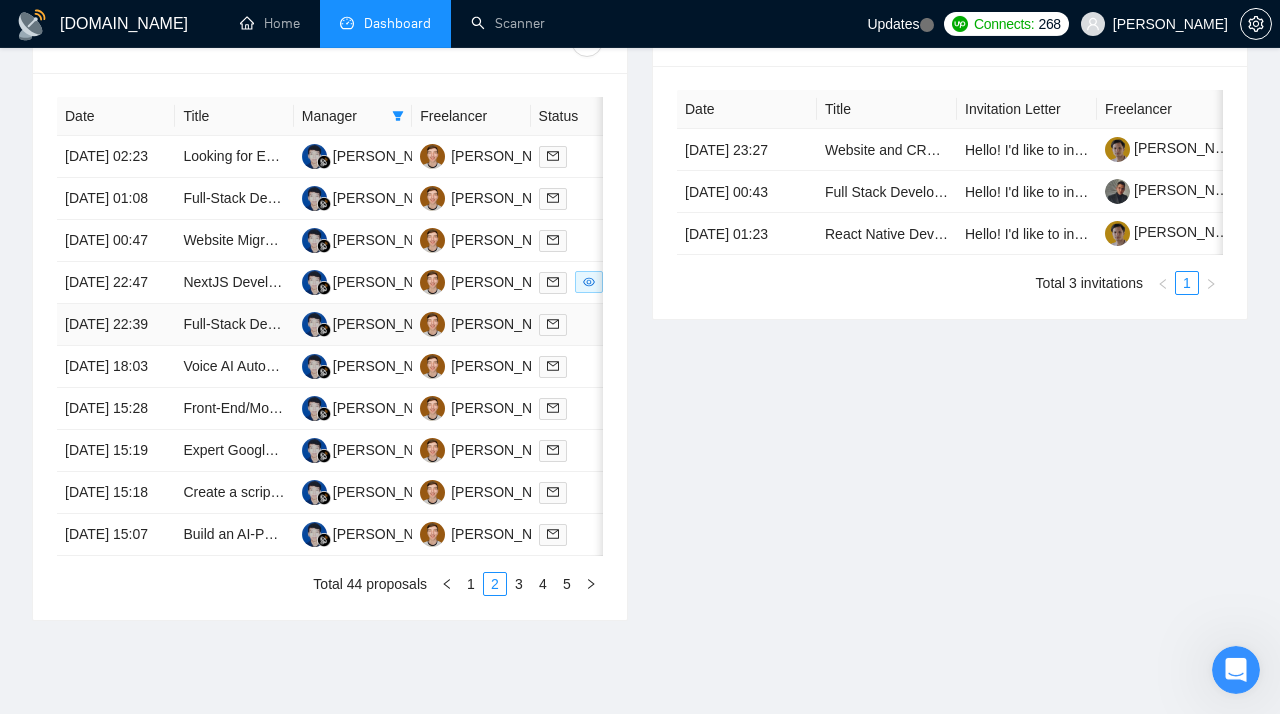 click on "[DATE] 22:39" at bounding box center [116, 325] 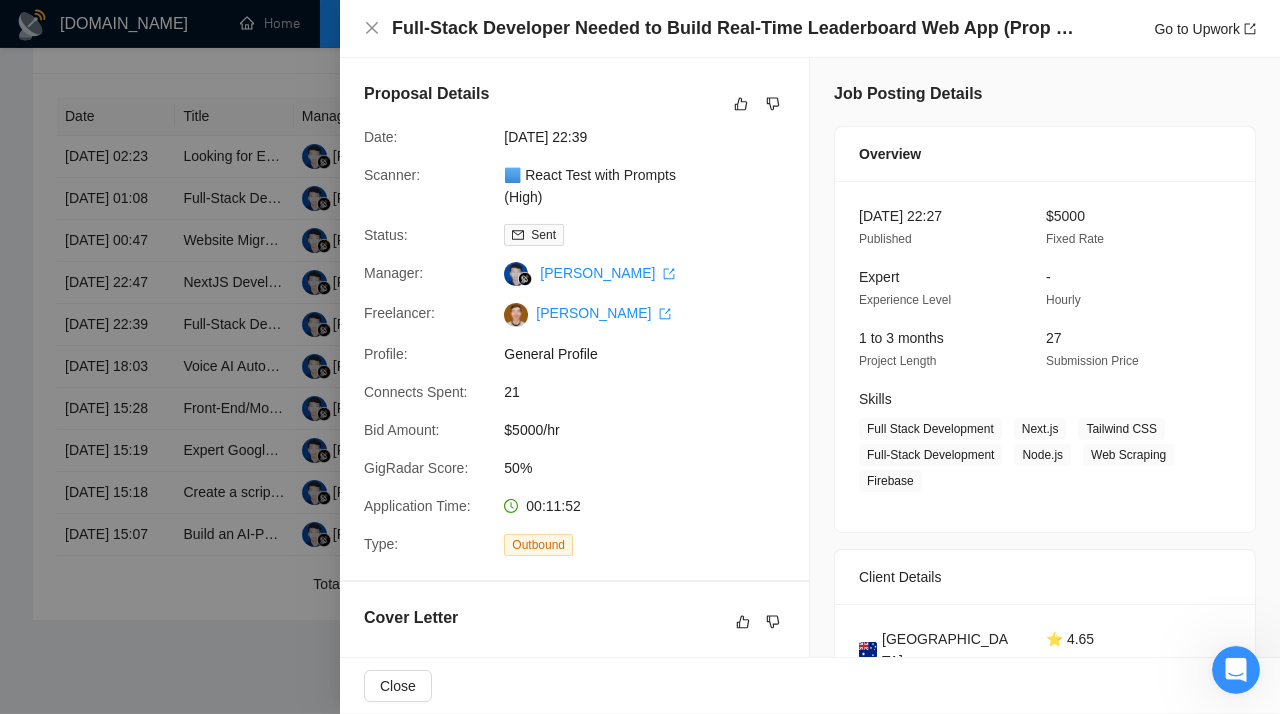 click at bounding box center (640, 357) 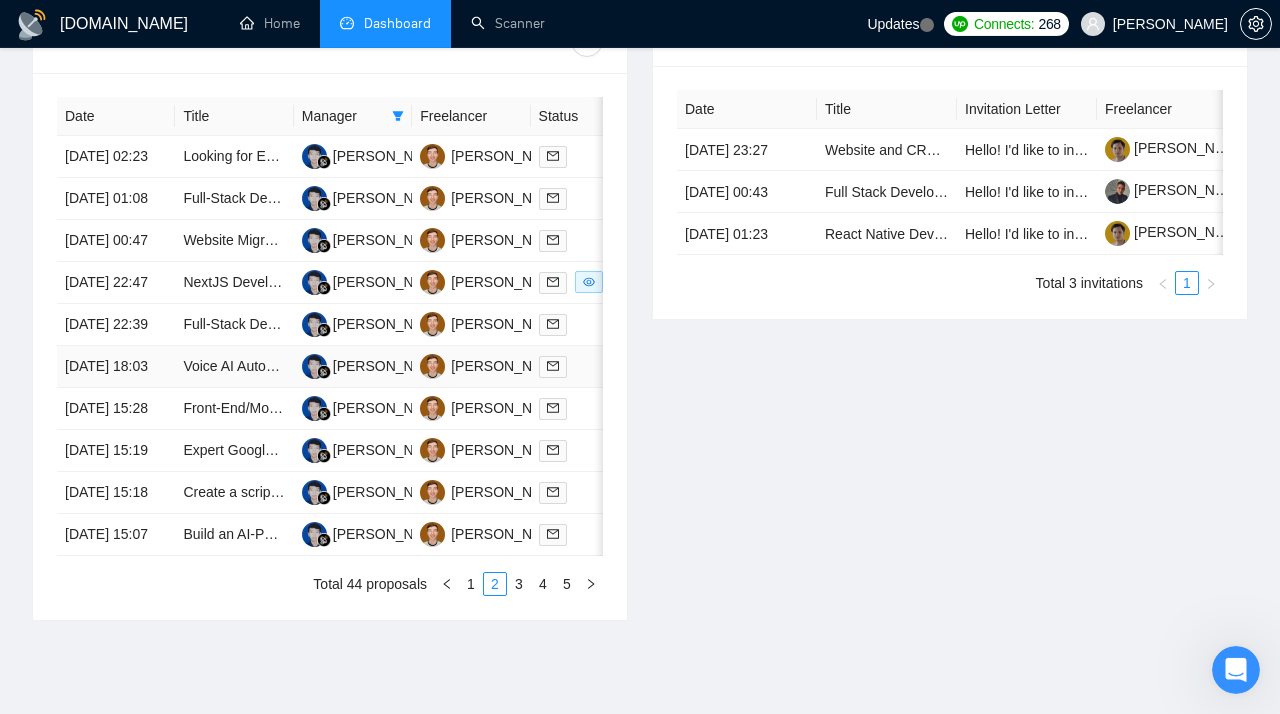 click on "[DATE] 18:03" at bounding box center [116, 367] 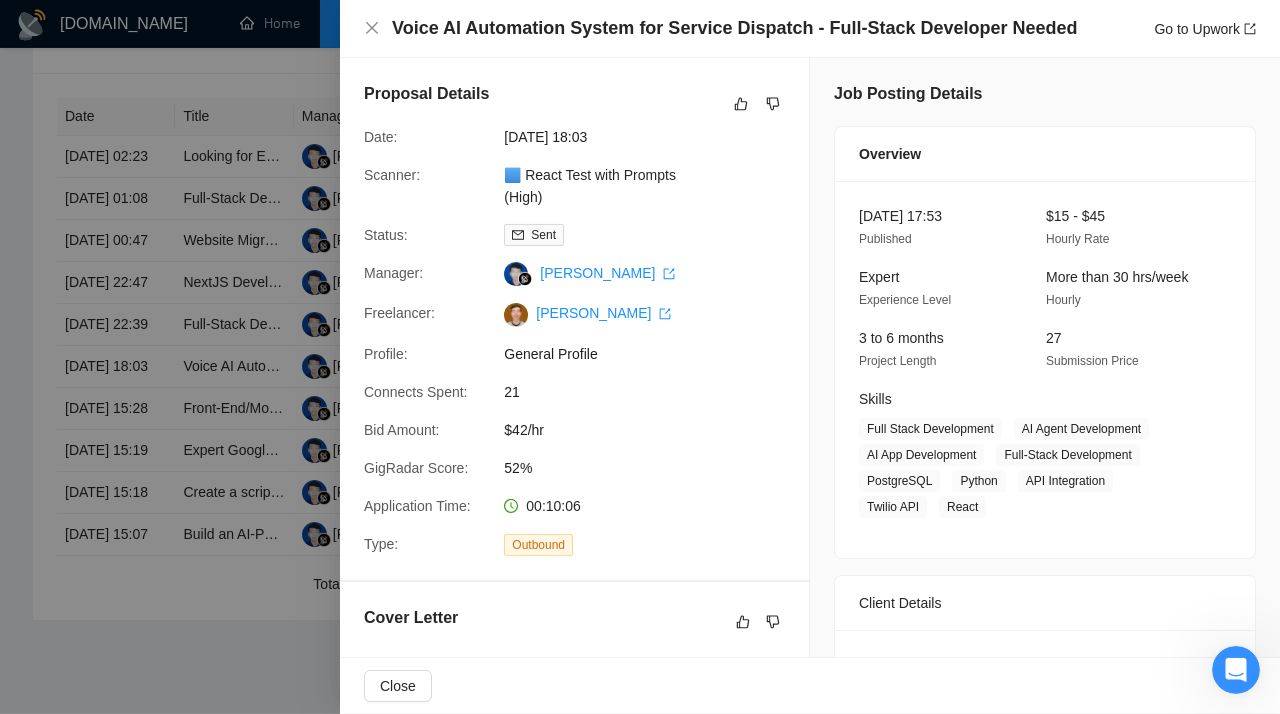 click at bounding box center (640, 357) 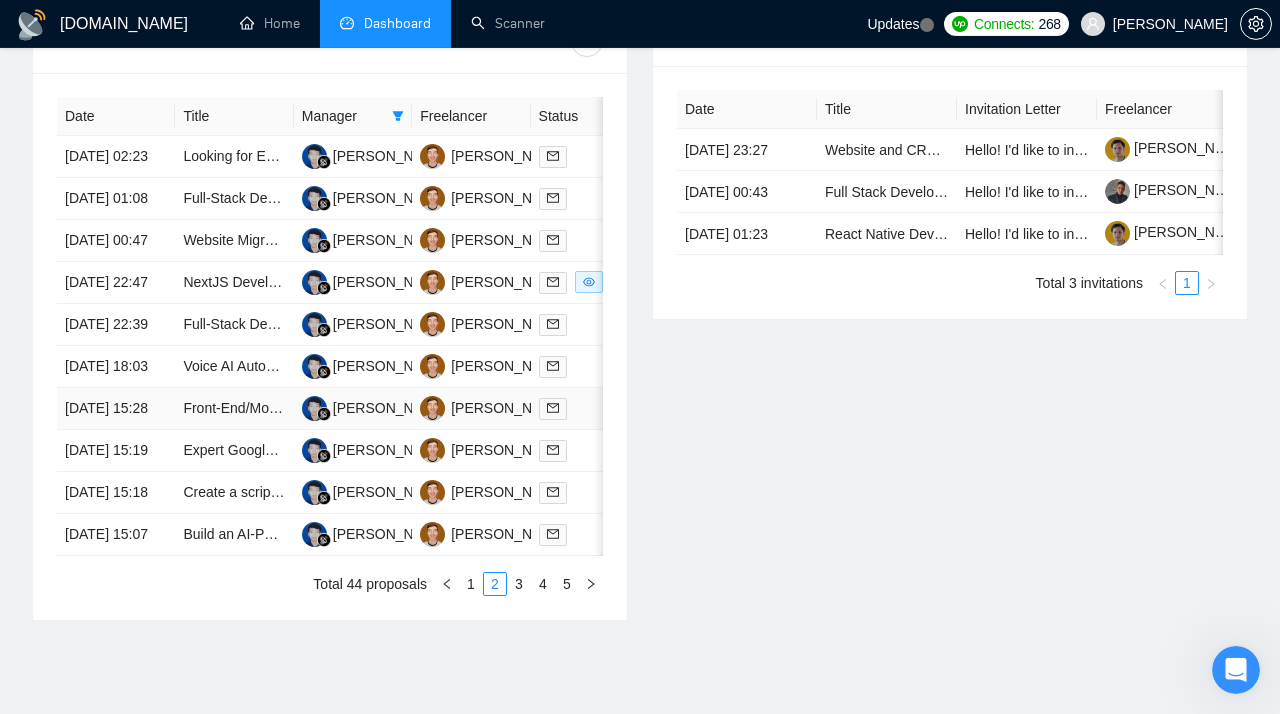 click on "[DATE] 15:28" at bounding box center [116, 409] 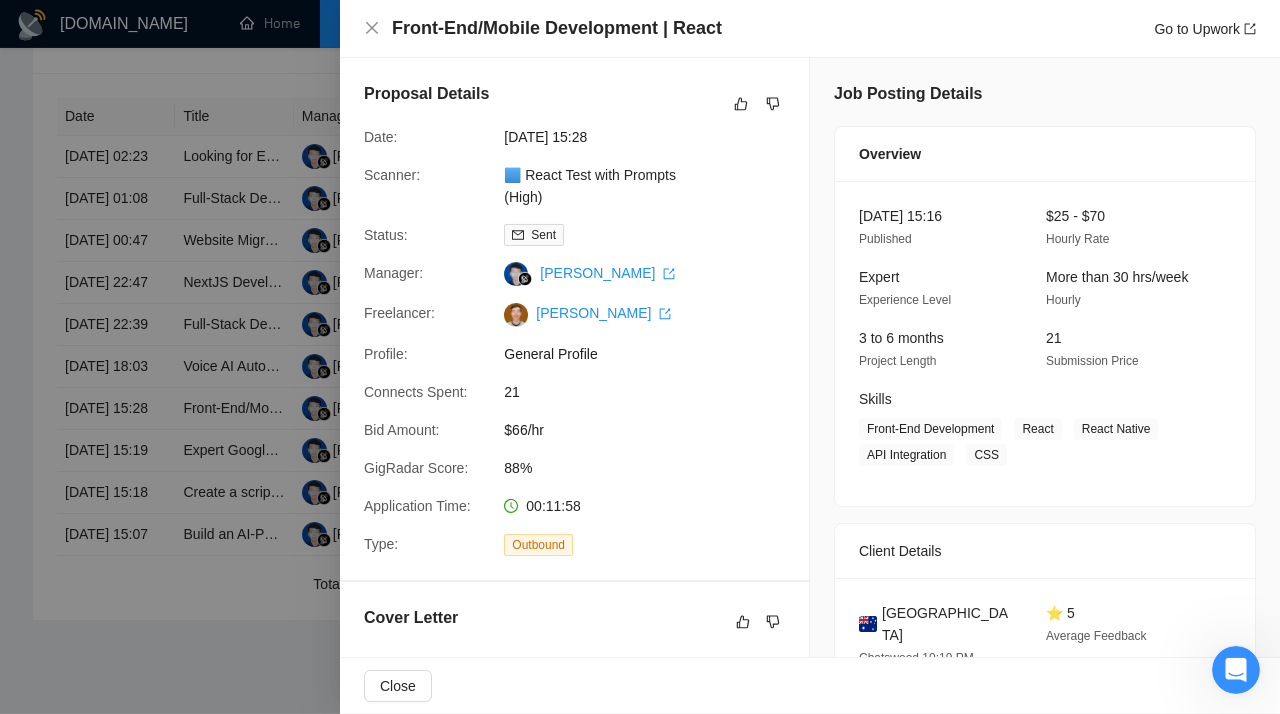 click at bounding box center (640, 357) 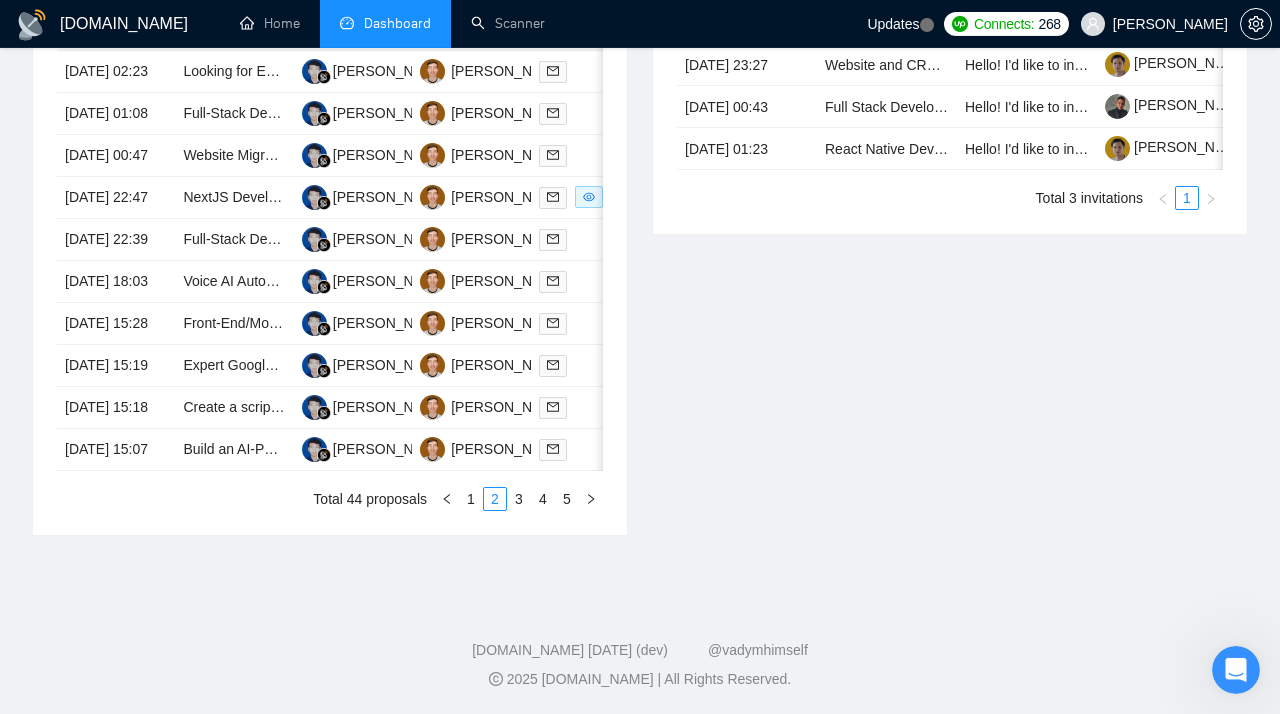 scroll, scrollTop: 1033, scrollLeft: 0, axis: vertical 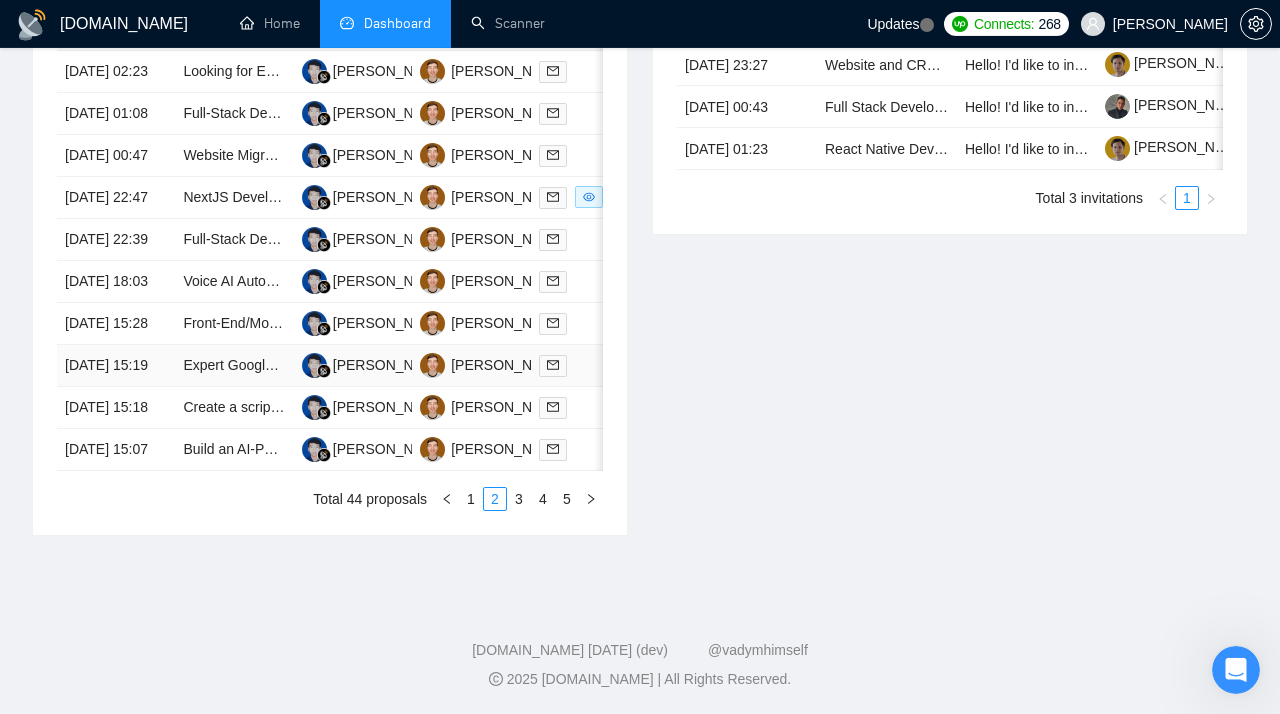 click on "[DATE] 15:19" at bounding box center [116, 366] 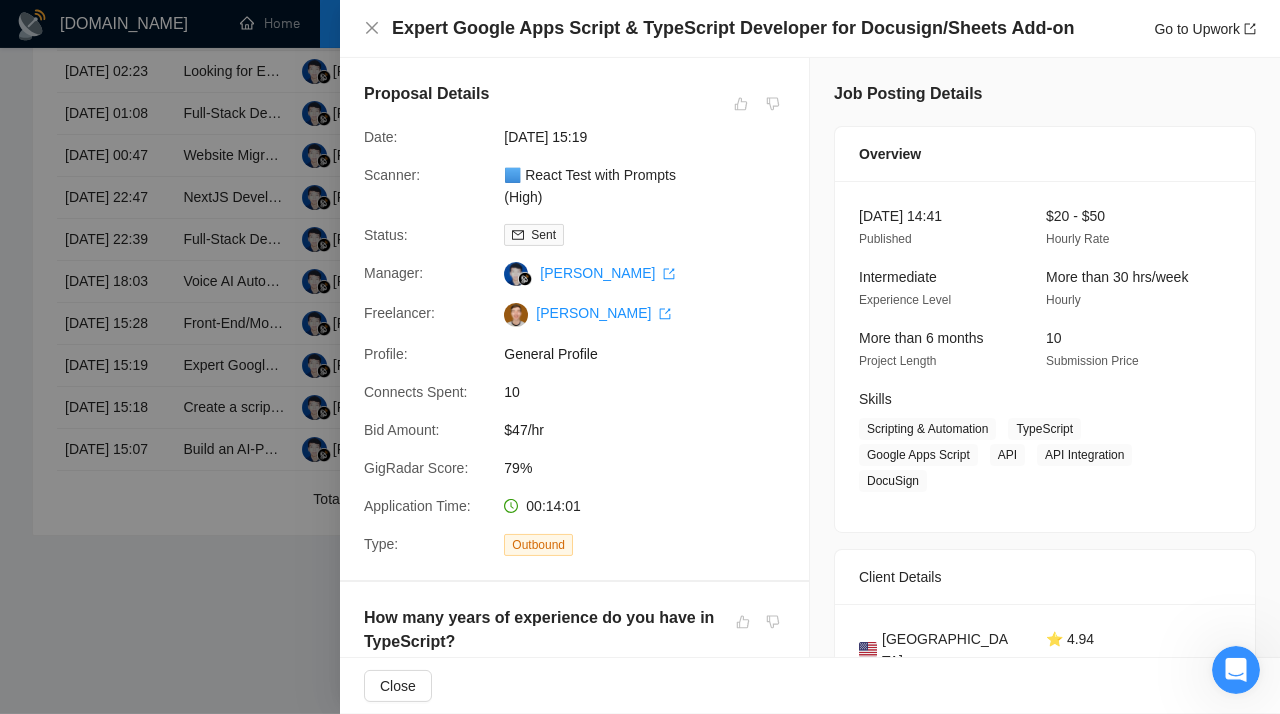 click at bounding box center (640, 357) 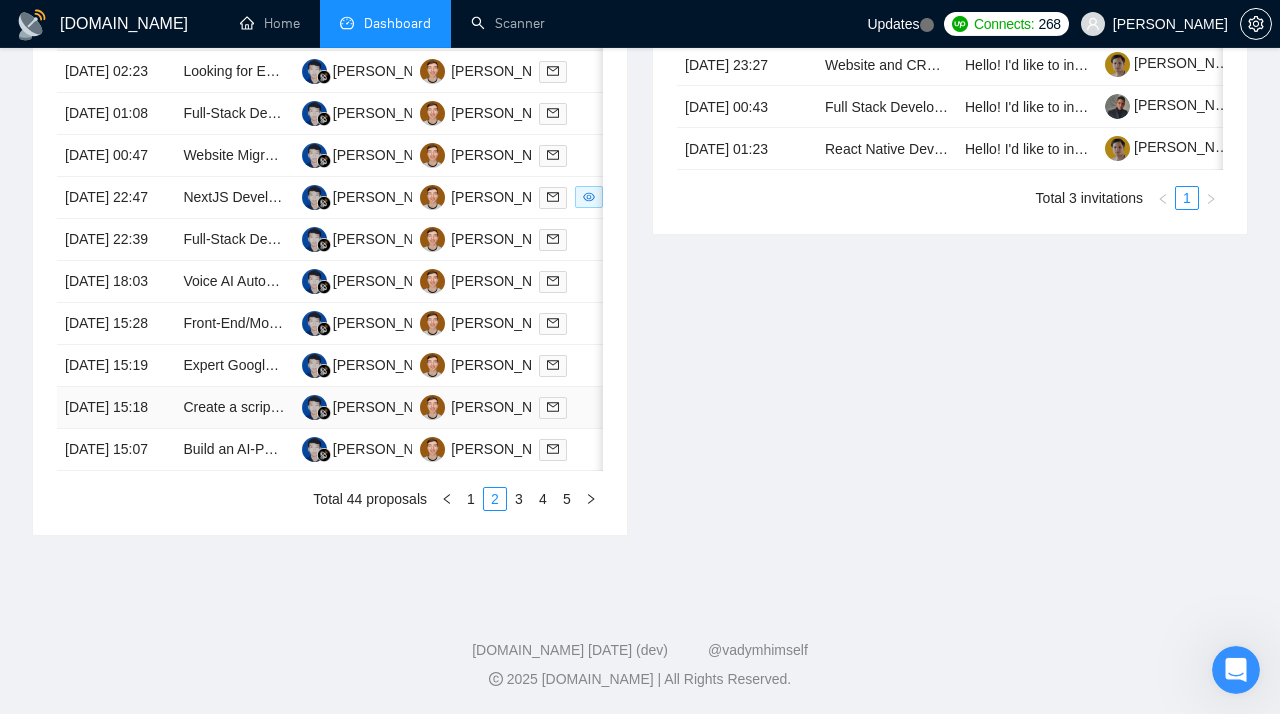 click on "[DATE] 15:18" at bounding box center (116, 408) 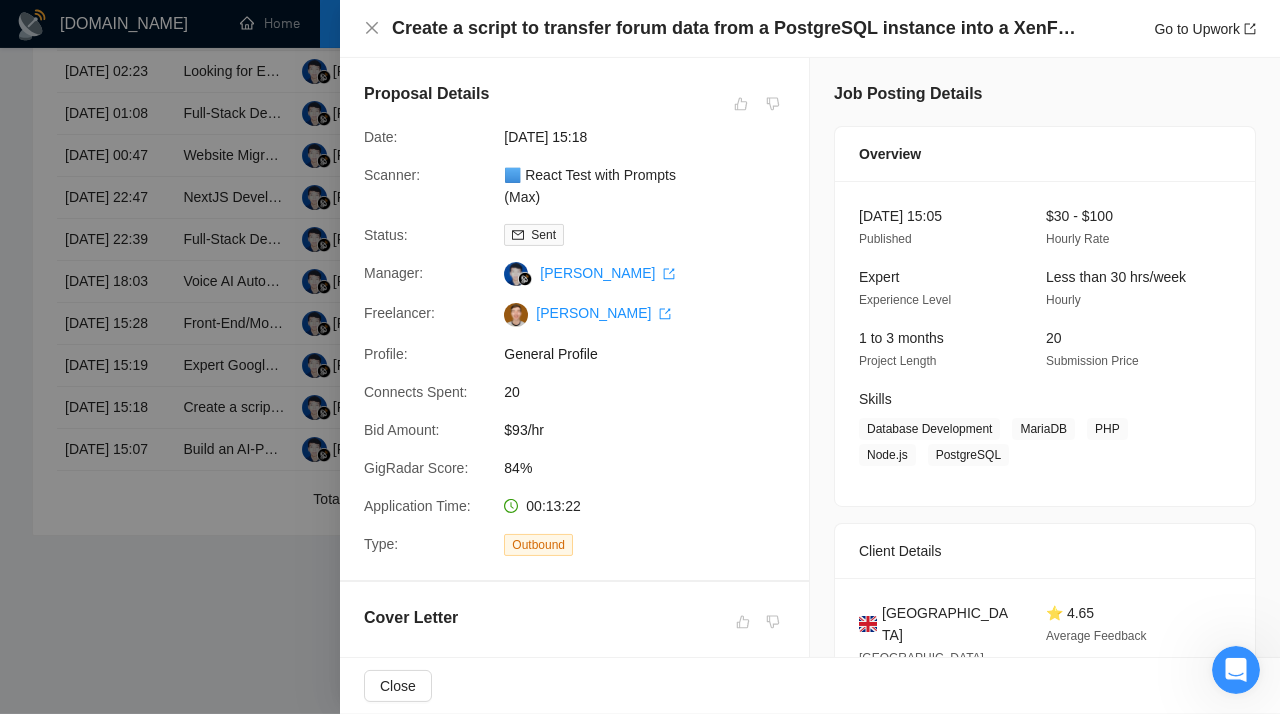 click at bounding box center [640, 357] 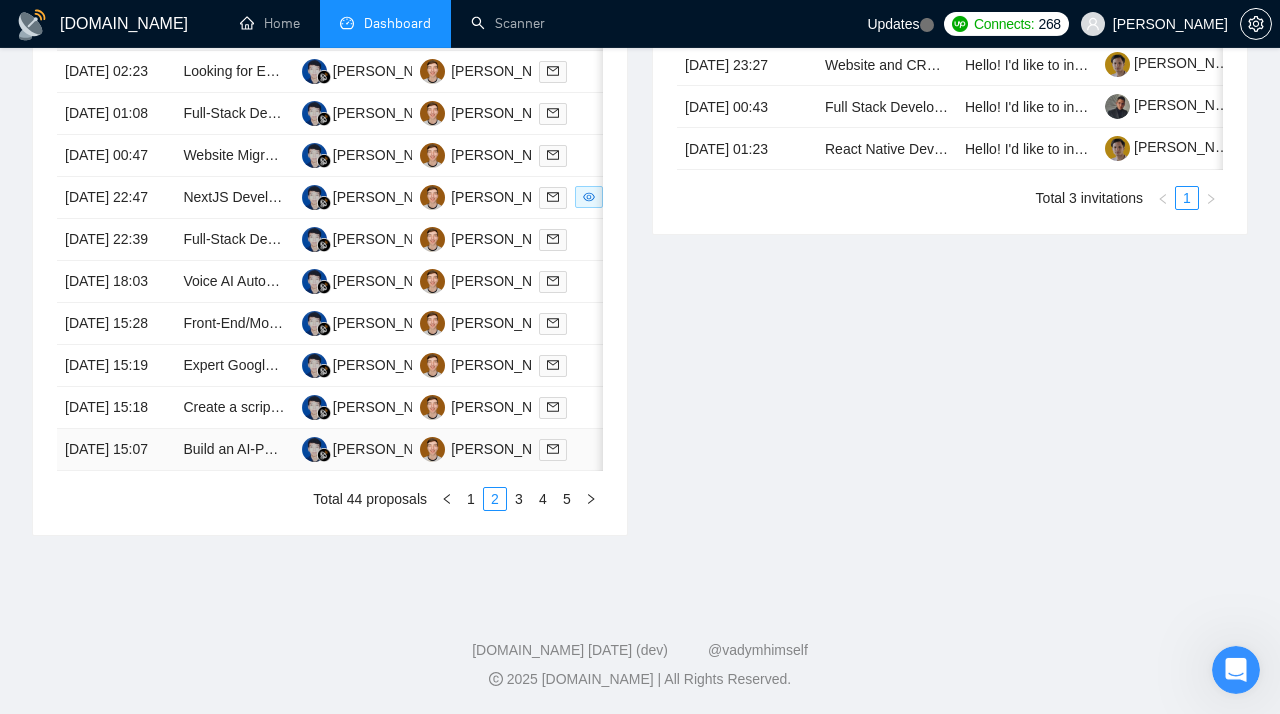 click on "[DATE] 15:07" at bounding box center [116, 450] 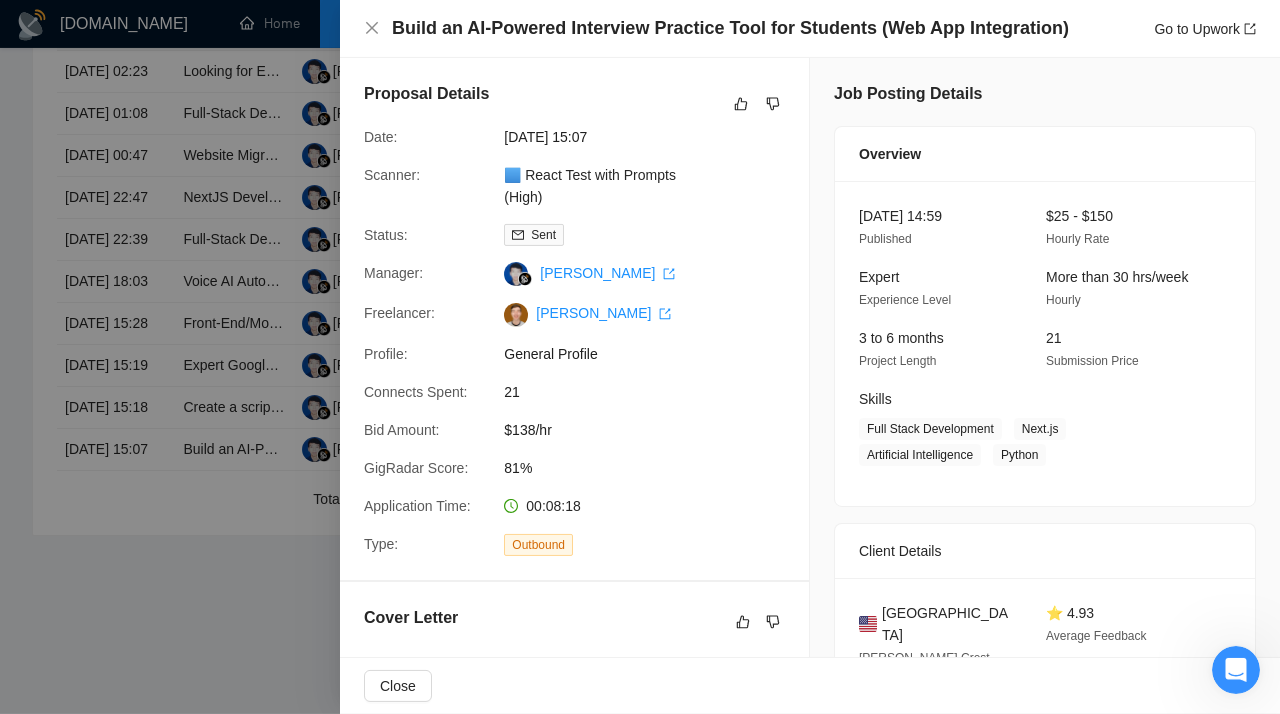 click at bounding box center [640, 357] 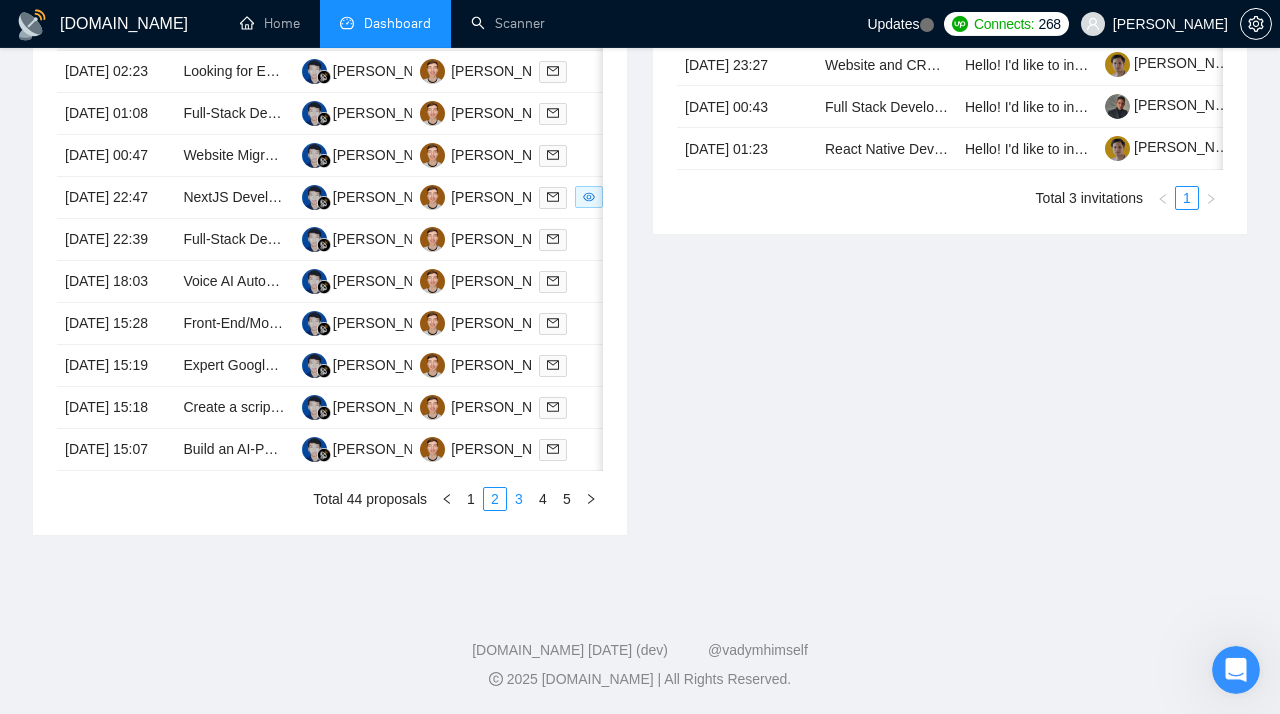 click on "3" at bounding box center [519, 499] 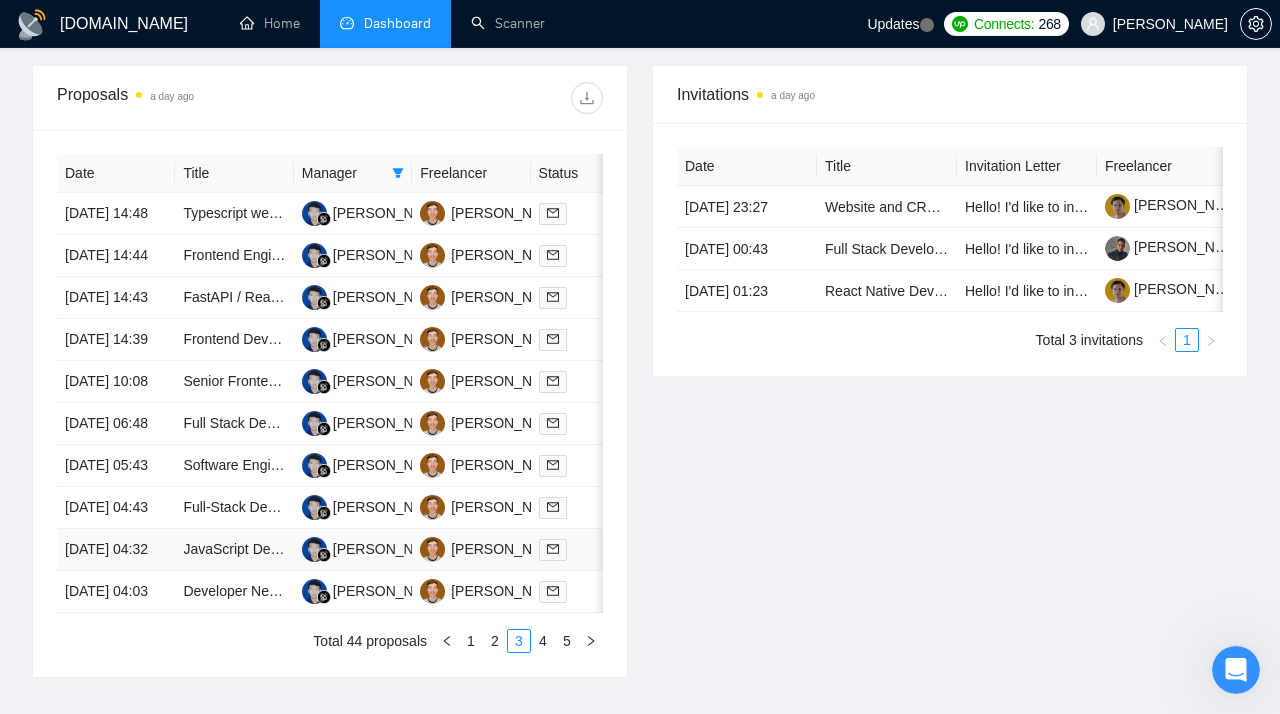 scroll, scrollTop: 745, scrollLeft: 0, axis: vertical 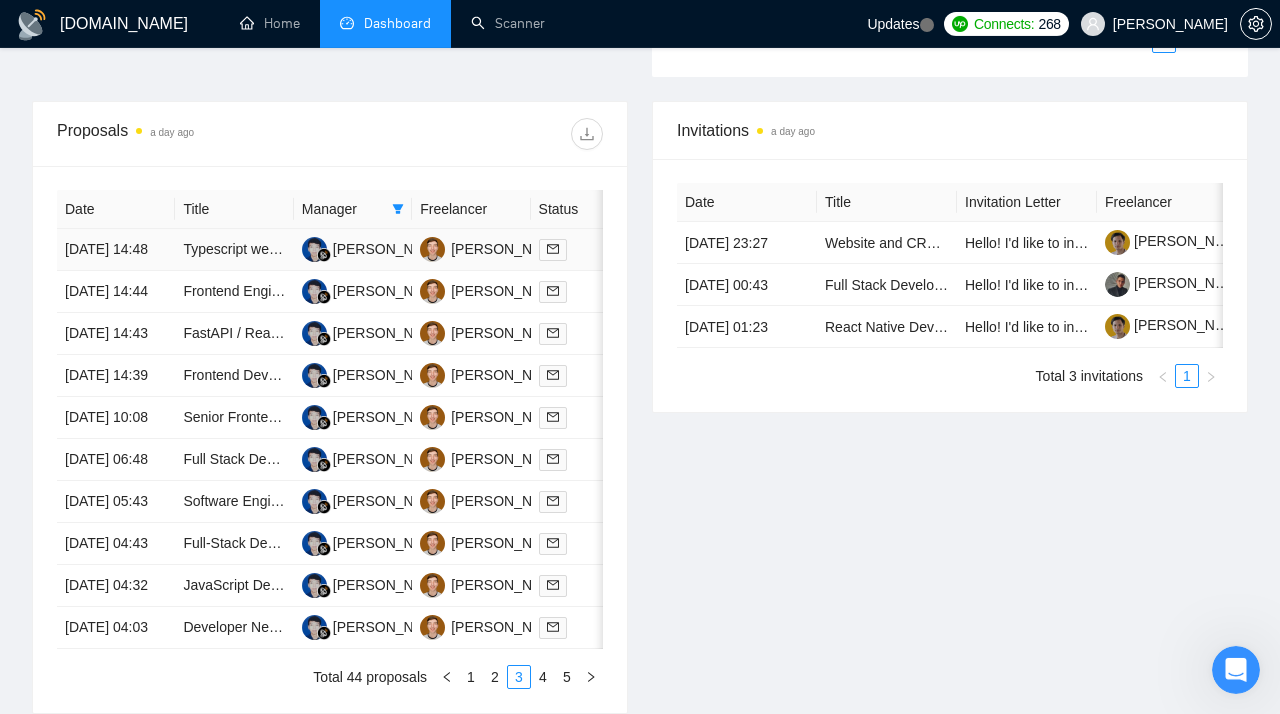 click on "[DATE] 14:48" at bounding box center [116, 250] 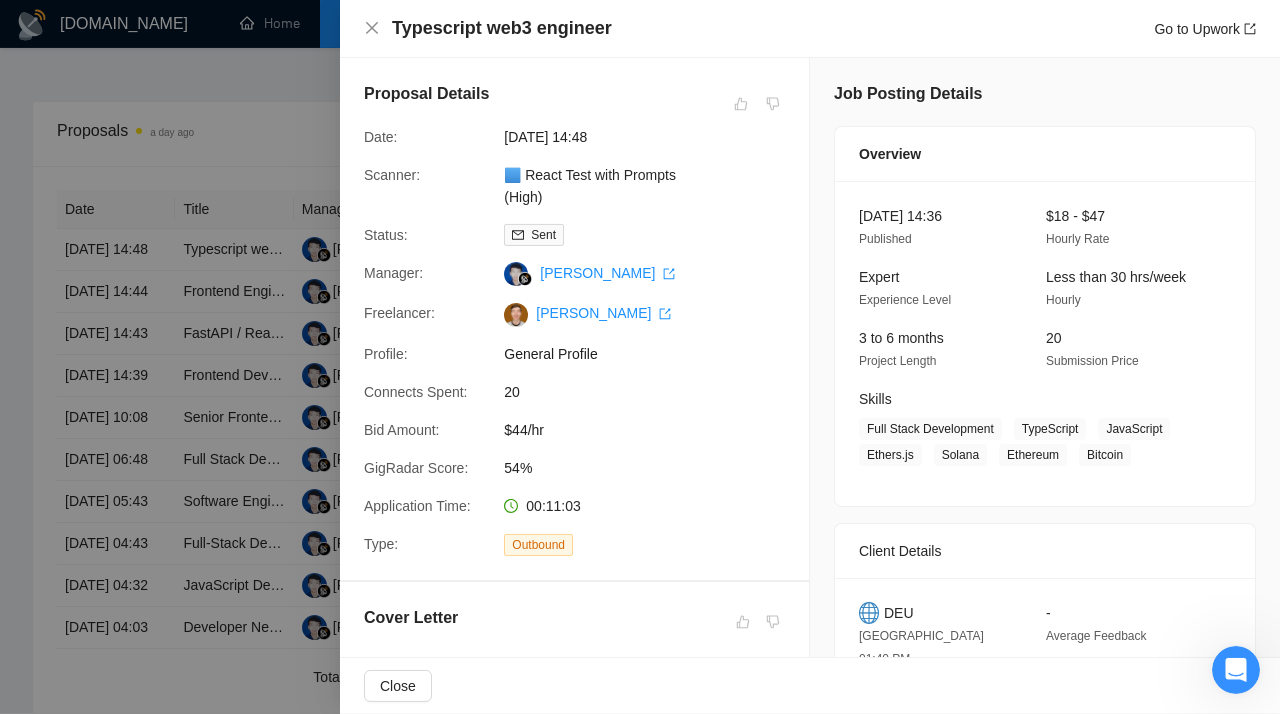 click at bounding box center (640, 357) 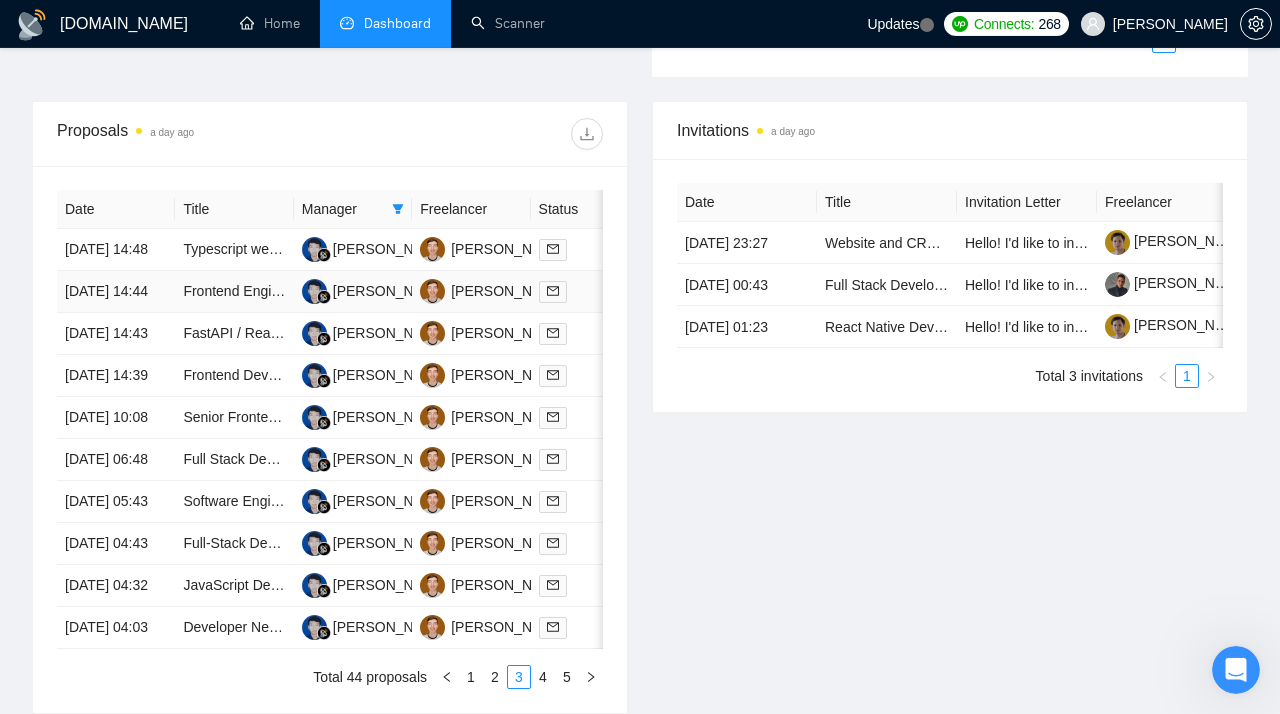 click on "[DATE] 14:44" at bounding box center (116, 292) 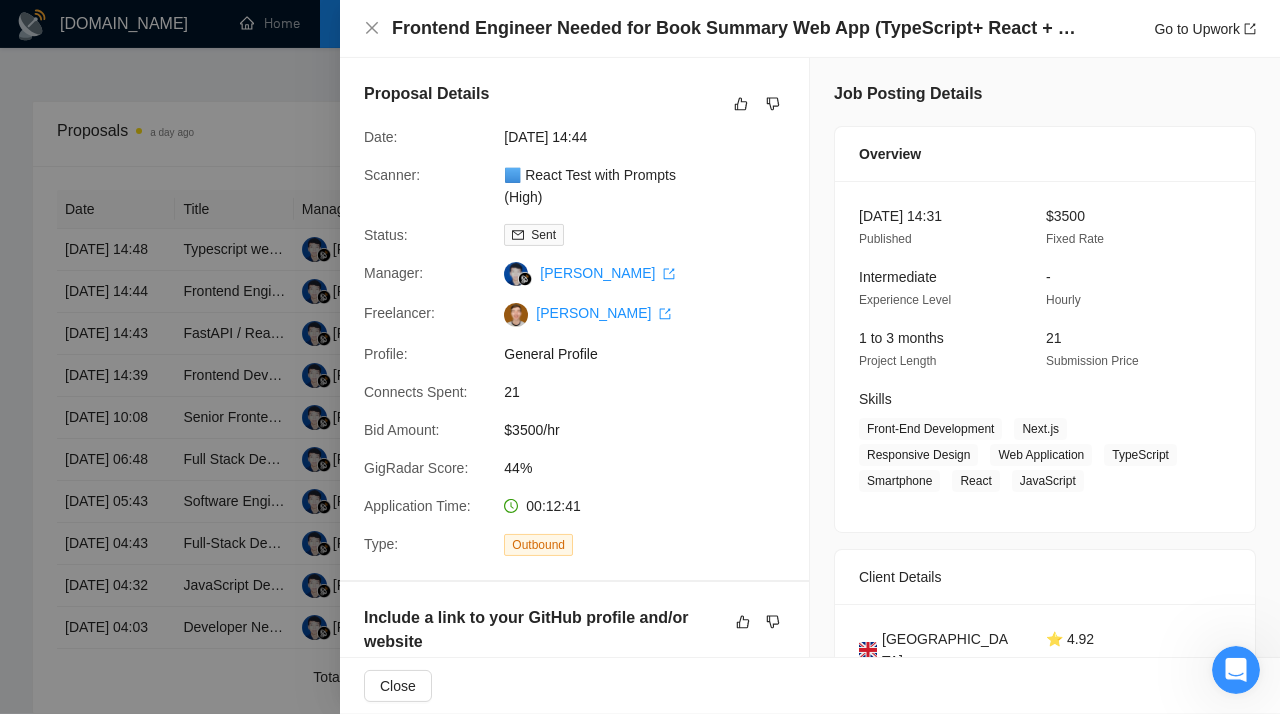 click at bounding box center [640, 357] 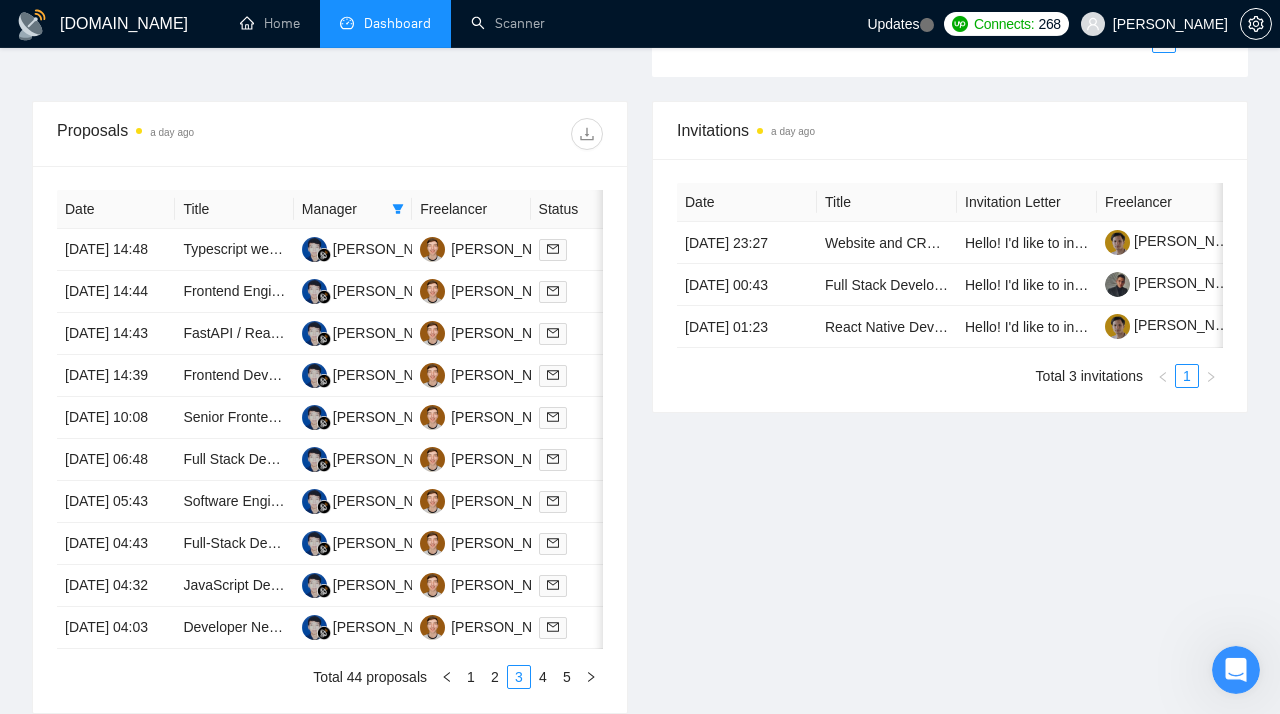 click on "[DATE] 14:43" at bounding box center (116, 334) 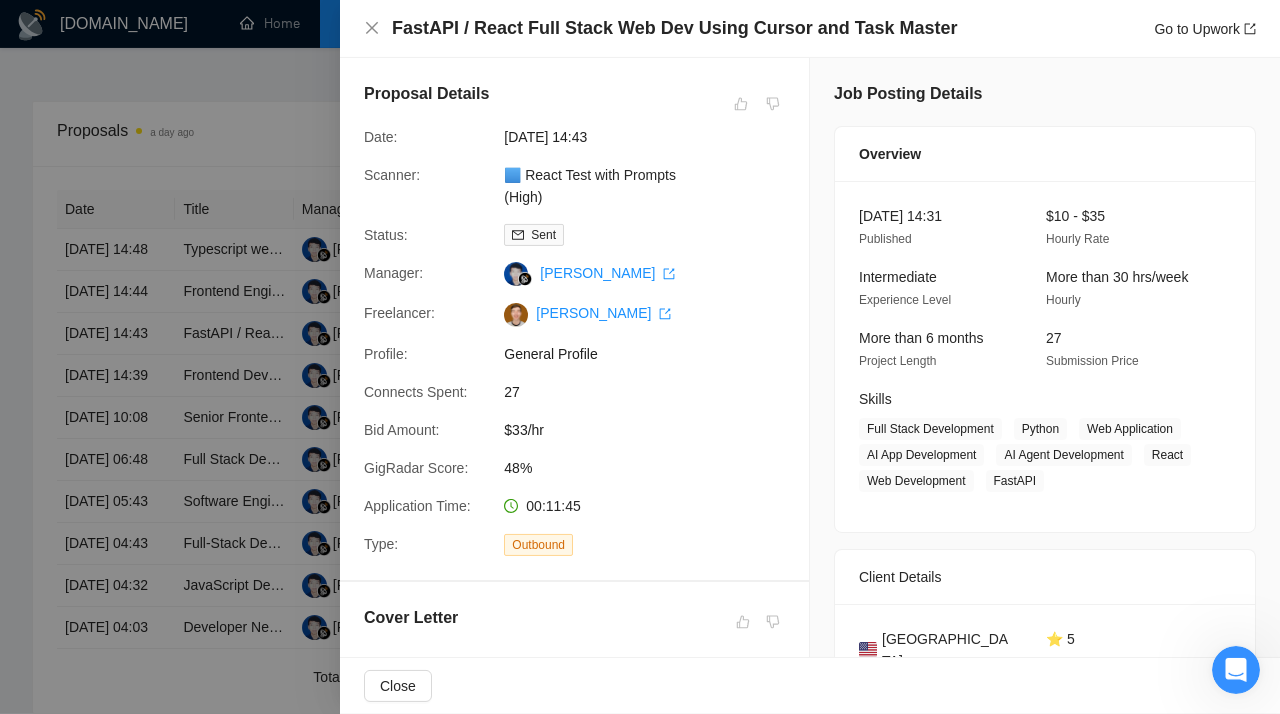 click at bounding box center [640, 357] 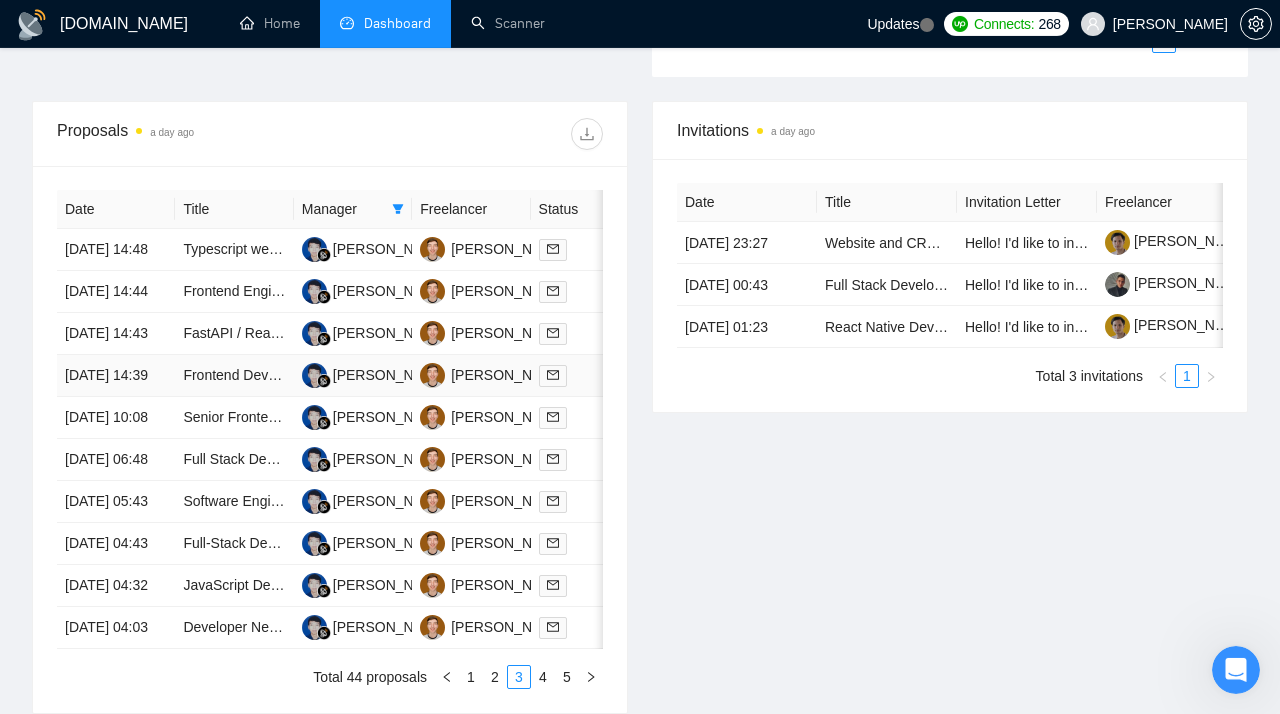 click on "[DATE] 14:39" at bounding box center [116, 376] 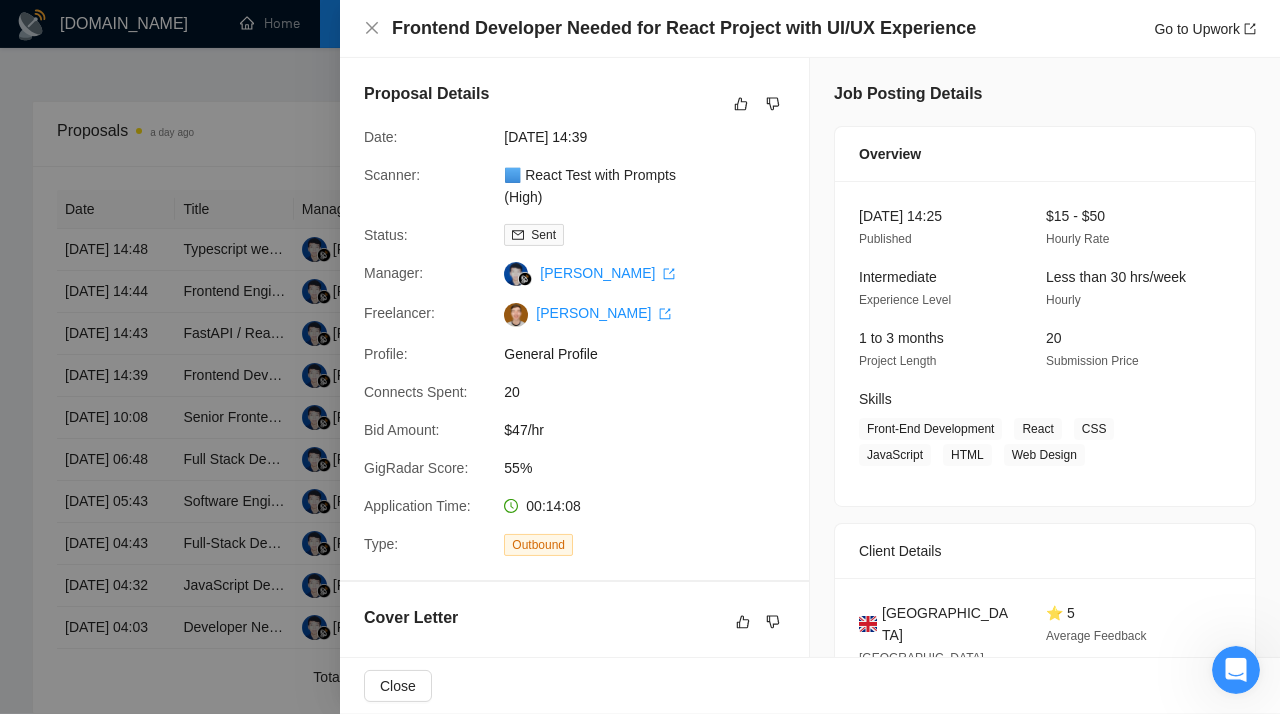 click at bounding box center [640, 357] 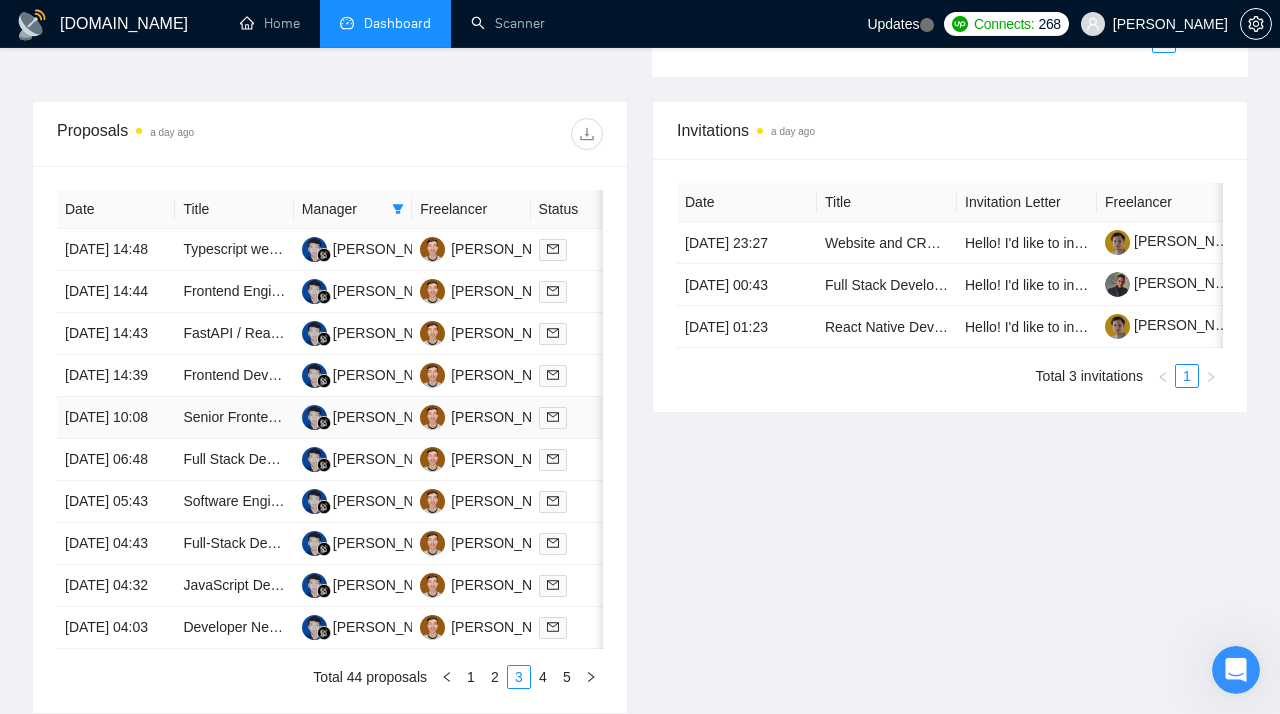 click on "[DATE] 10:08" at bounding box center (116, 418) 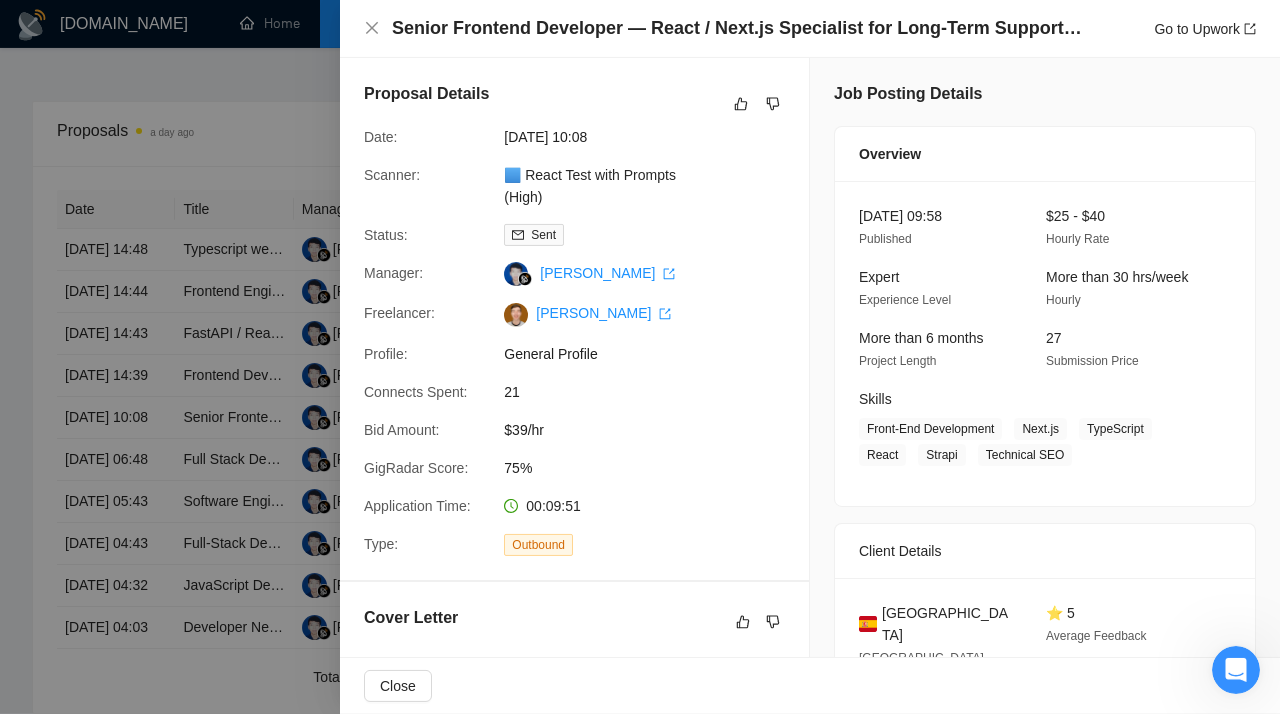 click at bounding box center [640, 357] 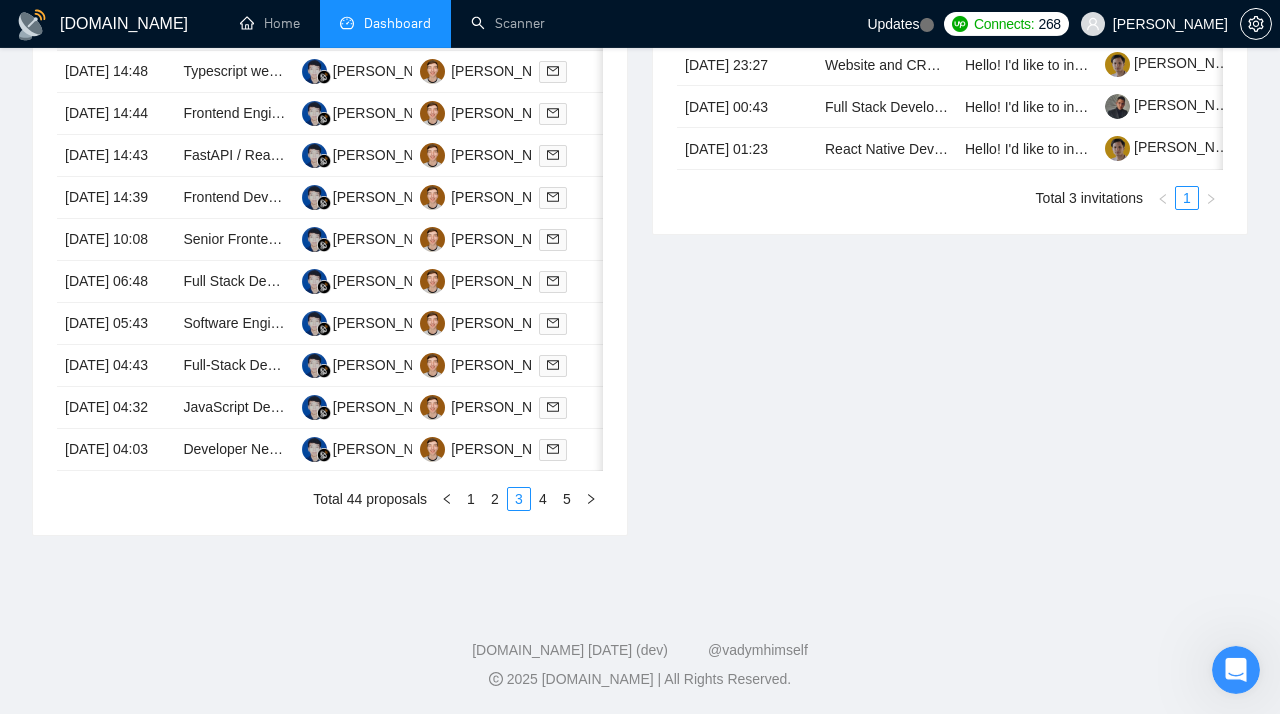 scroll, scrollTop: 927, scrollLeft: 0, axis: vertical 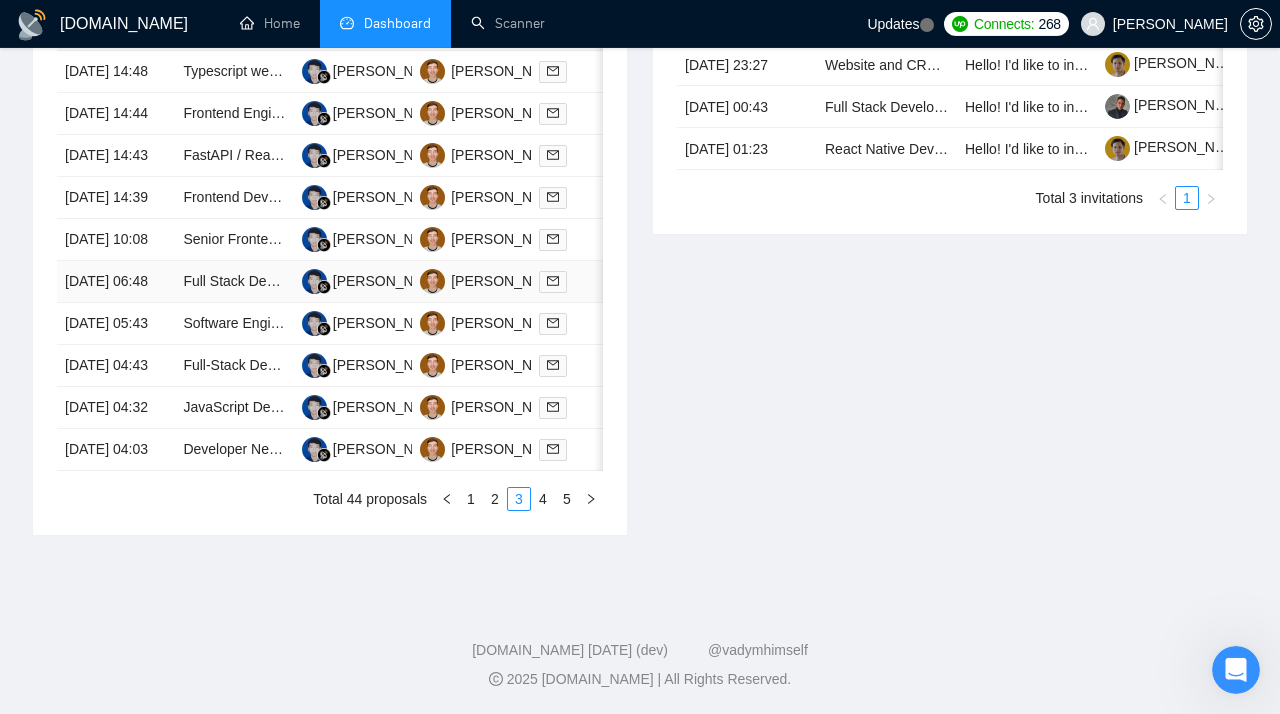 click on "[DATE] 06:48" at bounding box center [116, 282] 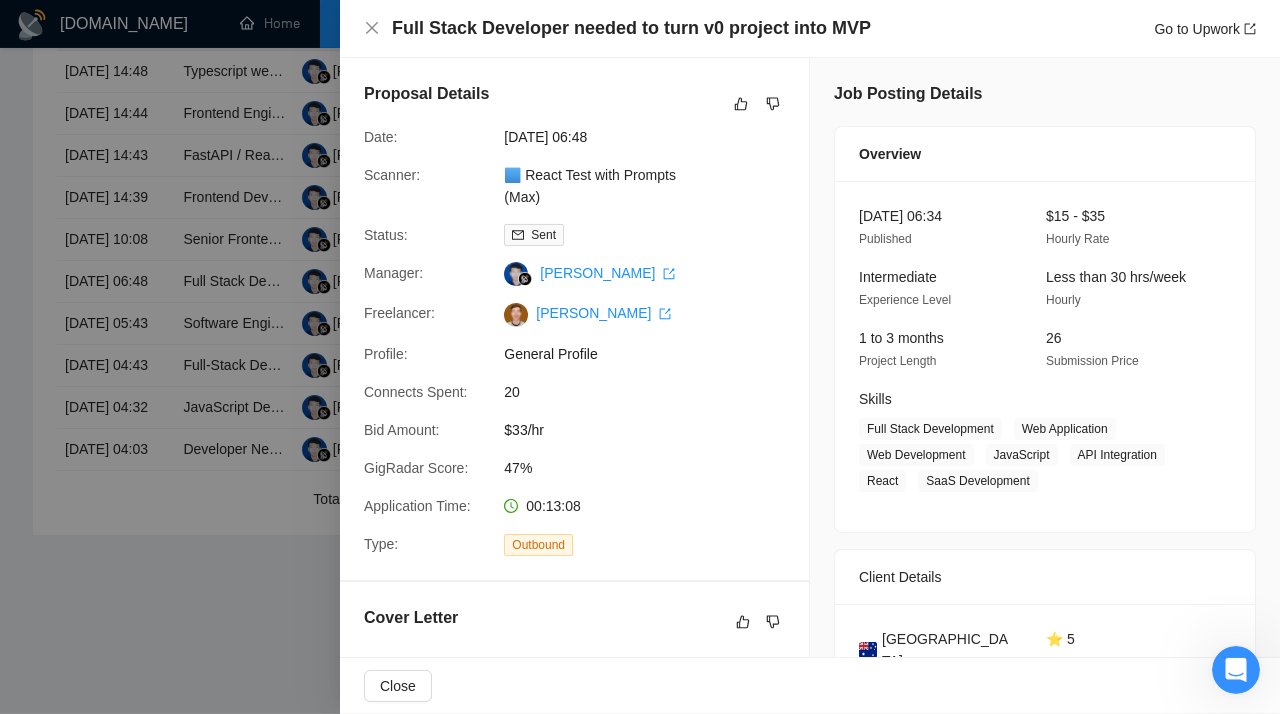 click at bounding box center [640, 357] 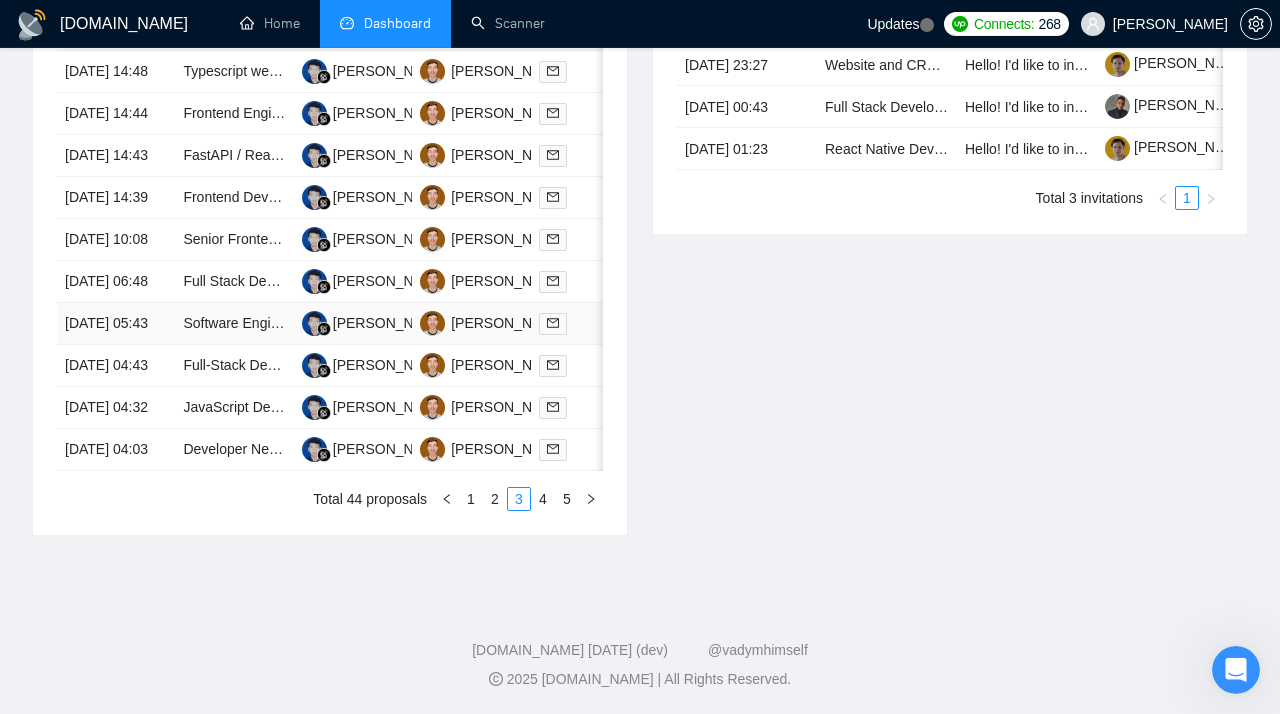 click on "[DATE] 05:43" at bounding box center [116, 324] 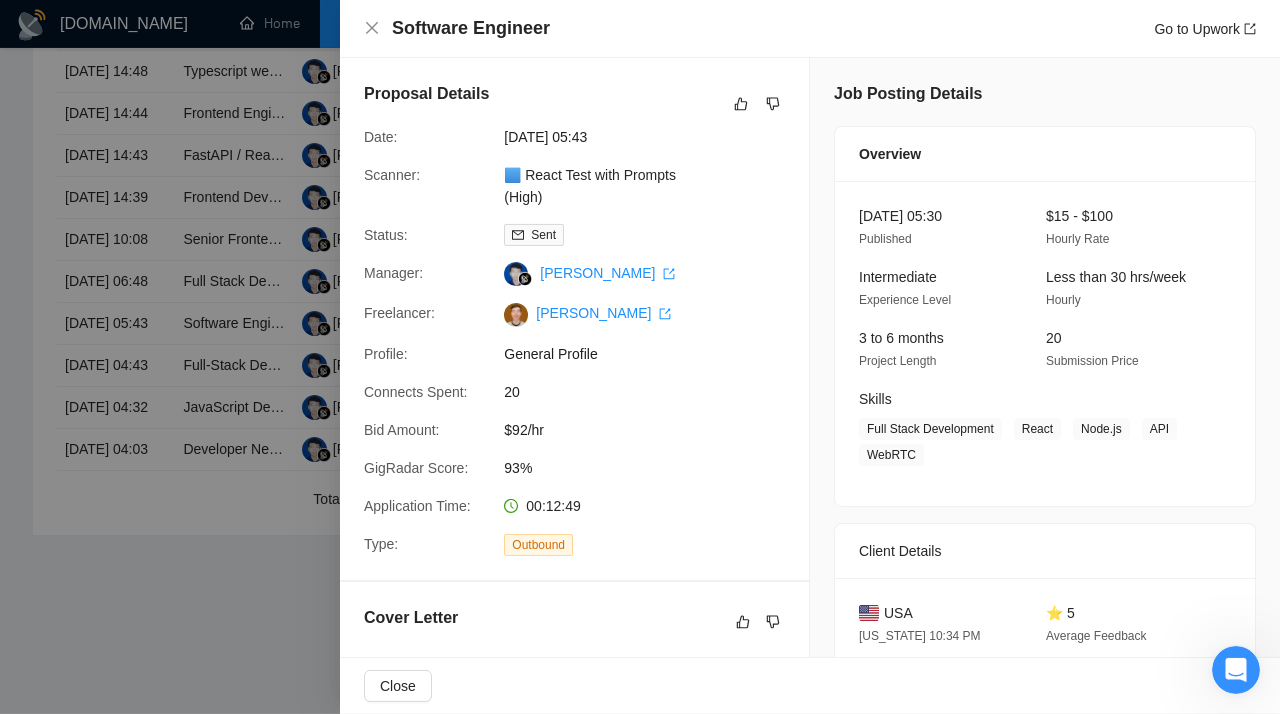 click at bounding box center [640, 357] 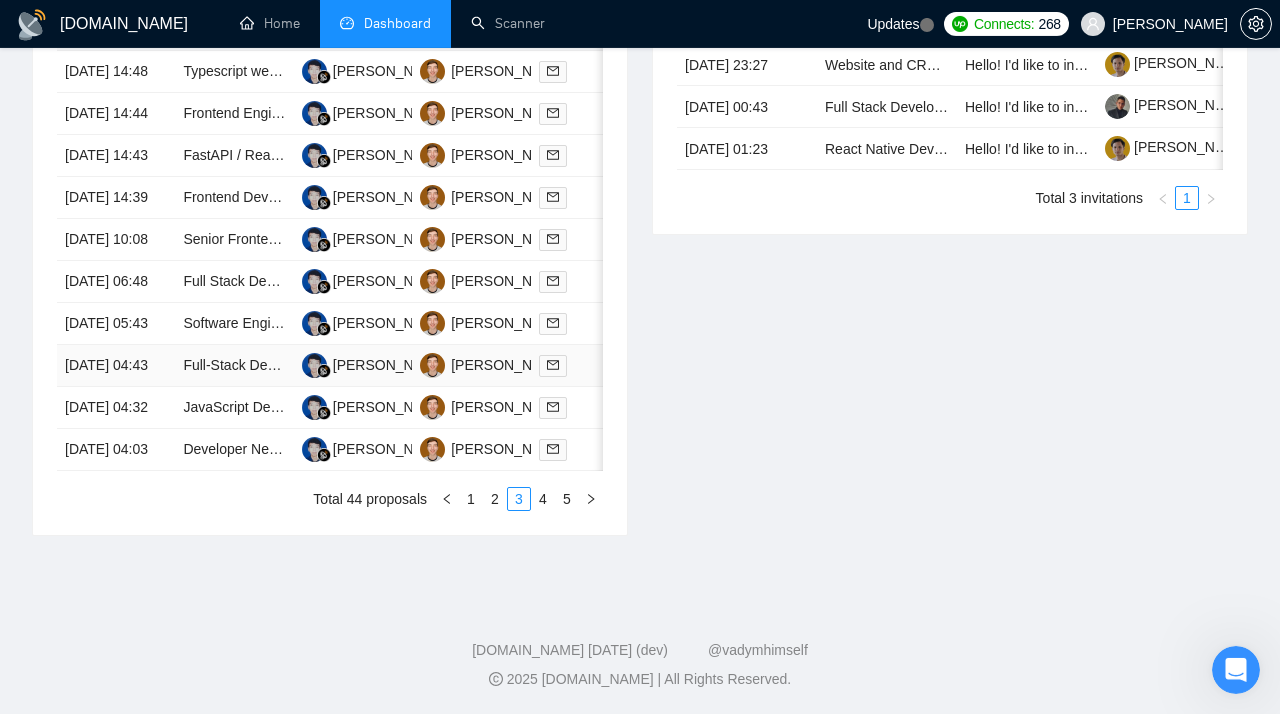 click on "[DATE] 04:43" at bounding box center (116, 366) 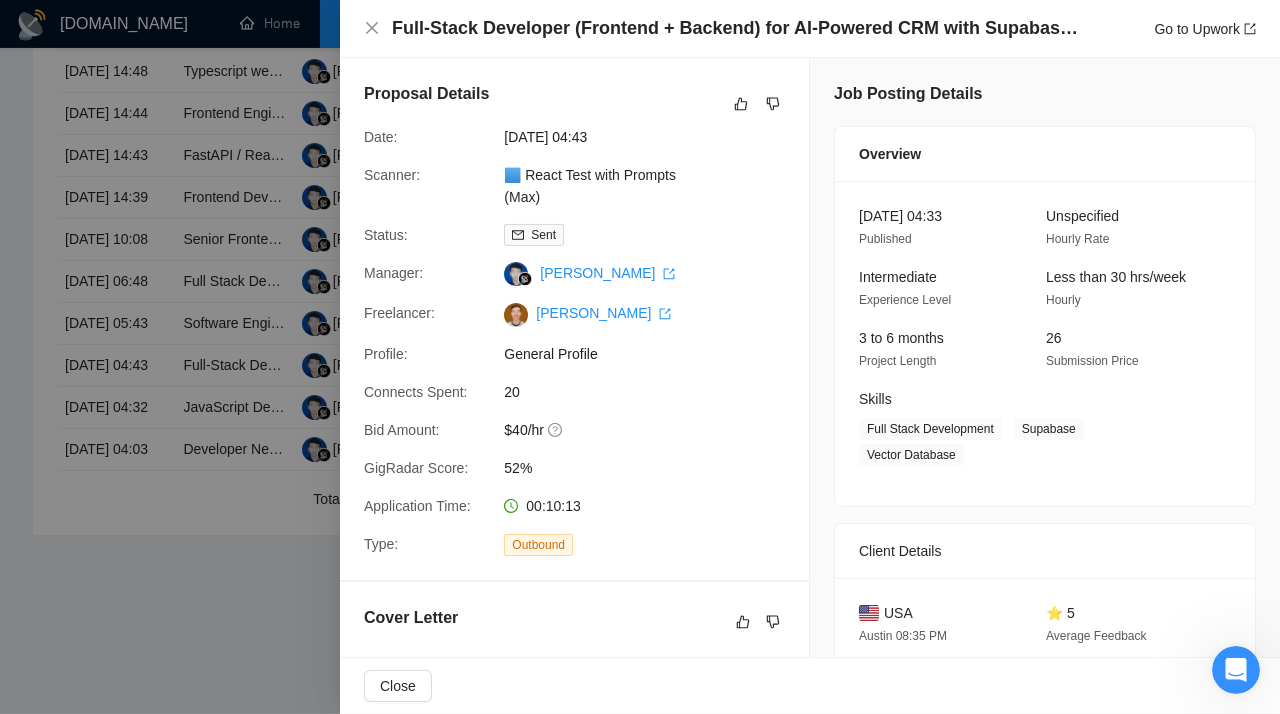 click at bounding box center (640, 357) 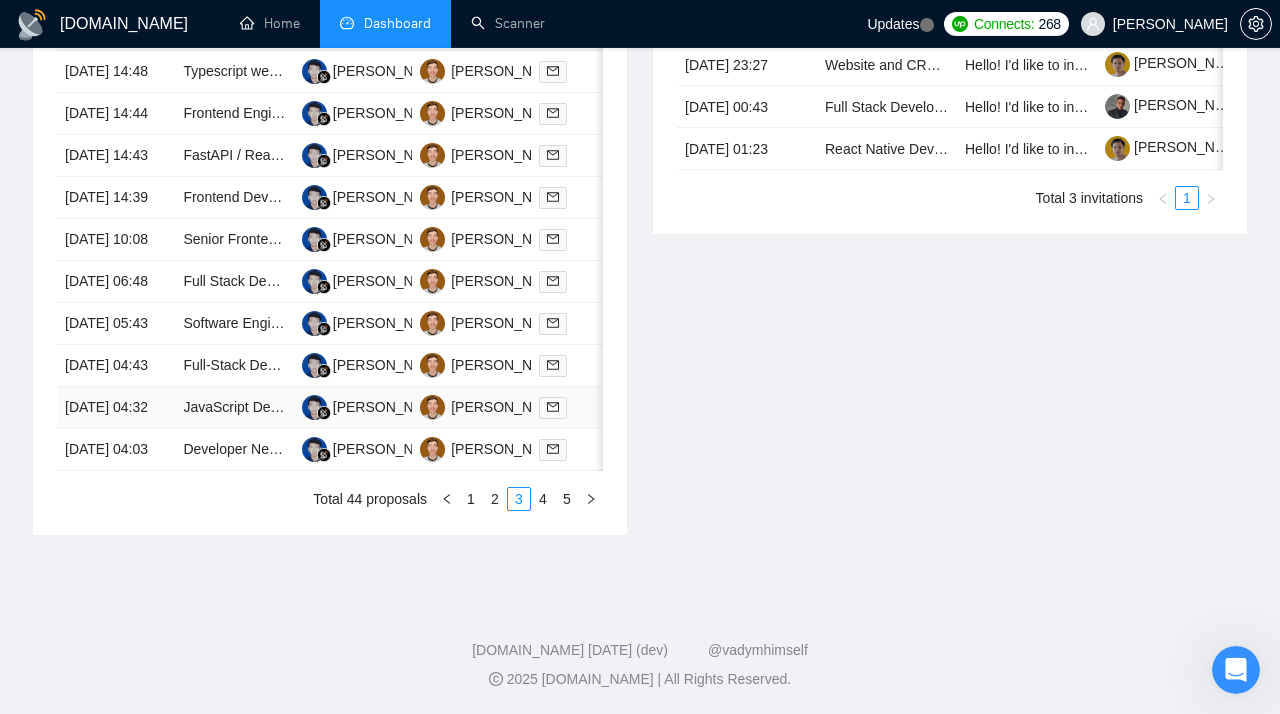 click on "[DATE] 04:32" at bounding box center (116, 408) 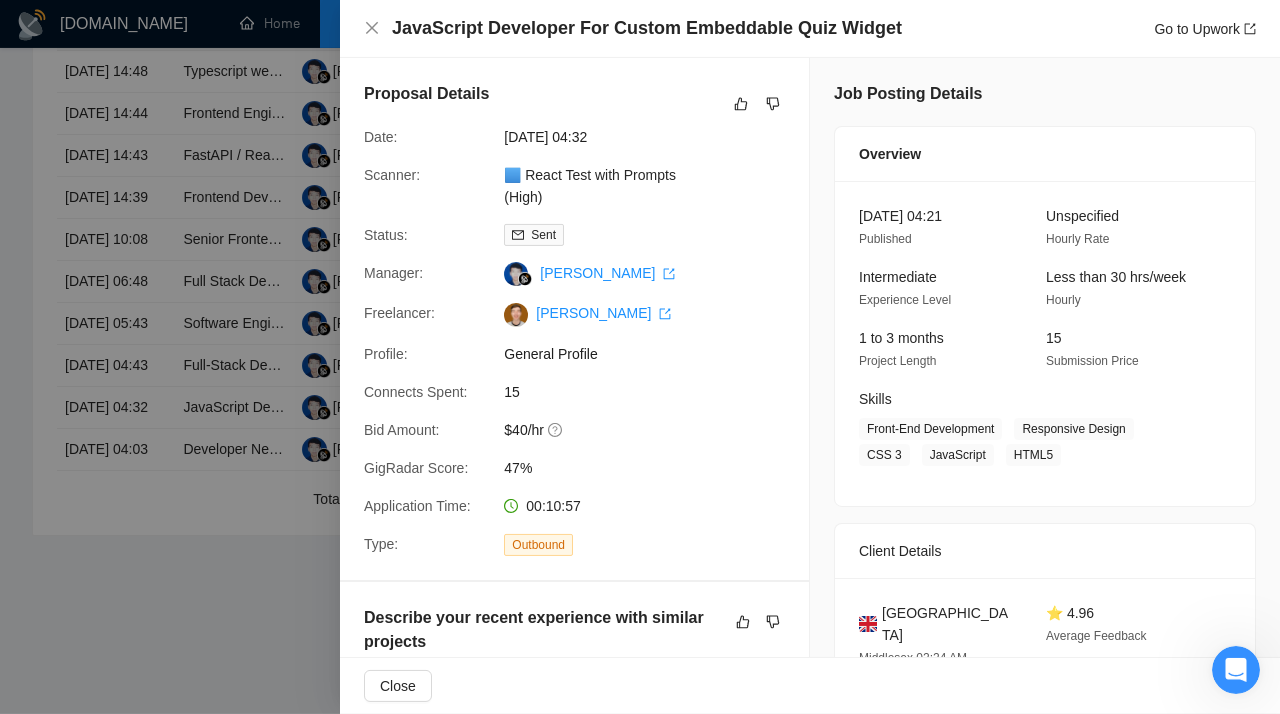 click at bounding box center [640, 357] 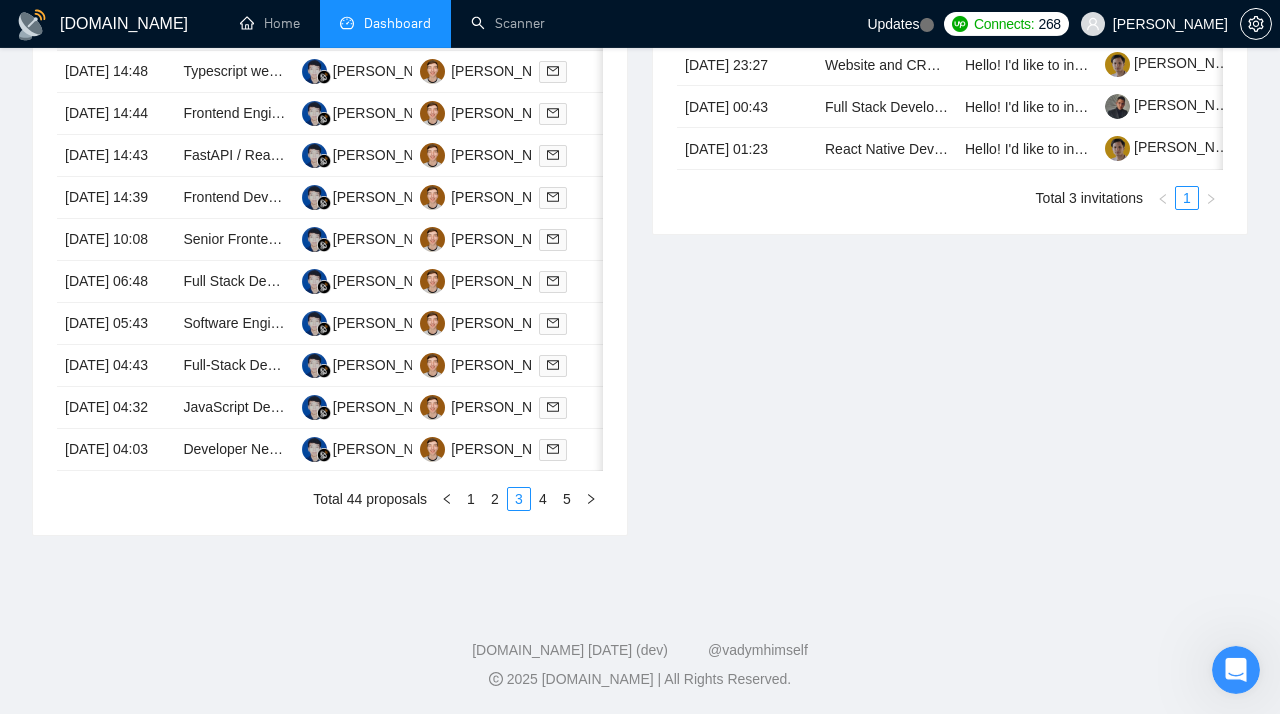 scroll, scrollTop: 992, scrollLeft: 0, axis: vertical 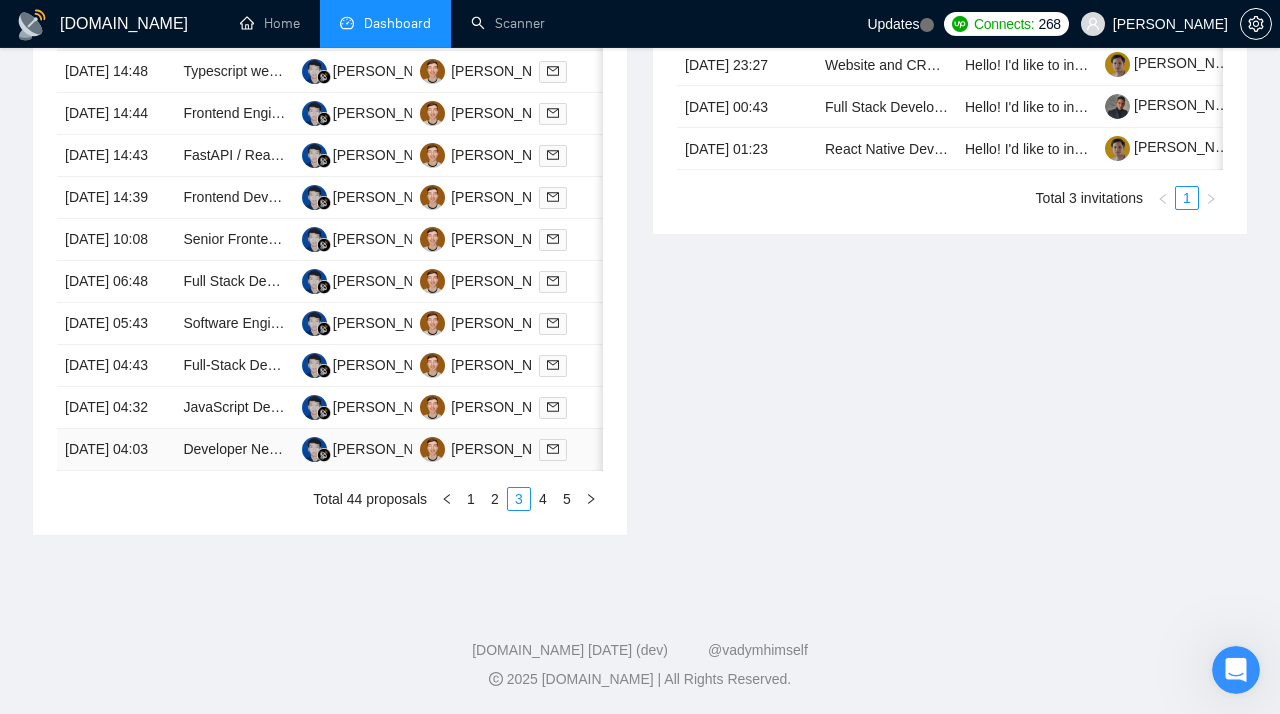 click on "[DATE] 04:03" at bounding box center [116, 450] 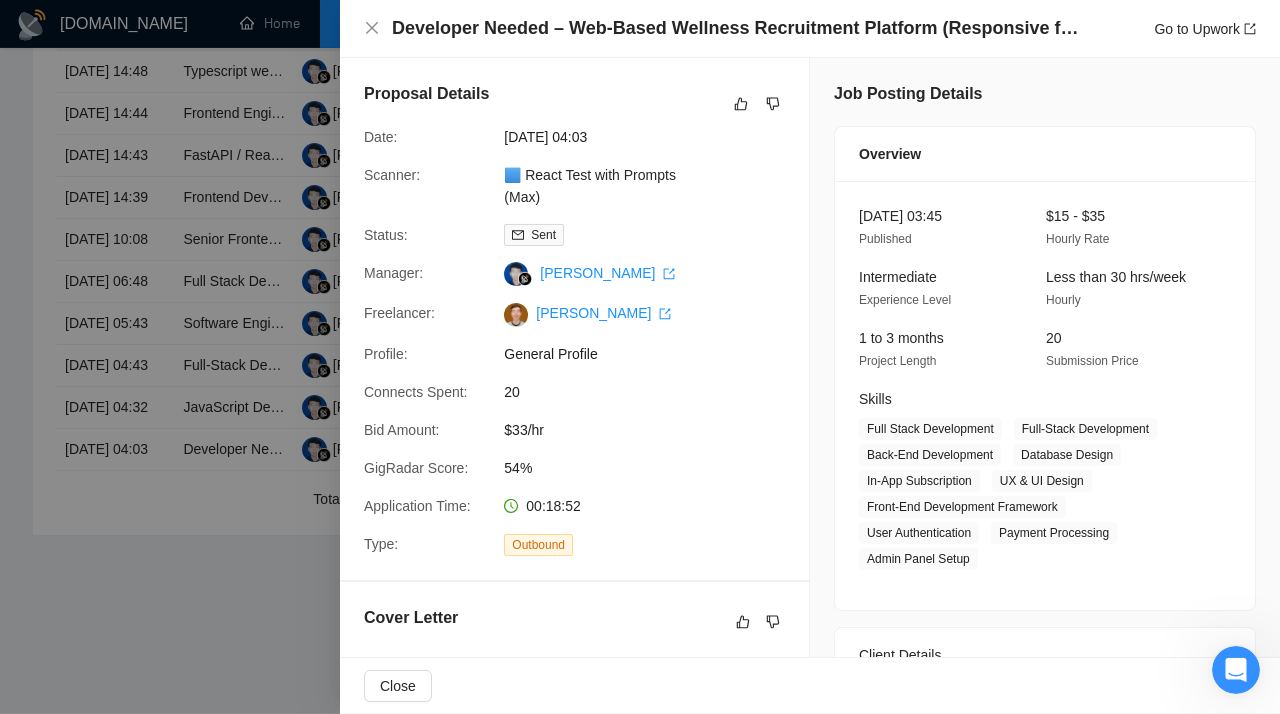 click at bounding box center [640, 357] 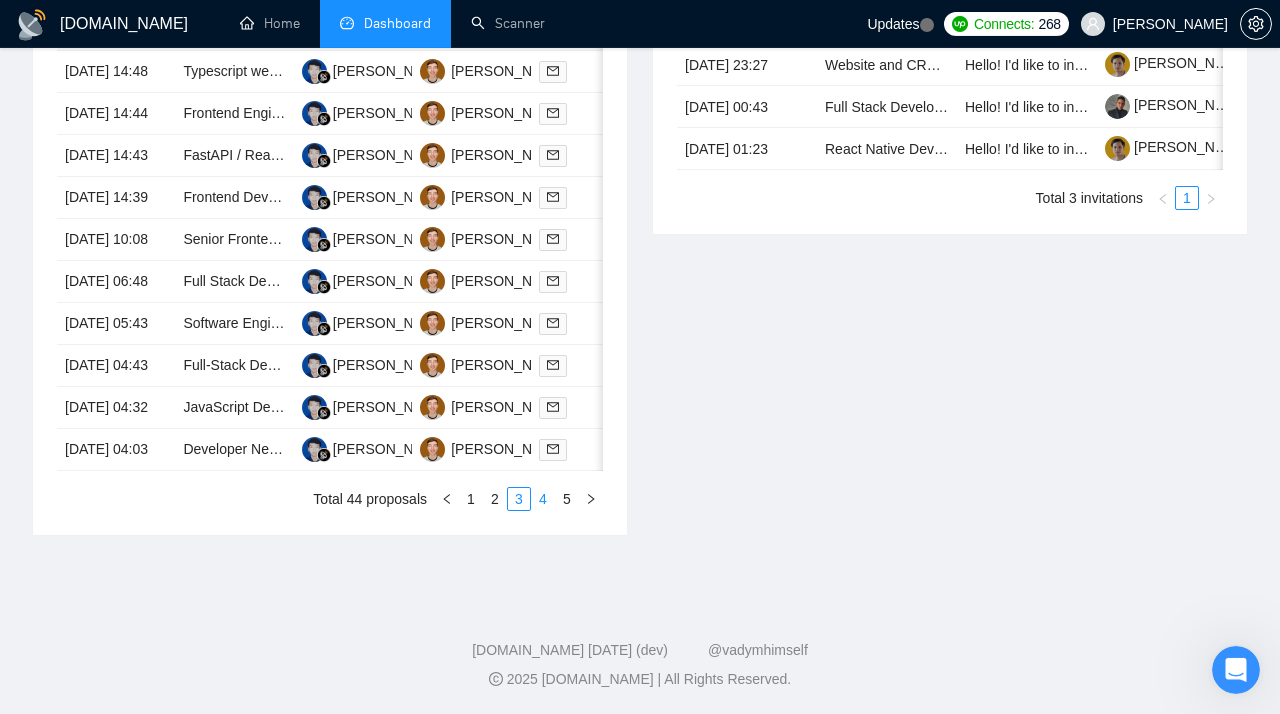 click on "4" at bounding box center [543, 499] 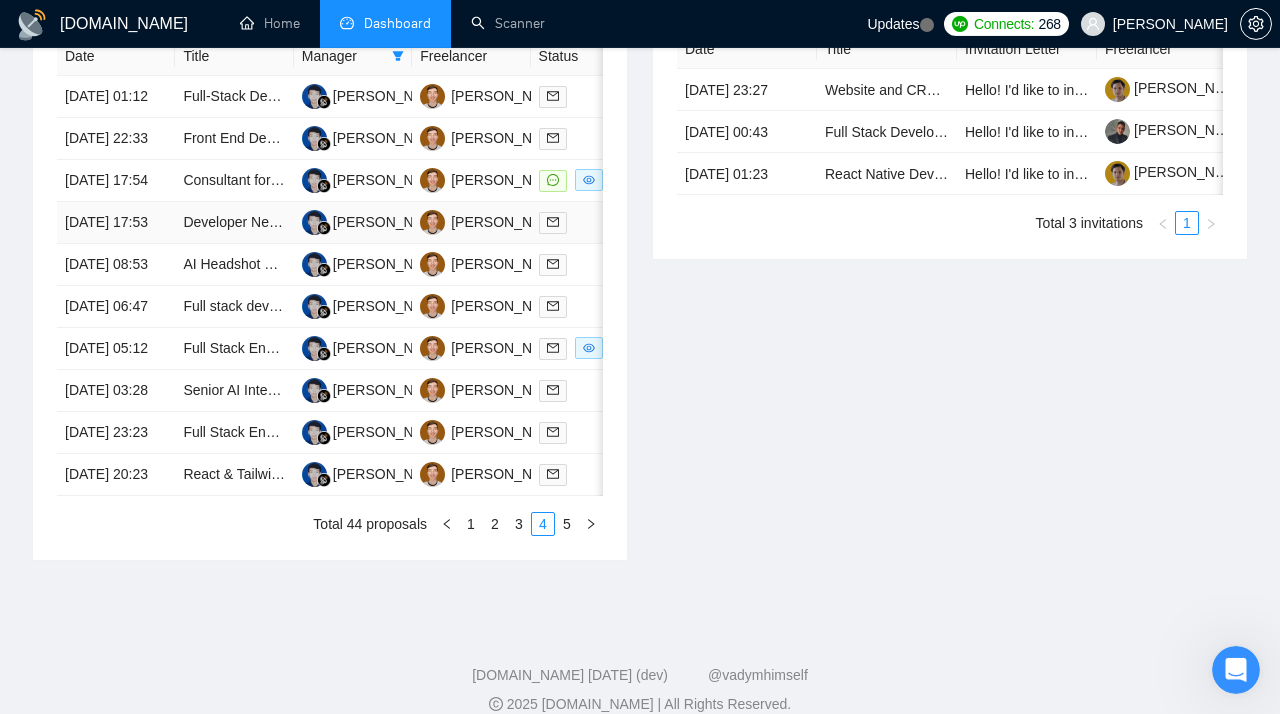 scroll, scrollTop: 835, scrollLeft: 0, axis: vertical 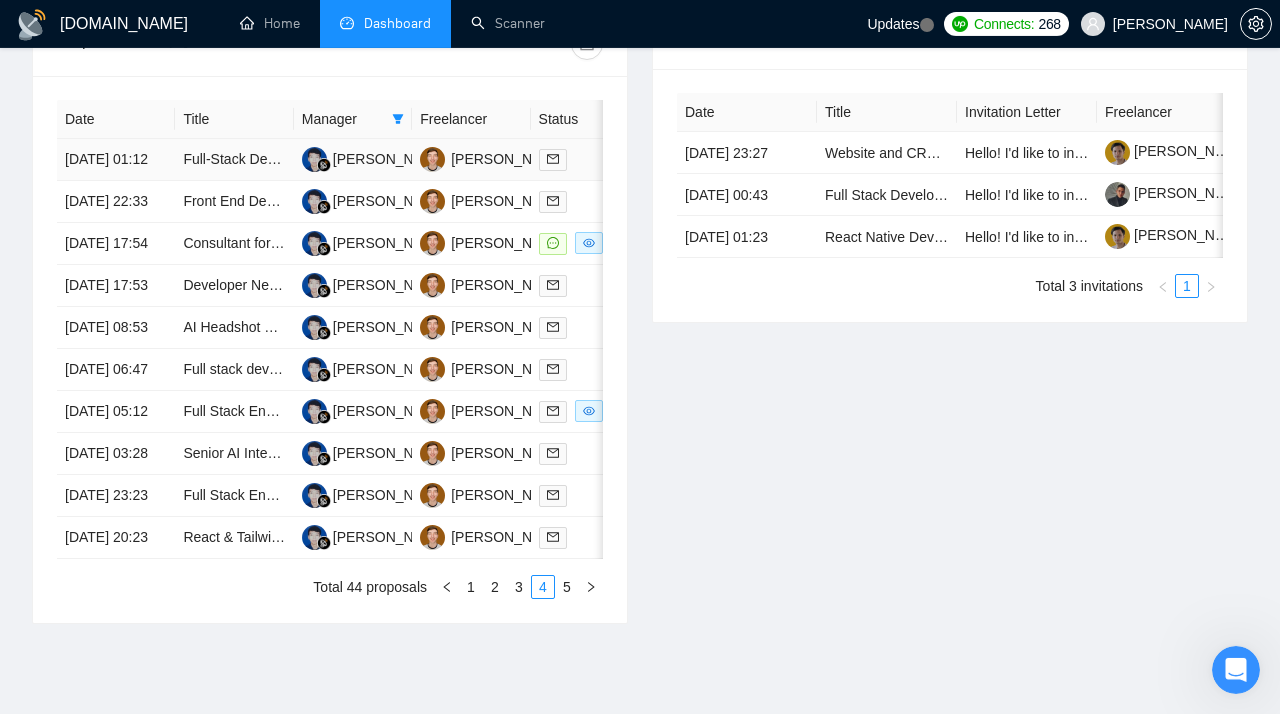 click on "[DATE] 01:12" at bounding box center [116, 160] 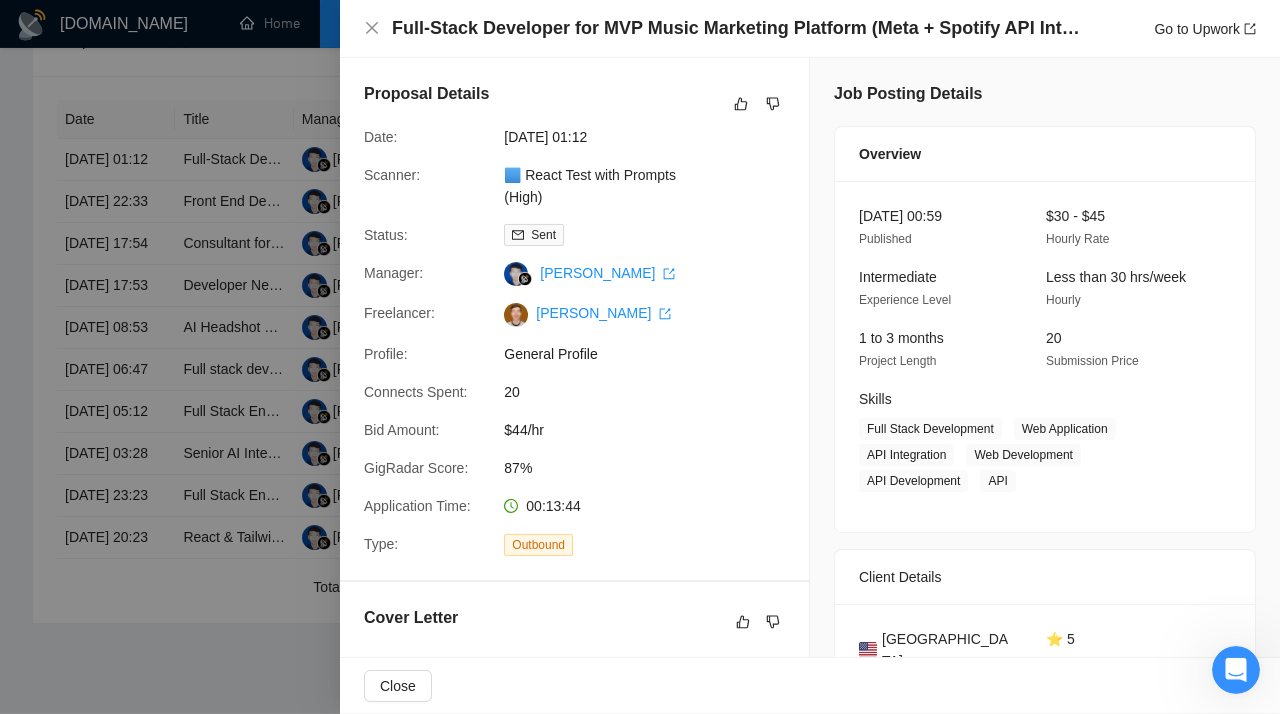 click at bounding box center [640, 357] 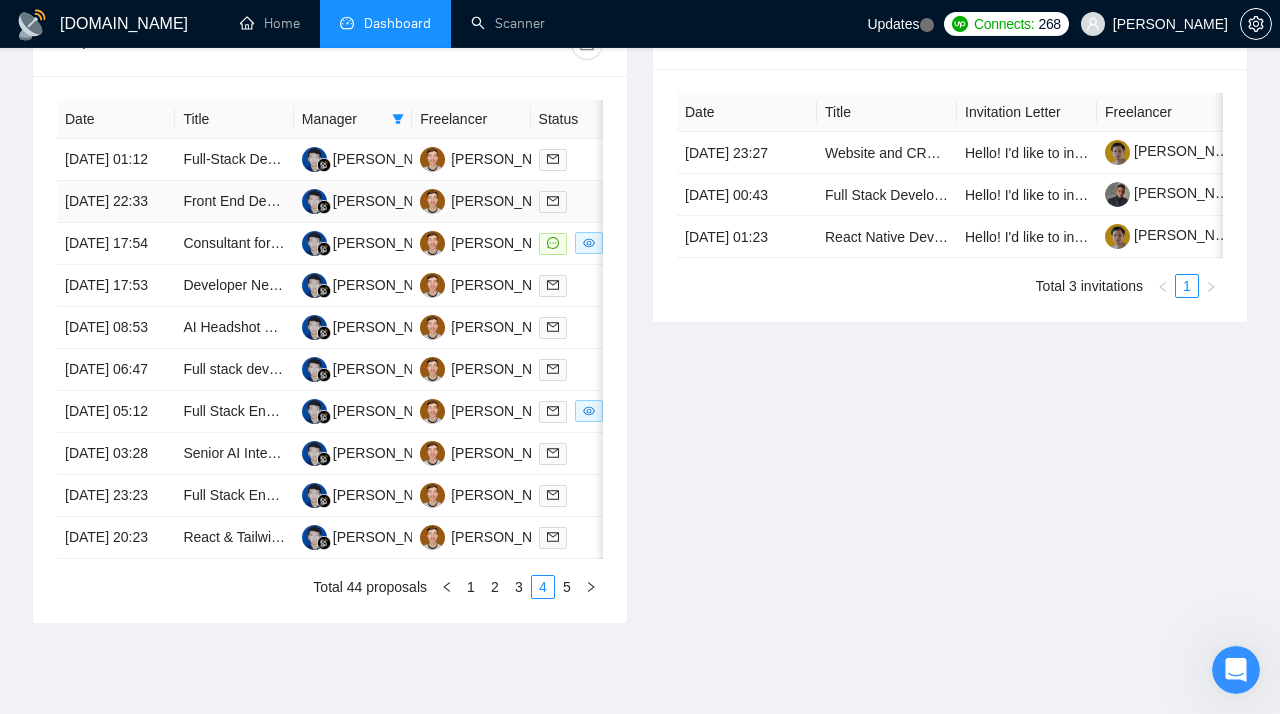 click on "[DATE] 22:33" at bounding box center [116, 202] 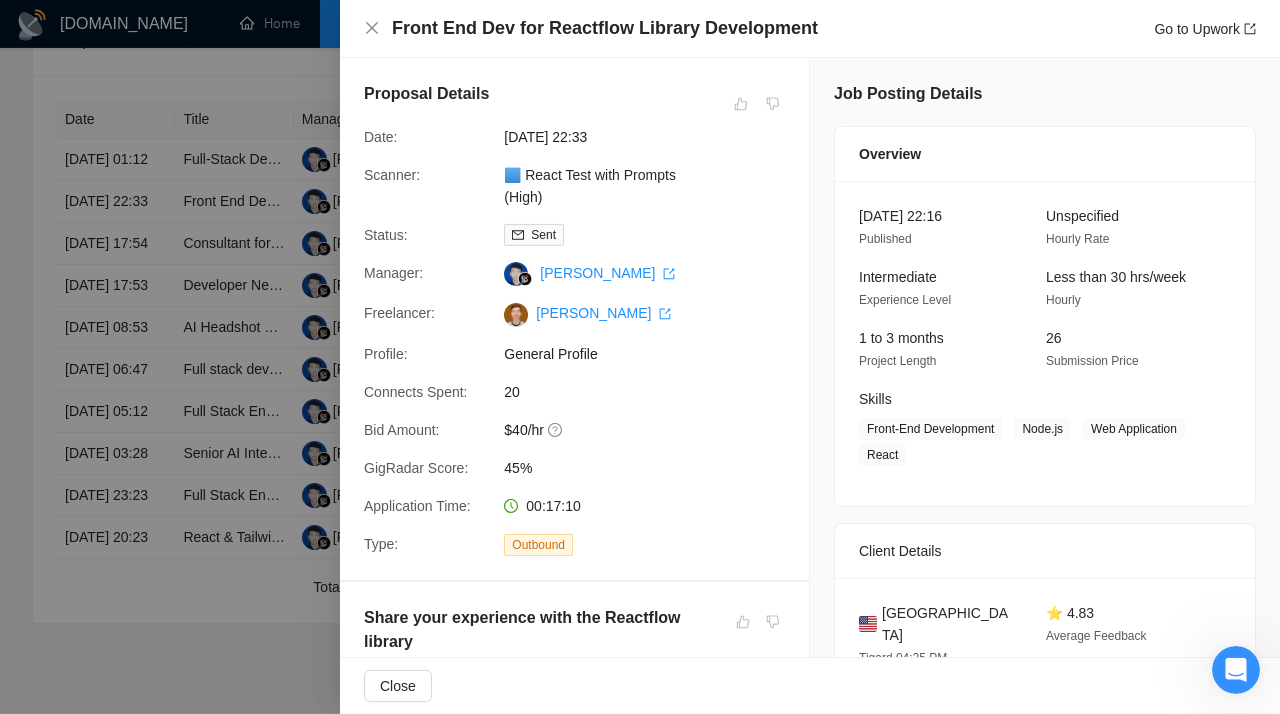 click at bounding box center [640, 357] 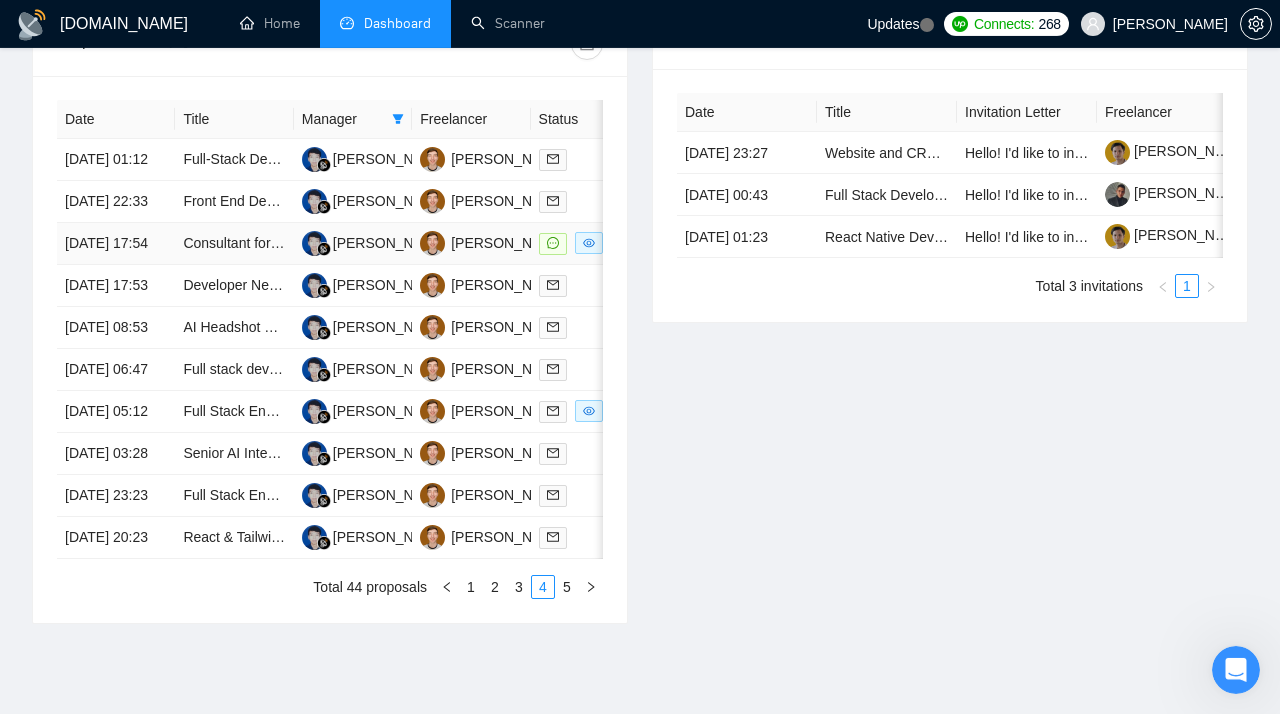 click on "[DATE] 17:54" at bounding box center (116, 244) 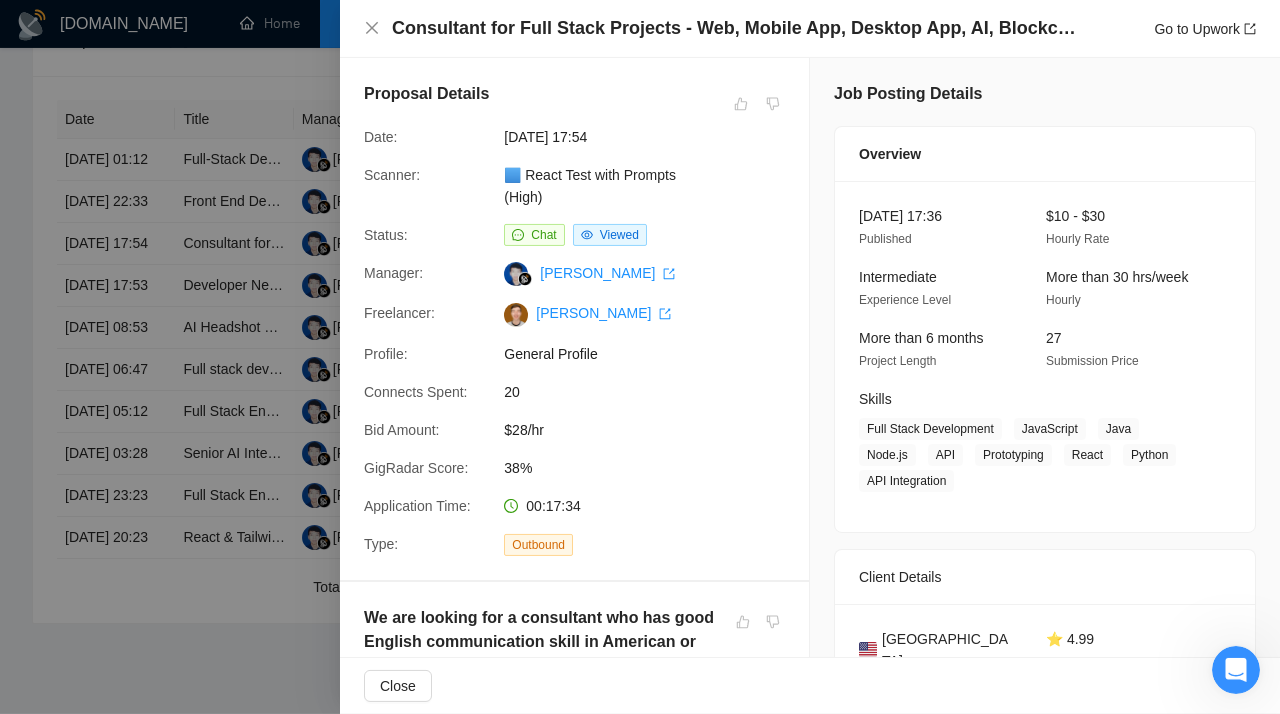 click at bounding box center [640, 357] 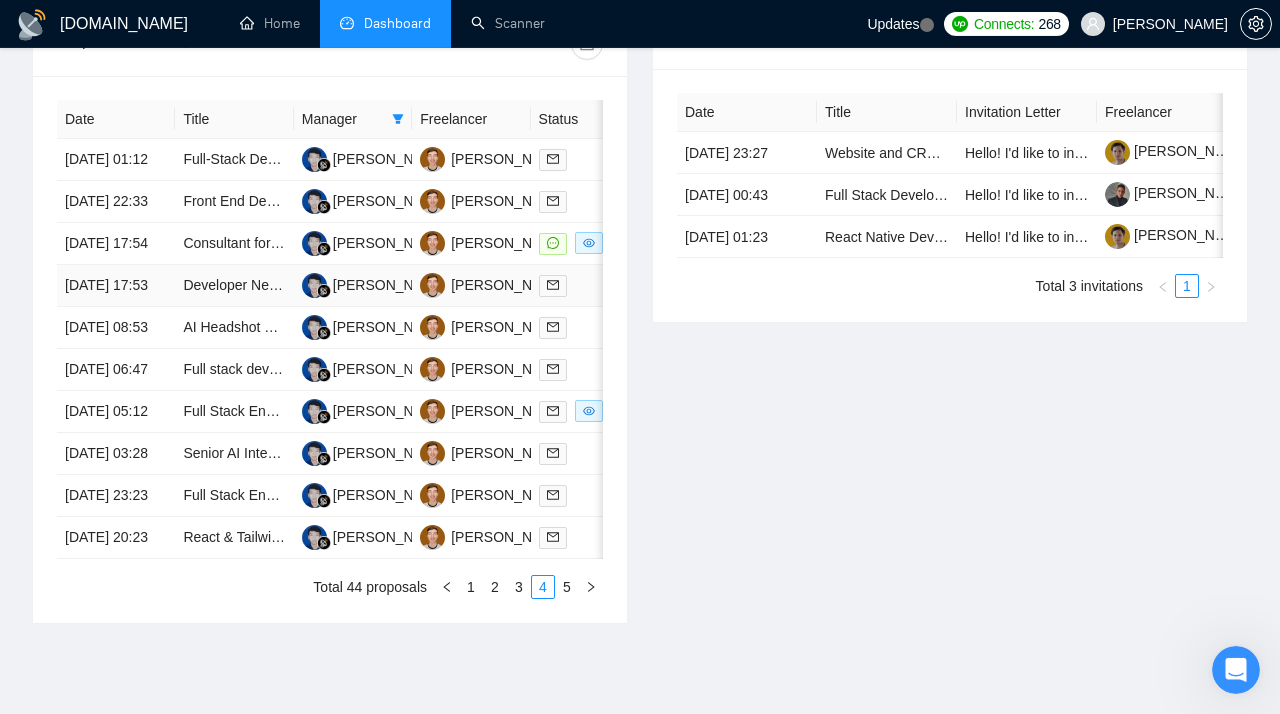 click on "[DATE] 17:53" at bounding box center (116, 286) 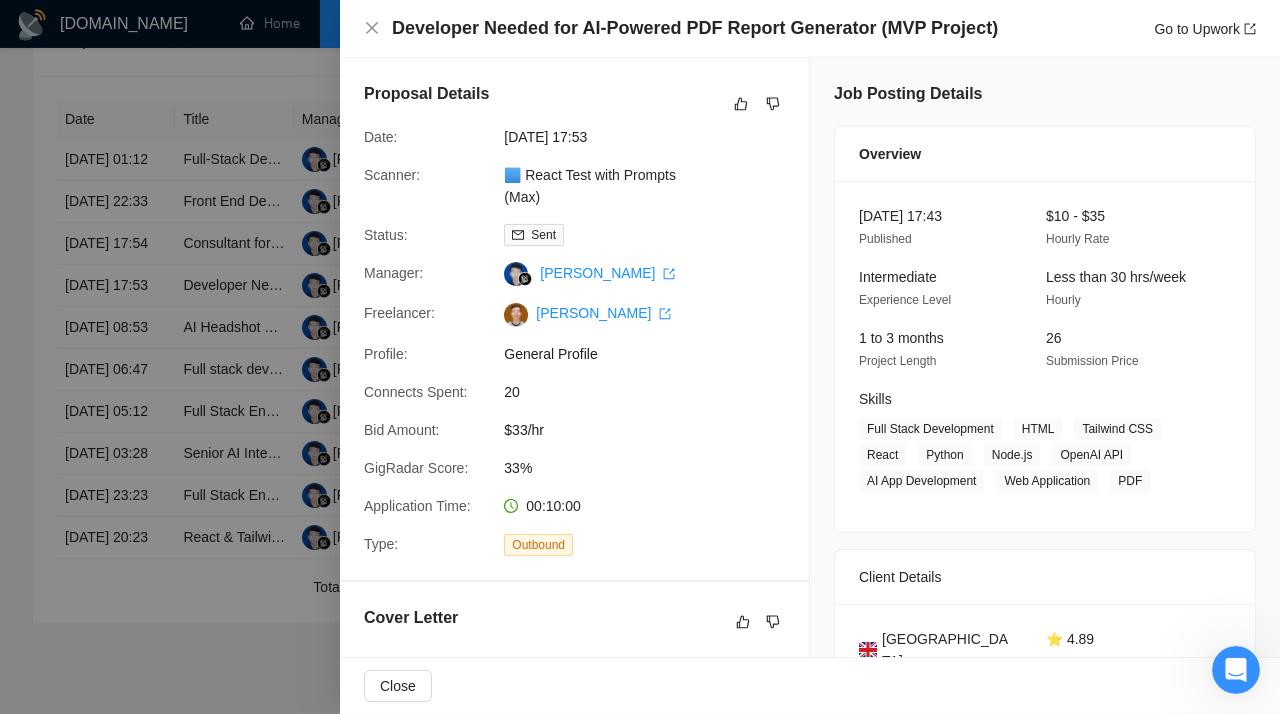 click at bounding box center (640, 357) 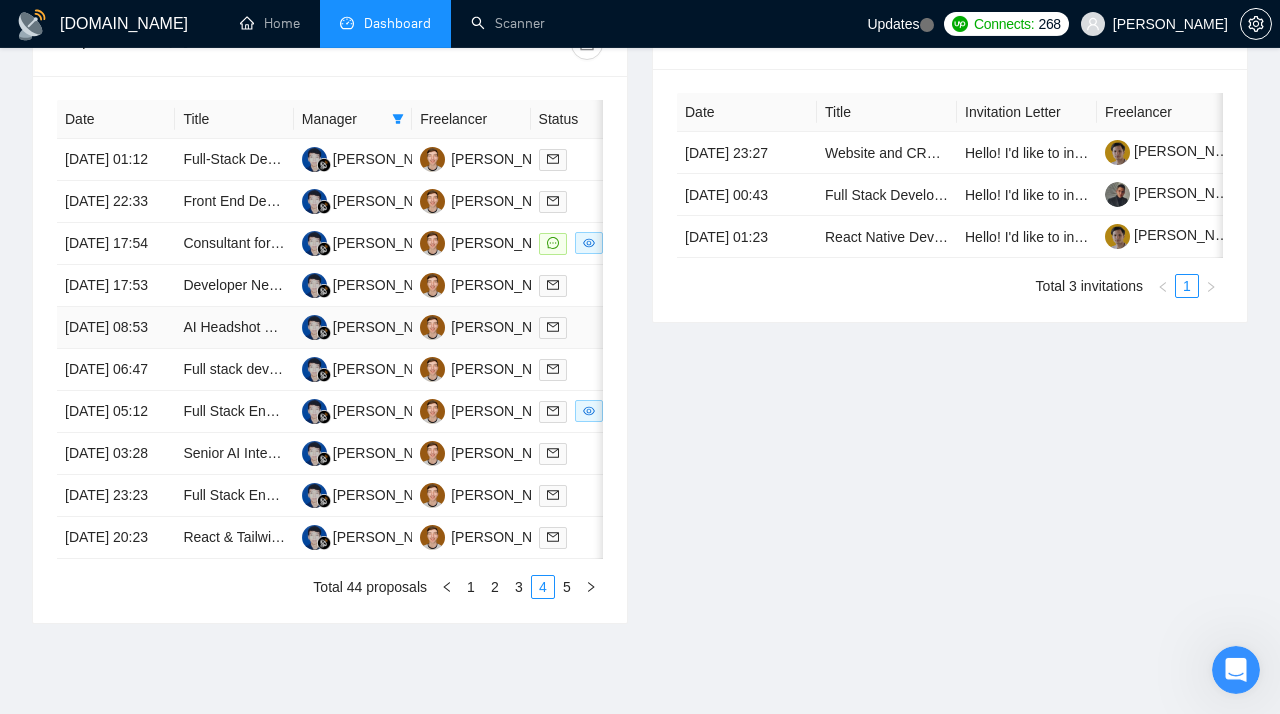 click on "[DATE] 08:53" at bounding box center (116, 328) 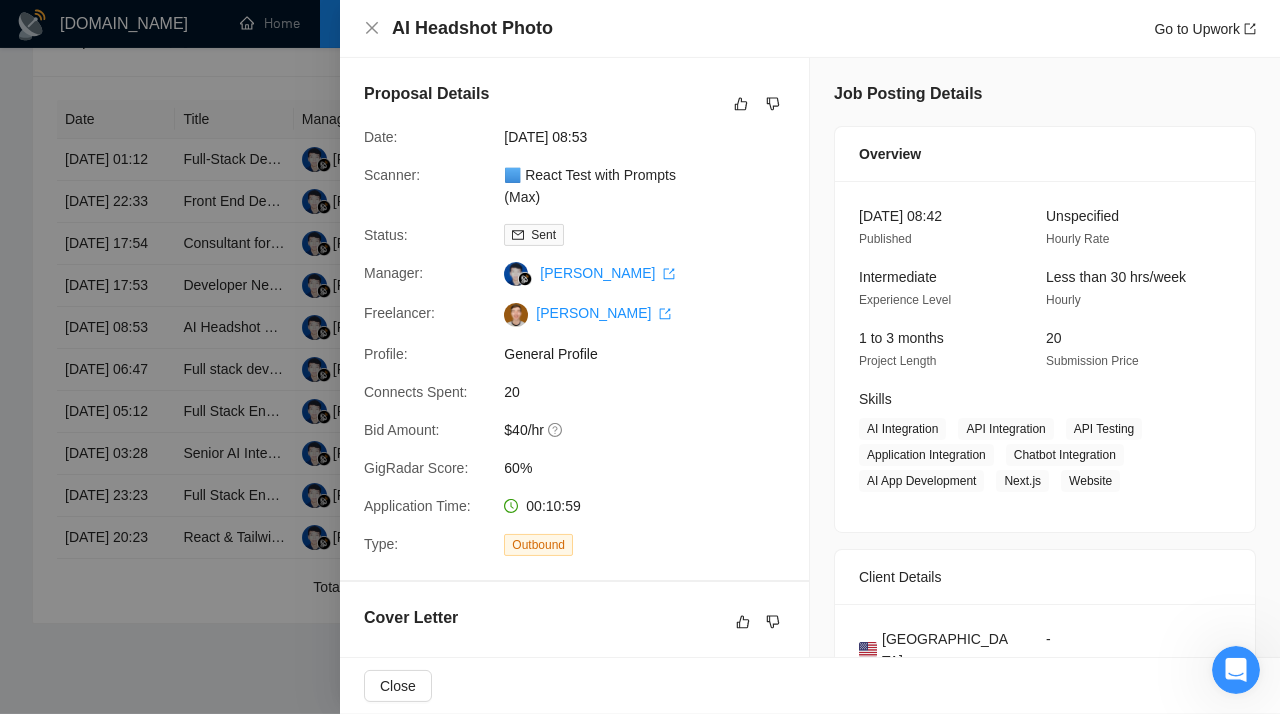click at bounding box center (640, 357) 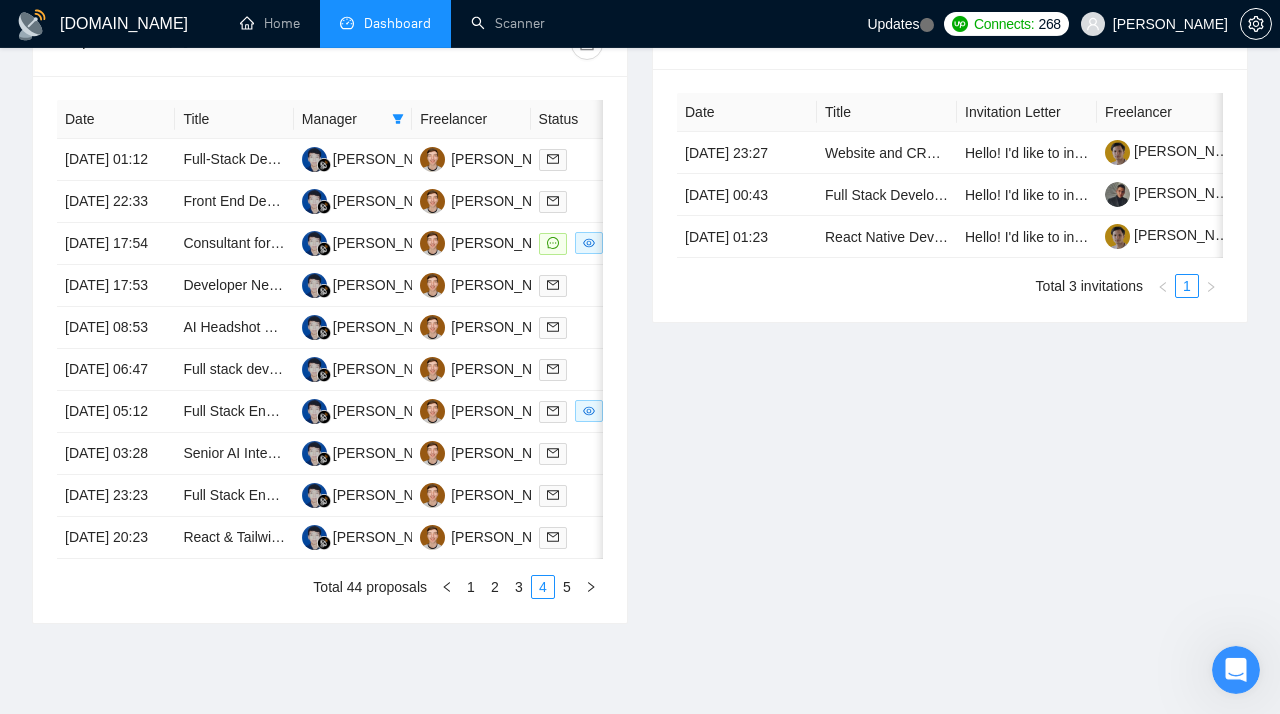 scroll, scrollTop: 957, scrollLeft: 0, axis: vertical 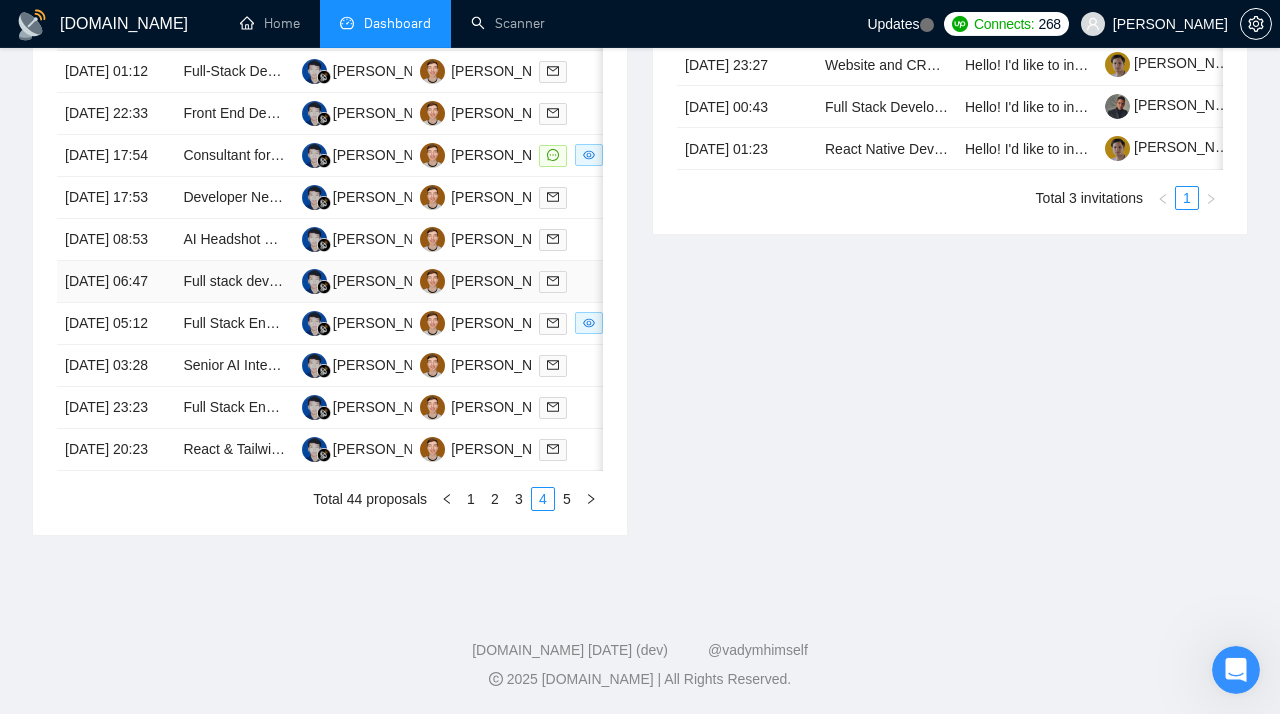 click on "[DATE] 06:47" at bounding box center [116, 282] 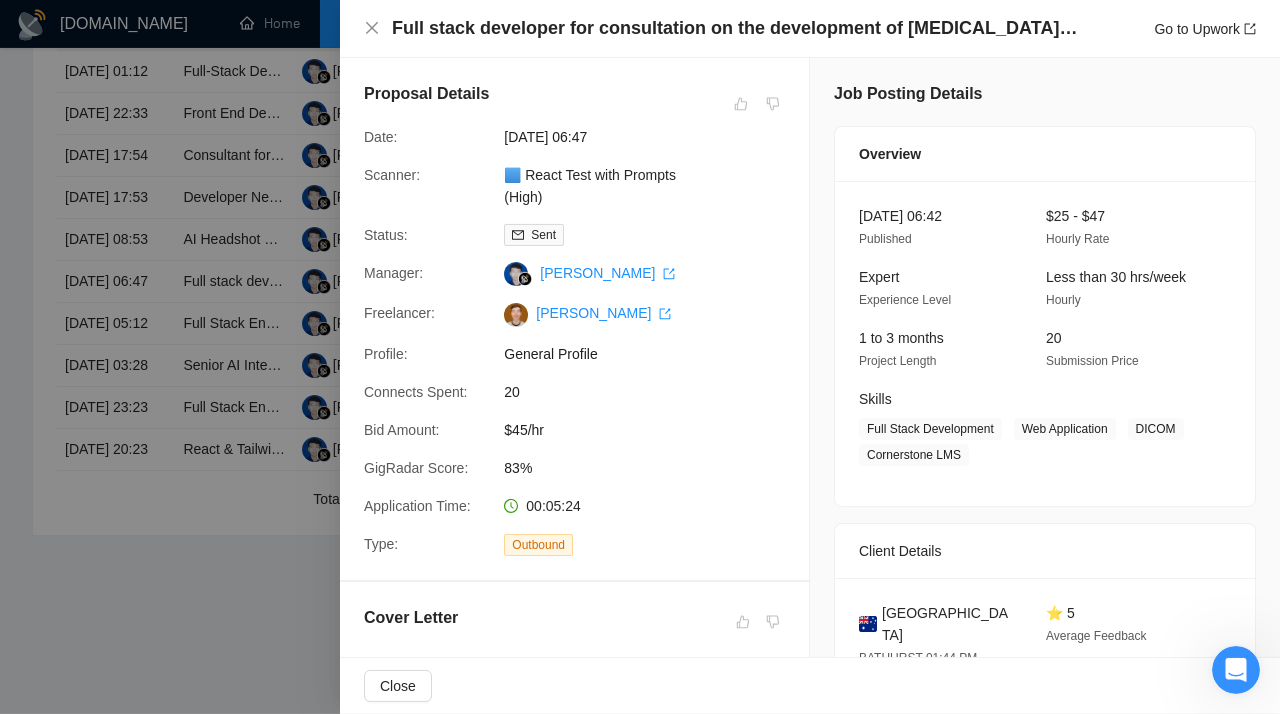click at bounding box center [640, 357] 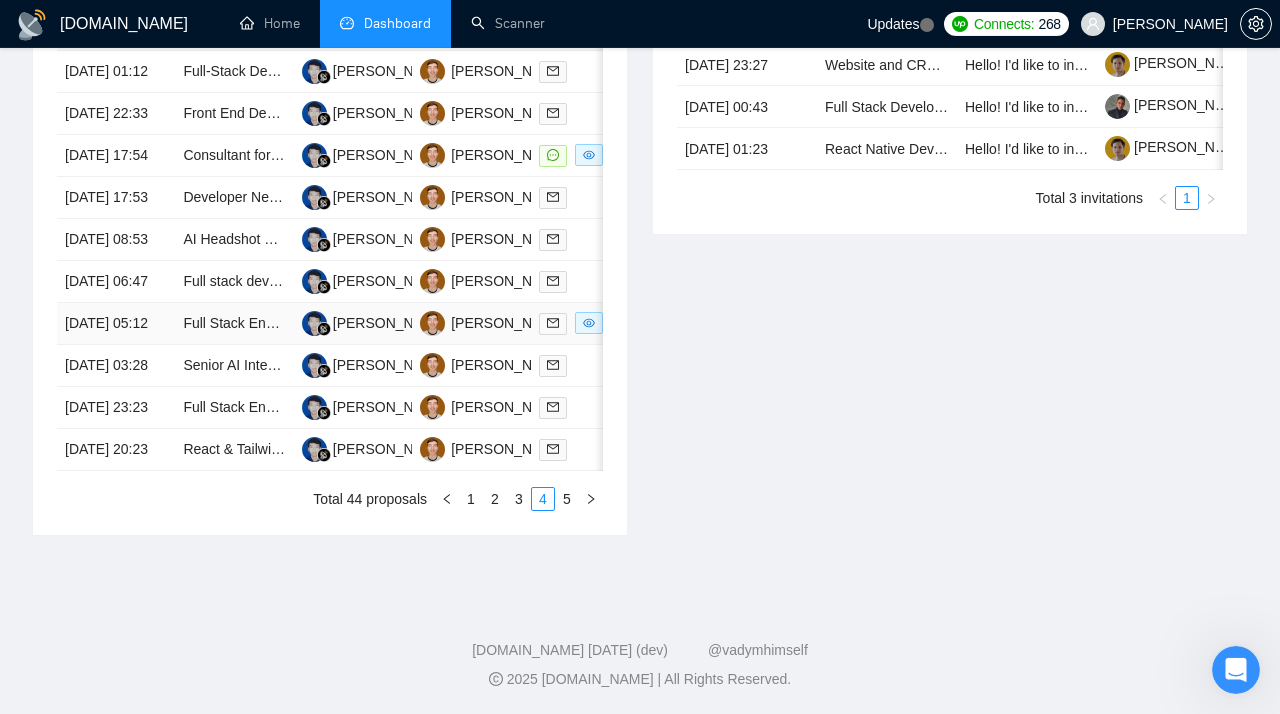 click on "[DATE] 05:12" at bounding box center [116, 324] 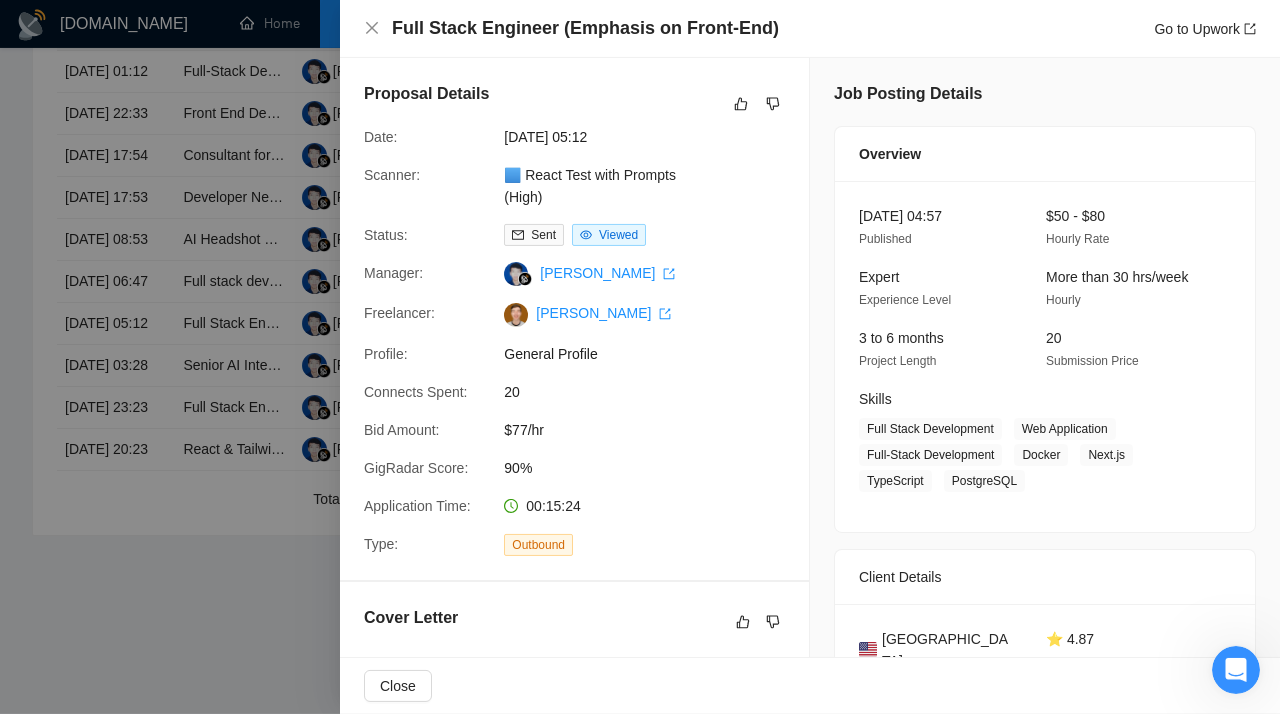 click at bounding box center [640, 357] 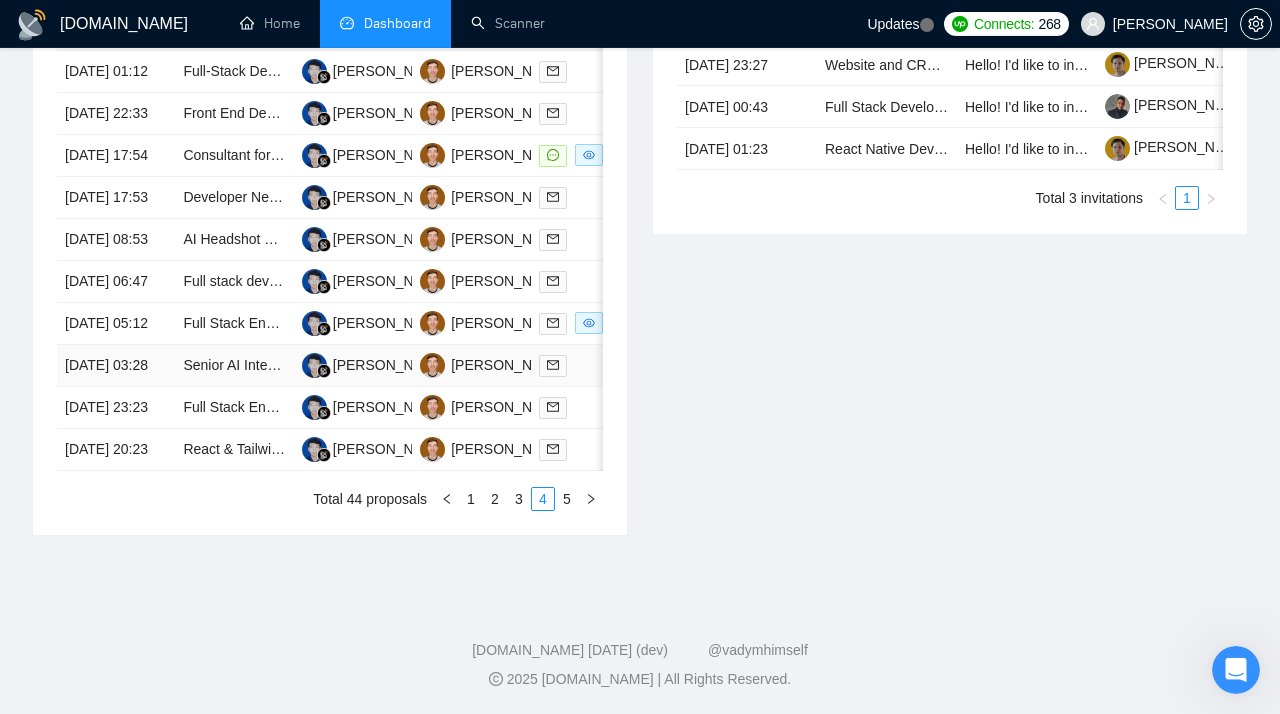 click on "[DATE] 03:28" at bounding box center [116, 366] 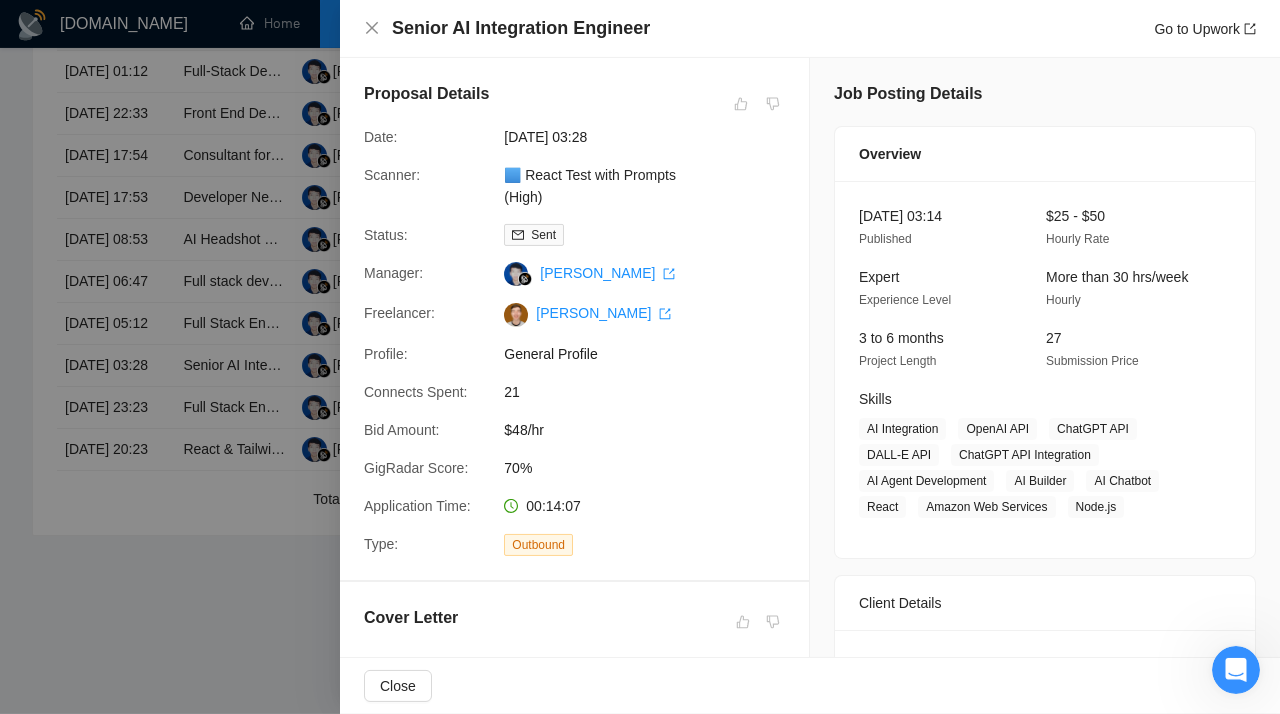 click at bounding box center (640, 357) 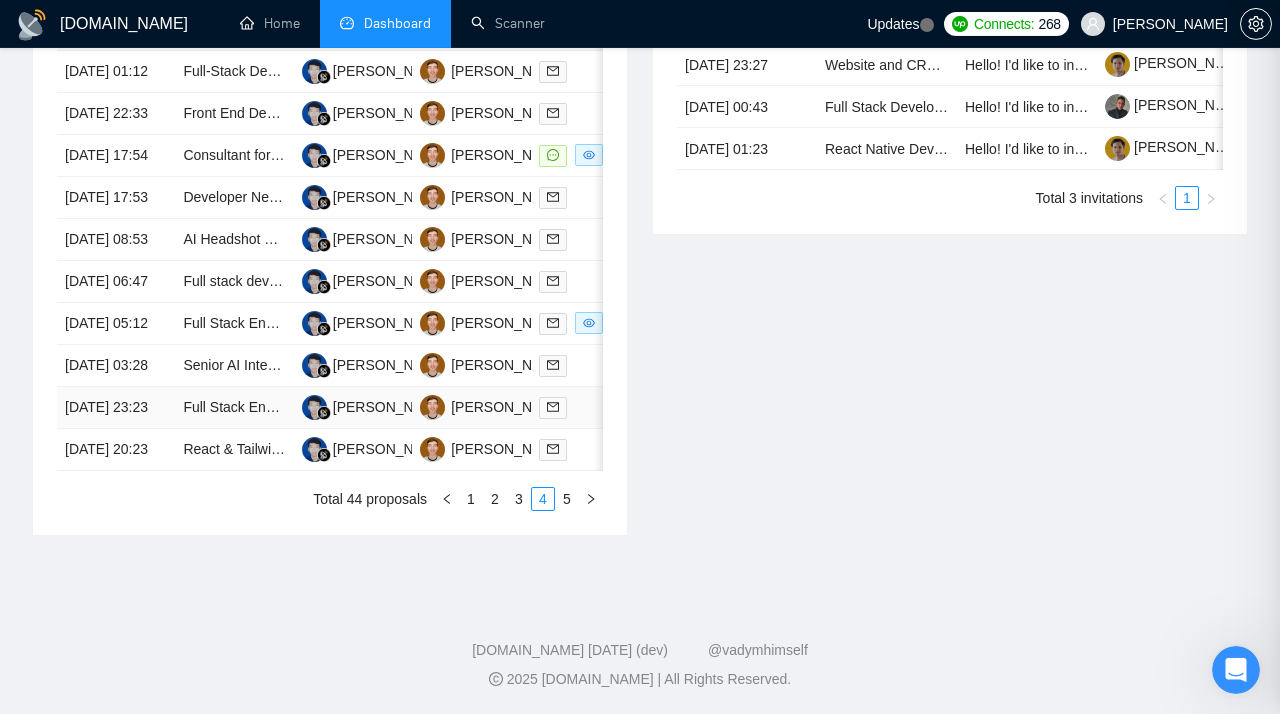 click on "[DATE] 23:23" at bounding box center [116, 408] 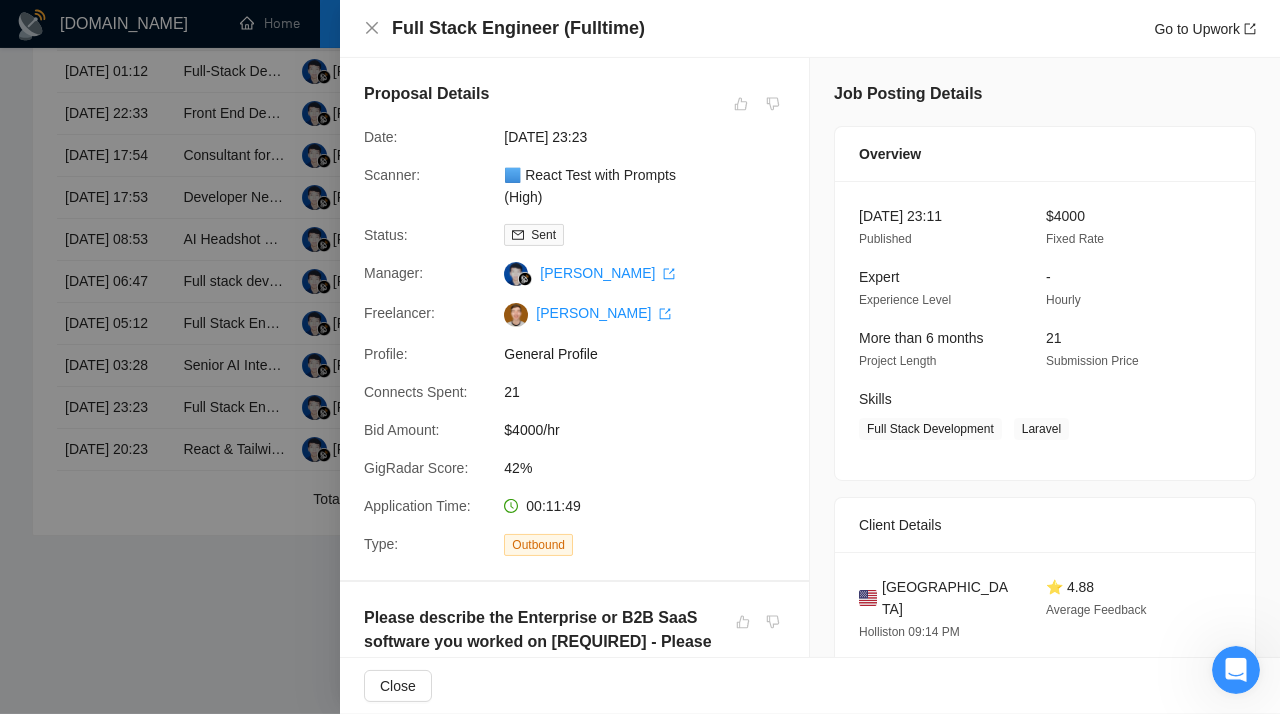 click at bounding box center [640, 357] 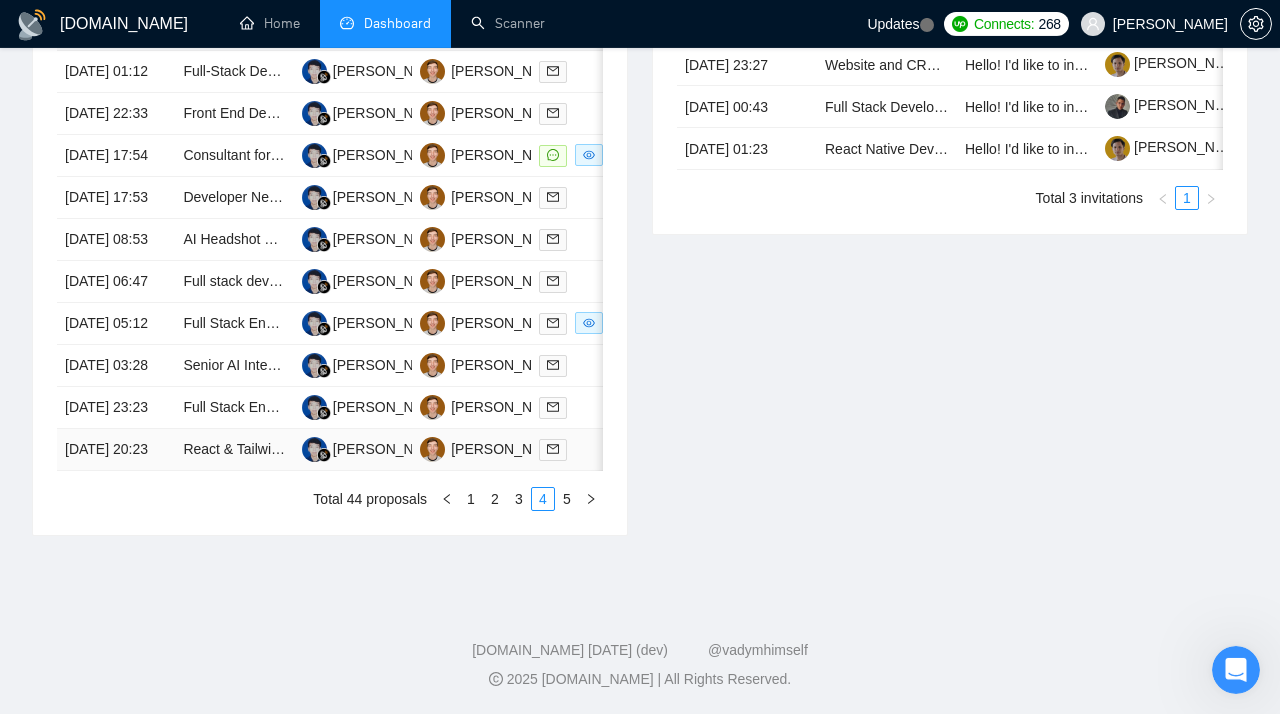 click on "[DATE] 20:23" at bounding box center (116, 450) 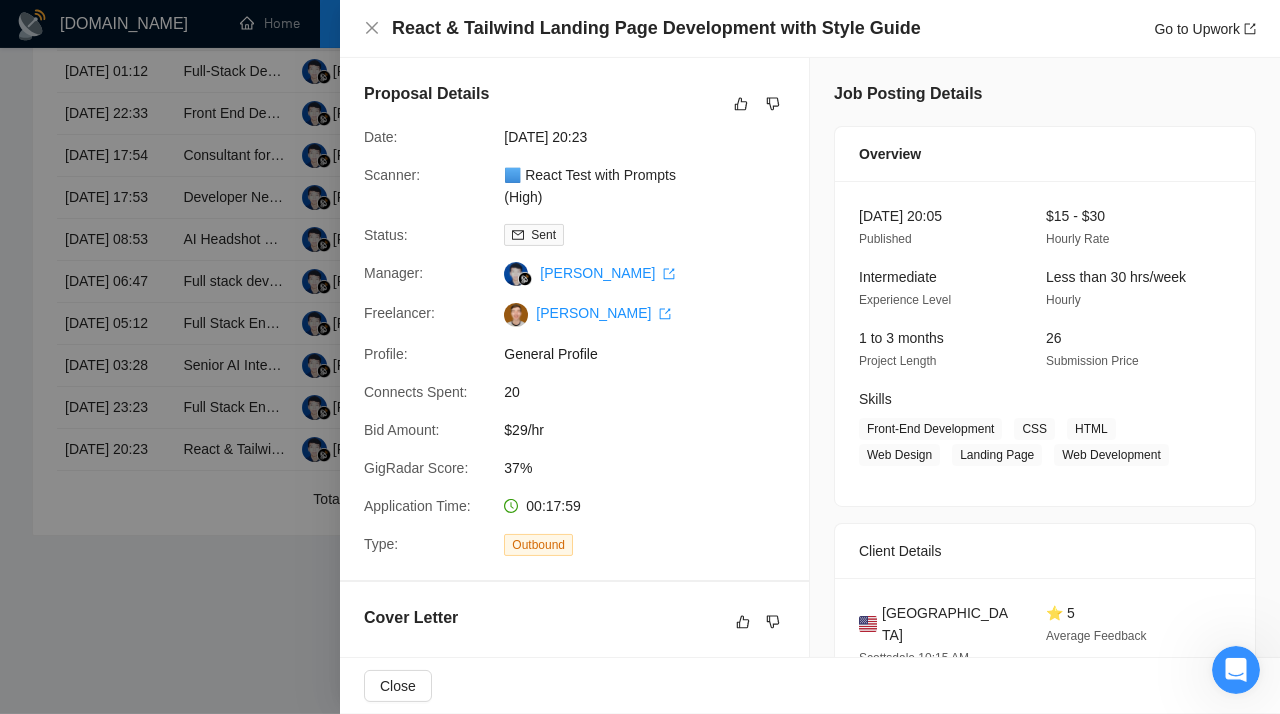 click at bounding box center (640, 357) 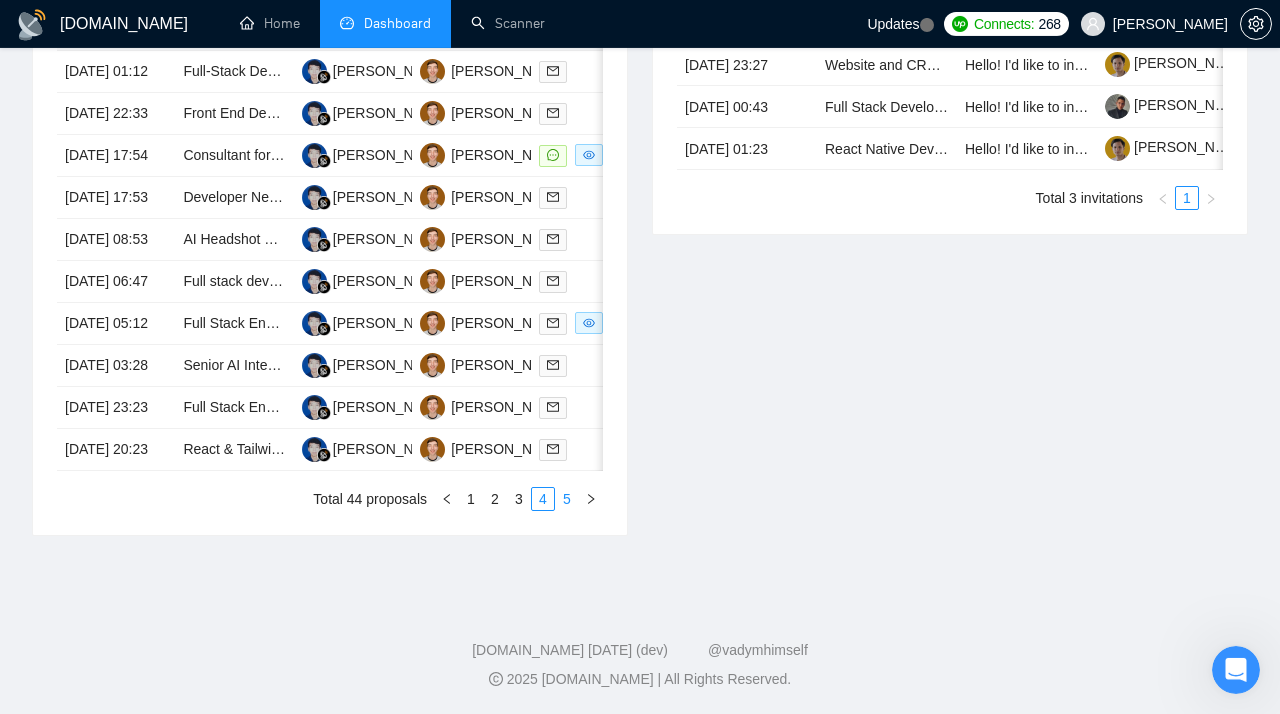 click on "5" at bounding box center (567, 499) 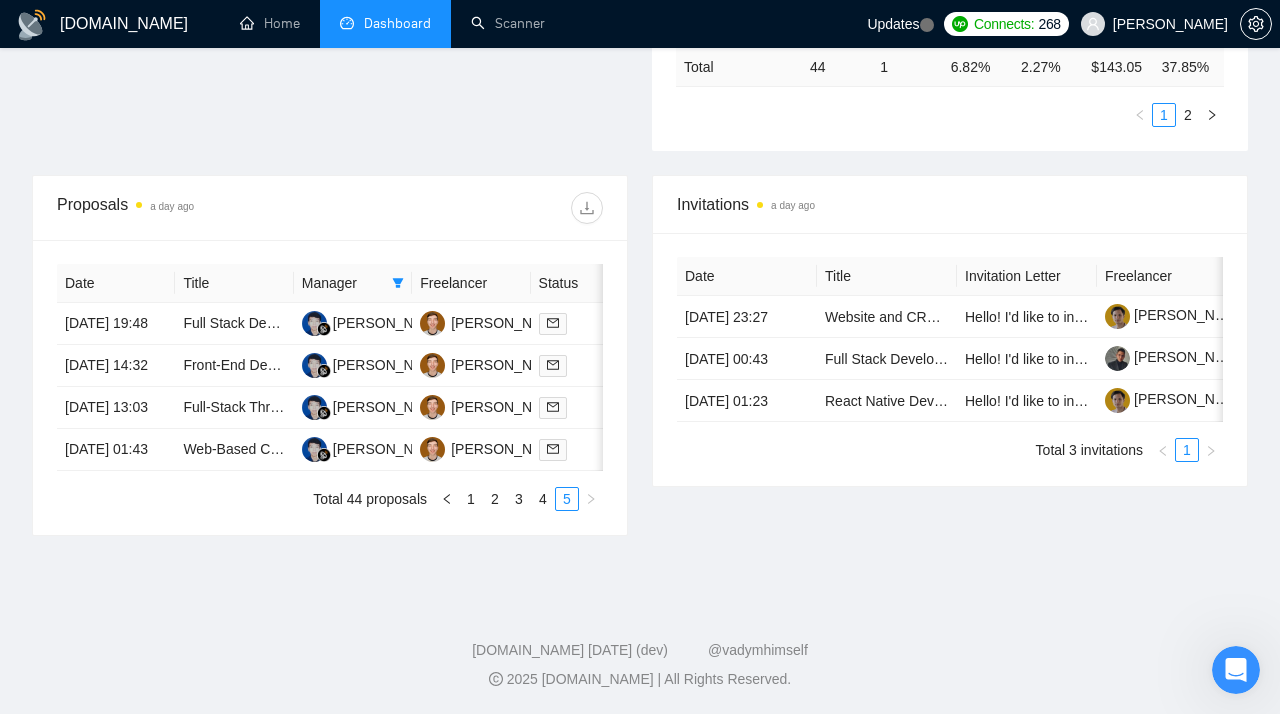 scroll, scrollTop: 713, scrollLeft: 0, axis: vertical 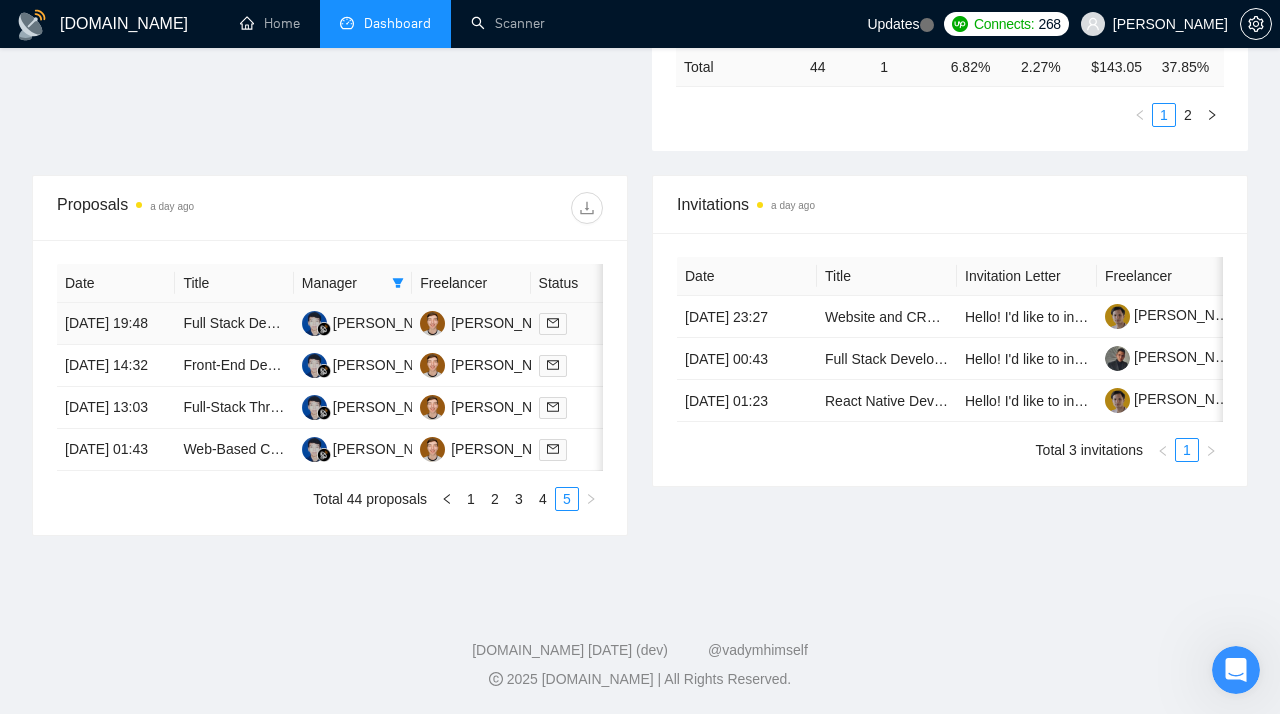 click on "[DATE] 19:48" at bounding box center (116, 324) 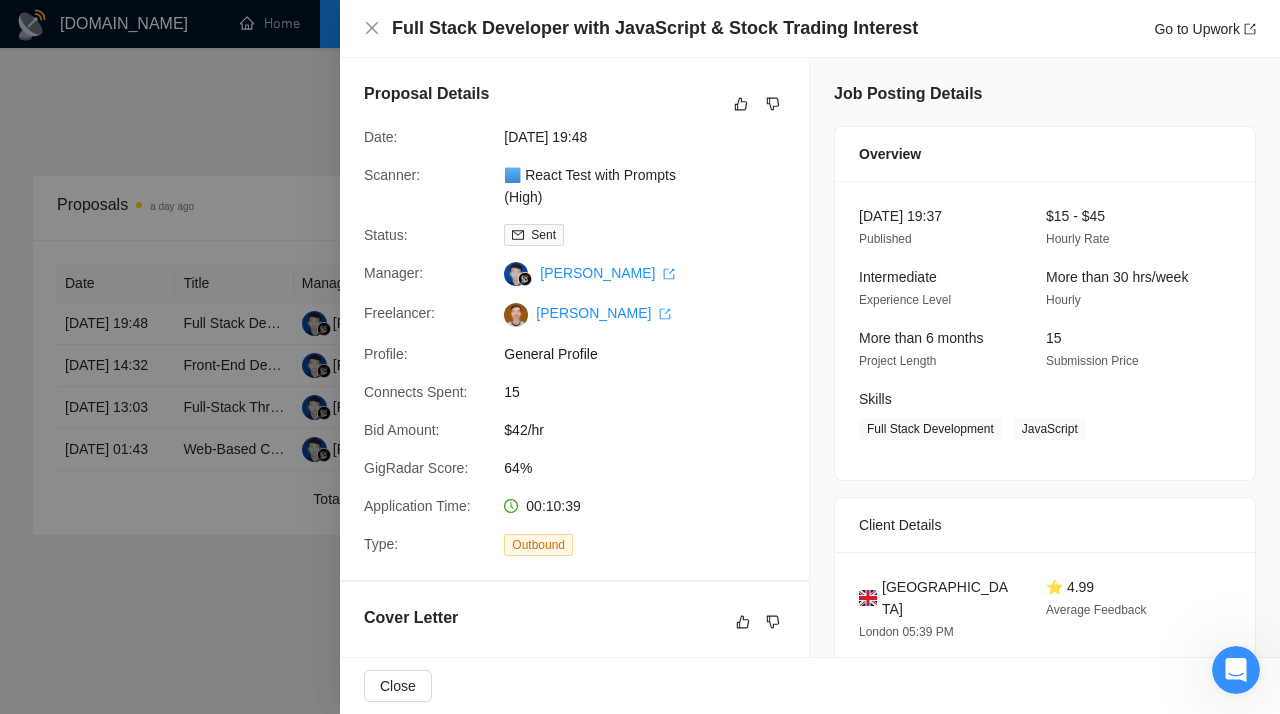 click at bounding box center [640, 357] 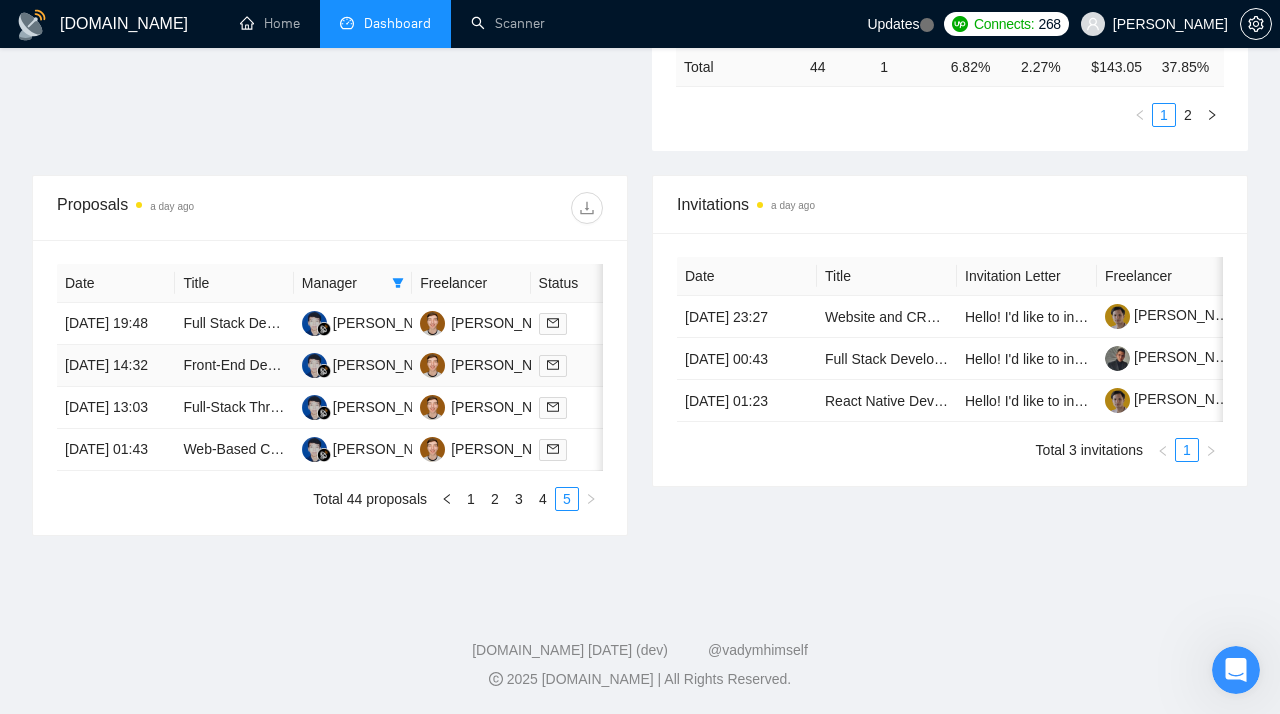 click on "[DATE] 14:32" at bounding box center (116, 366) 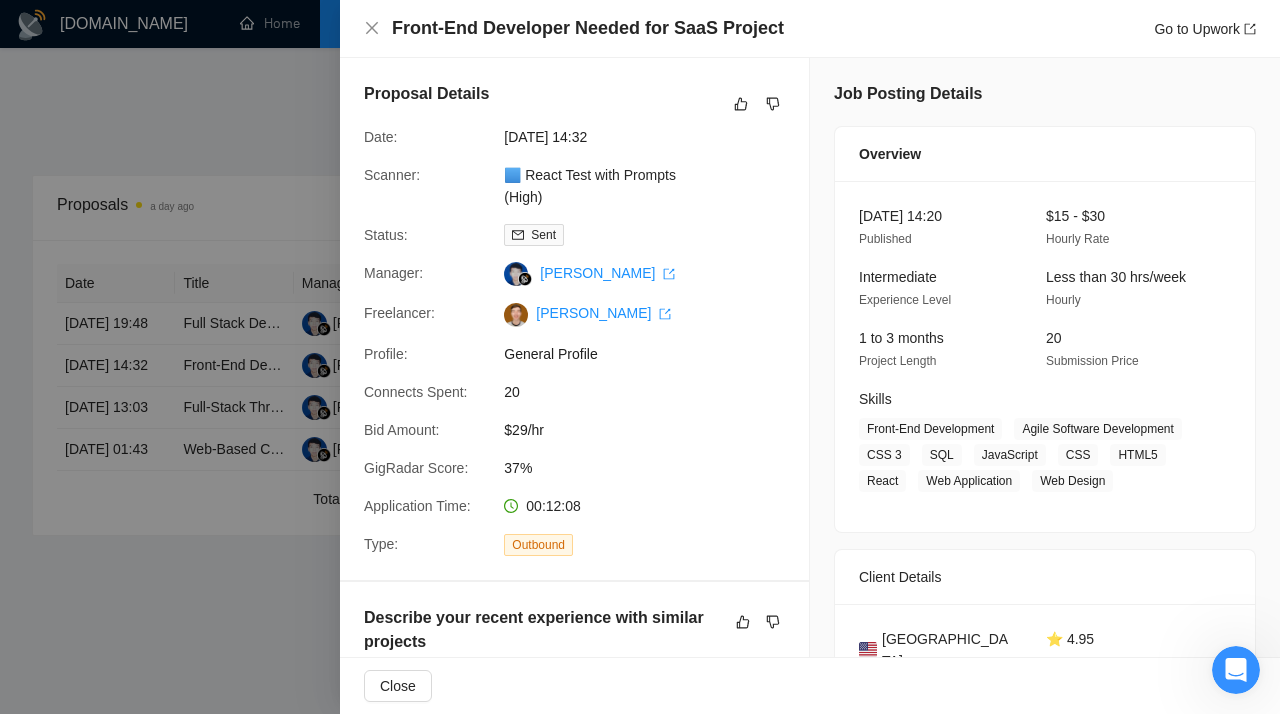 click at bounding box center (640, 357) 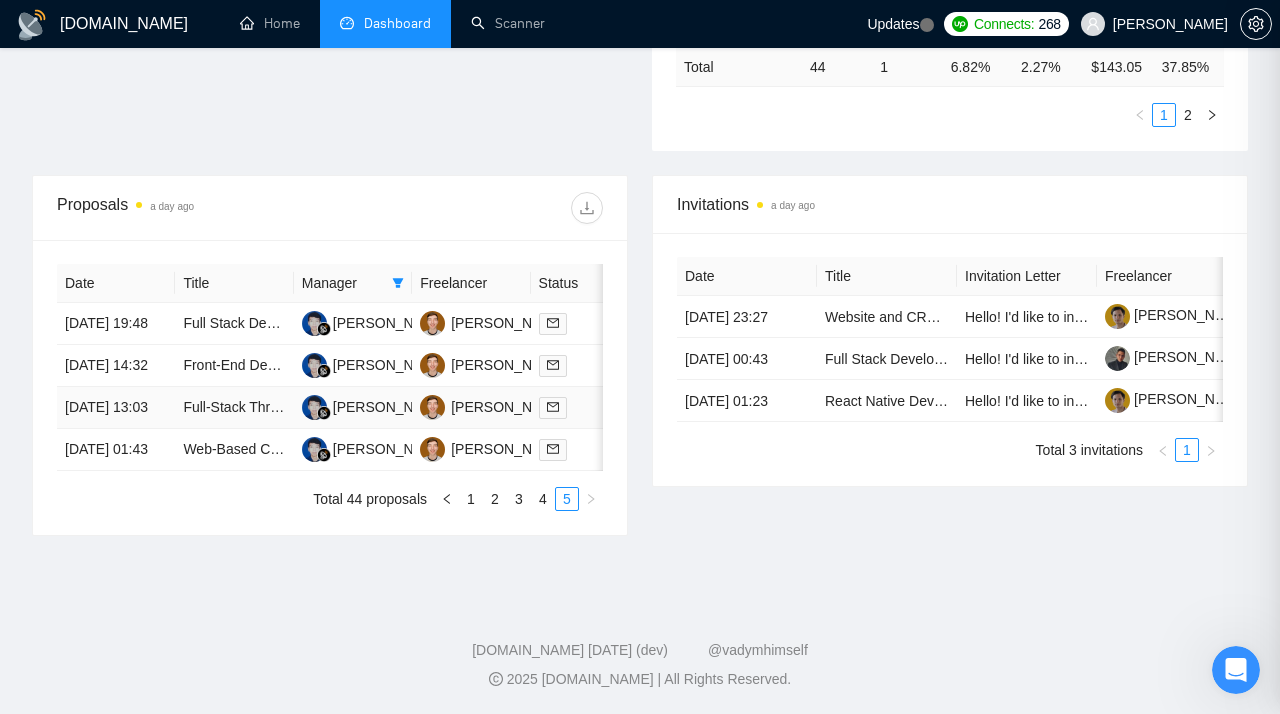 click on "[DATE] 13:03" at bounding box center [116, 408] 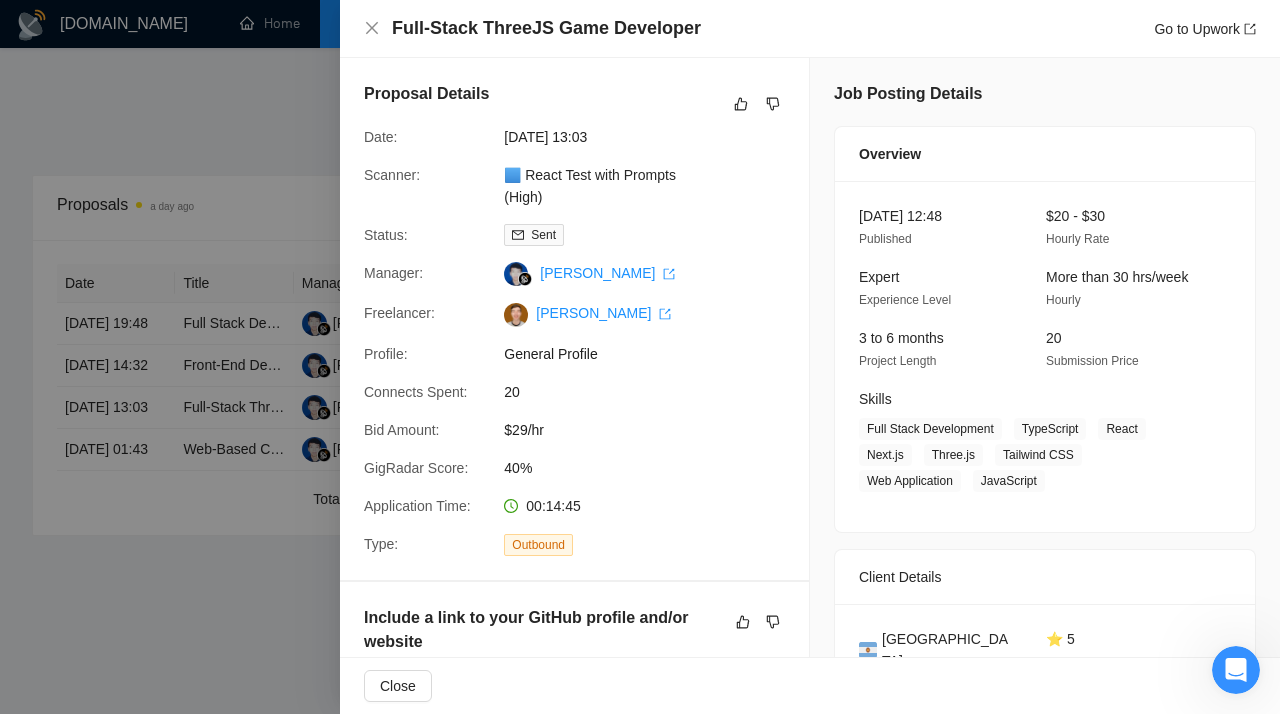 click at bounding box center (640, 357) 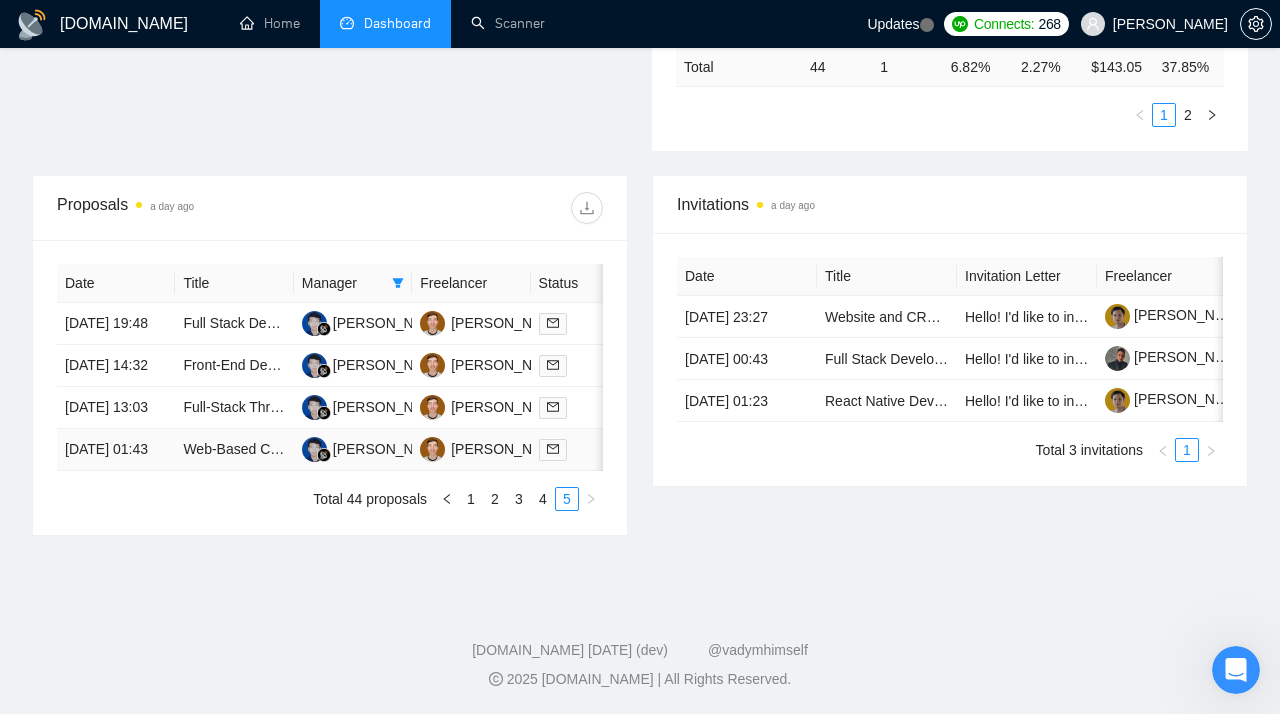 click on "[DATE] 01:43" at bounding box center [116, 450] 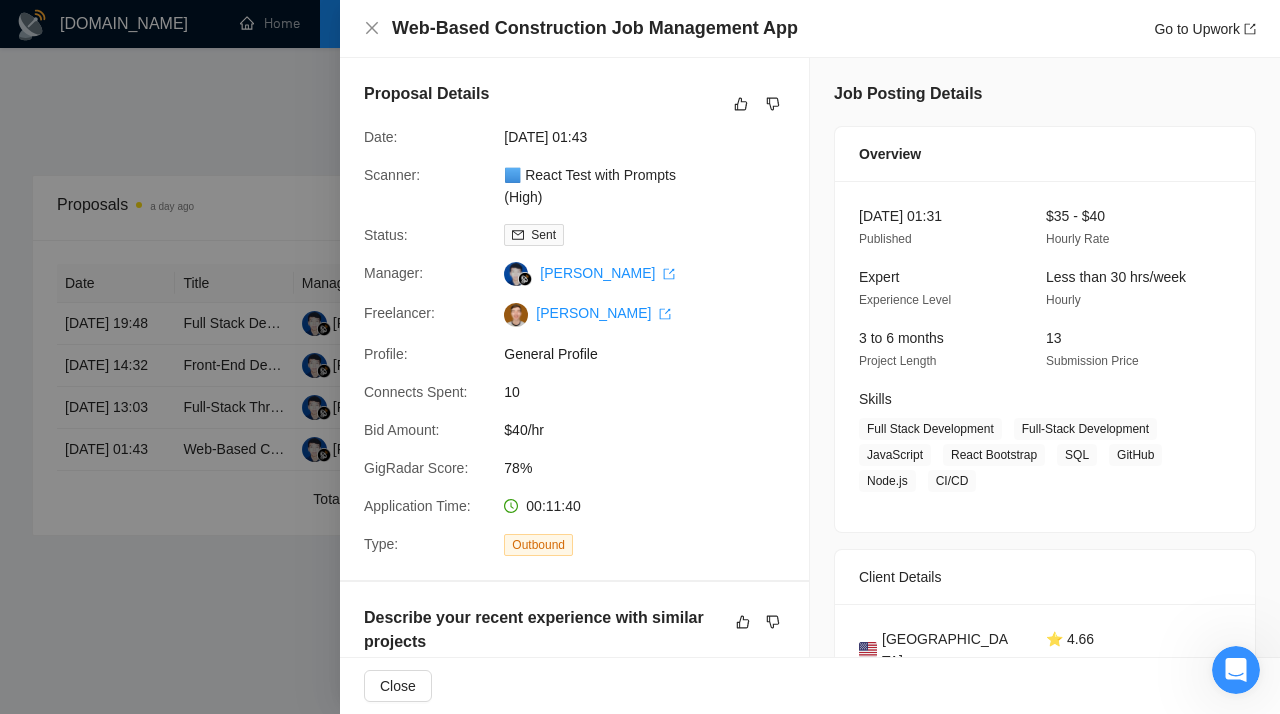 click at bounding box center (640, 357) 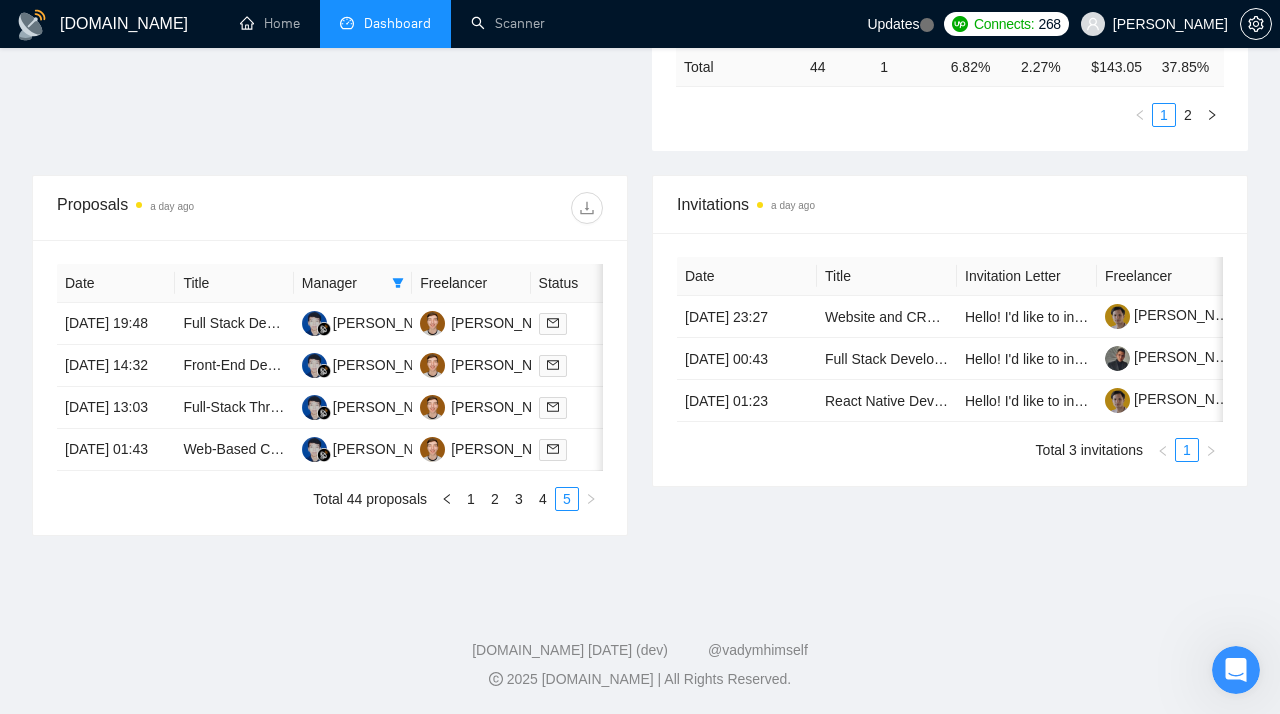 scroll, scrollTop: 0, scrollLeft: 0, axis: both 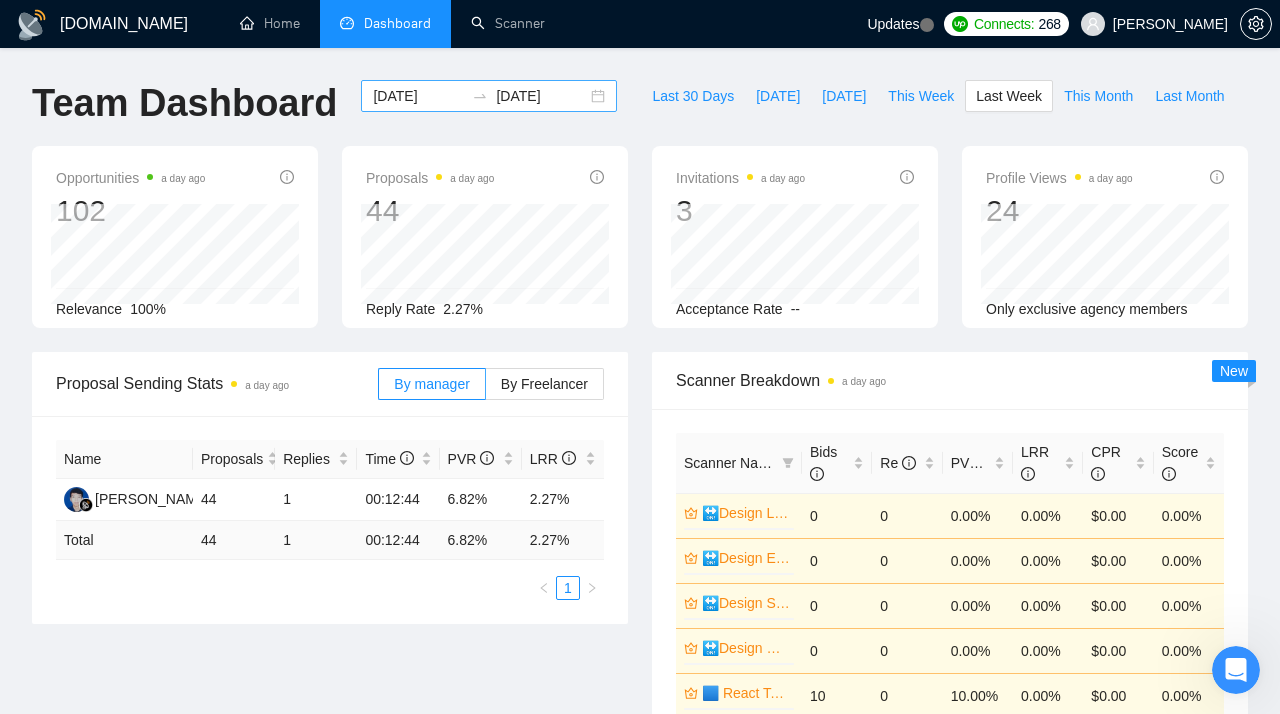 click on "[DATE]" at bounding box center [418, 96] 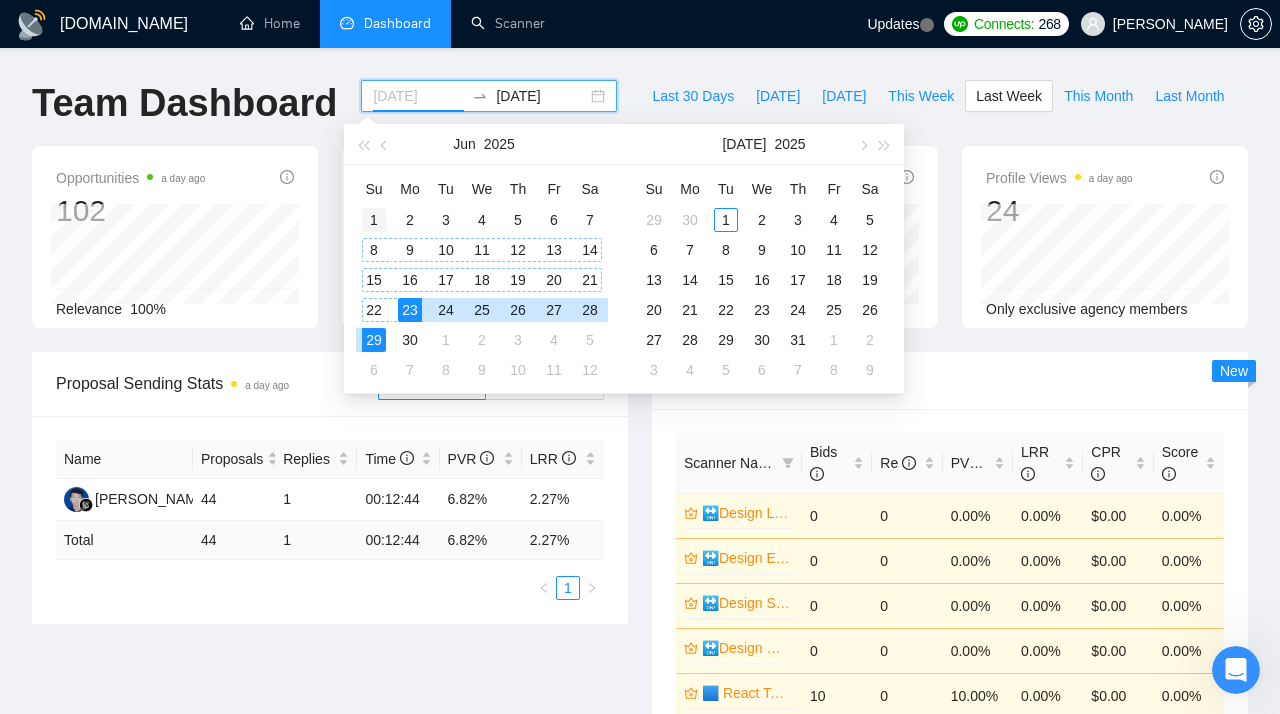 type on "[DATE]" 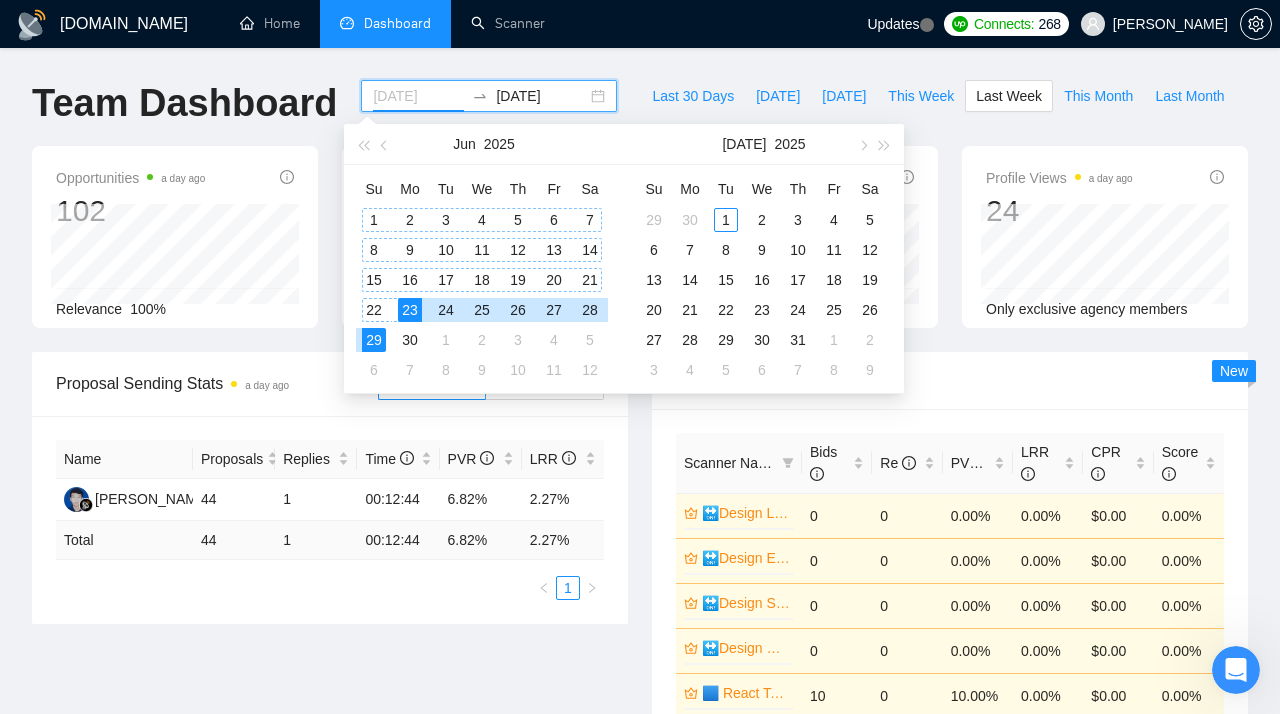 click on "1" at bounding box center [374, 220] 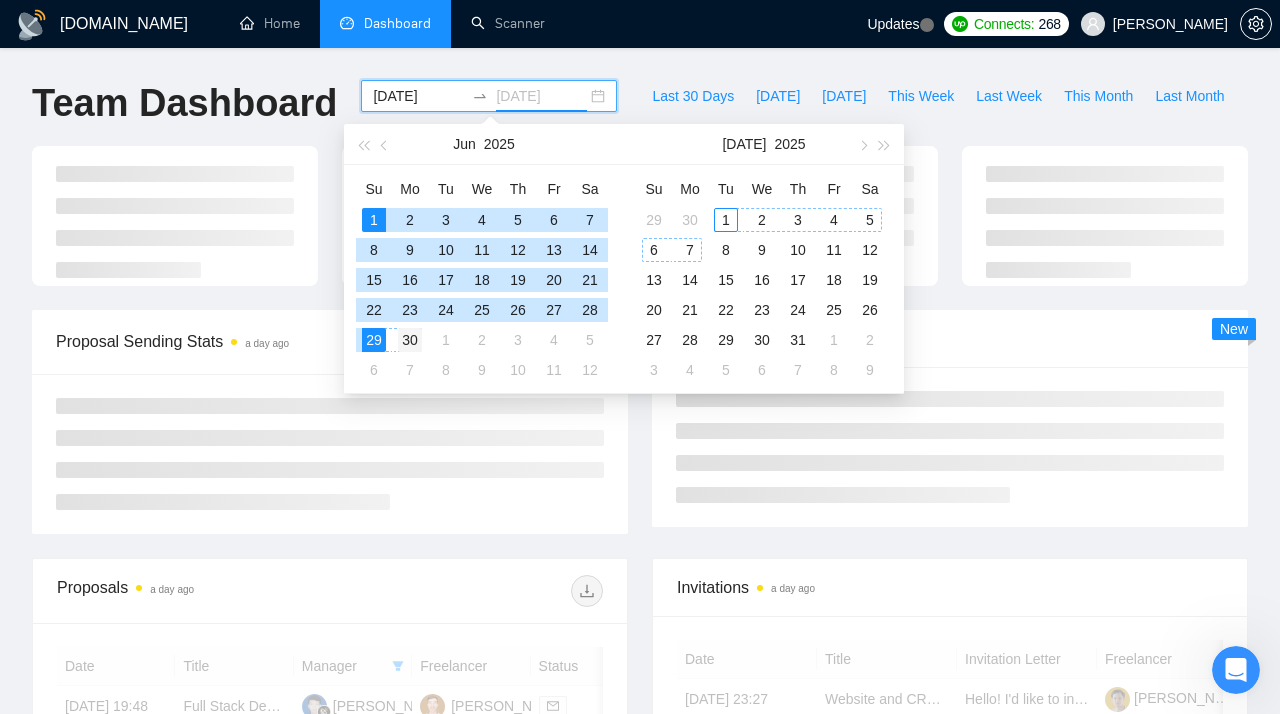 type on "[DATE]" 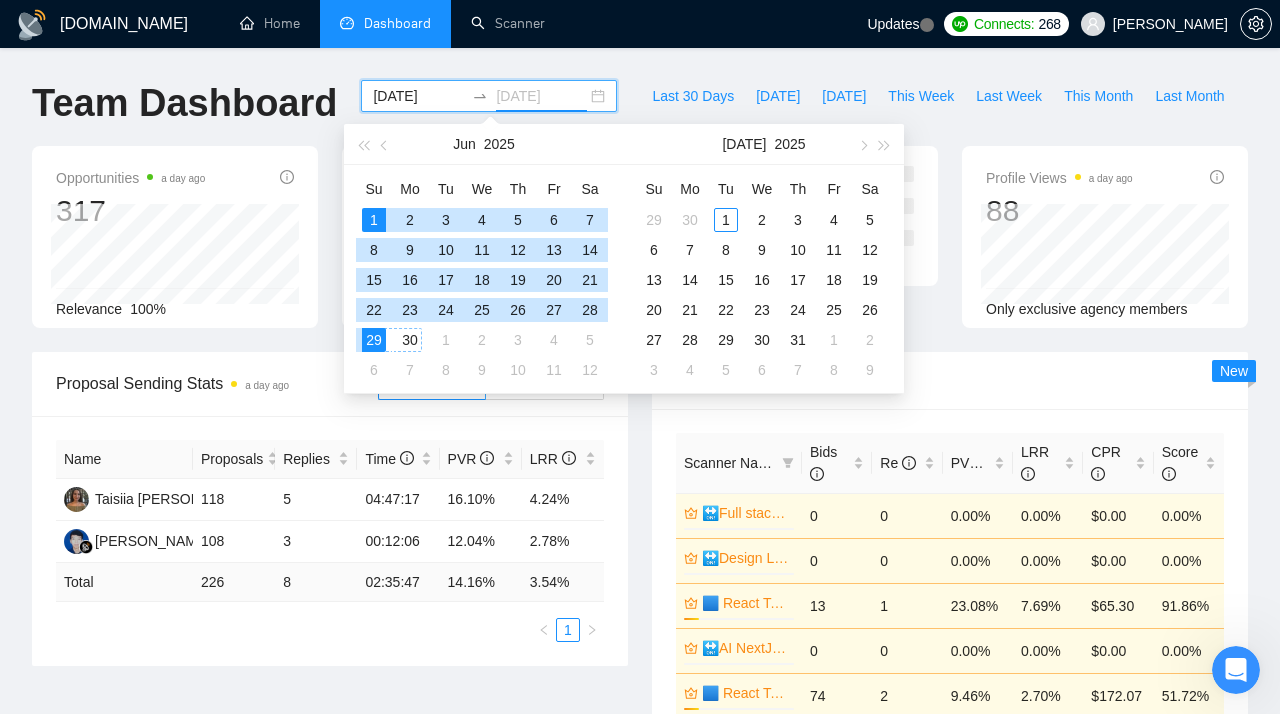 click on "30" at bounding box center [410, 340] 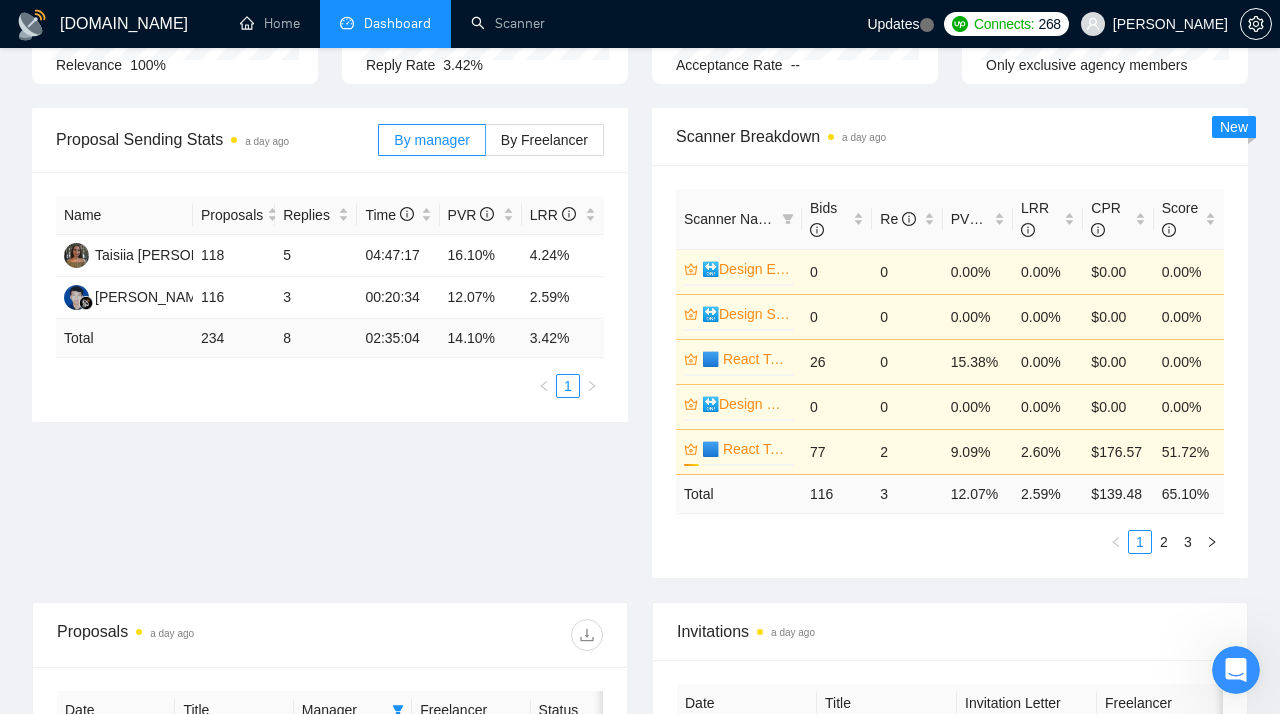 scroll, scrollTop: 0, scrollLeft: 0, axis: both 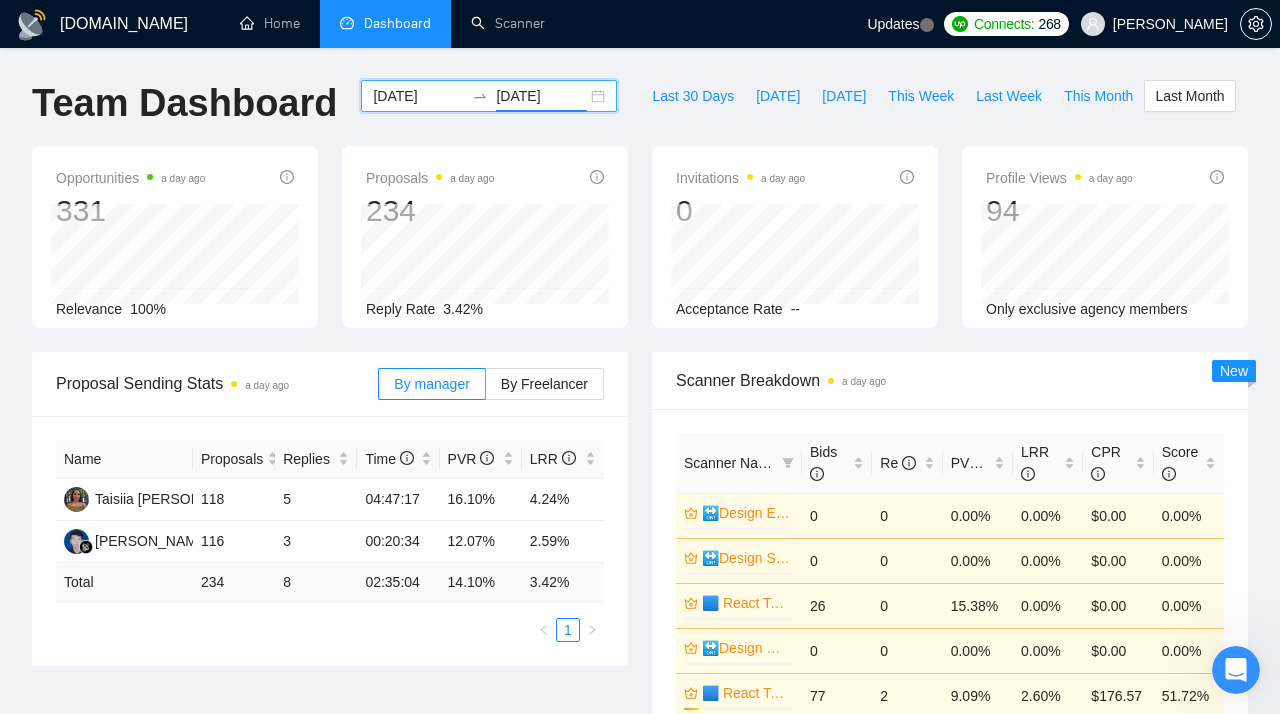 click on "[DATE]" at bounding box center [418, 96] 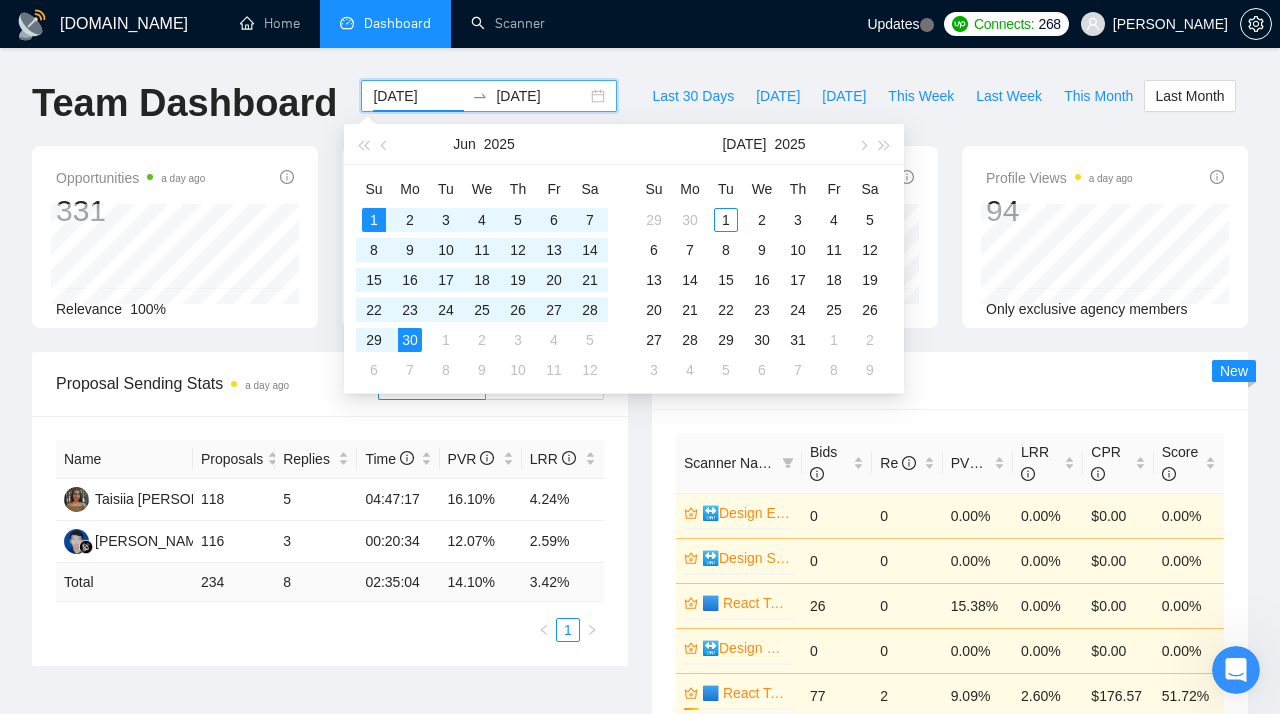 type on "[DATE]" 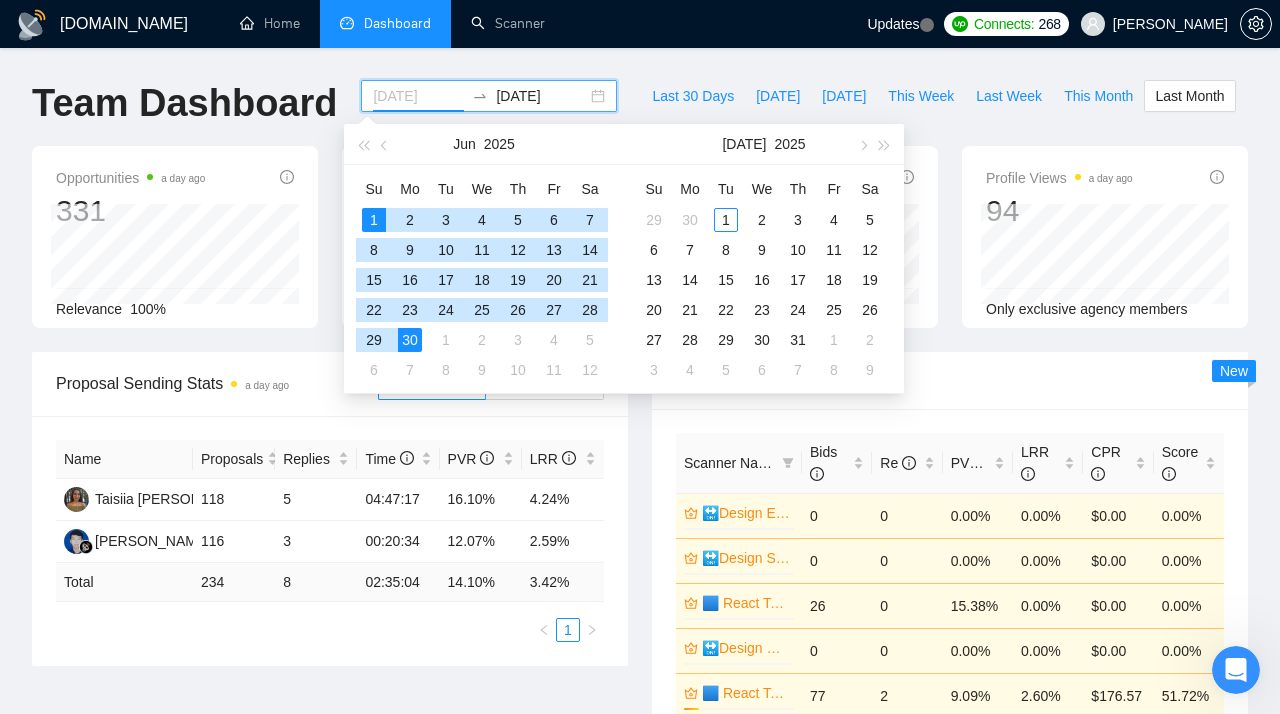 click on "1" at bounding box center (374, 220) 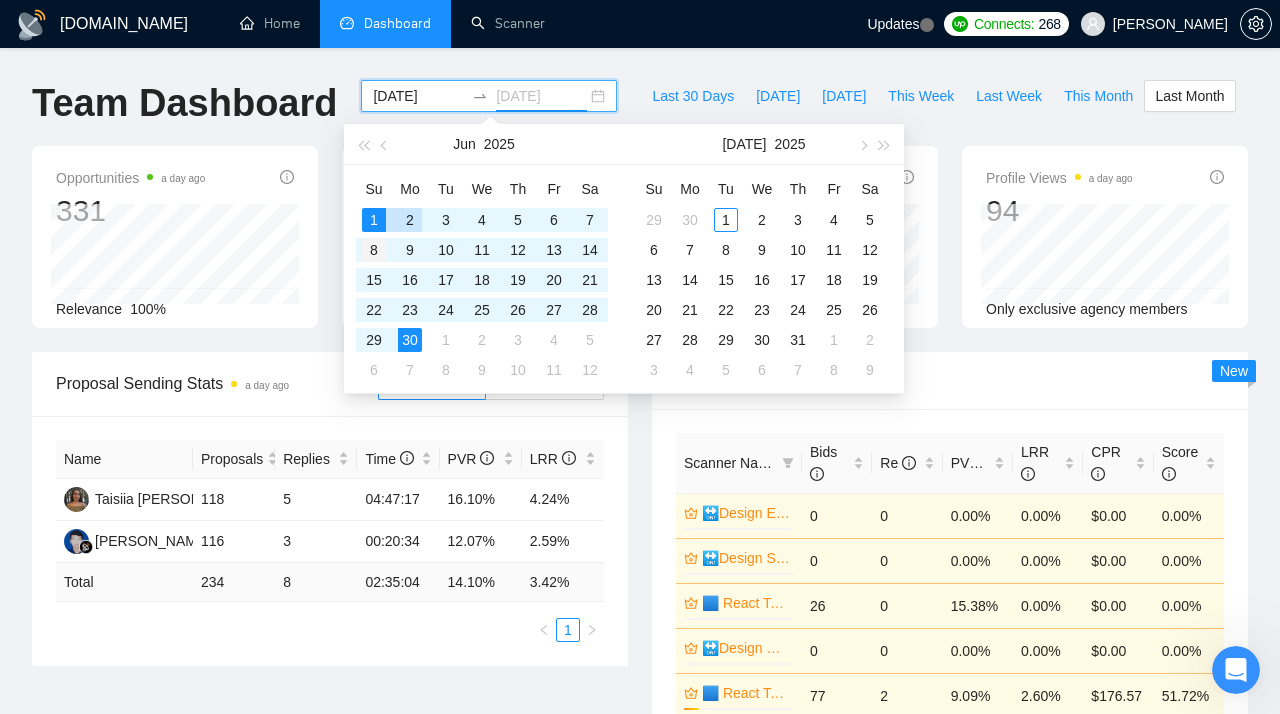 type on "[DATE]" 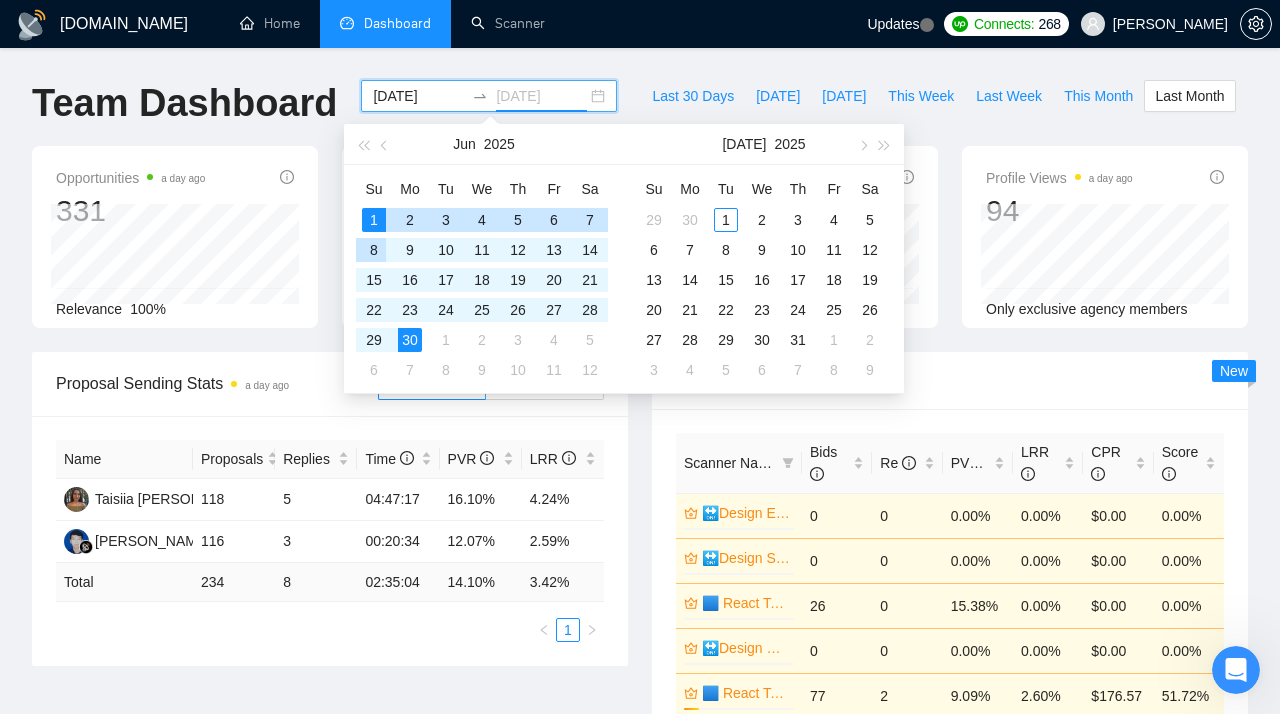 click on "8" at bounding box center (374, 250) 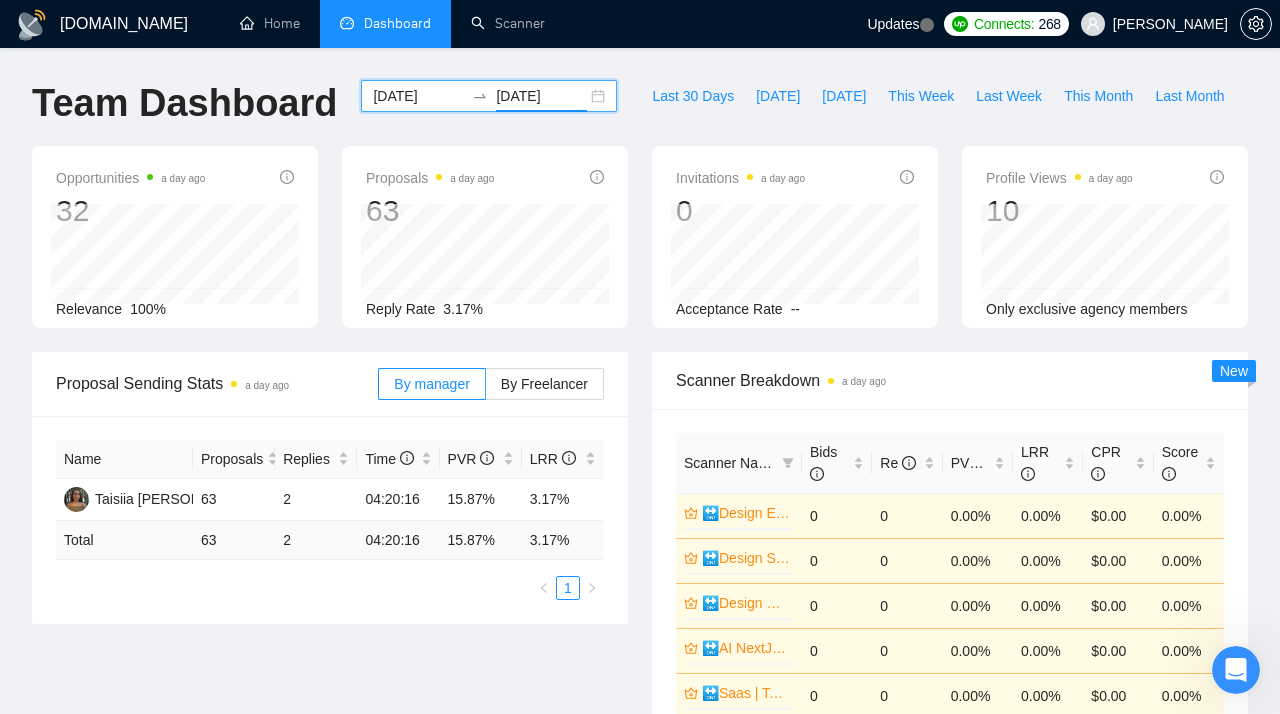 click on "[DATE]" at bounding box center (418, 96) 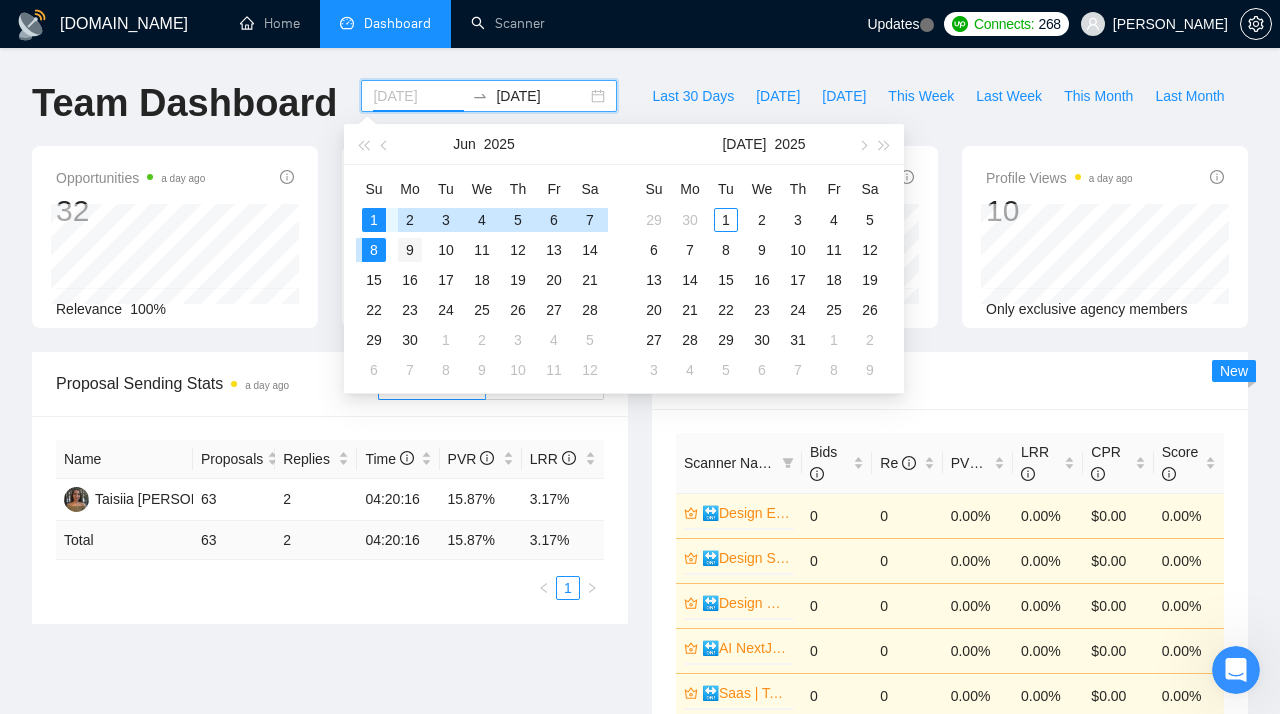 type on "[DATE]" 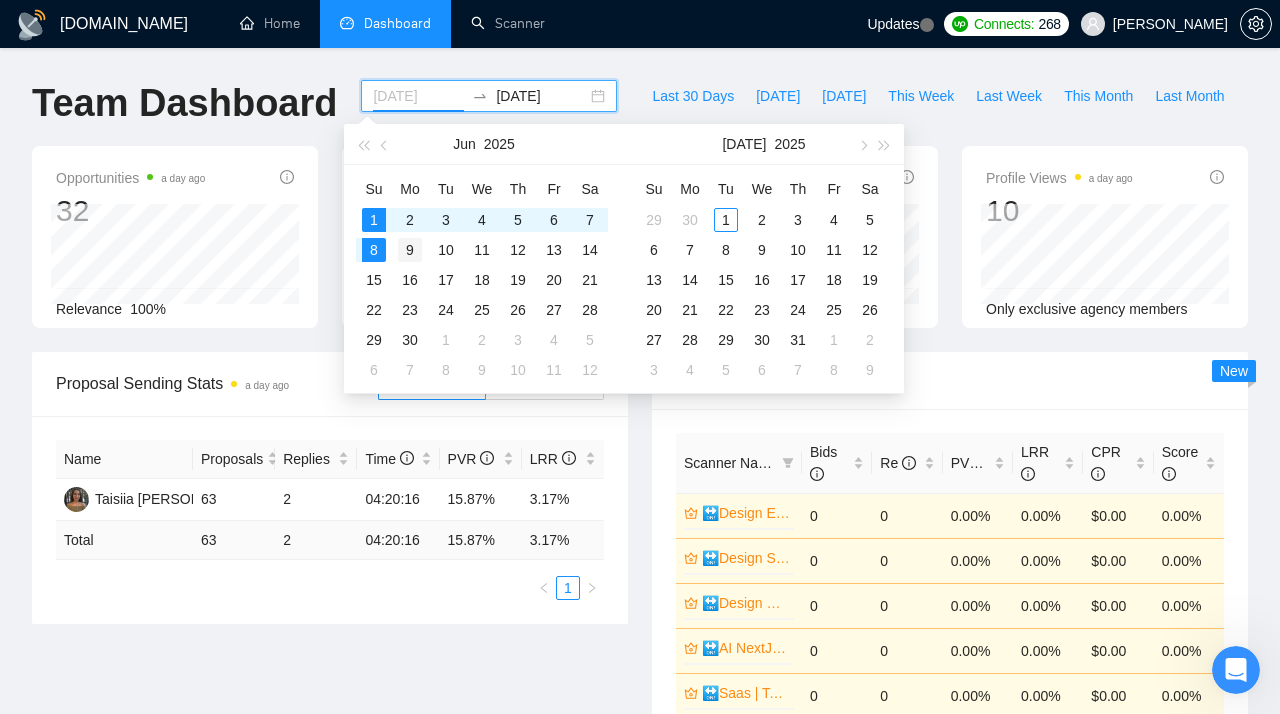 click on "9" at bounding box center (410, 250) 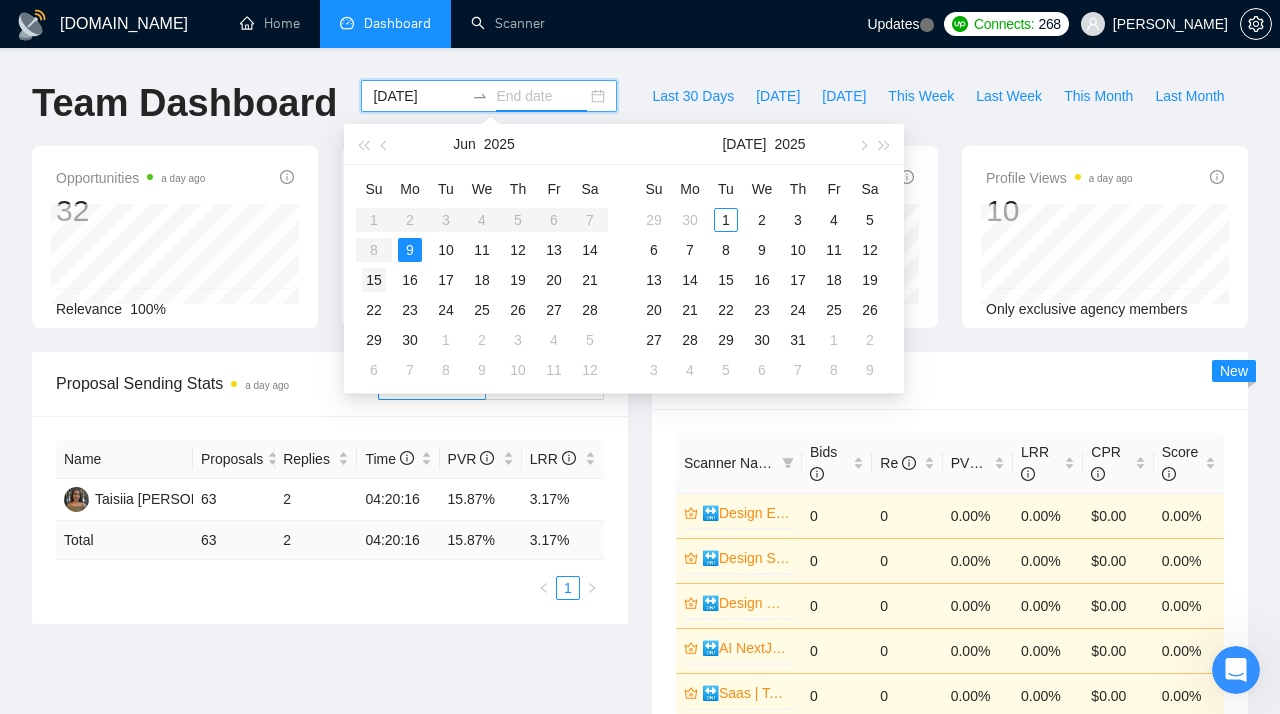 type on "[DATE]" 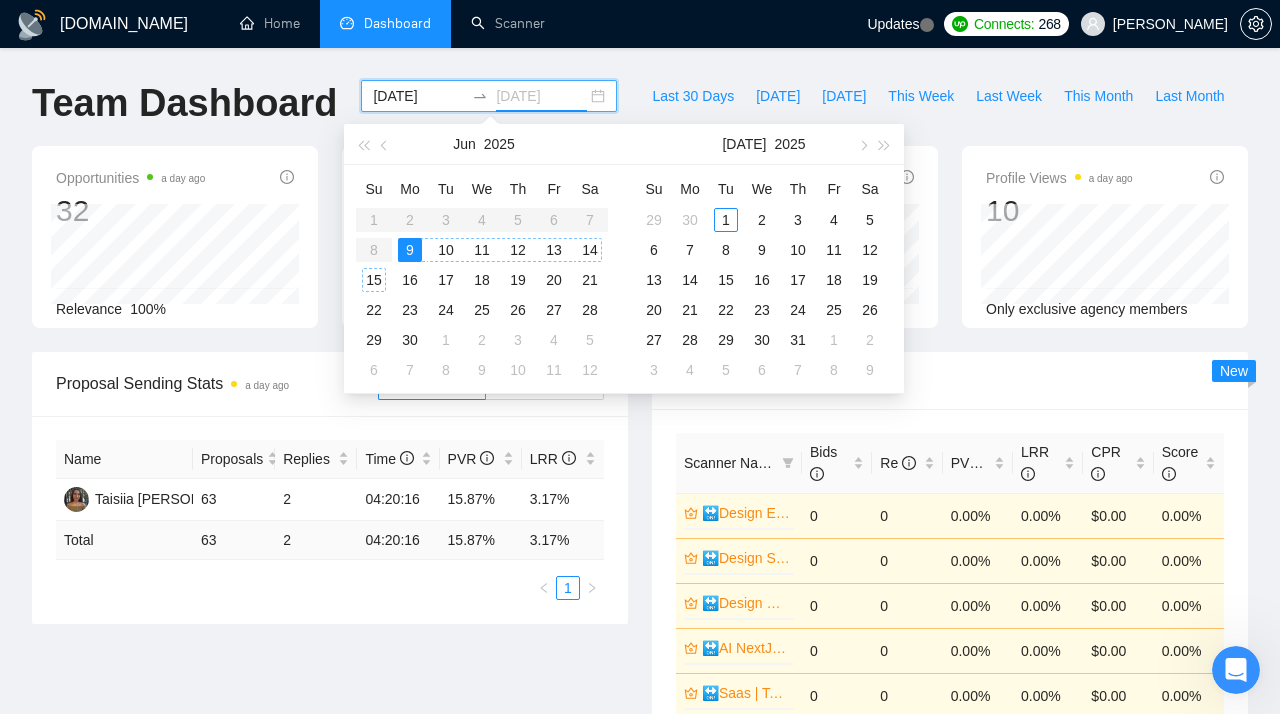 click on "15" at bounding box center [374, 280] 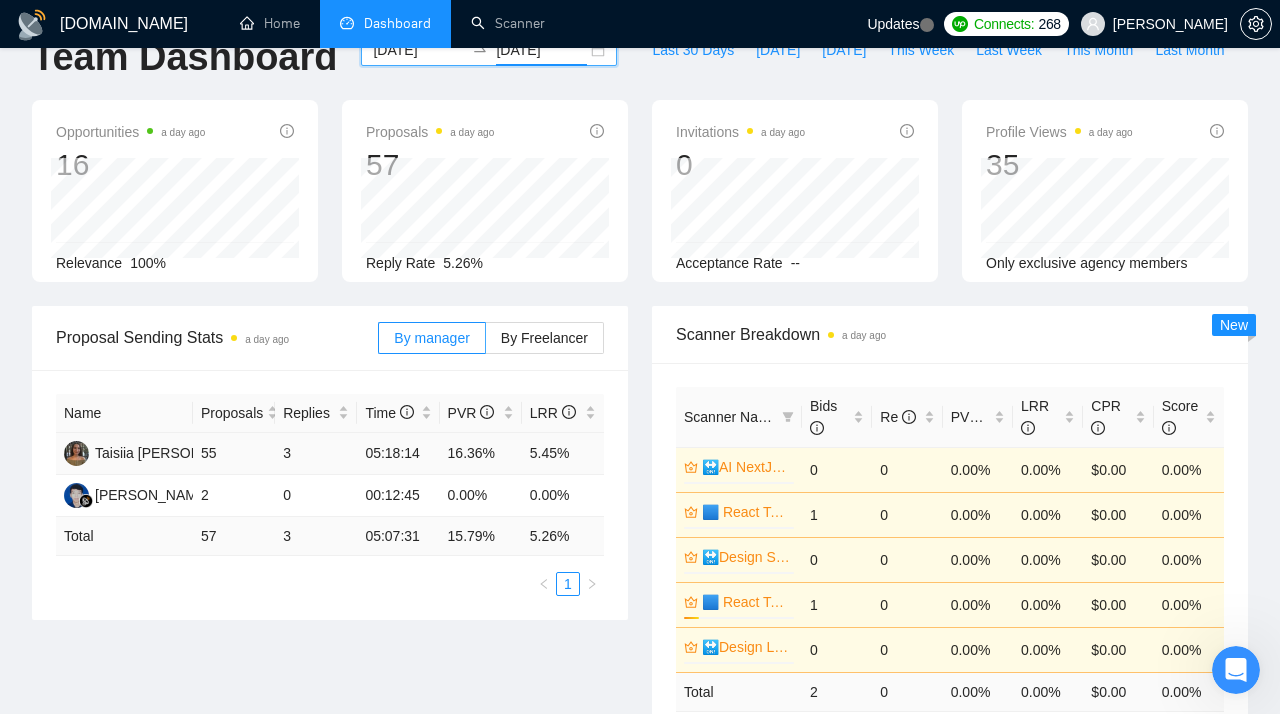 scroll, scrollTop: 38, scrollLeft: 0, axis: vertical 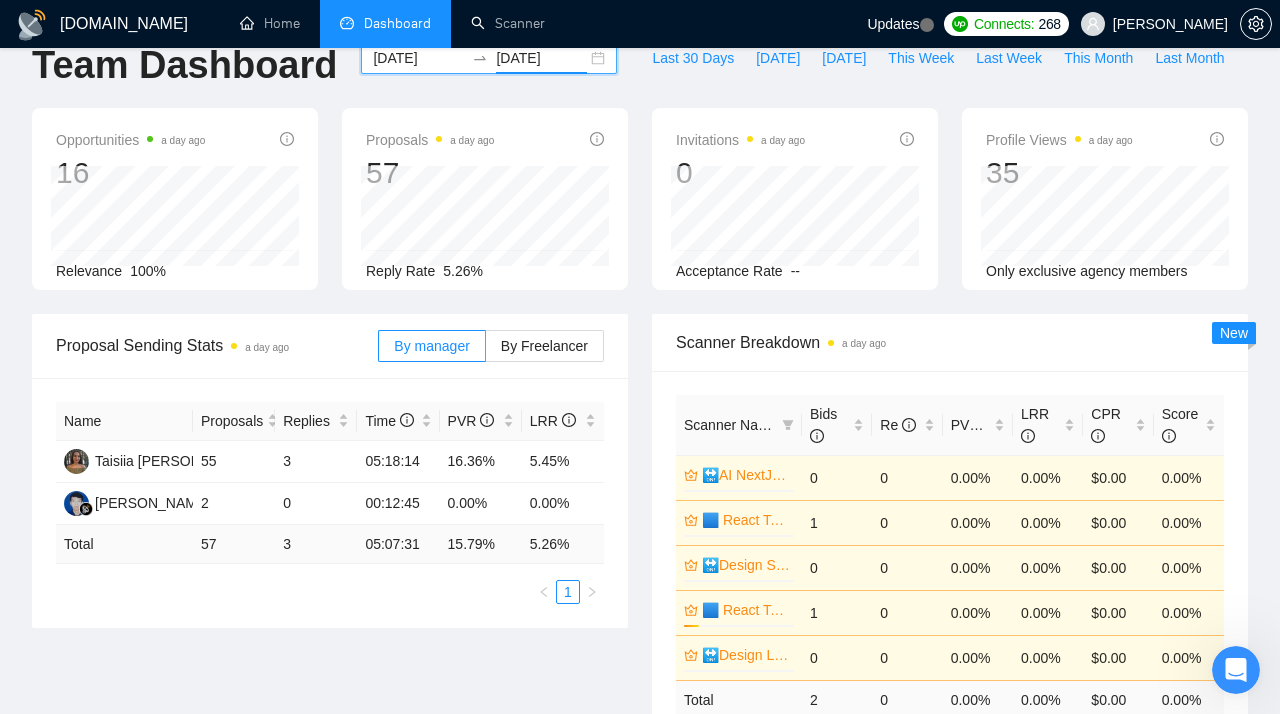 click on "[DATE]" at bounding box center (418, 58) 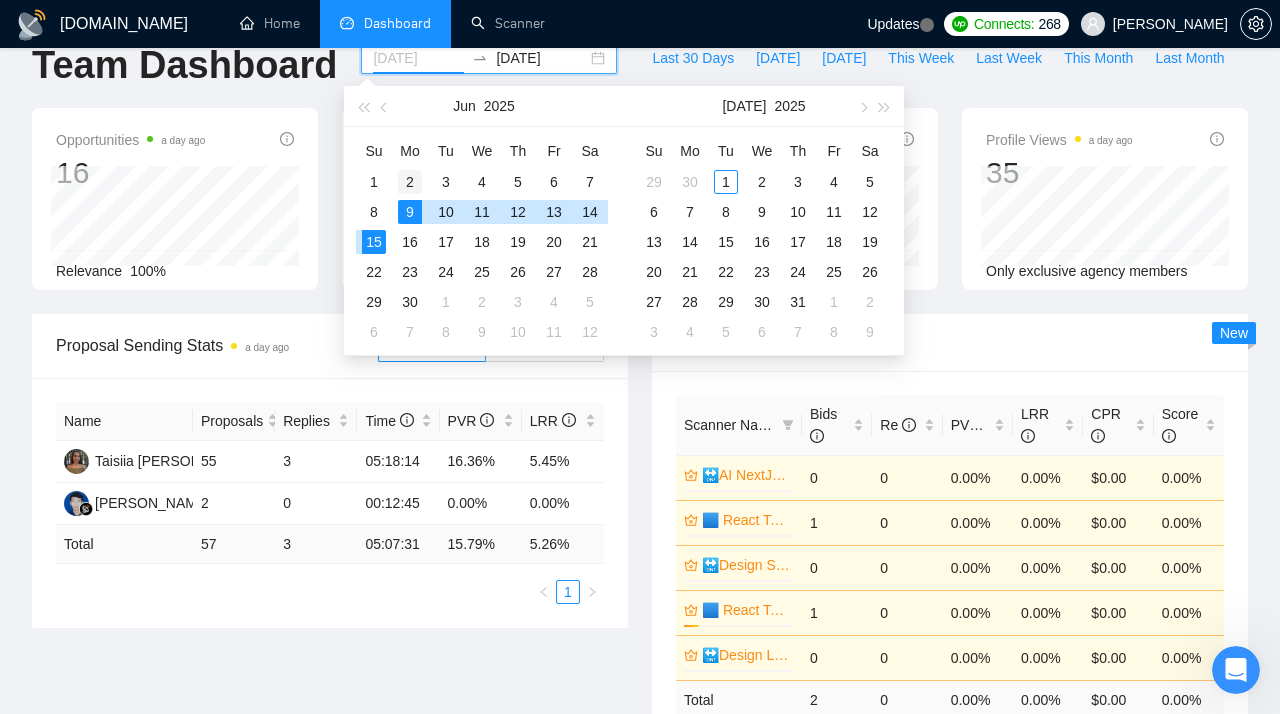 type on "[DATE]" 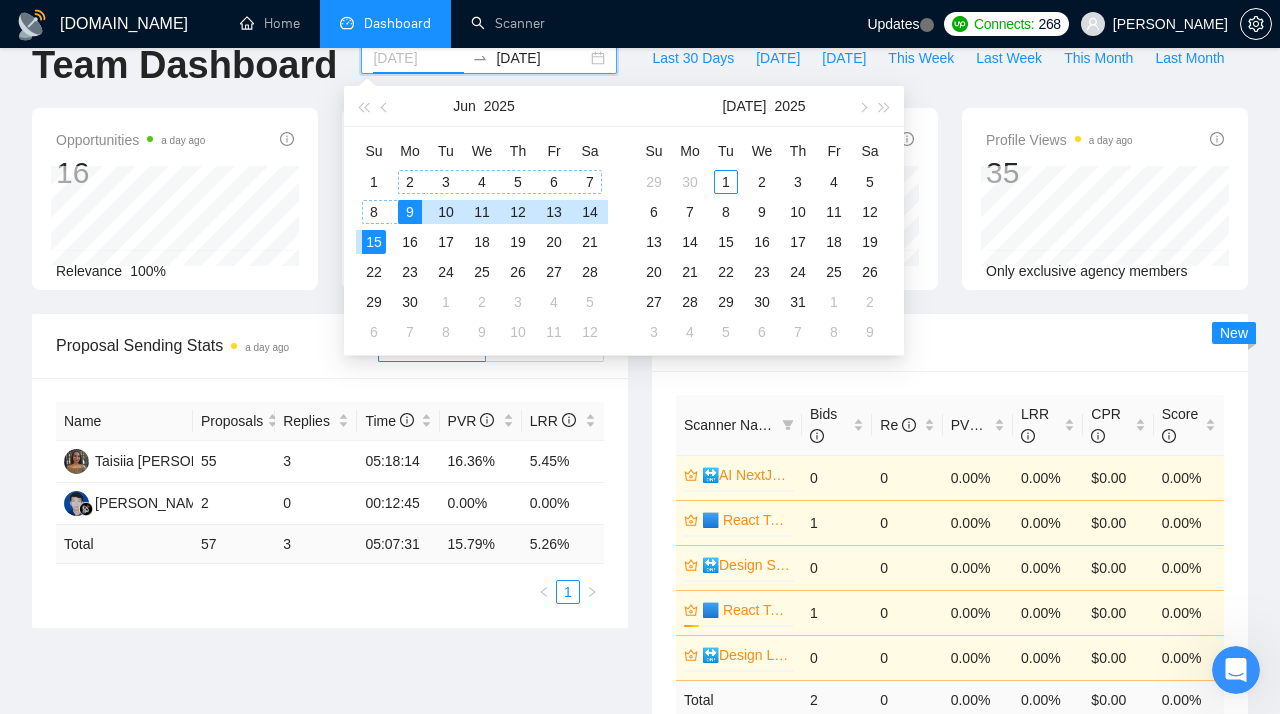 click on "2" at bounding box center (410, 182) 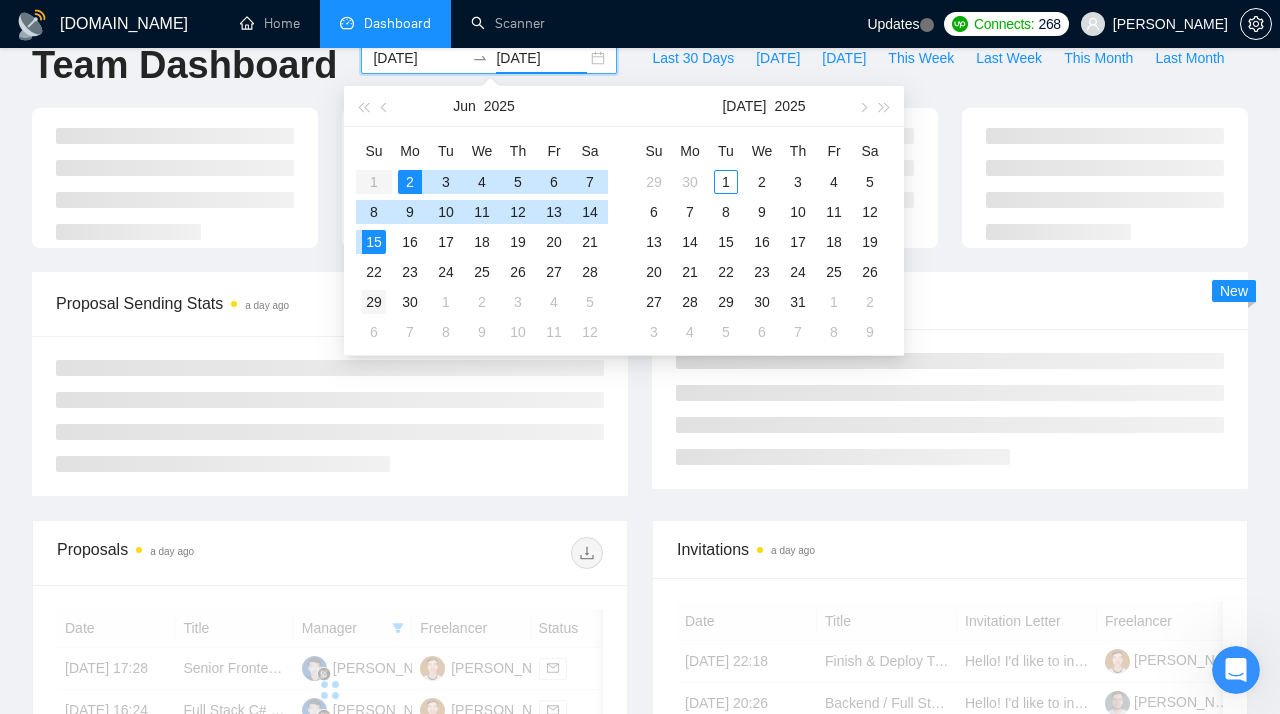 type on "[DATE]" 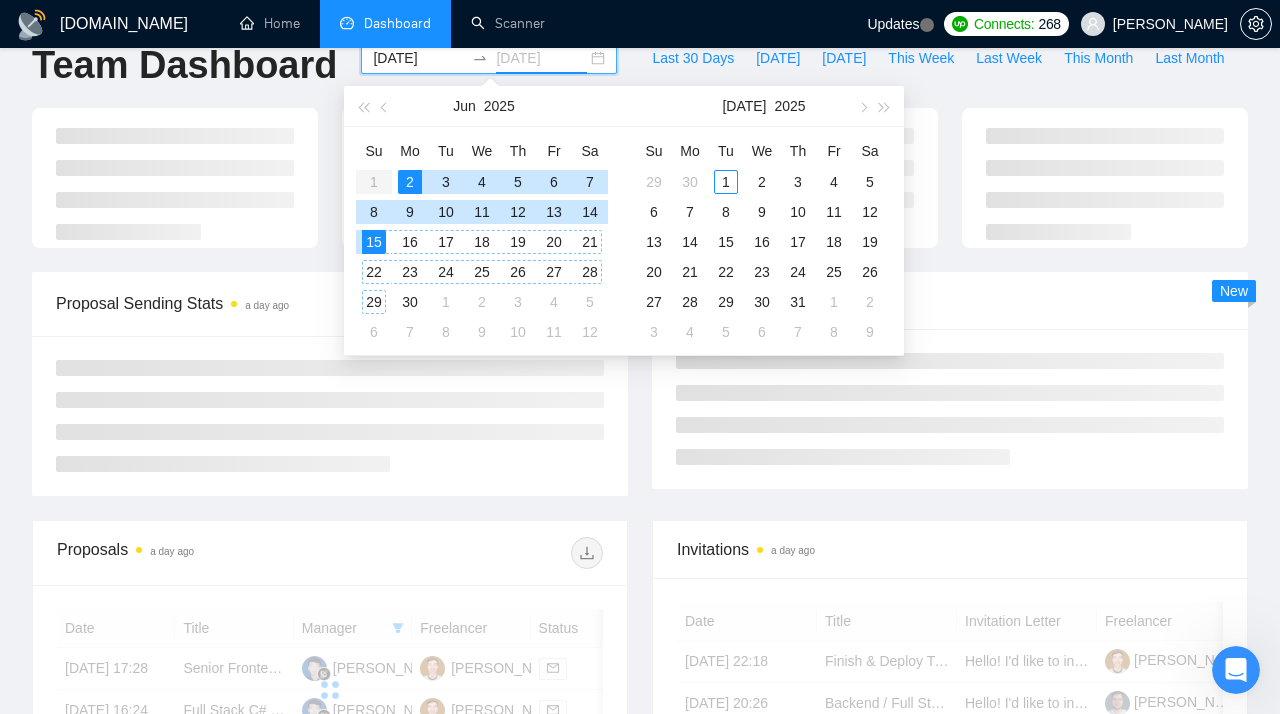 click on "29" at bounding box center (374, 302) 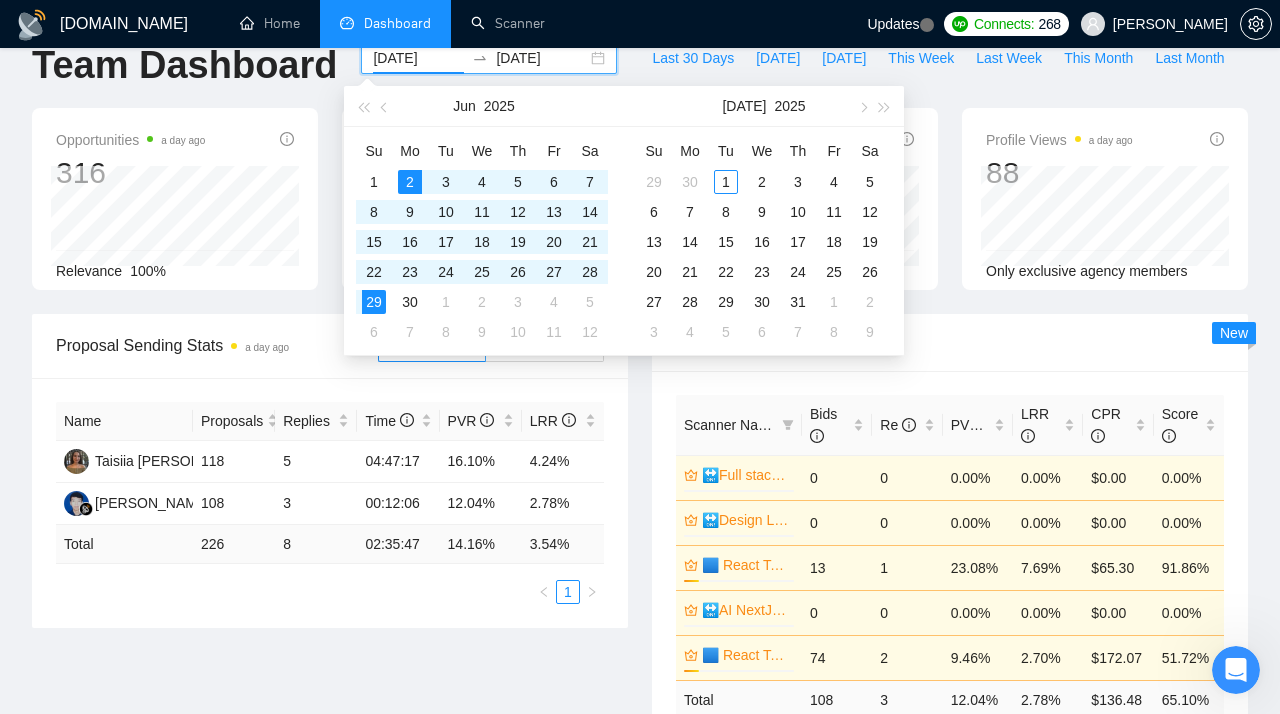 click on "[DATE]" at bounding box center (418, 58) 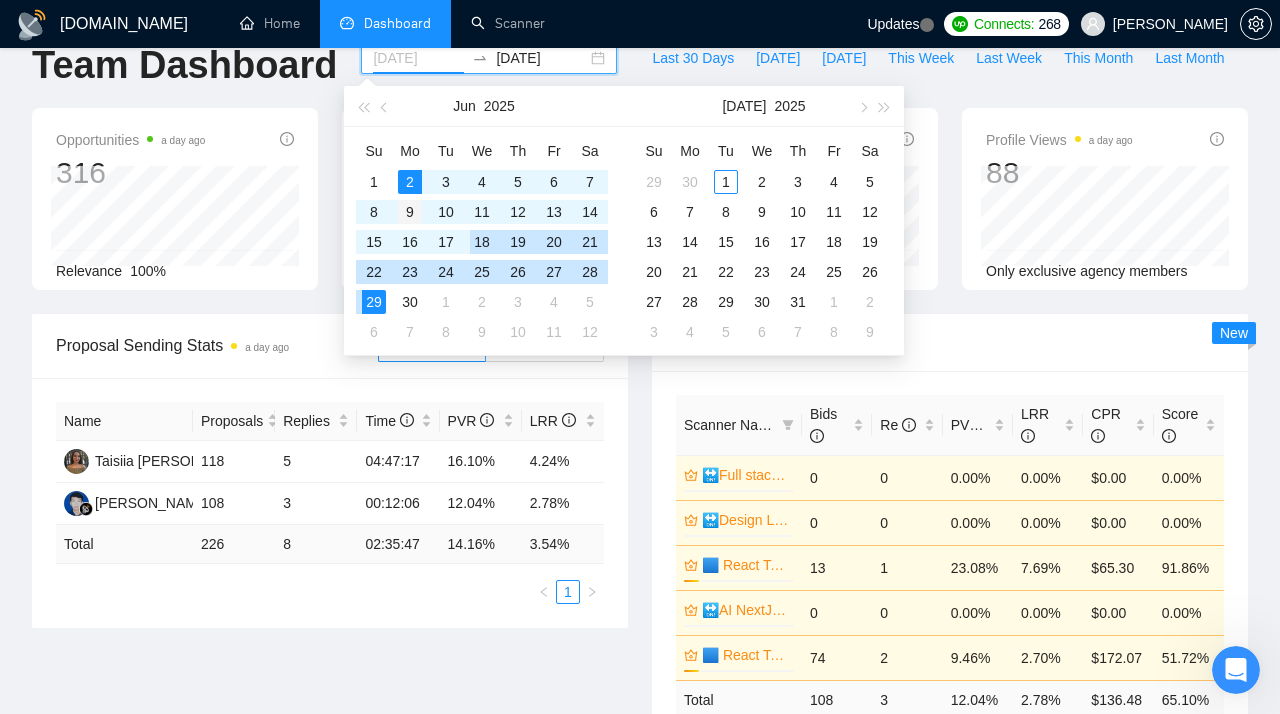 type on "[DATE]" 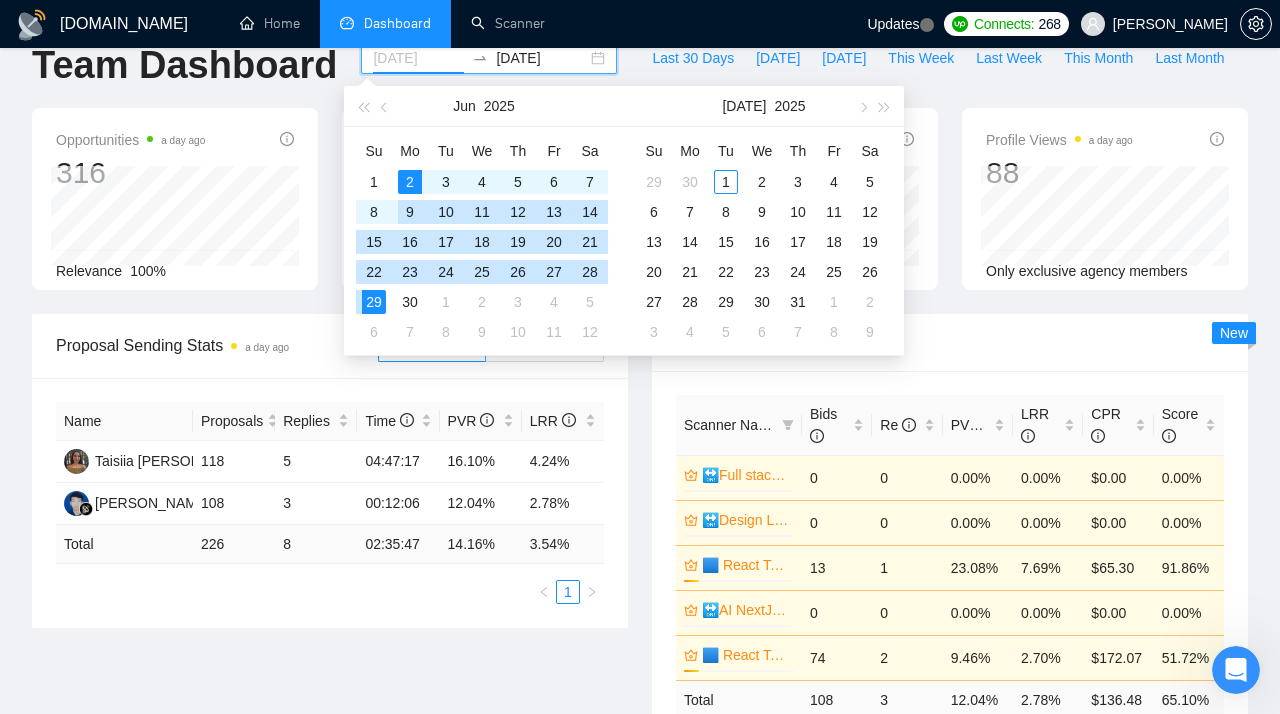 click on "9" at bounding box center (410, 212) 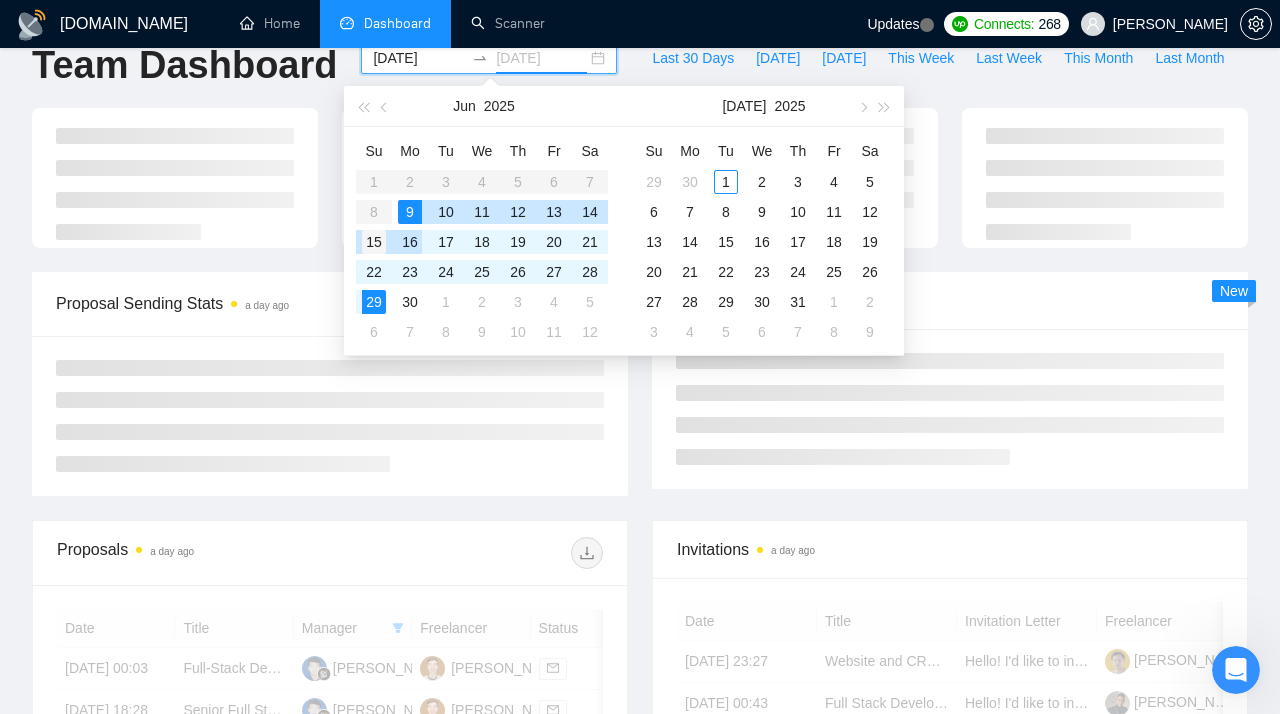 type on "[DATE]" 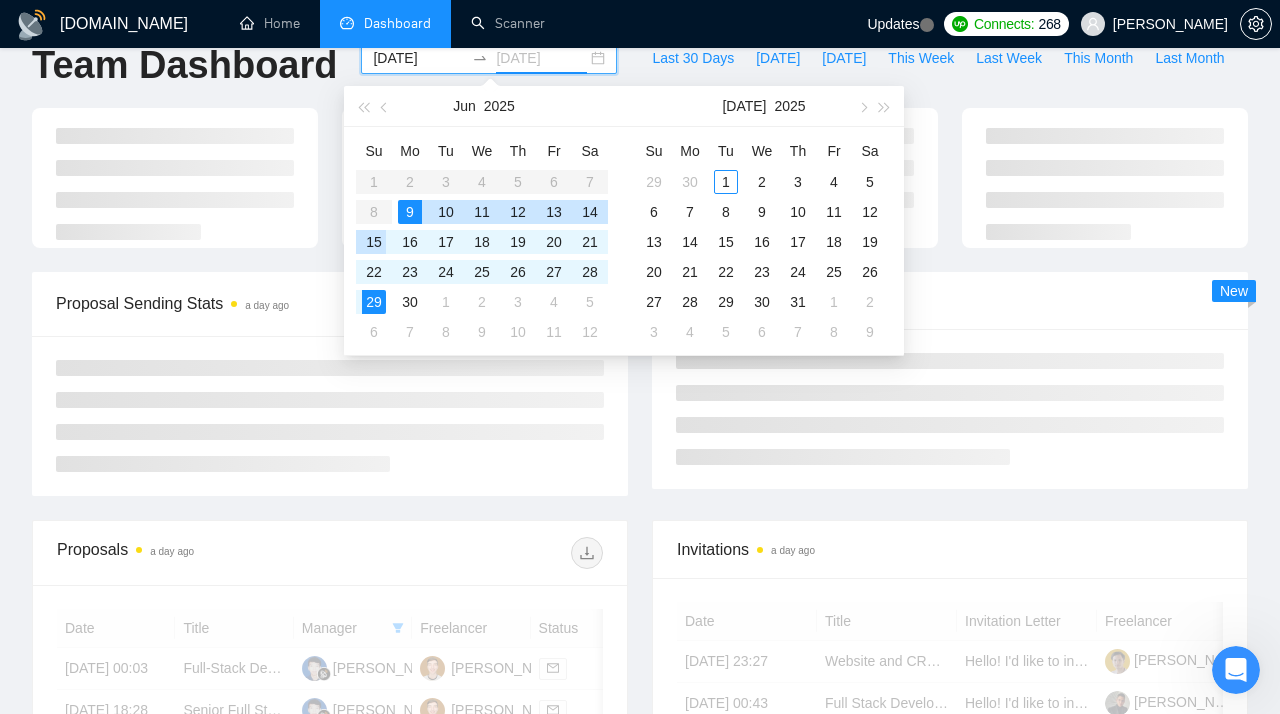 click on "15" at bounding box center (374, 242) 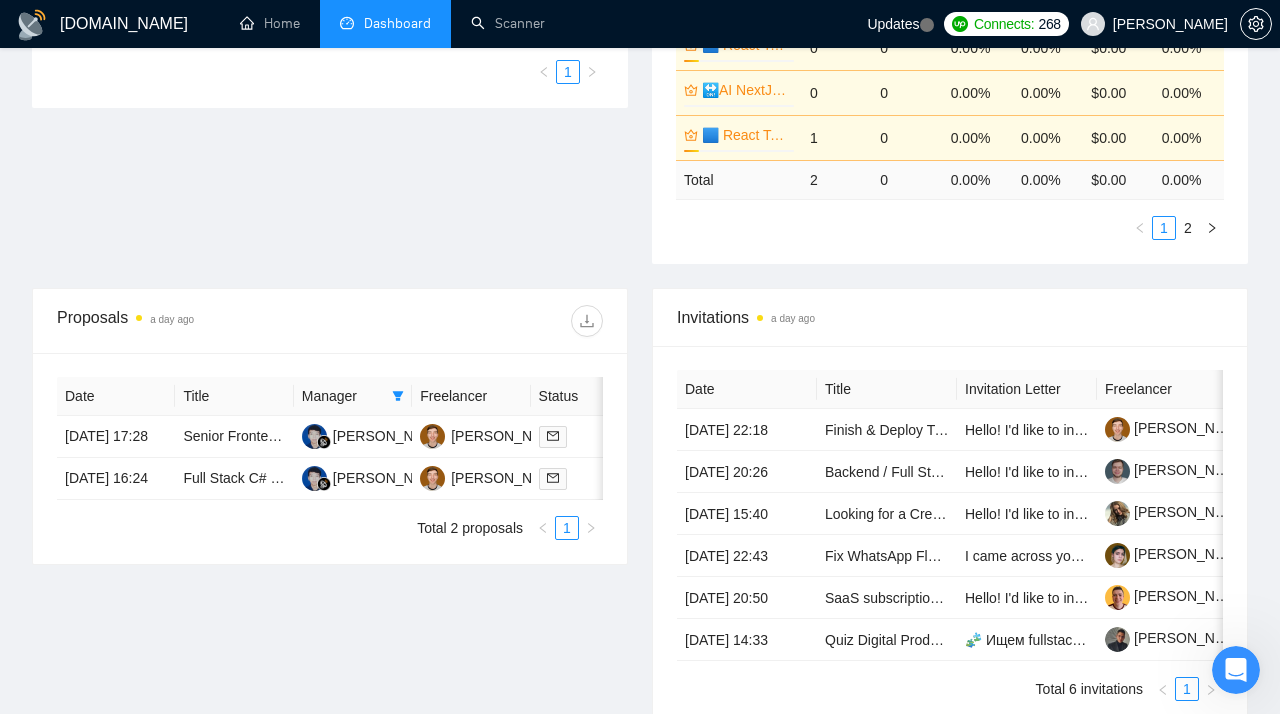 scroll, scrollTop: 556, scrollLeft: 0, axis: vertical 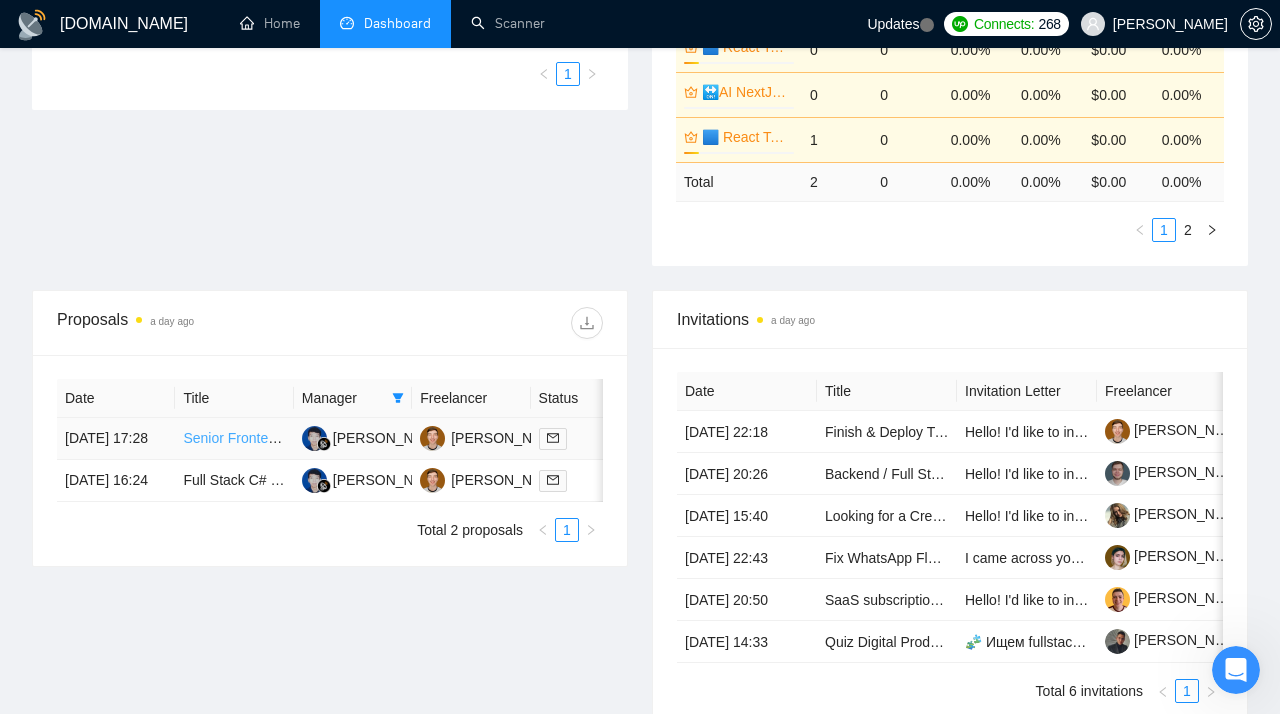 click on "Senior Frontend Developer Needed: WebContainer Integration" at bounding box center [377, 438] 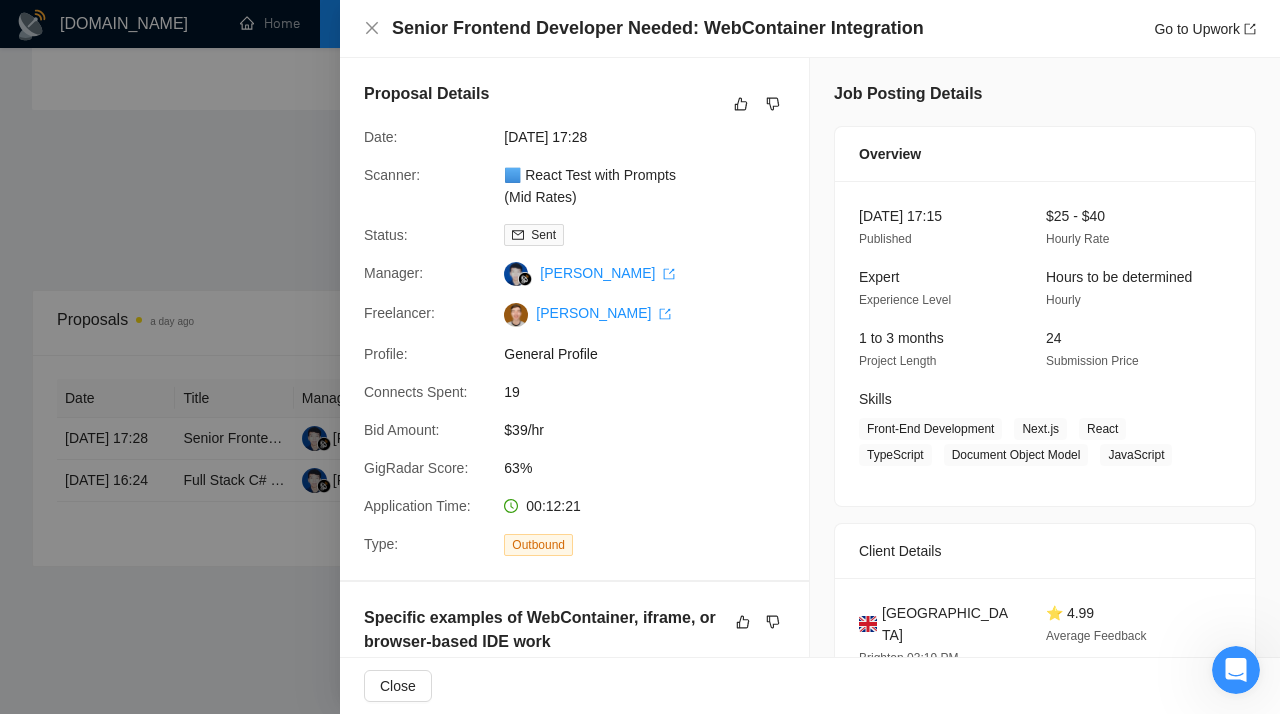 click at bounding box center [640, 357] 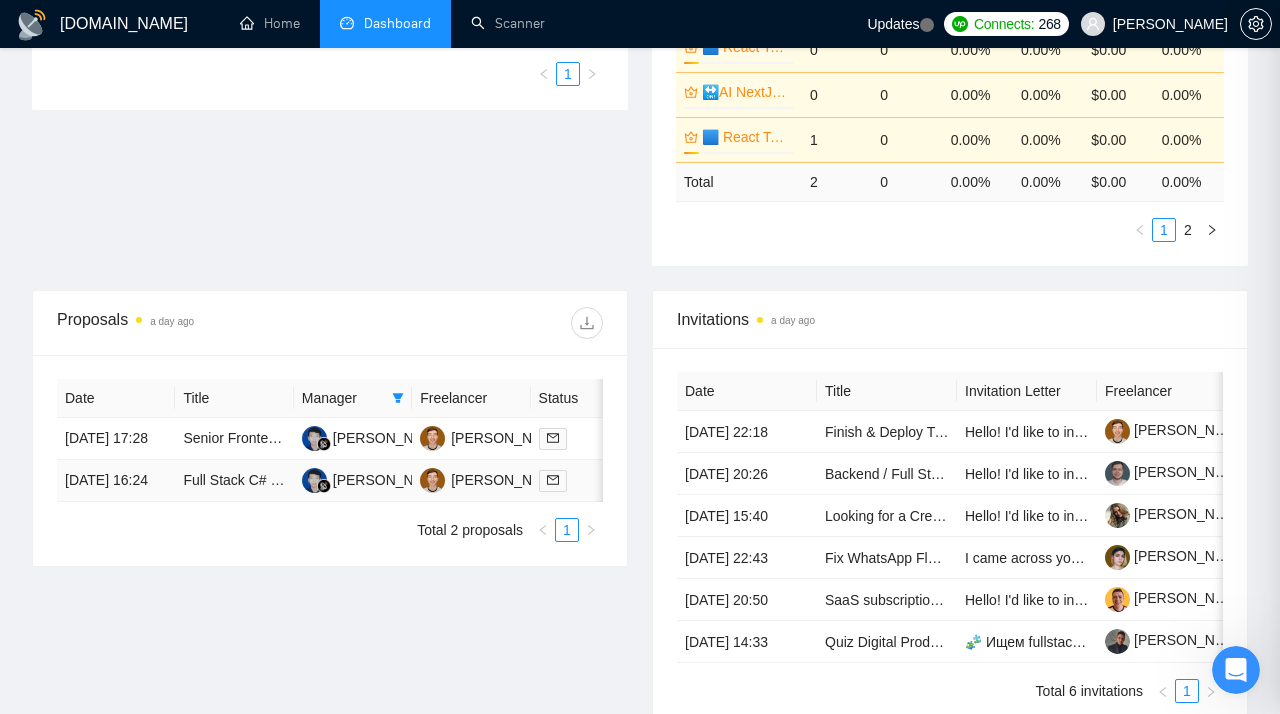 click on "[DATE] 16:24" at bounding box center [116, 481] 